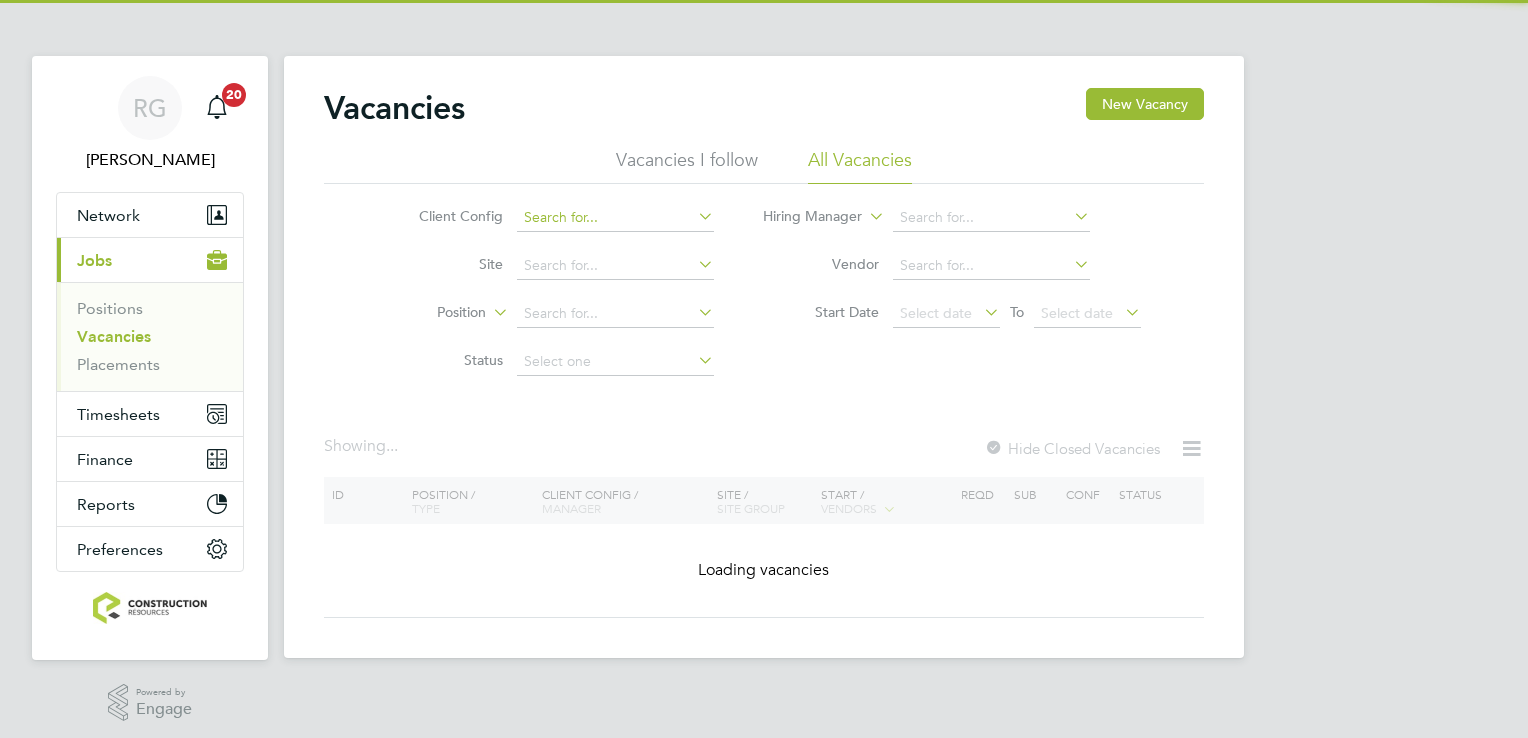 scroll, scrollTop: 0, scrollLeft: 0, axis: both 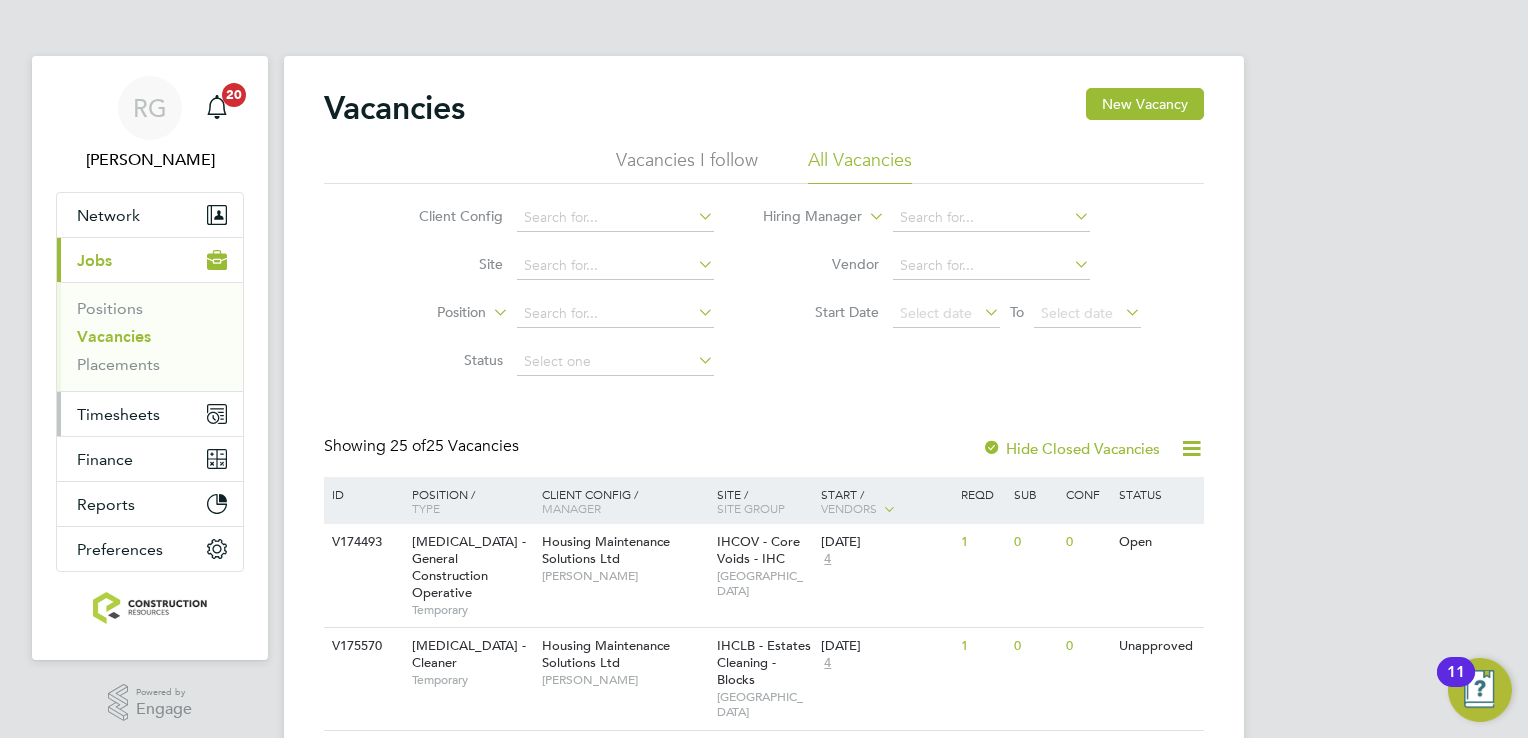 click on "Timesheets" at bounding box center (118, 414) 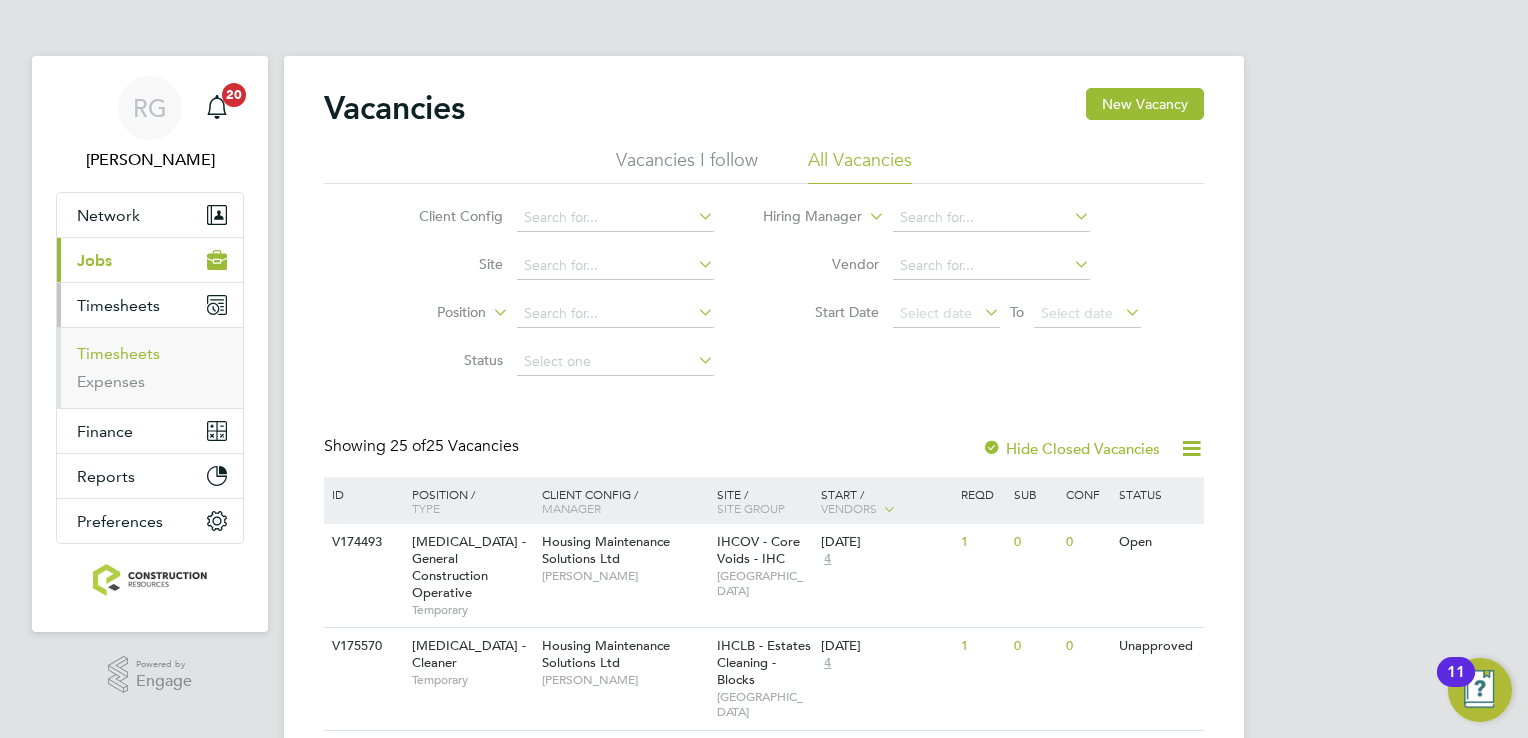 click on "Timesheets" at bounding box center (118, 353) 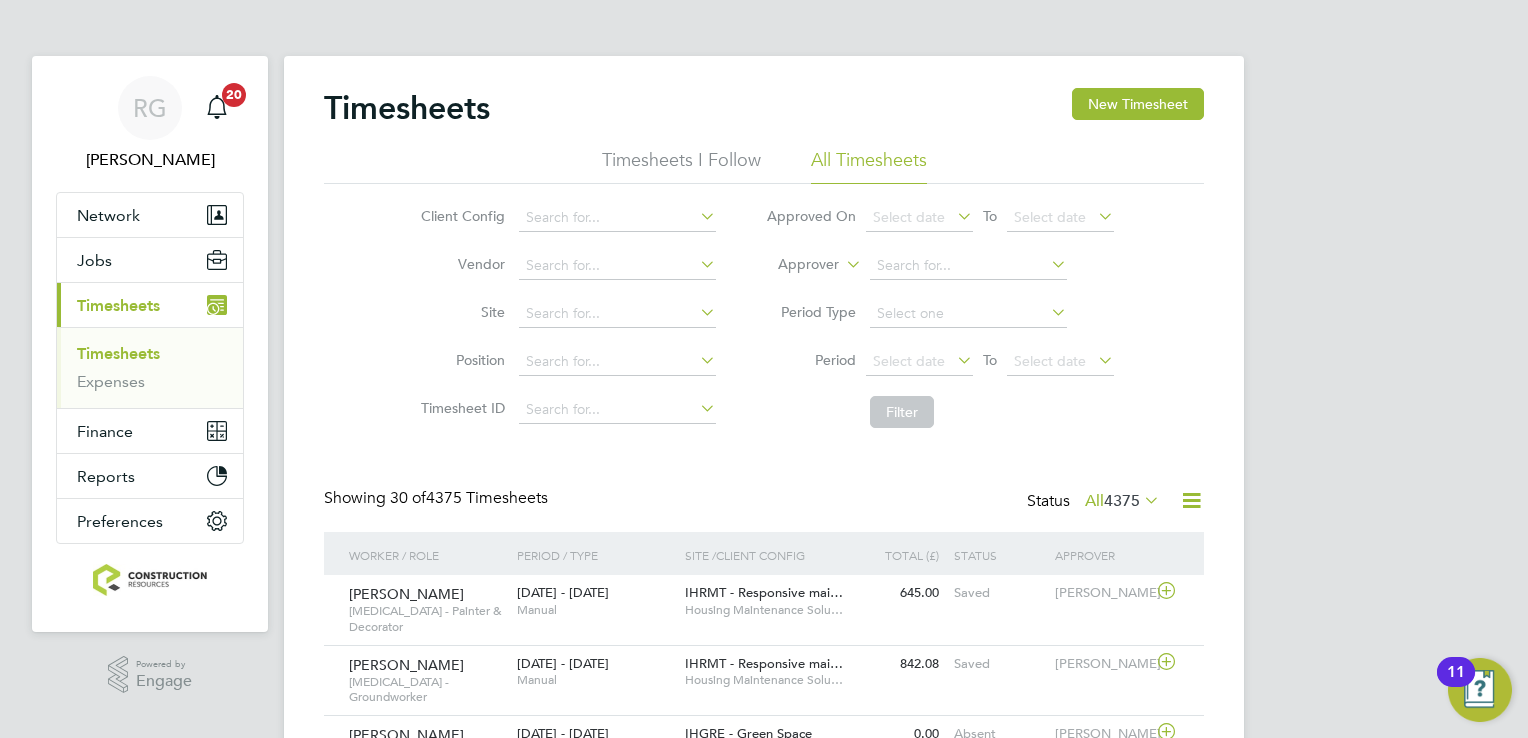 scroll, scrollTop: 9, scrollLeft: 10, axis: both 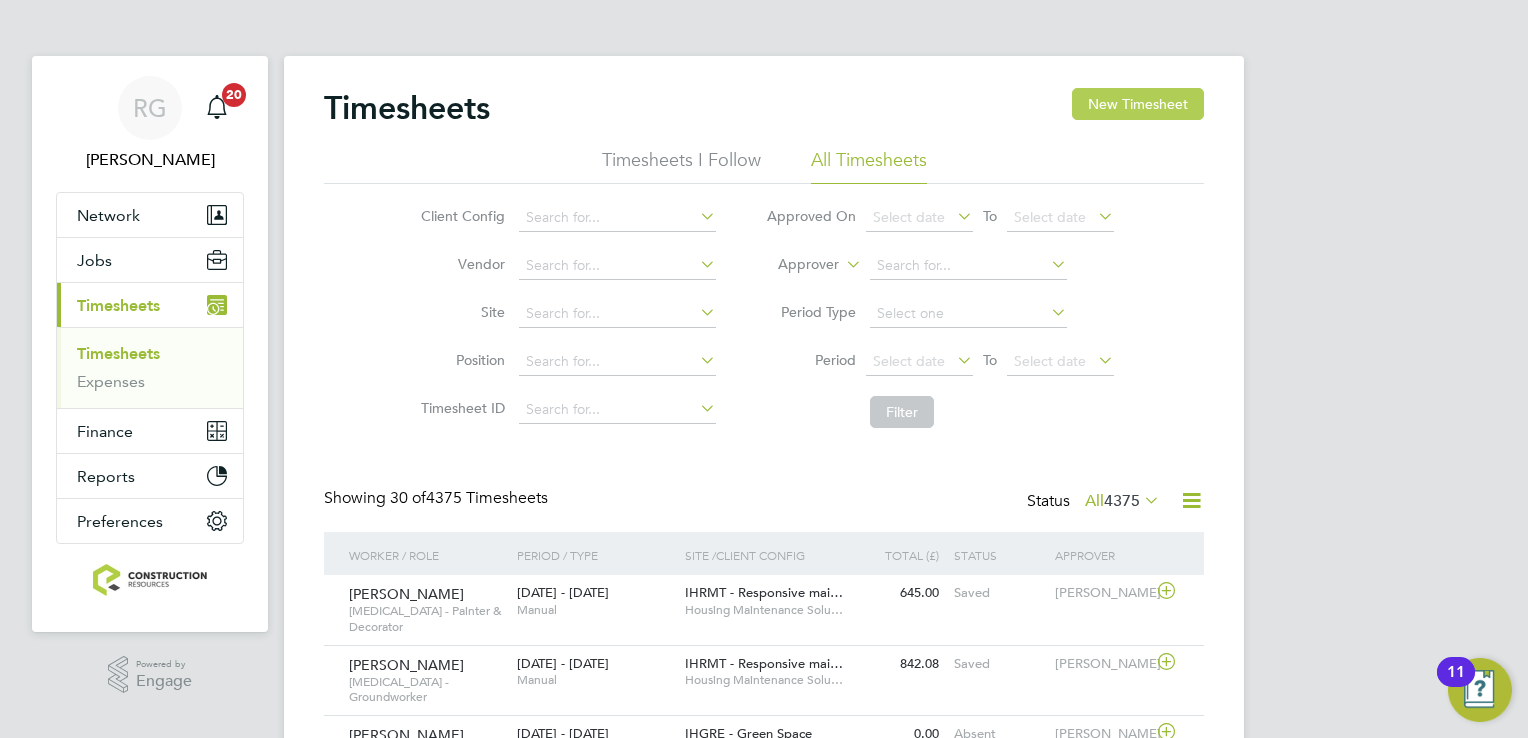 click on "New Timesheet" 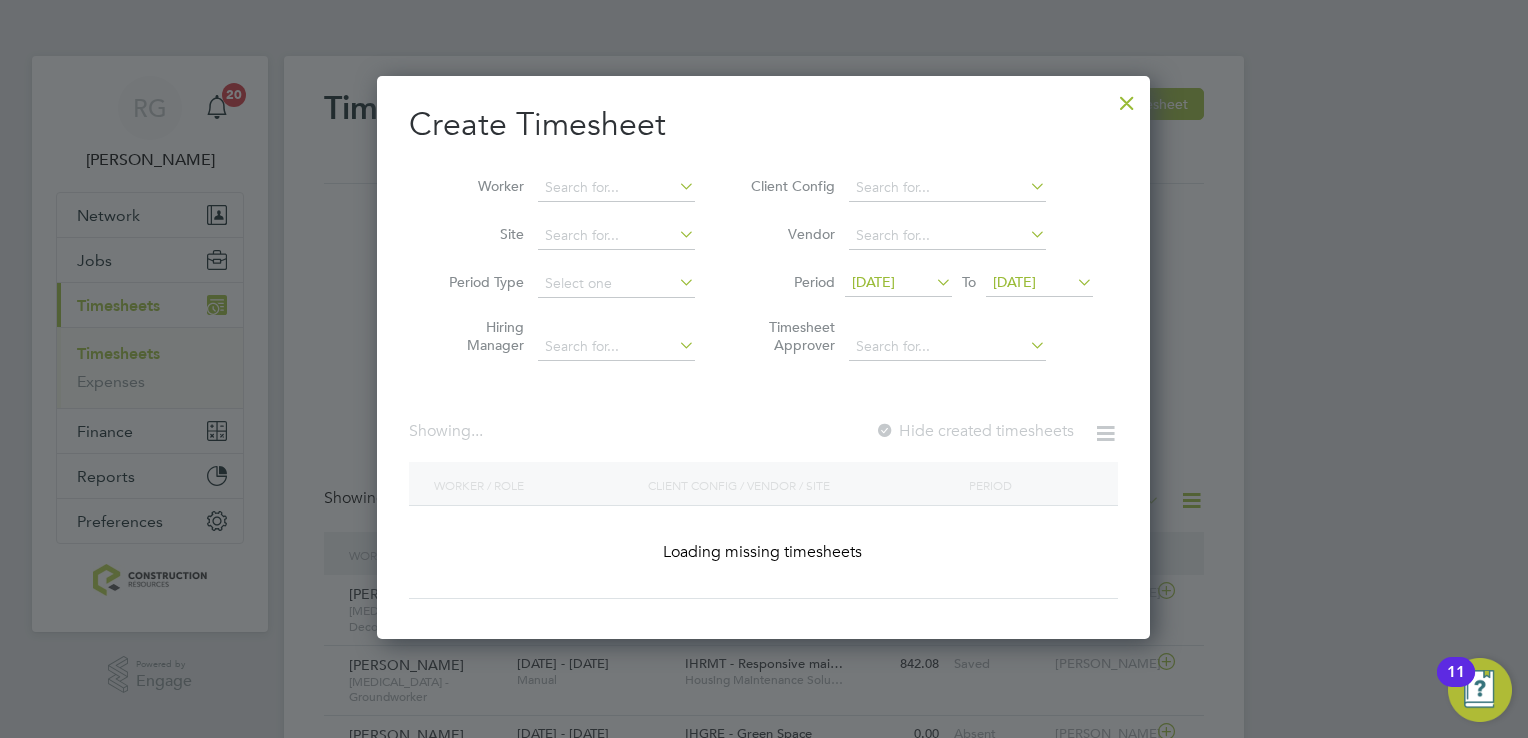 click on "[DATE]" at bounding box center [873, 282] 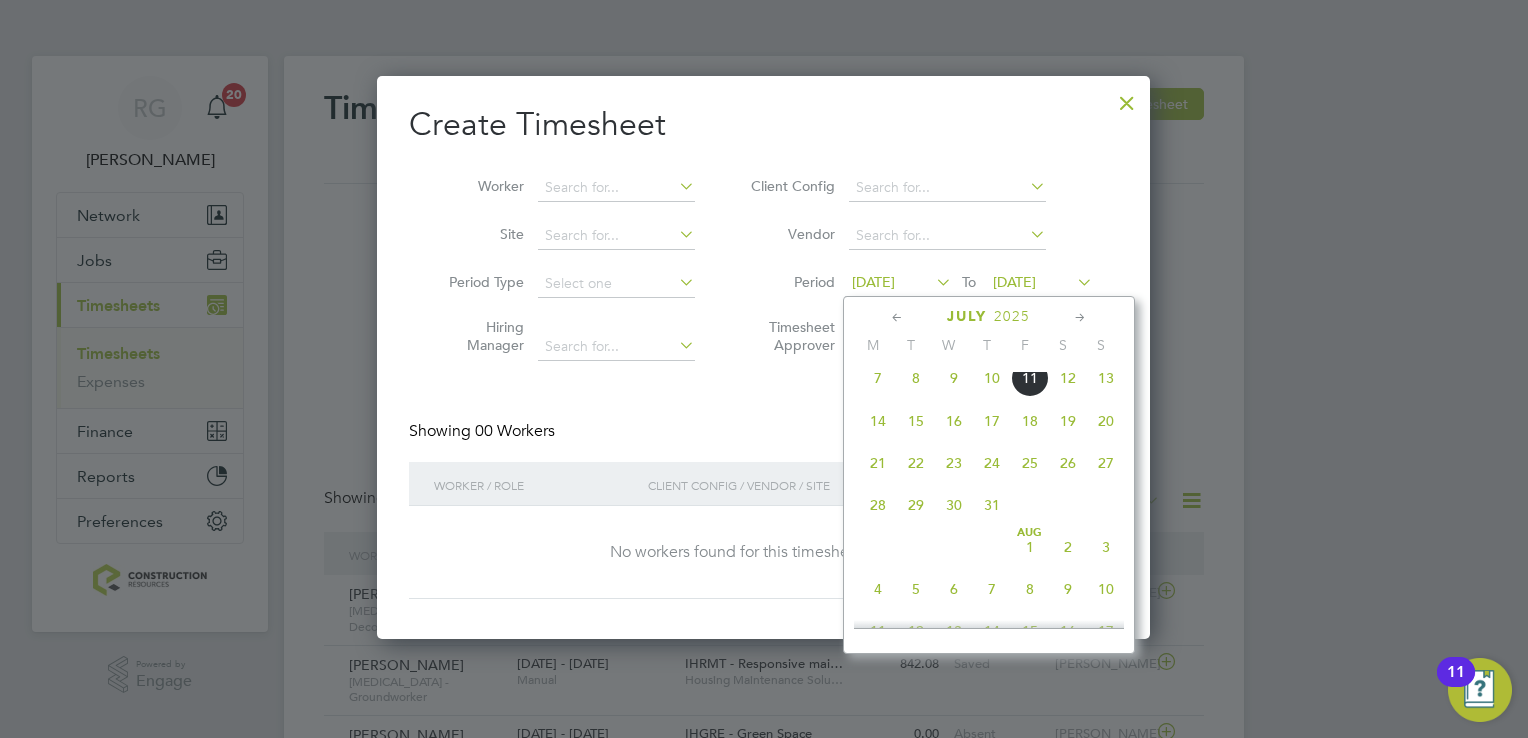 click on "7" 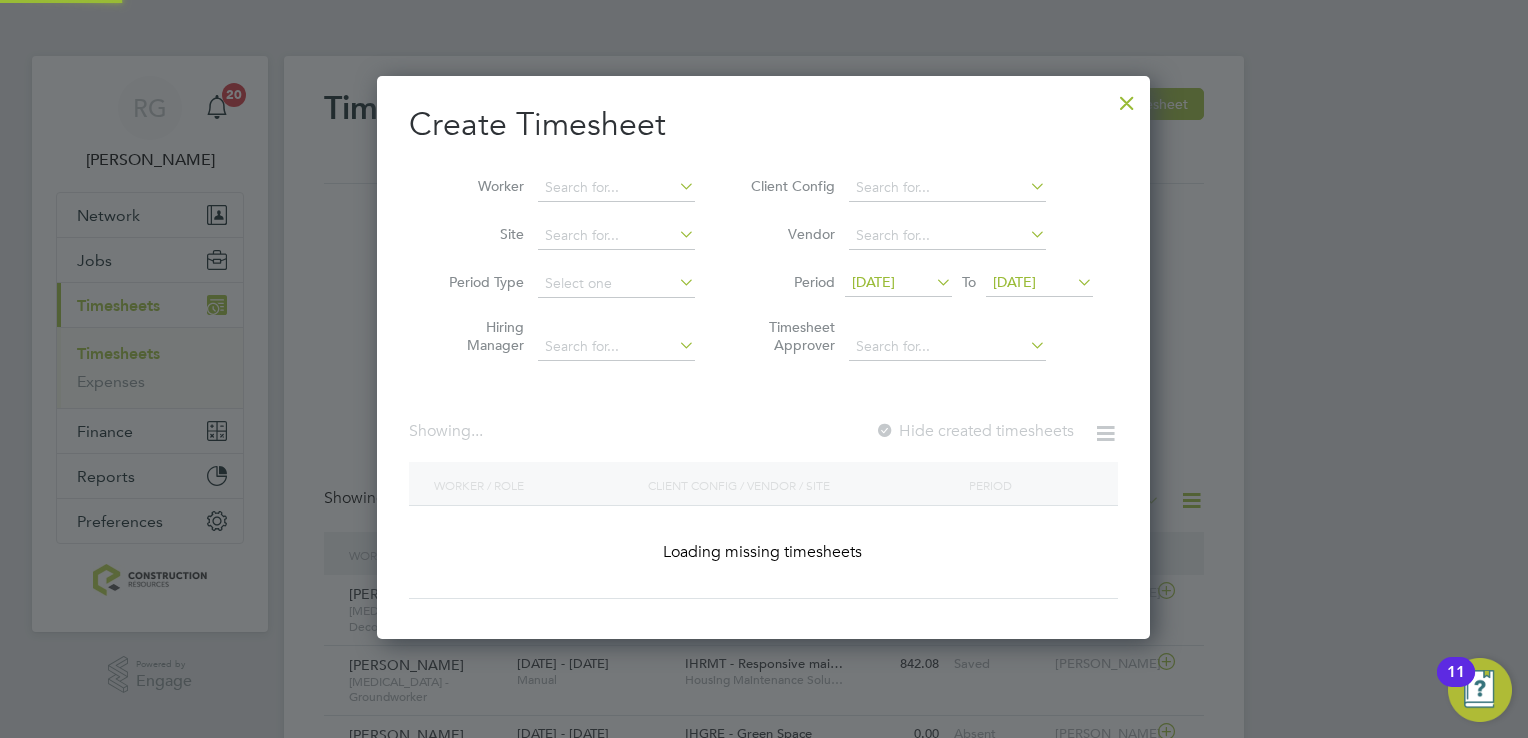 click on "[DATE]" at bounding box center (1014, 282) 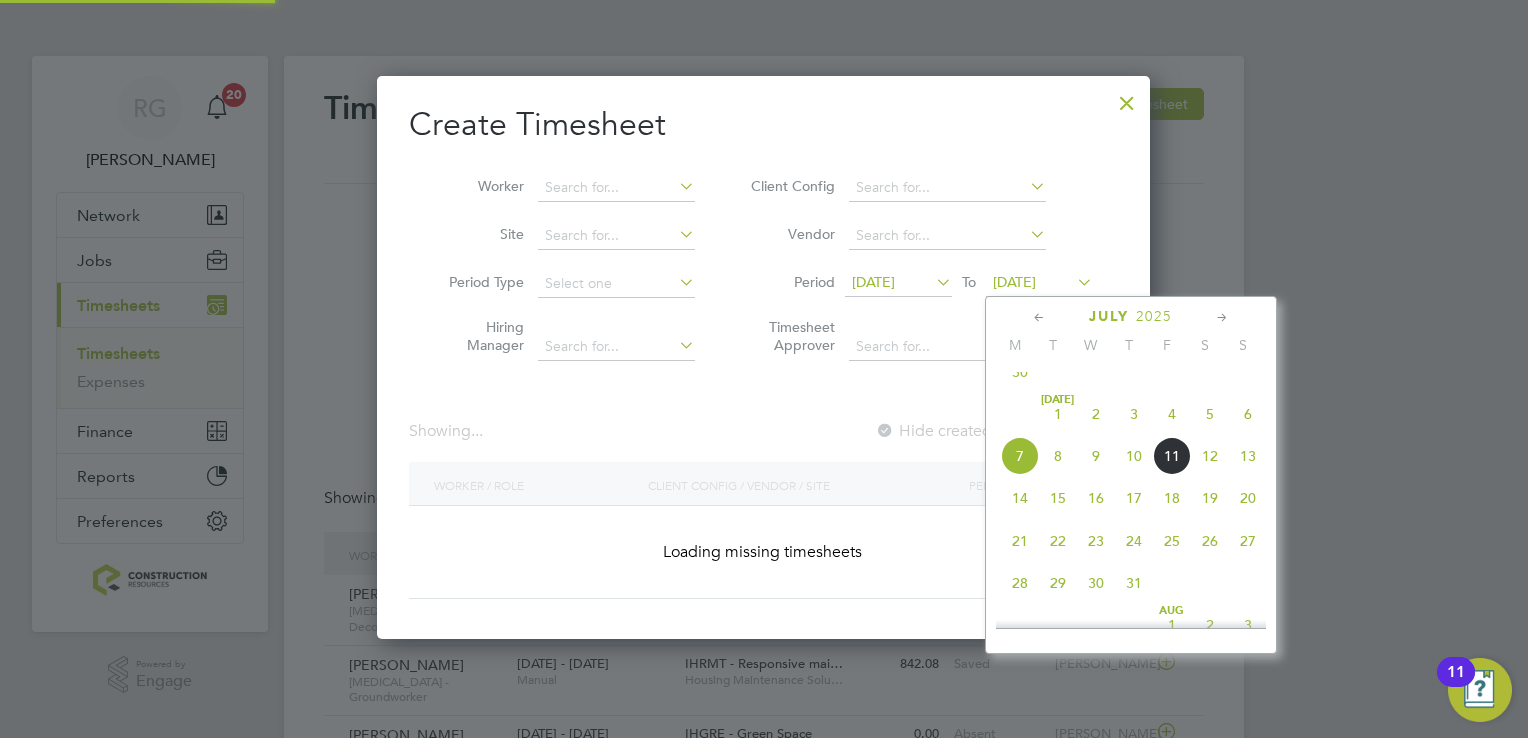 click on "13" 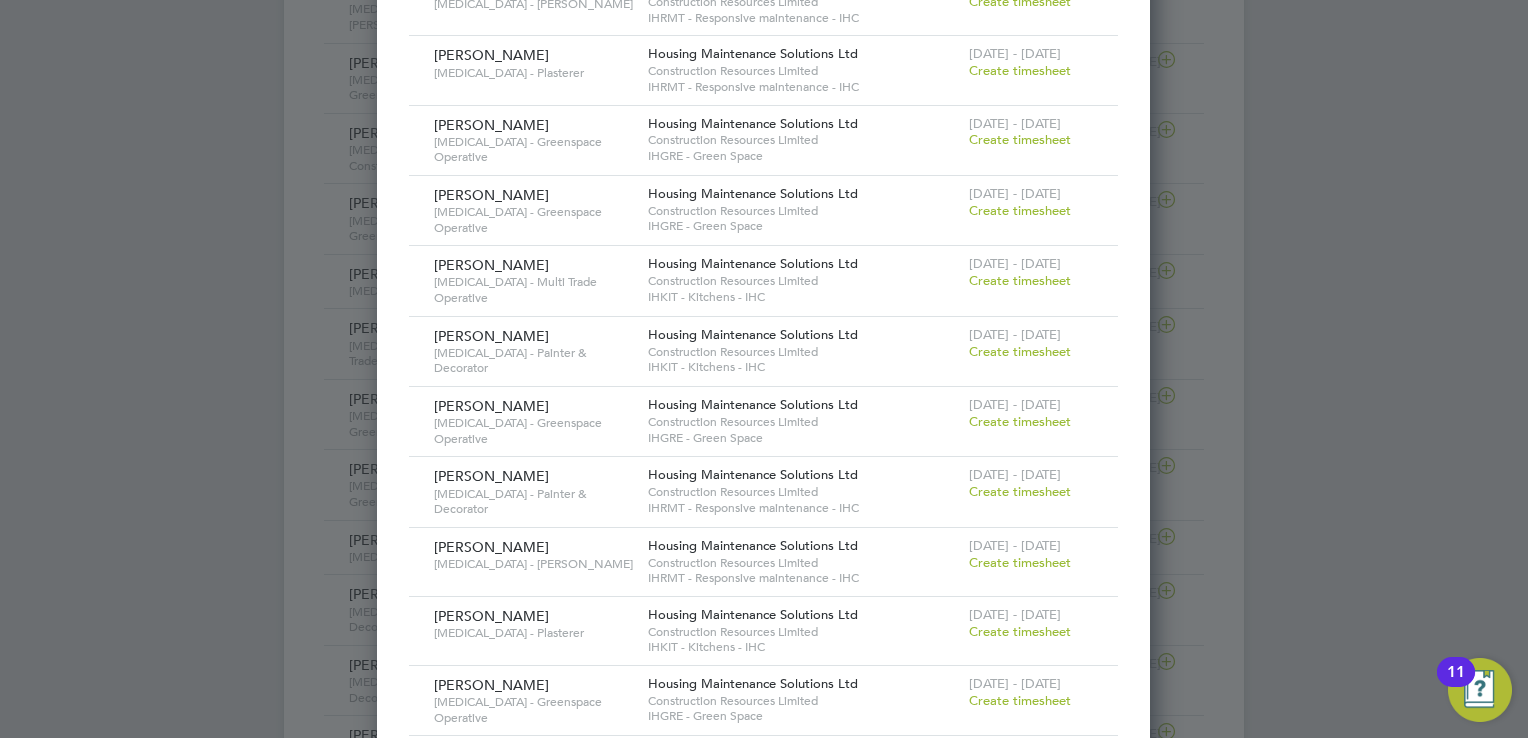 scroll, scrollTop: 1200, scrollLeft: 0, axis: vertical 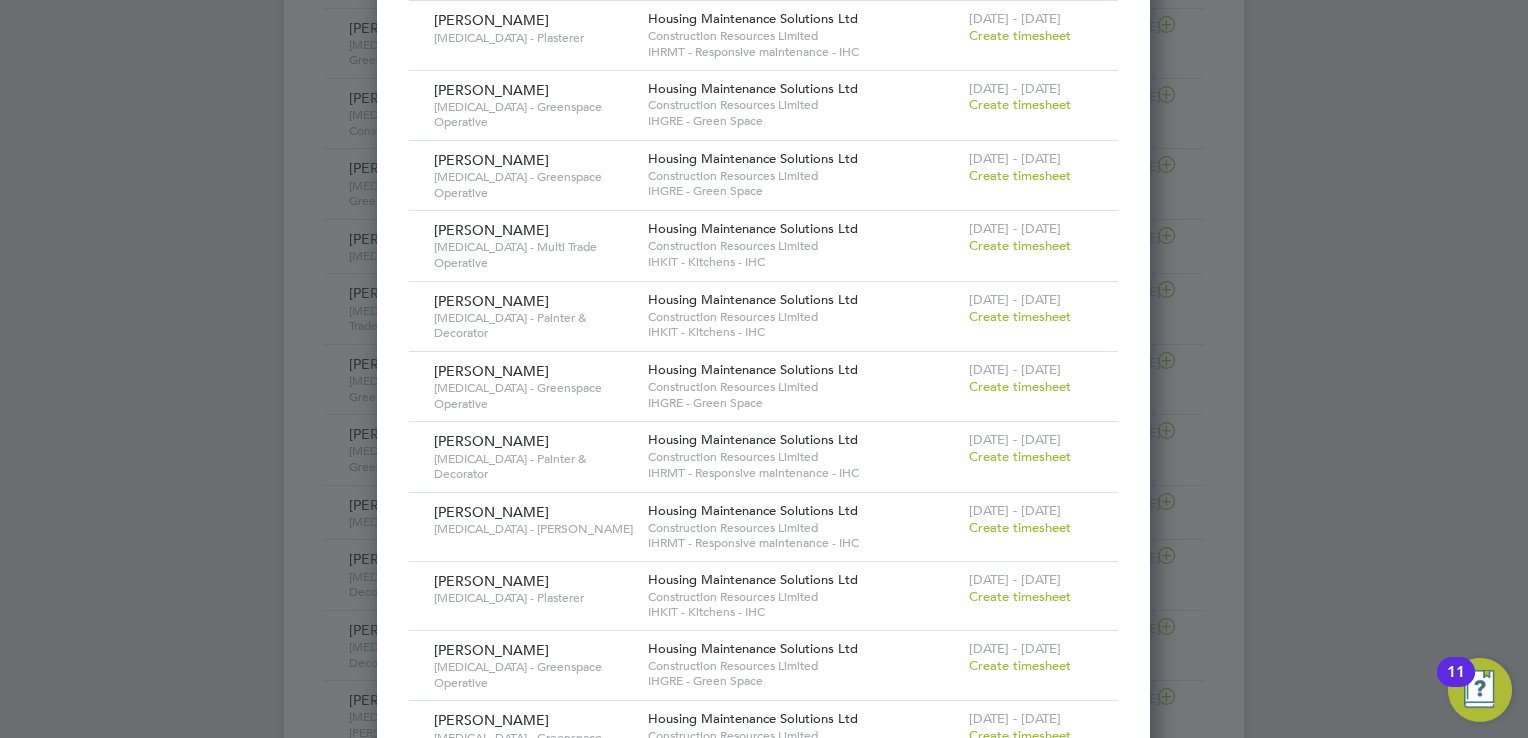 click on "Create timesheet" at bounding box center (1020, 386) 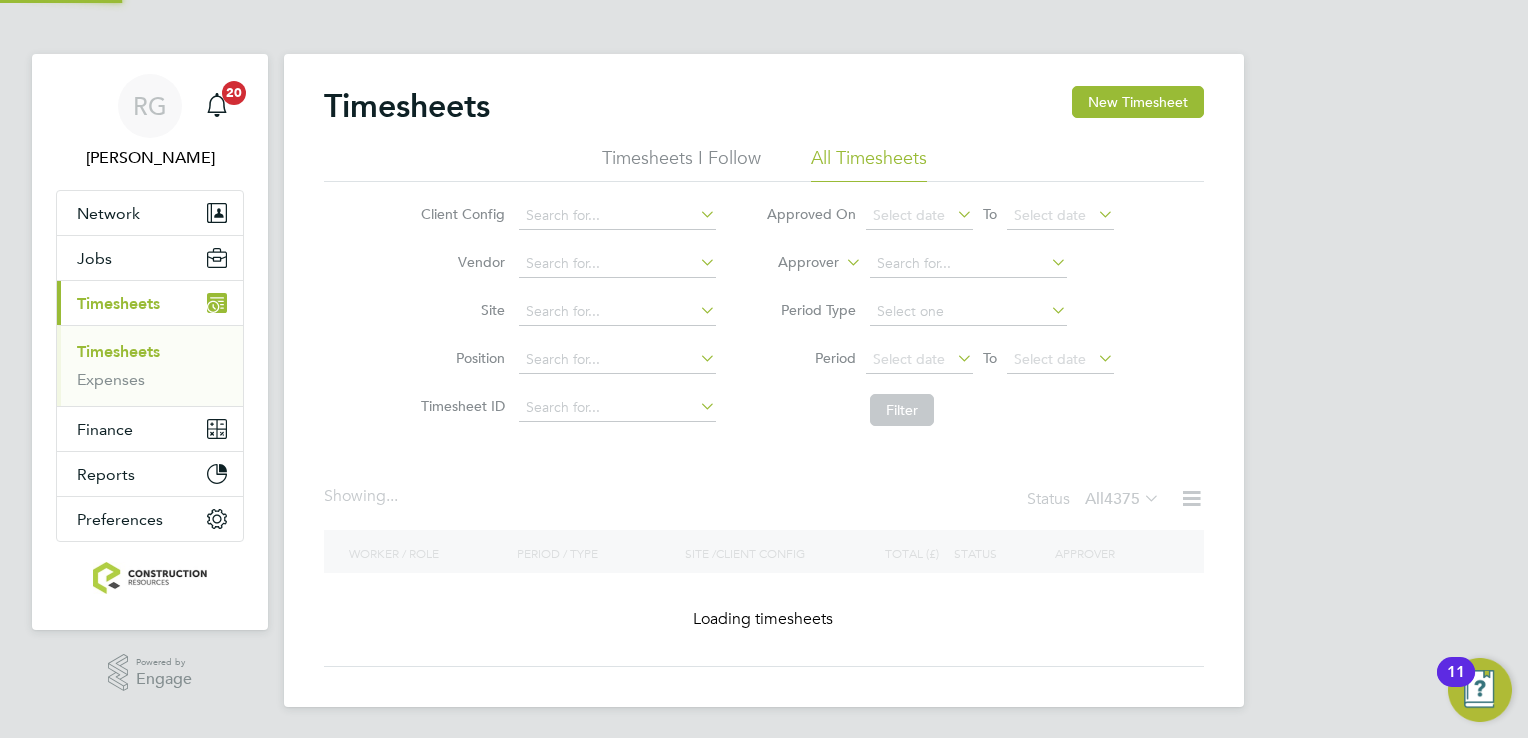 scroll, scrollTop: 0, scrollLeft: 0, axis: both 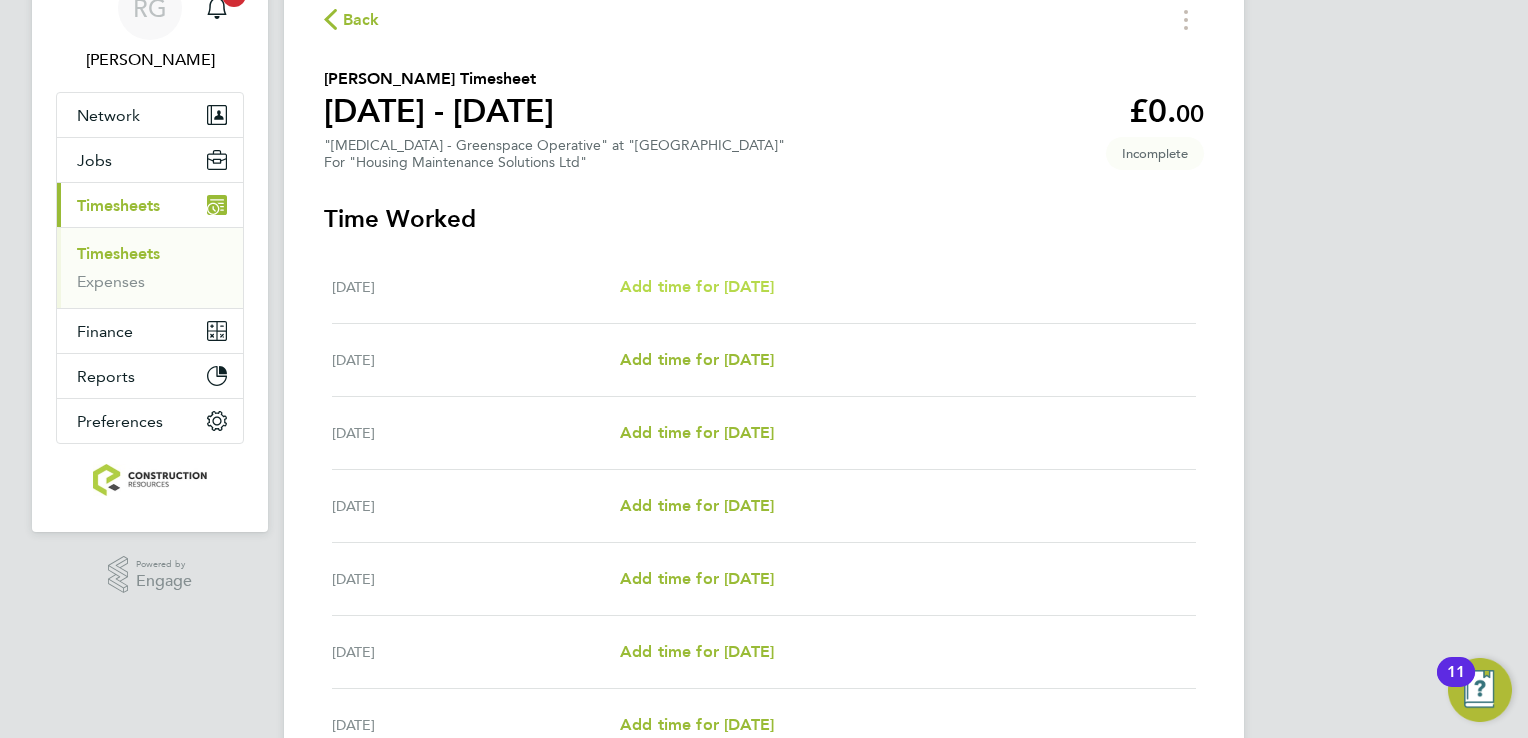 click on "Add time for Mon 07 Jul" at bounding box center (697, 286) 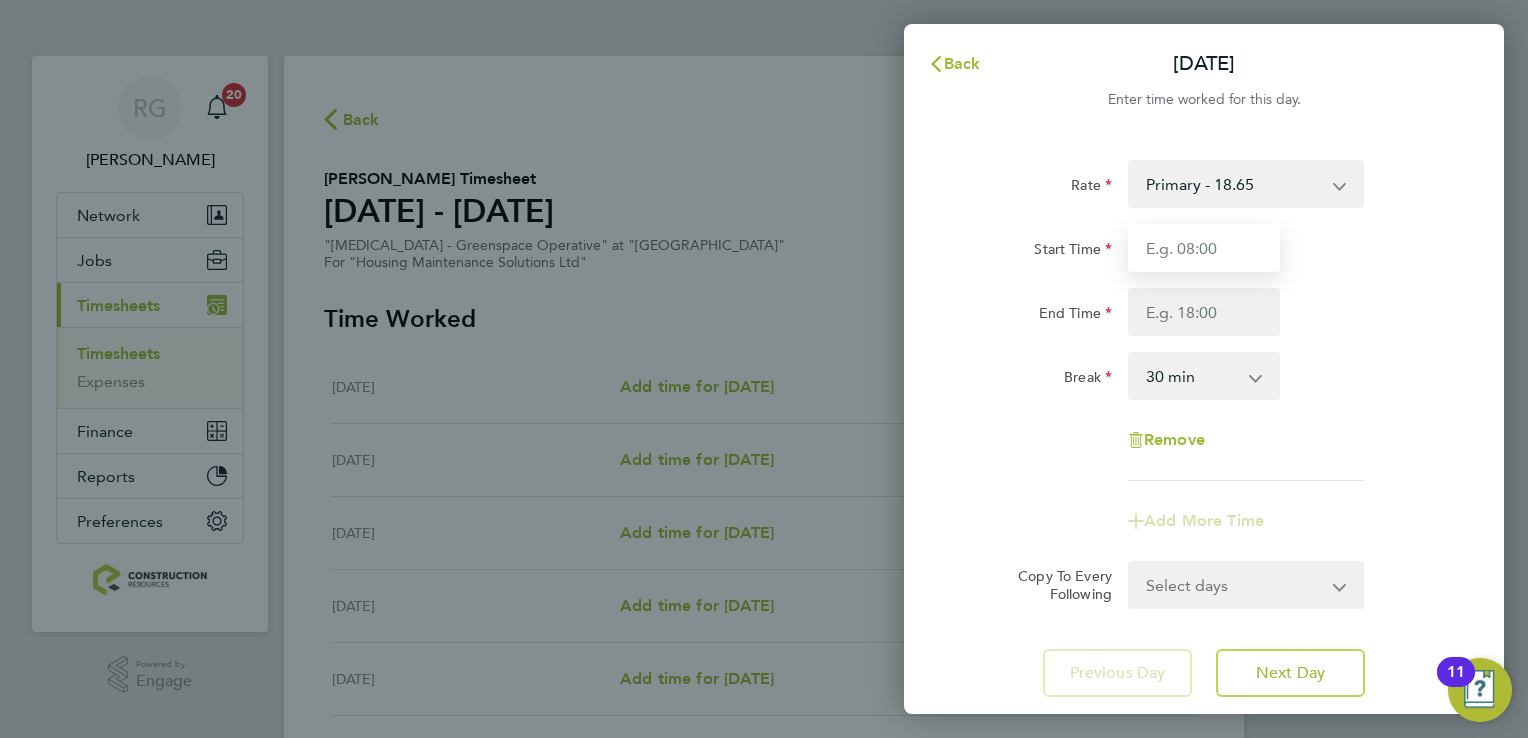 click on "Start Time" at bounding box center (1204, 248) 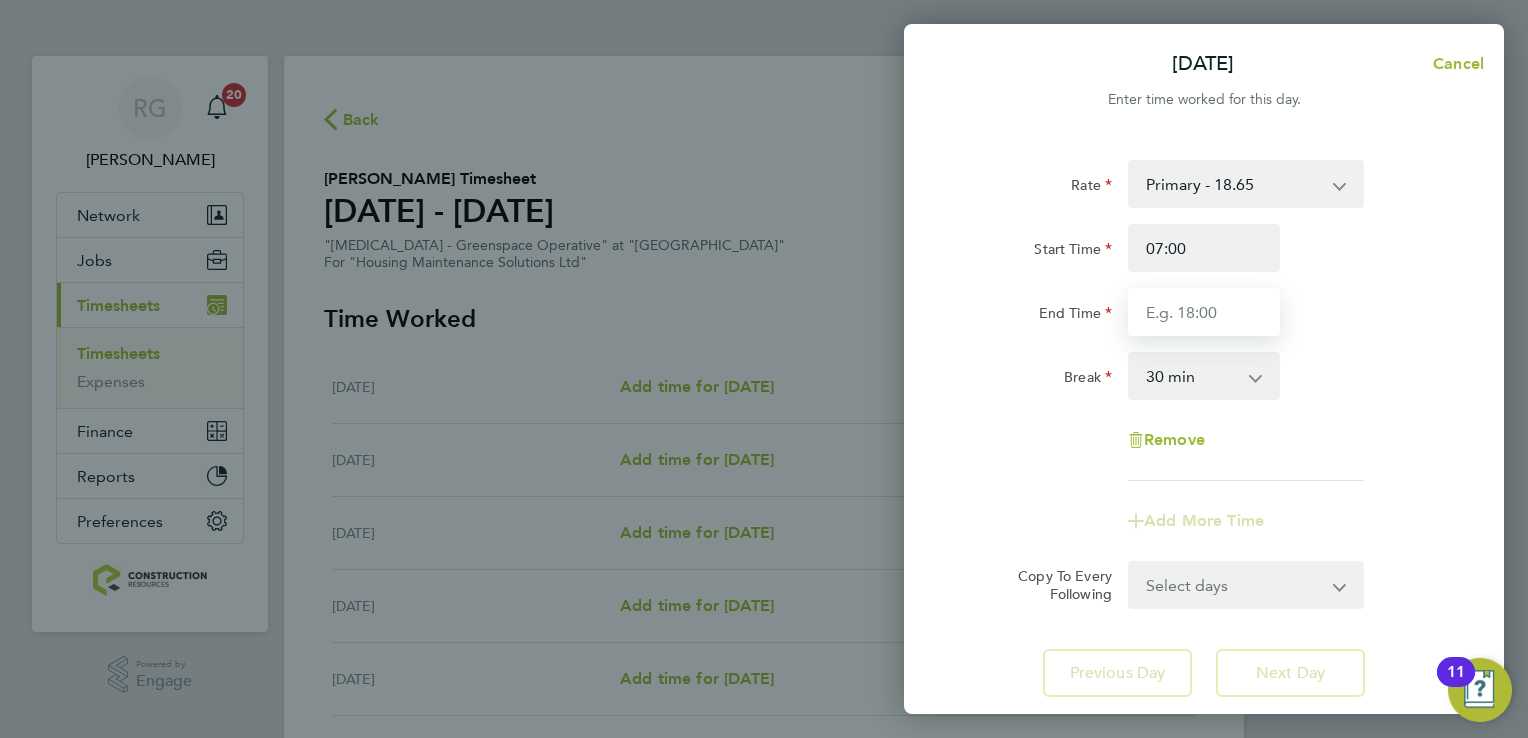 click on "End Time" at bounding box center [1204, 312] 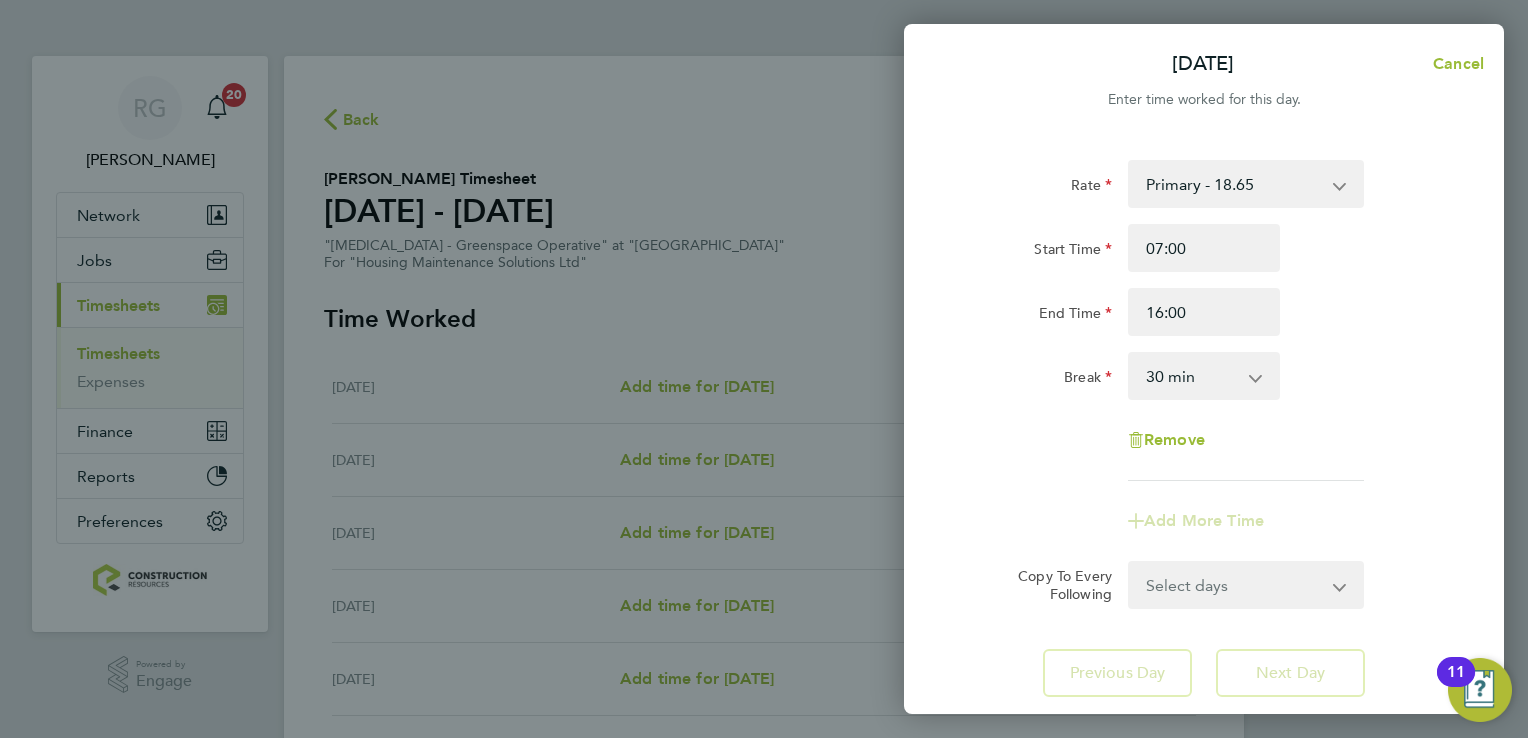 click on "Rate  Primary - 18.65
Start Time 07:00 End Time 16:00 Break  0 min   15 min   30 min   45 min   60 min   75 min   90 min
Remove
Add More Time" 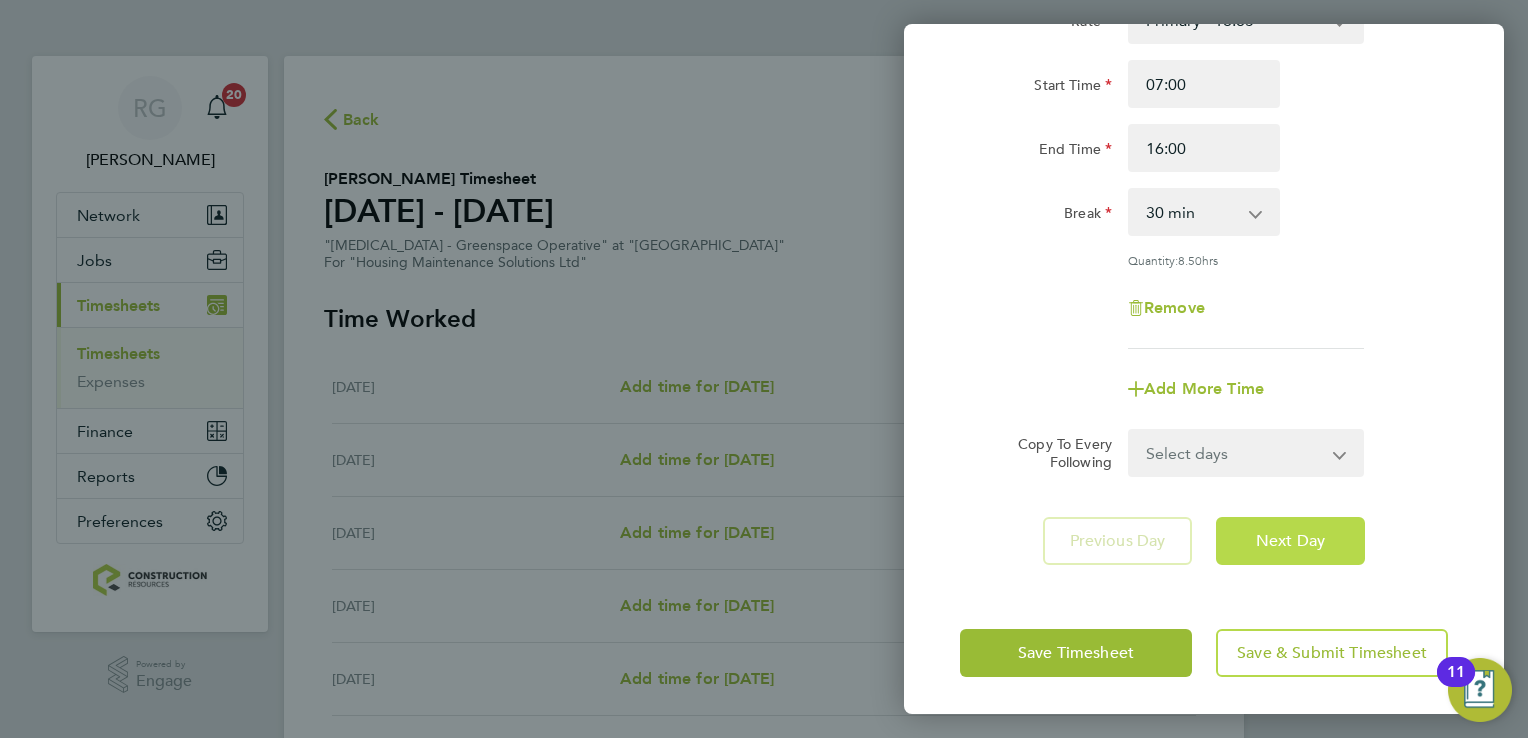 click on "Next Day" 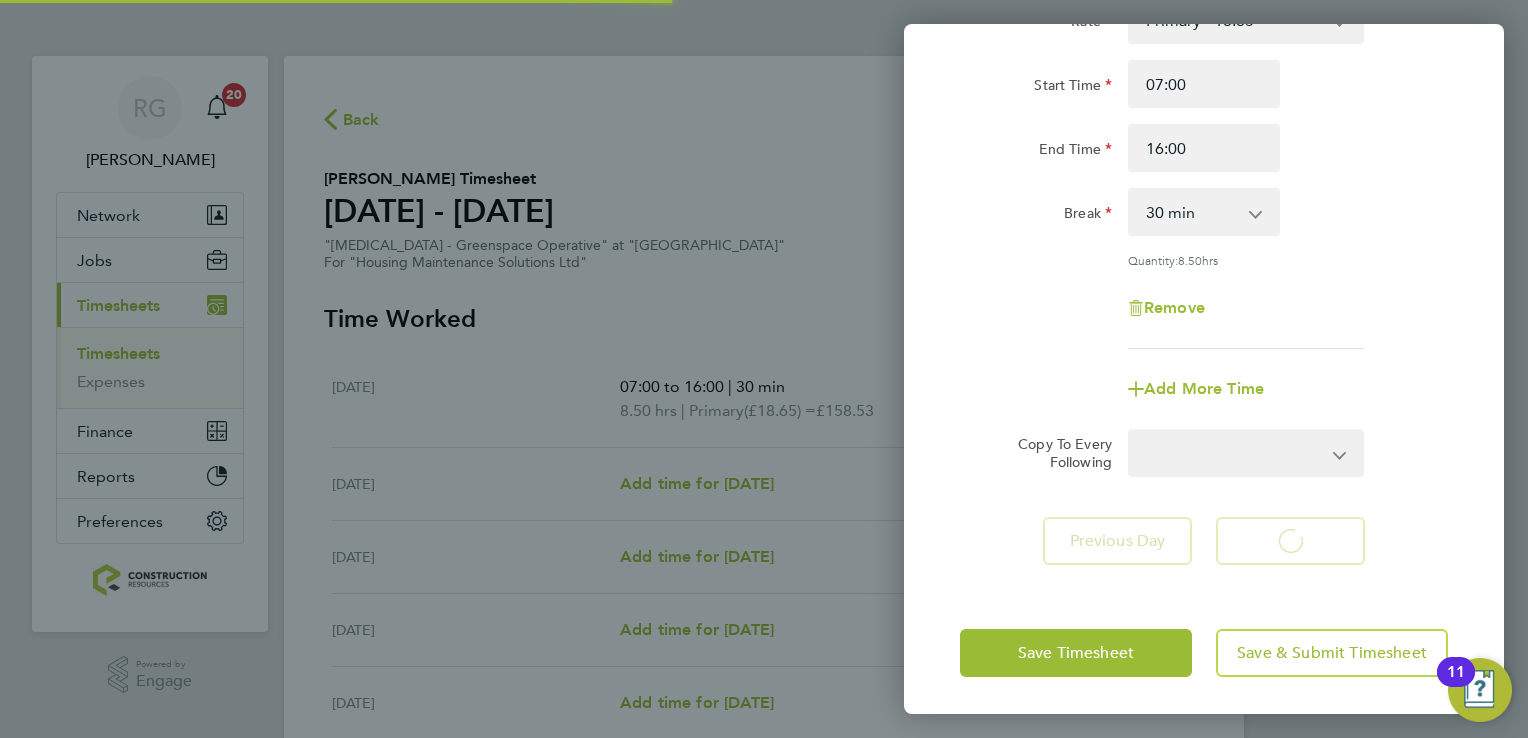 select on "30" 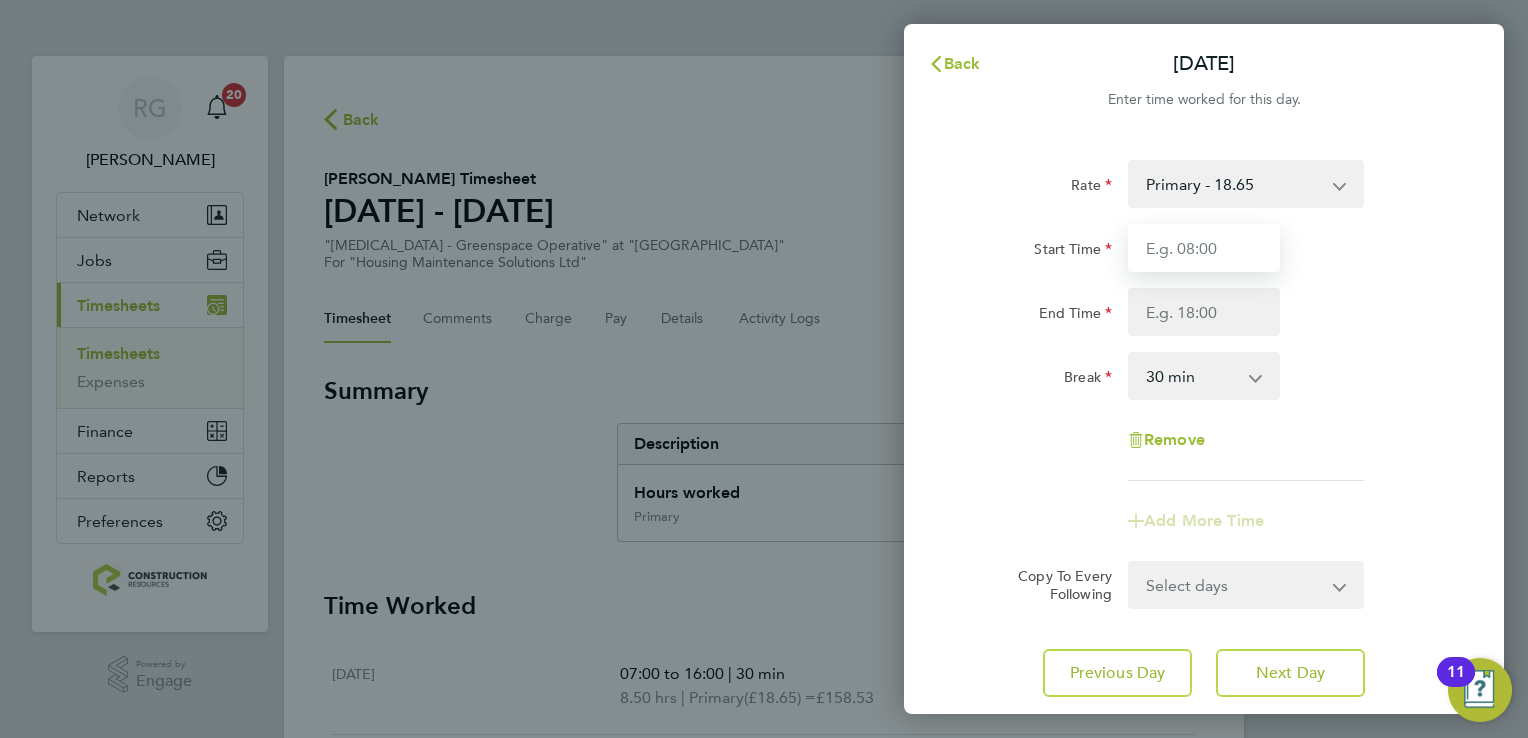 click on "Start Time" at bounding box center (1204, 248) 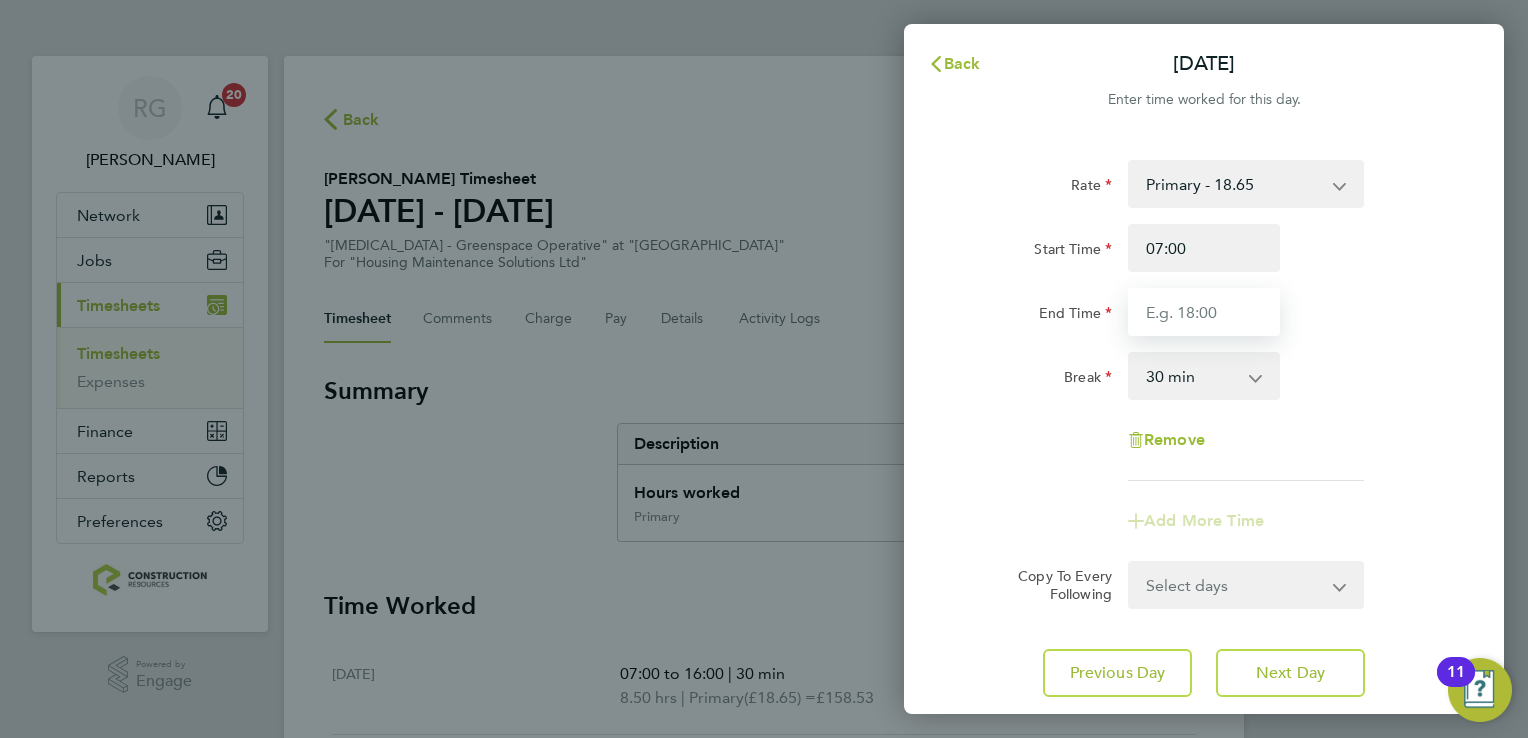 type on "16:00" 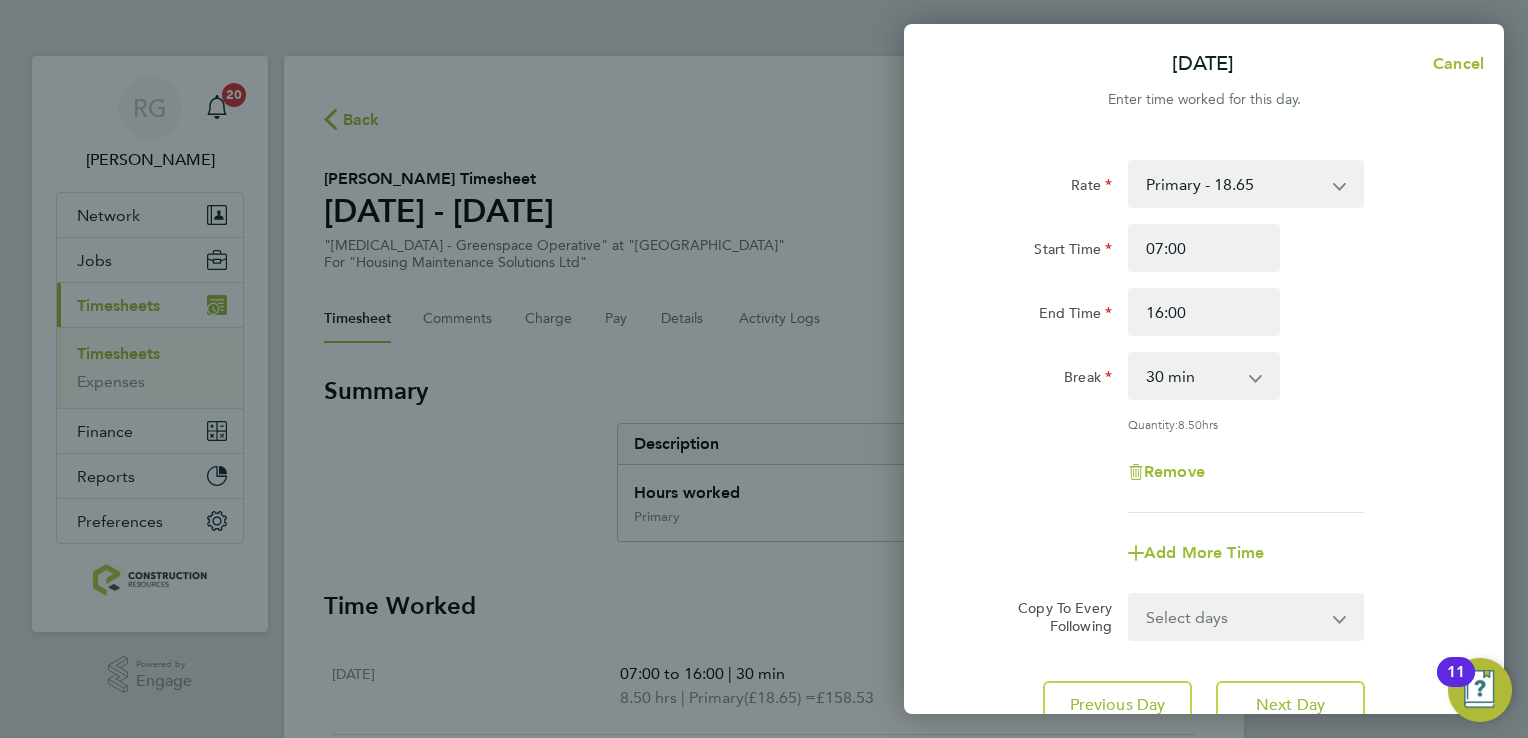 click on "Rate  Primary - 18.65
Start Time 07:00 End Time 16:00 Break  0 min   15 min   30 min   45 min   60 min   75 min   90 min
Quantity:  8.50  hrs
Remove" 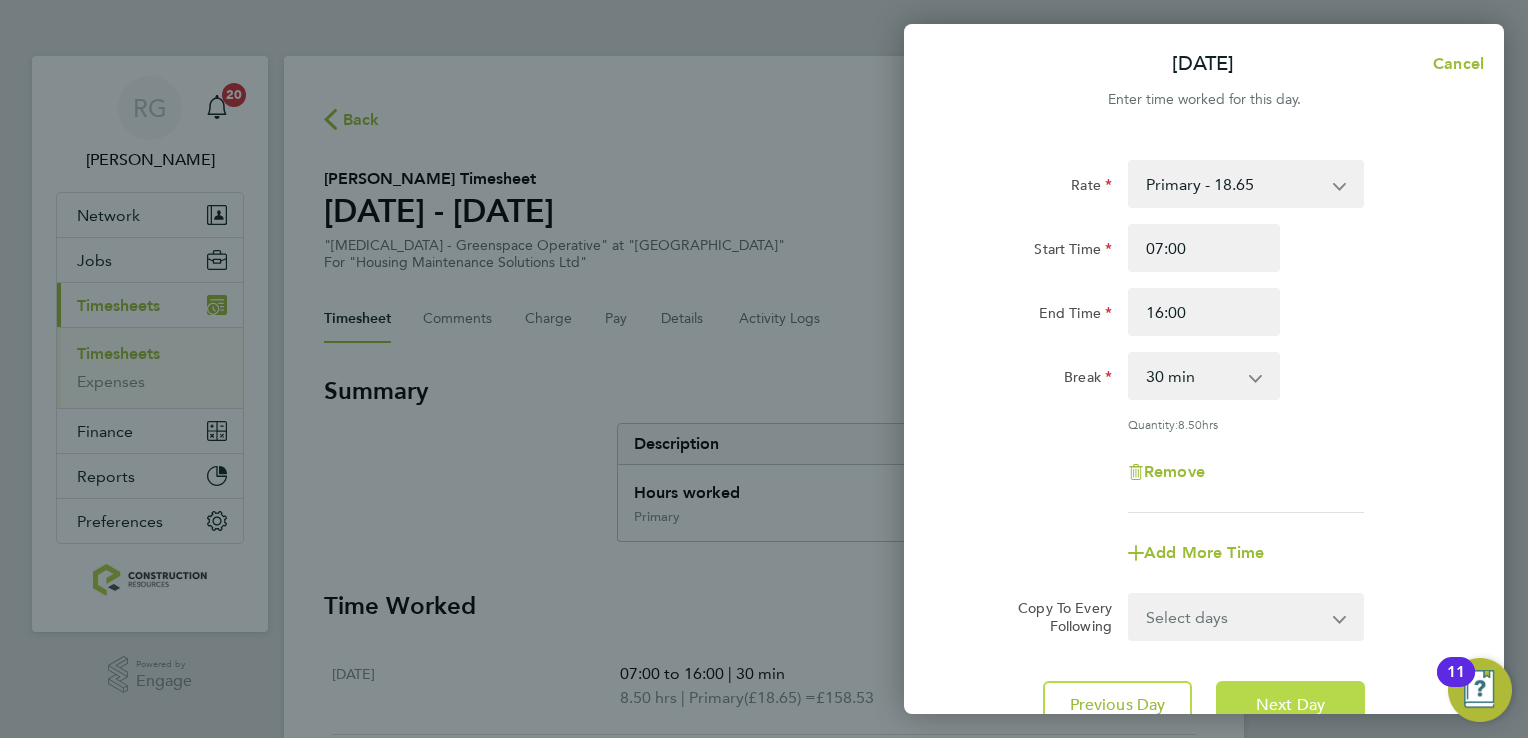 click on "Next Day" 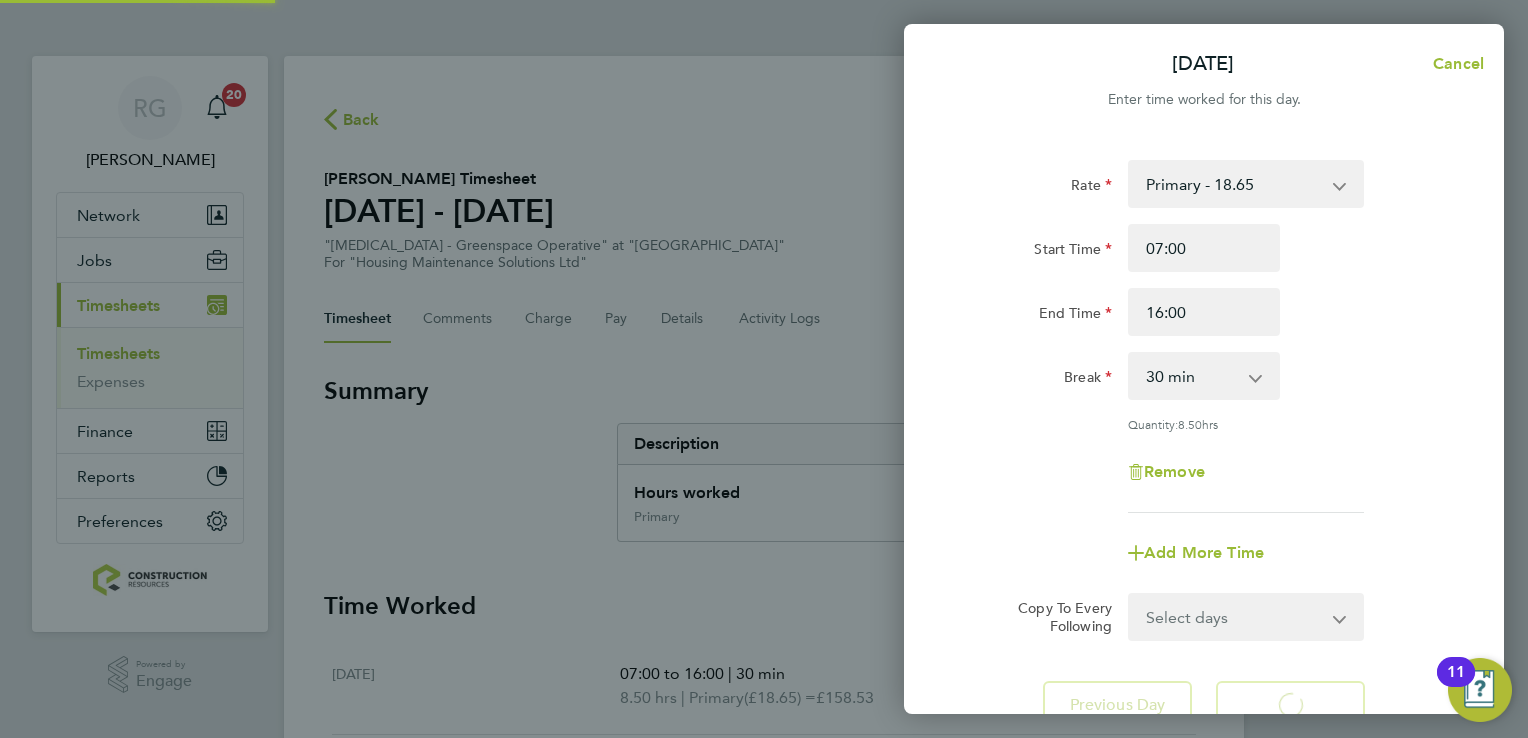 select on "30" 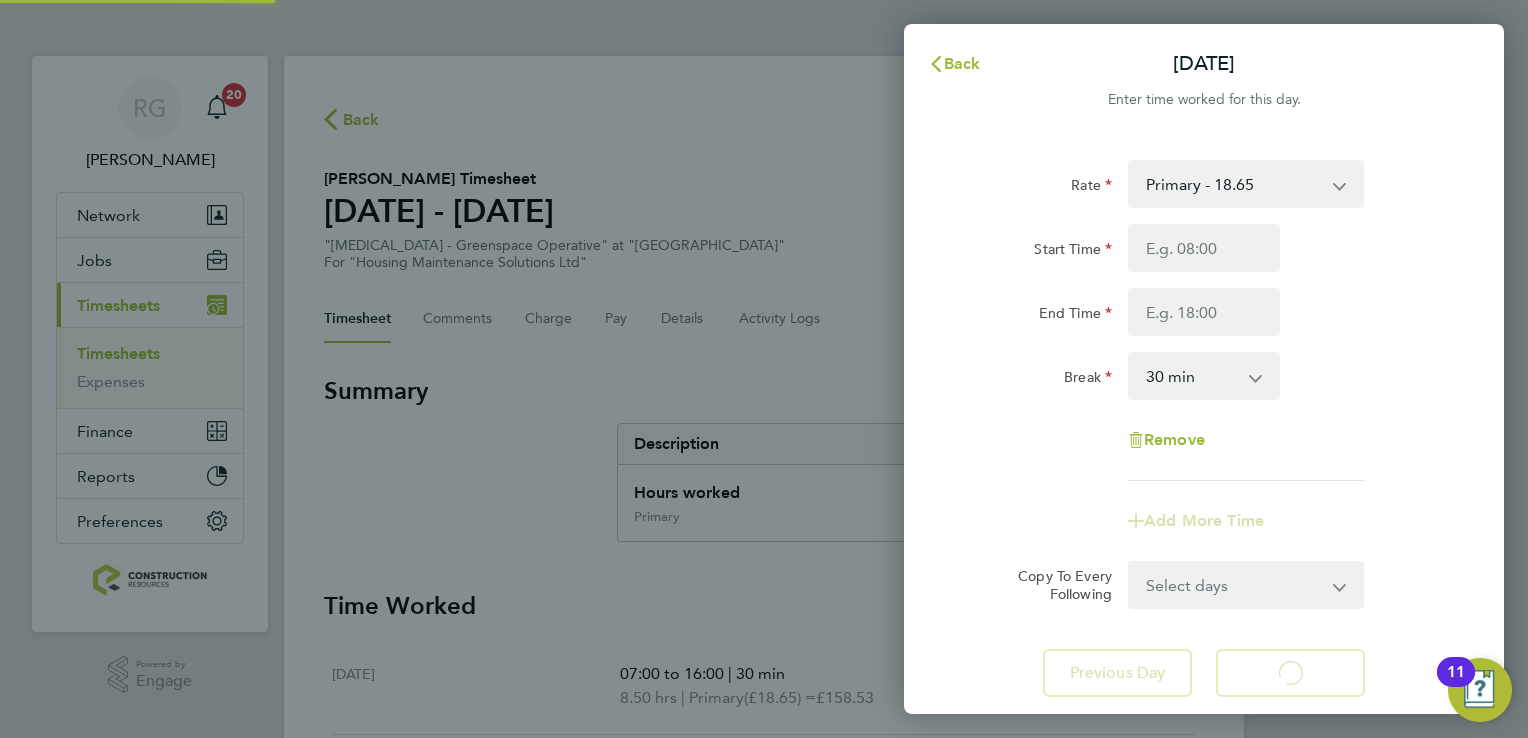 select on "30" 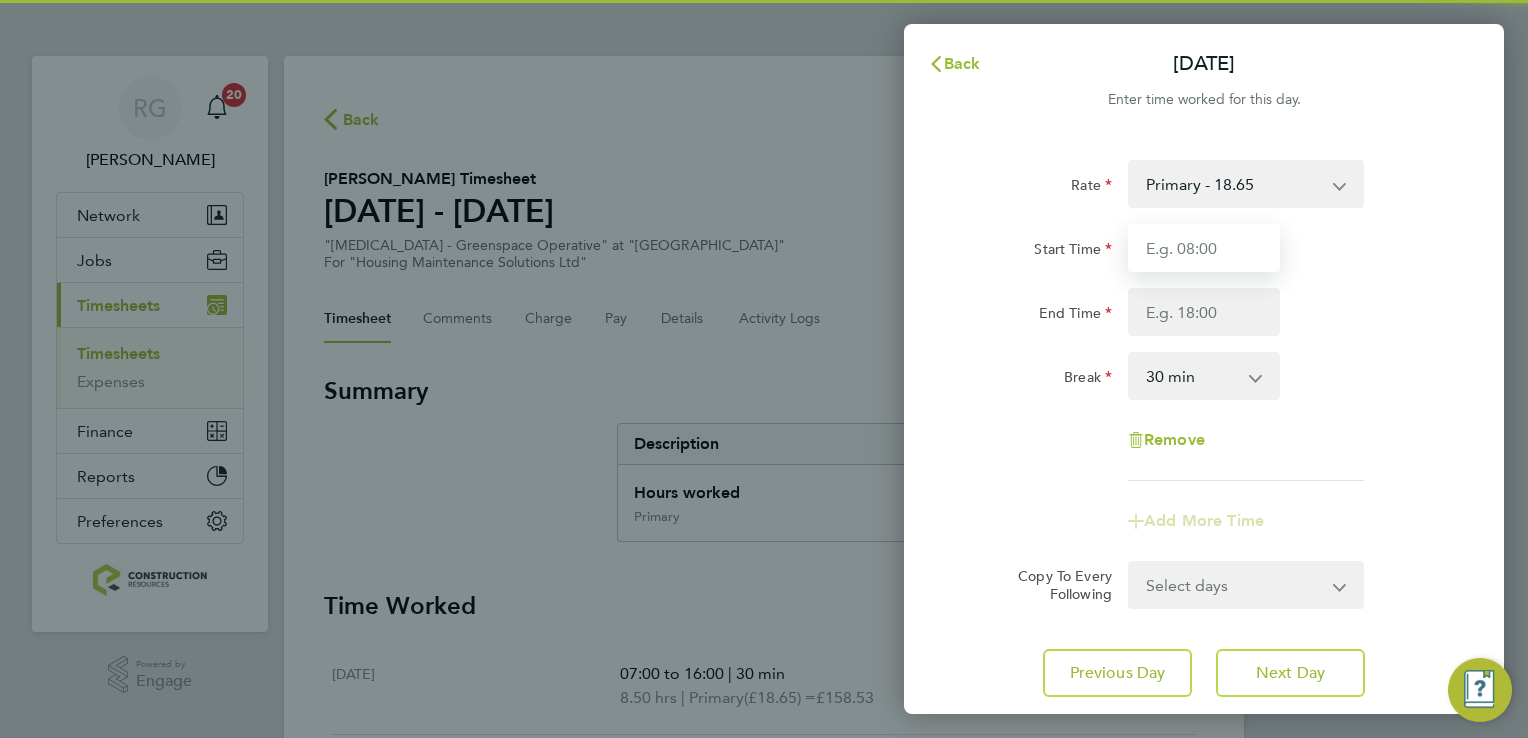 click on "Start Time" at bounding box center [1204, 248] 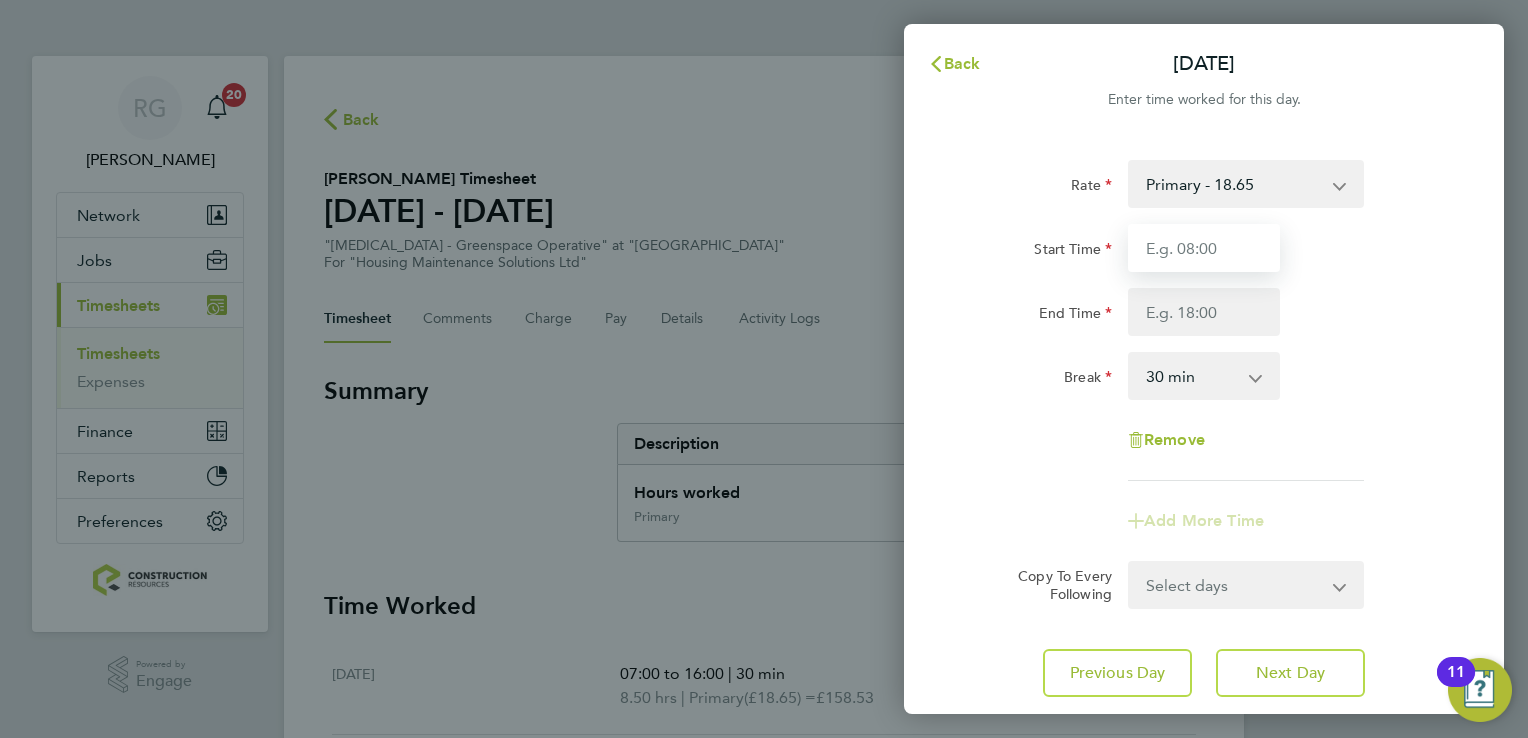 type on "07:00" 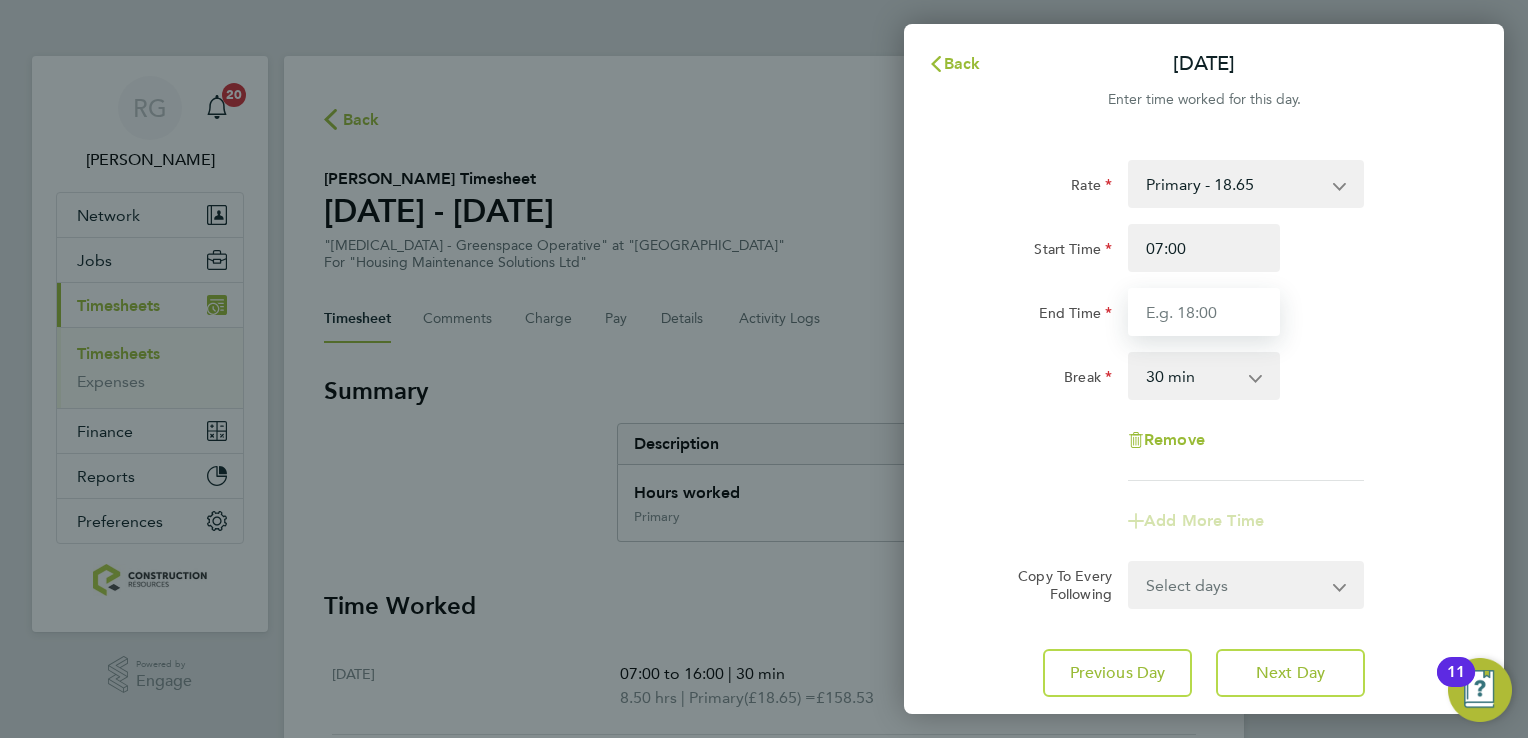 type on "16:00" 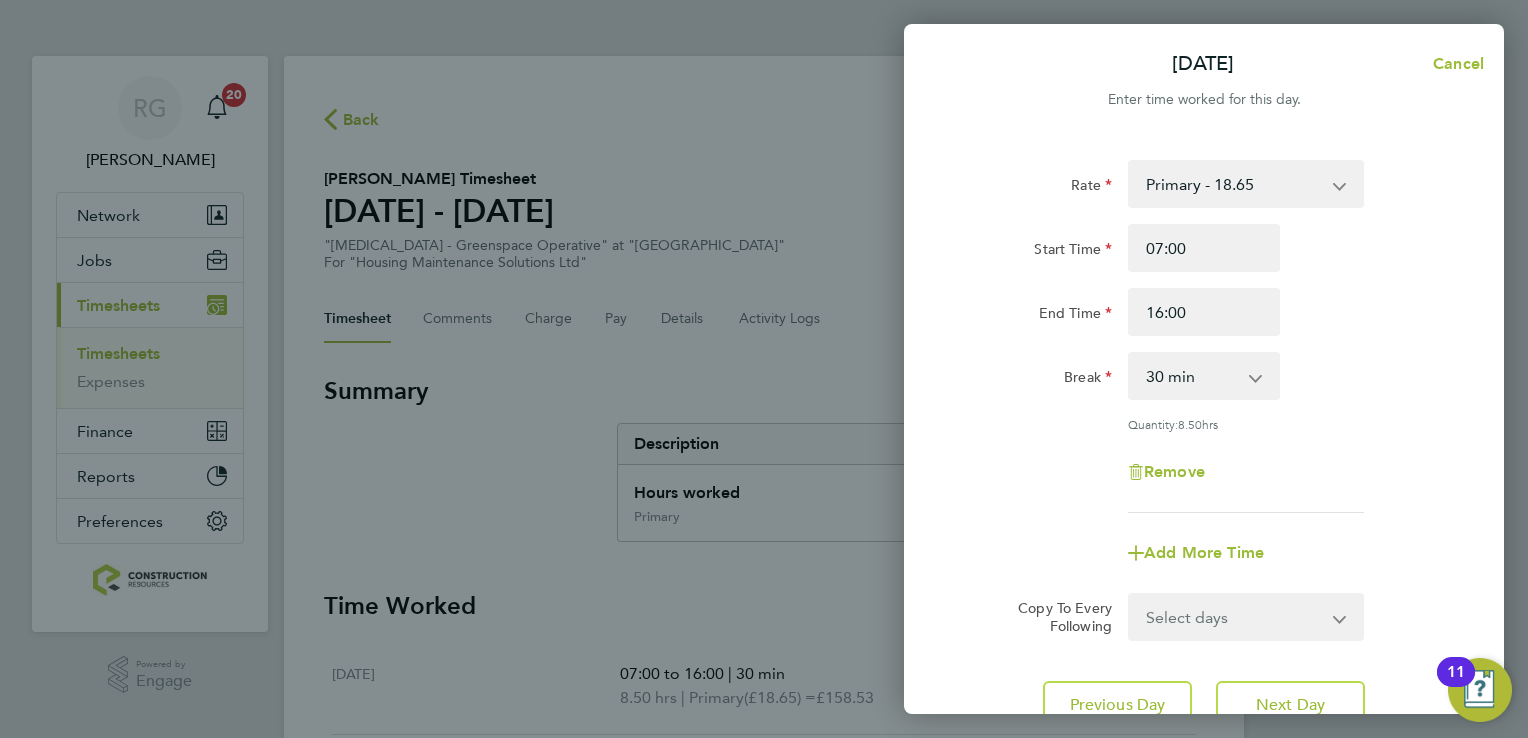 click on "Remove" 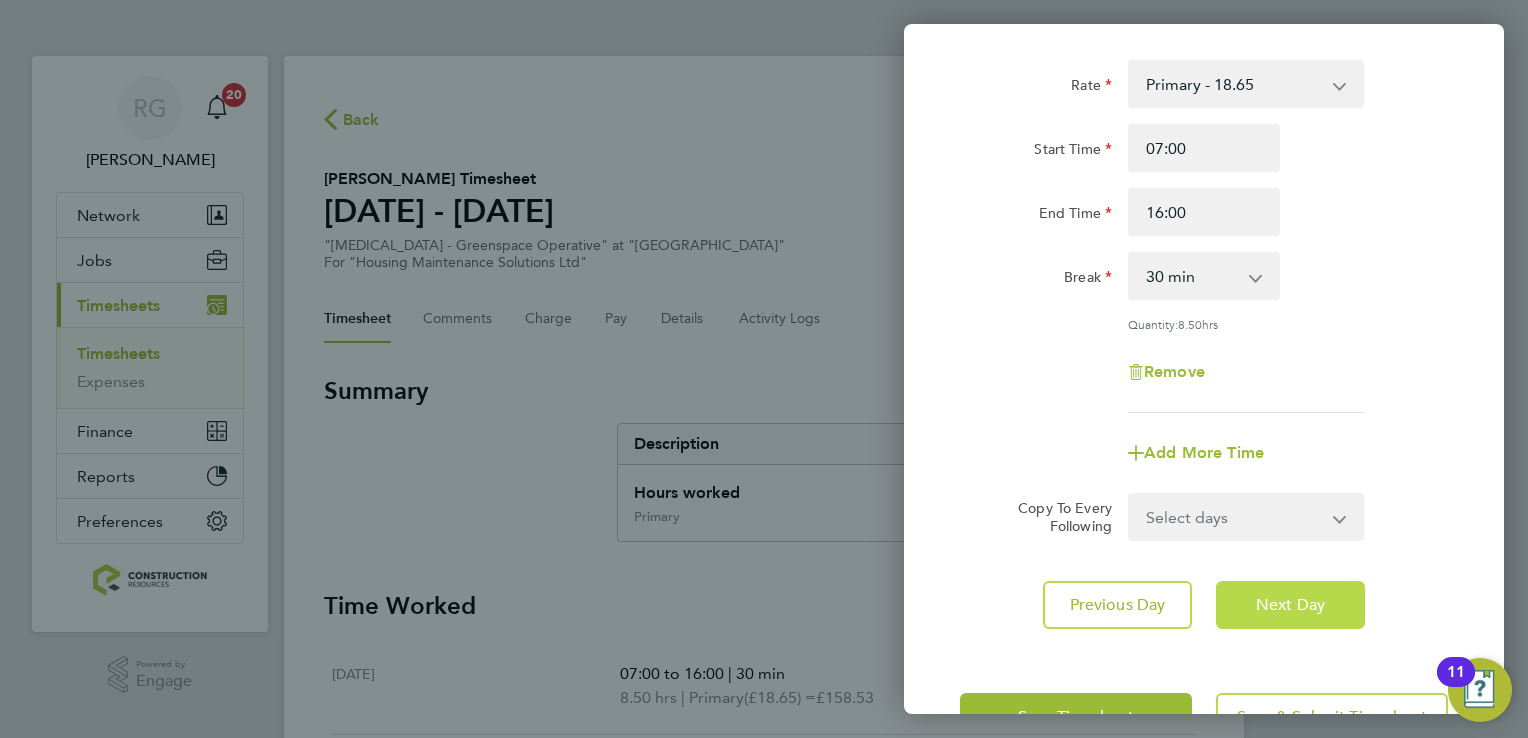 click on "Next Day" 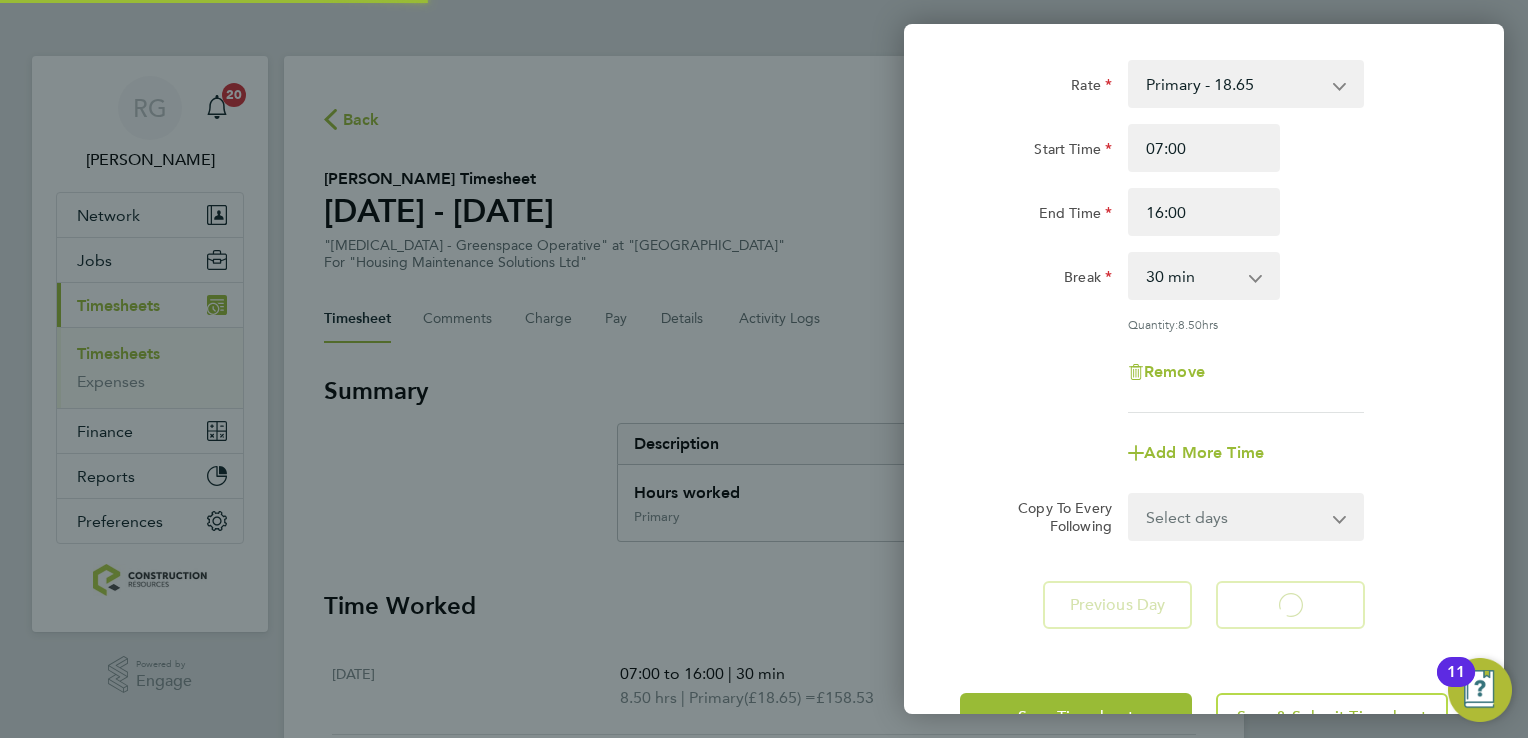 select on "30" 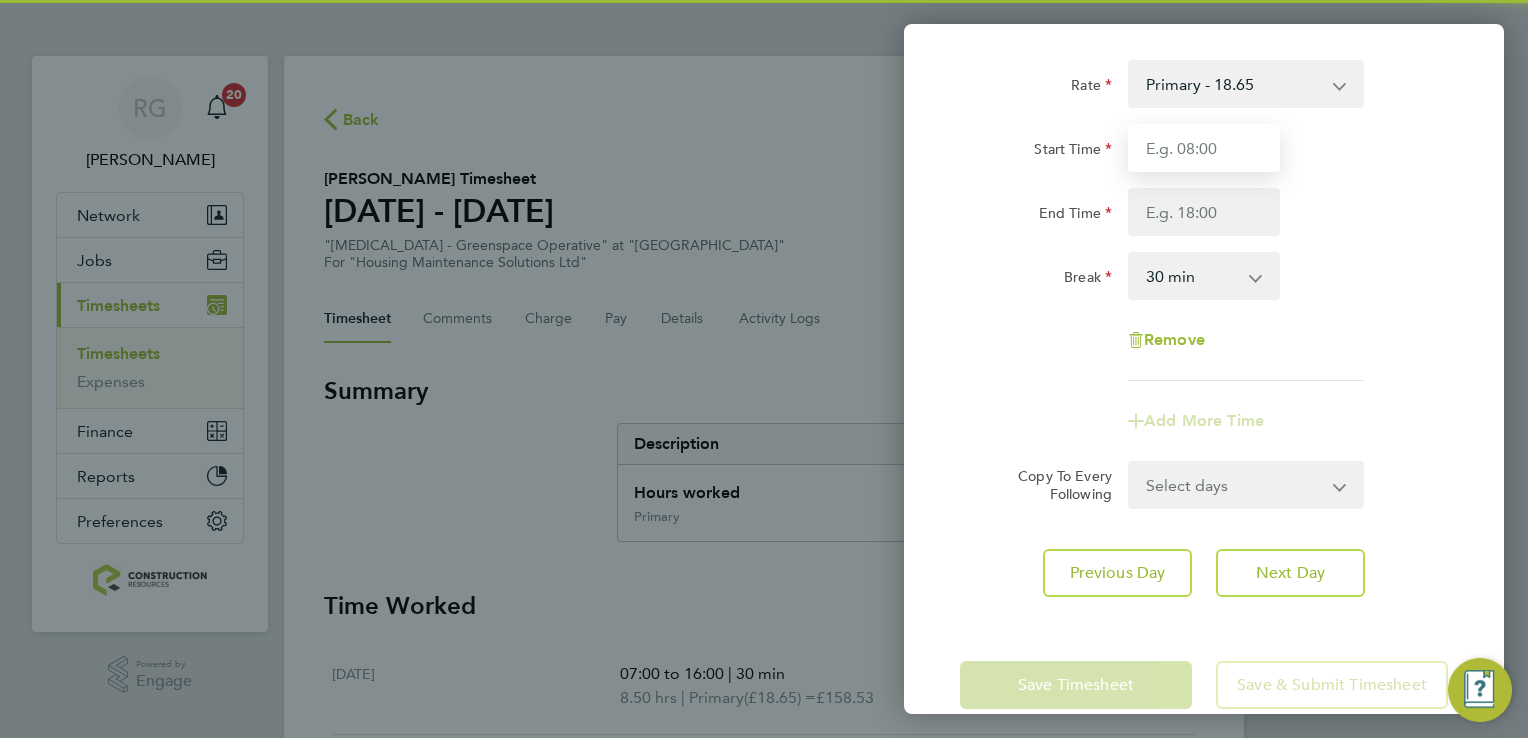 click on "Start Time" at bounding box center [1204, 148] 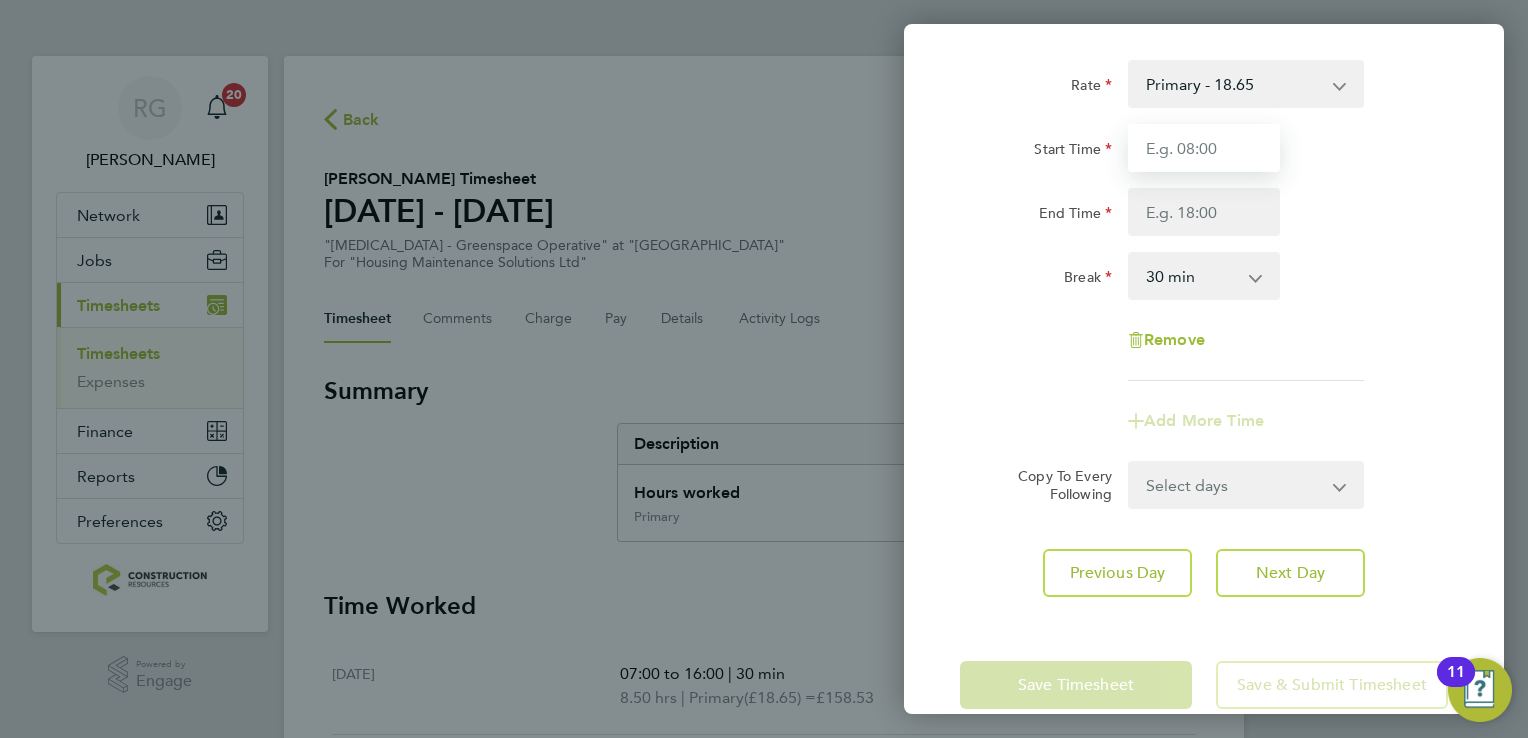 type on "07:00" 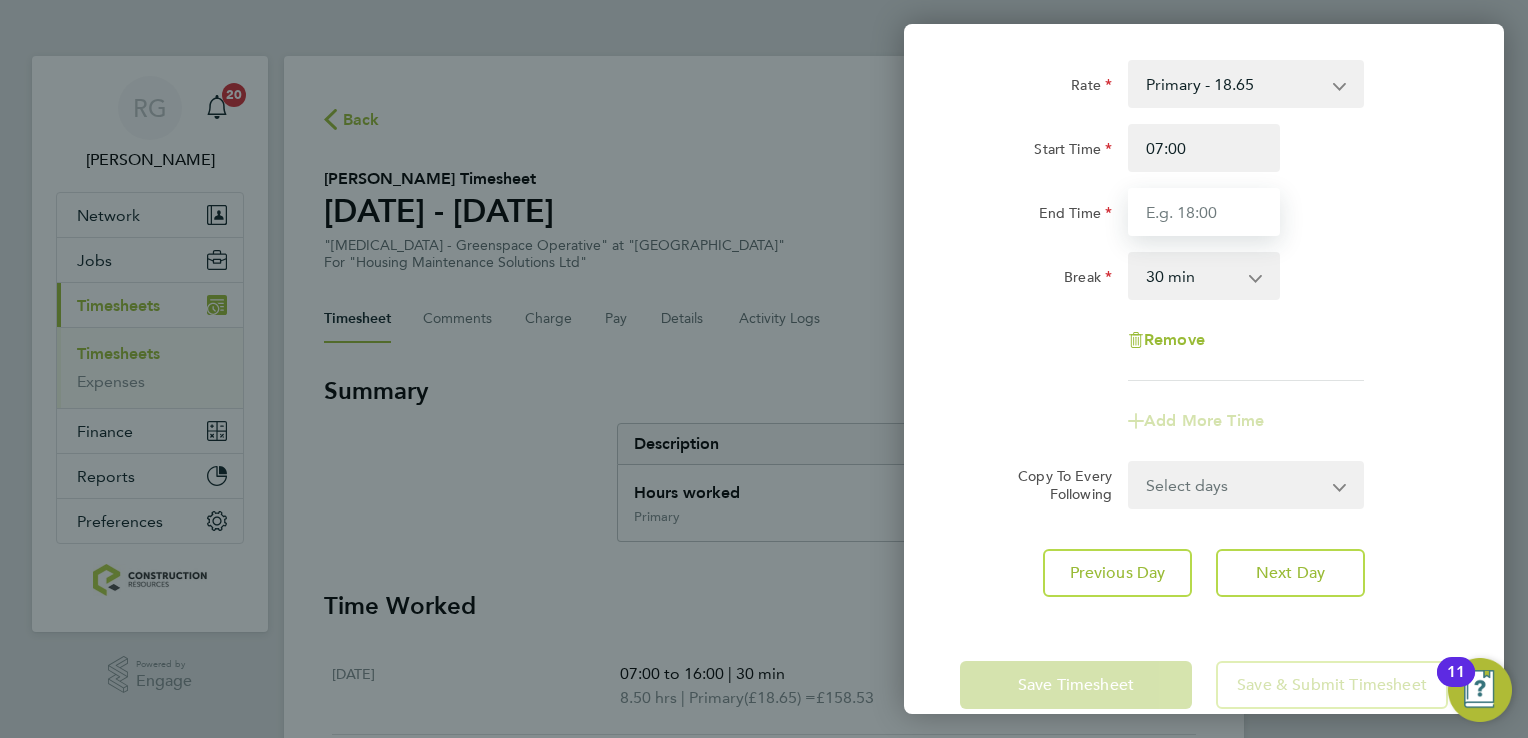 type on "16:00" 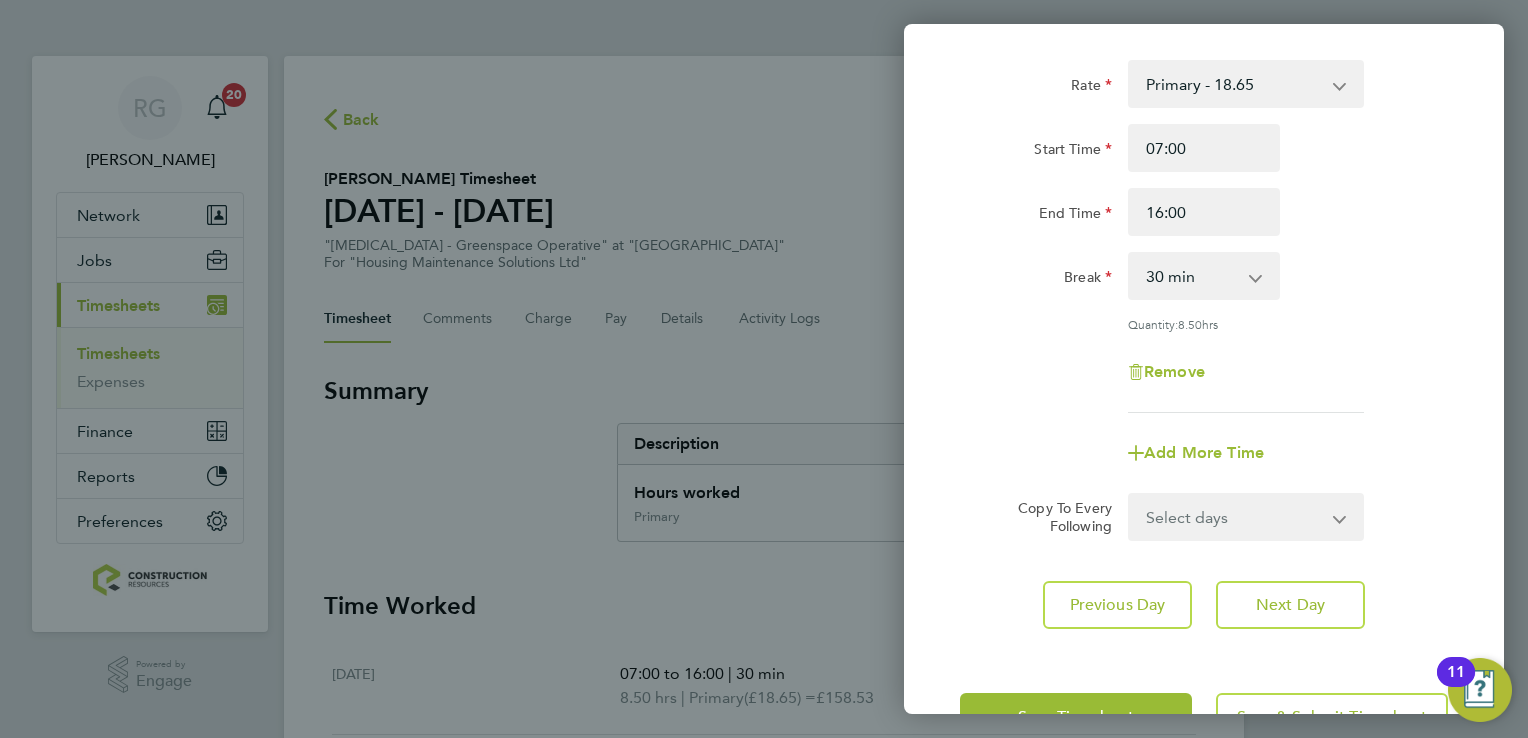 click on "Rate  Primary - 18.65
Start Time 07:00 End Time 16:00 Break  0 min   15 min   30 min   45 min   60 min   75 min   90 min
Quantity:  8.50  hrs
Remove" 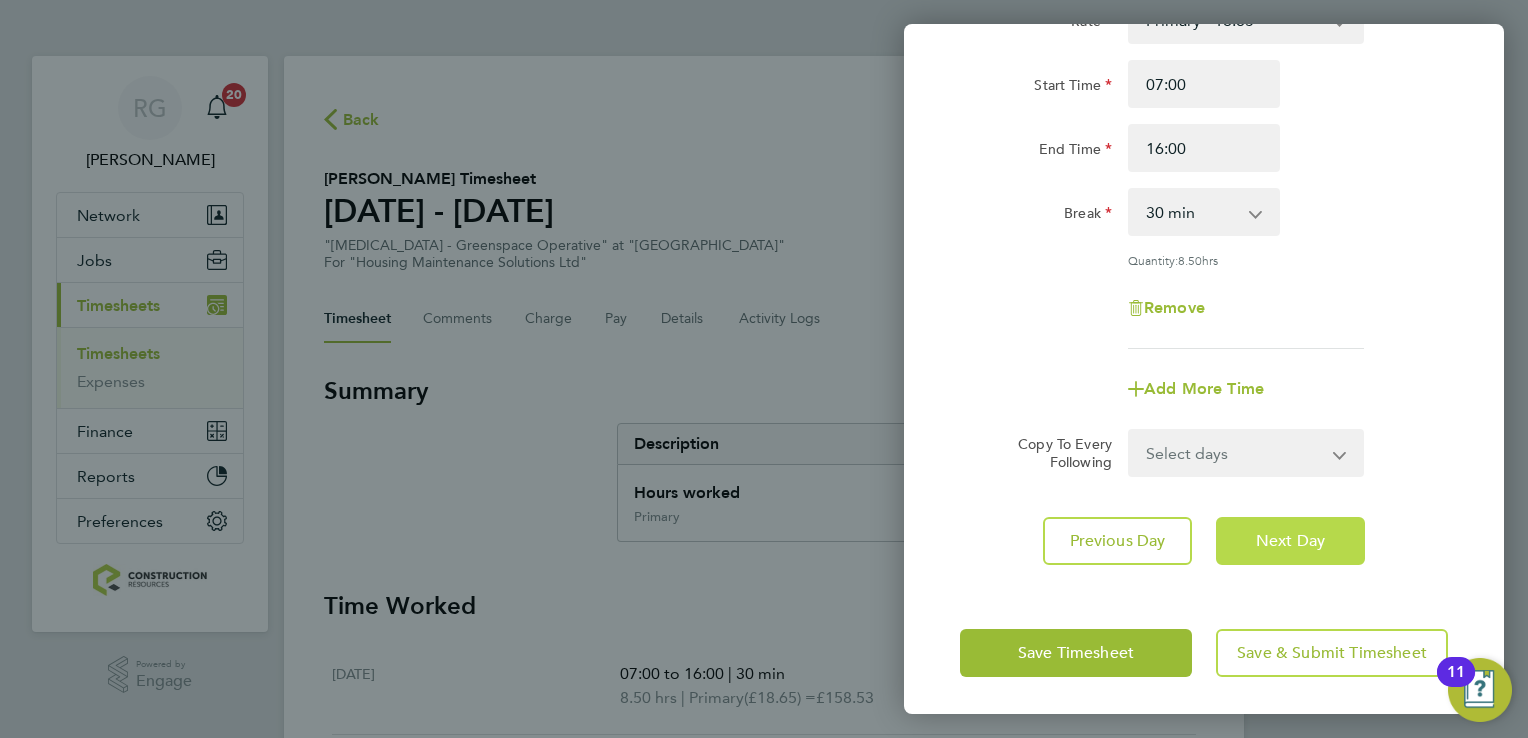 click on "Next Day" 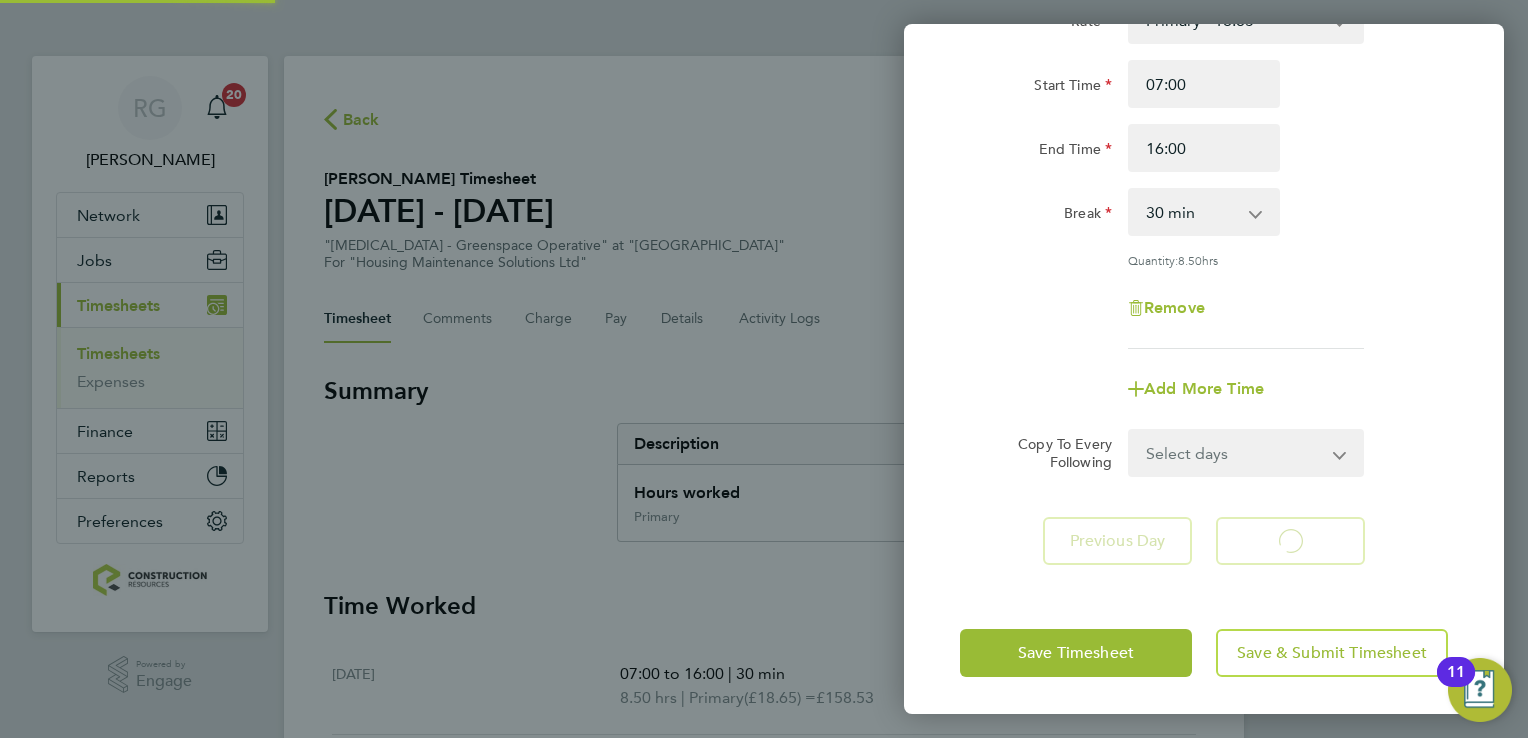 select on "30" 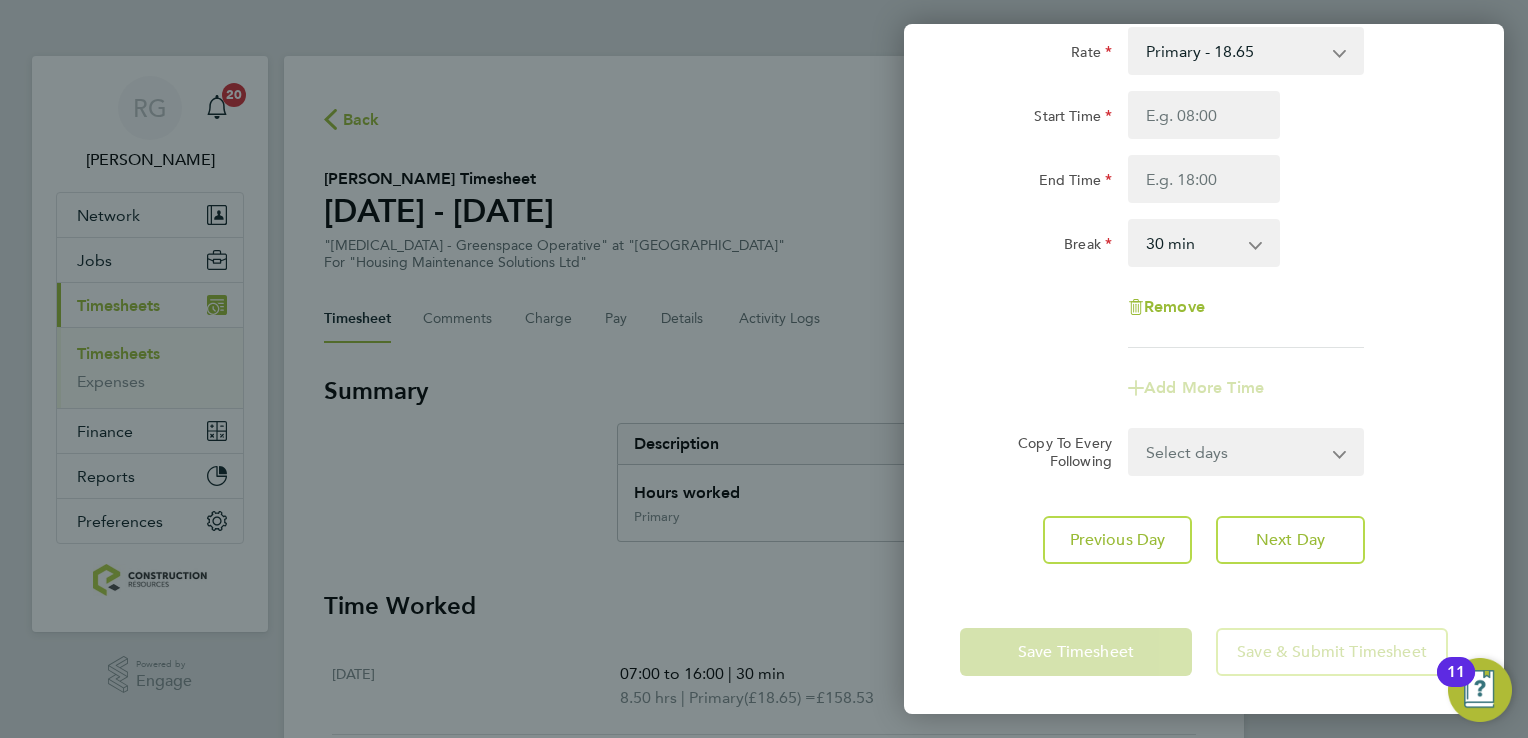 scroll, scrollTop: 0, scrollLeft: 0, axis: both 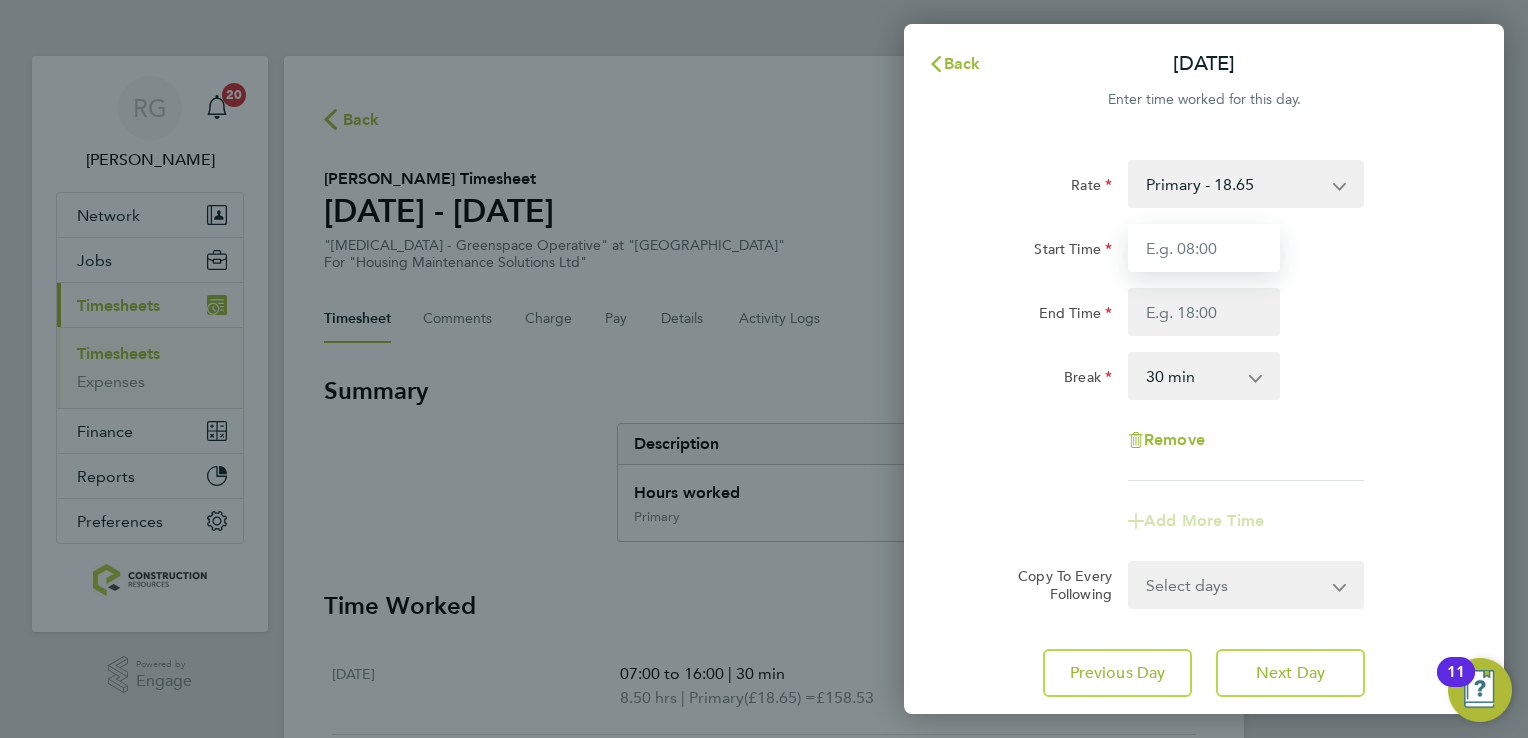 click on "Start Time" at bounding box center [1204, 248] 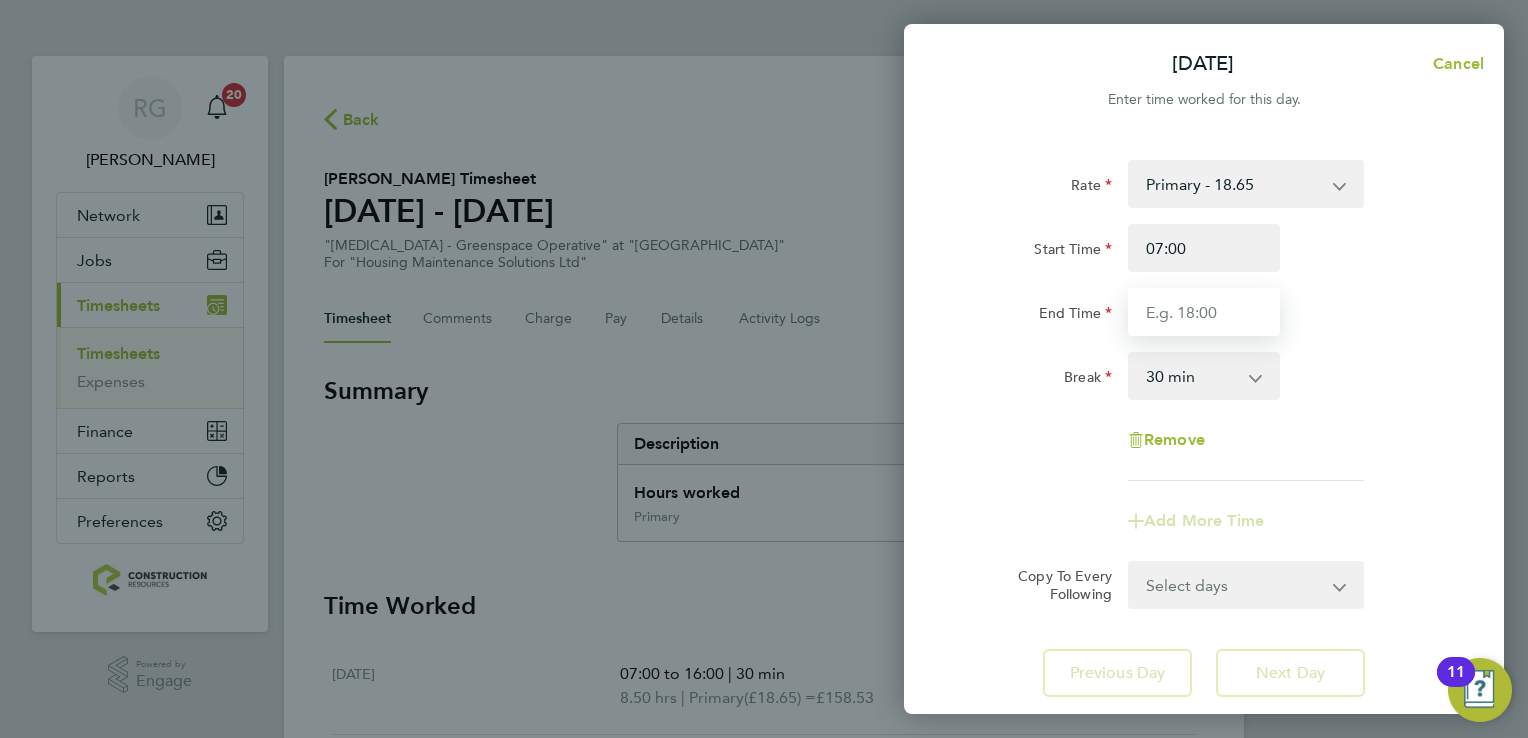 click on "End Time" at bounding box center [1204, 312] 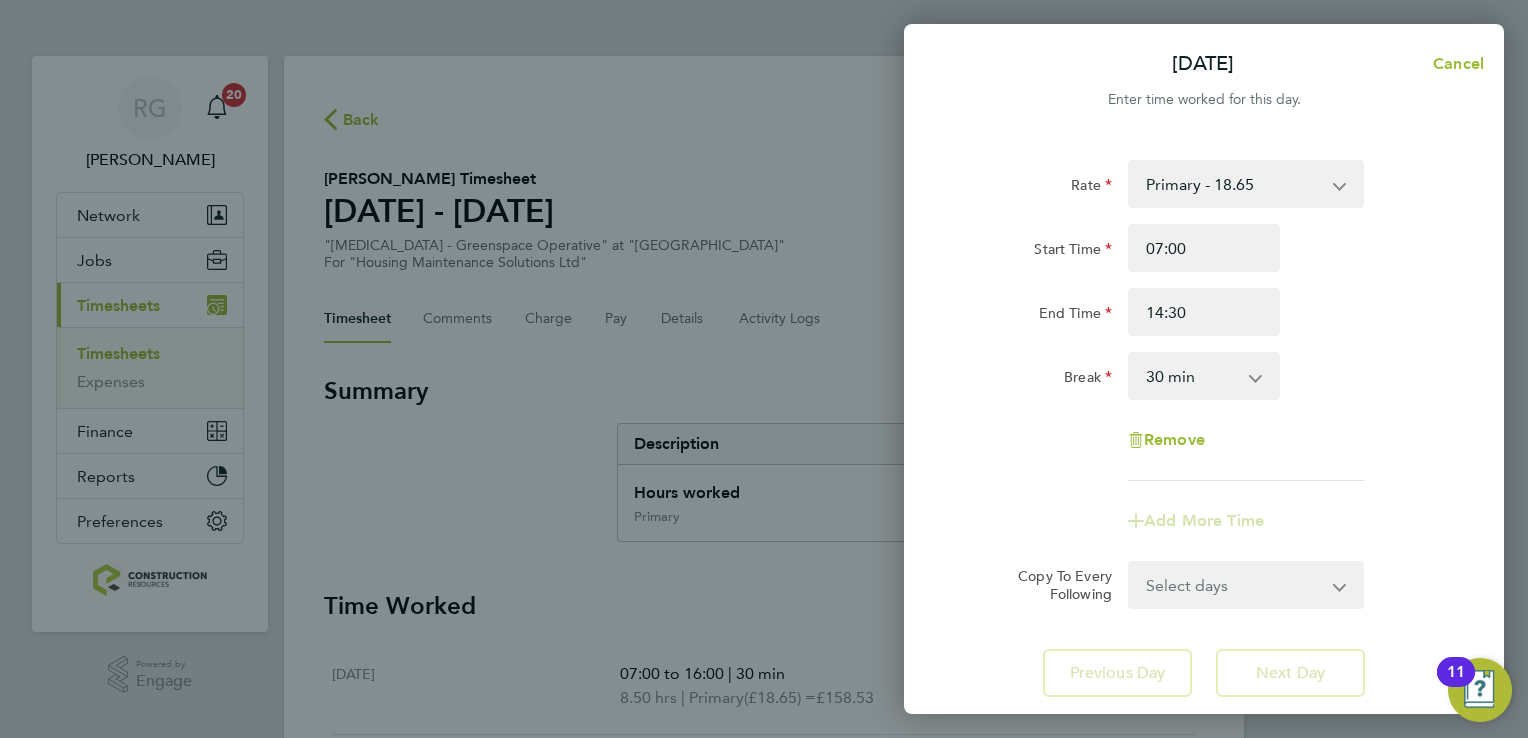 click on "Rate  Primary - 18.65
Start Time 07:00 End Time 14:30 Break  0 min   15 min   30 min   45 min   60 min   75 min   90 min
Remove" 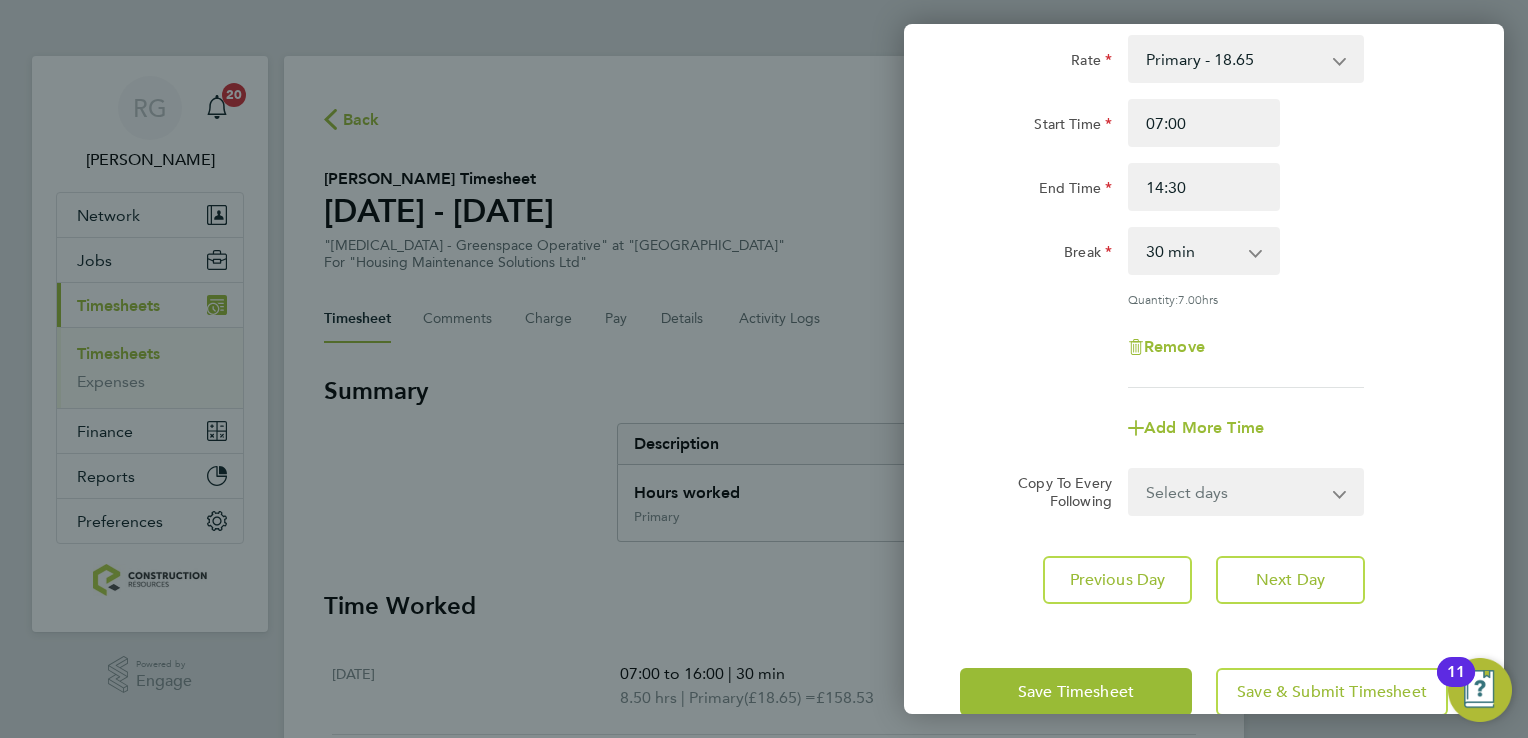scroll, scrollTop: 164, scrollLeft: 0, axis: vertical 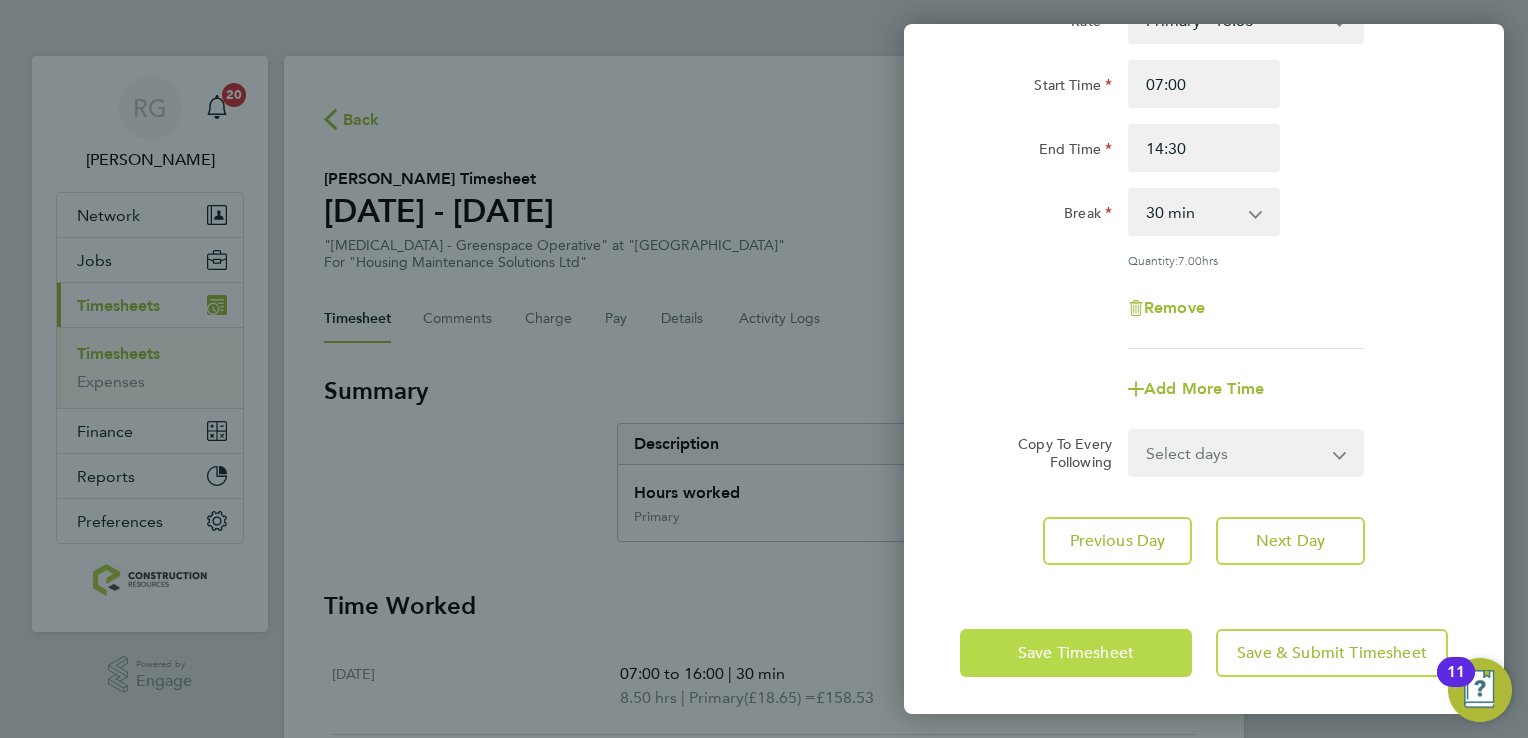 click on "Save Timesheet" 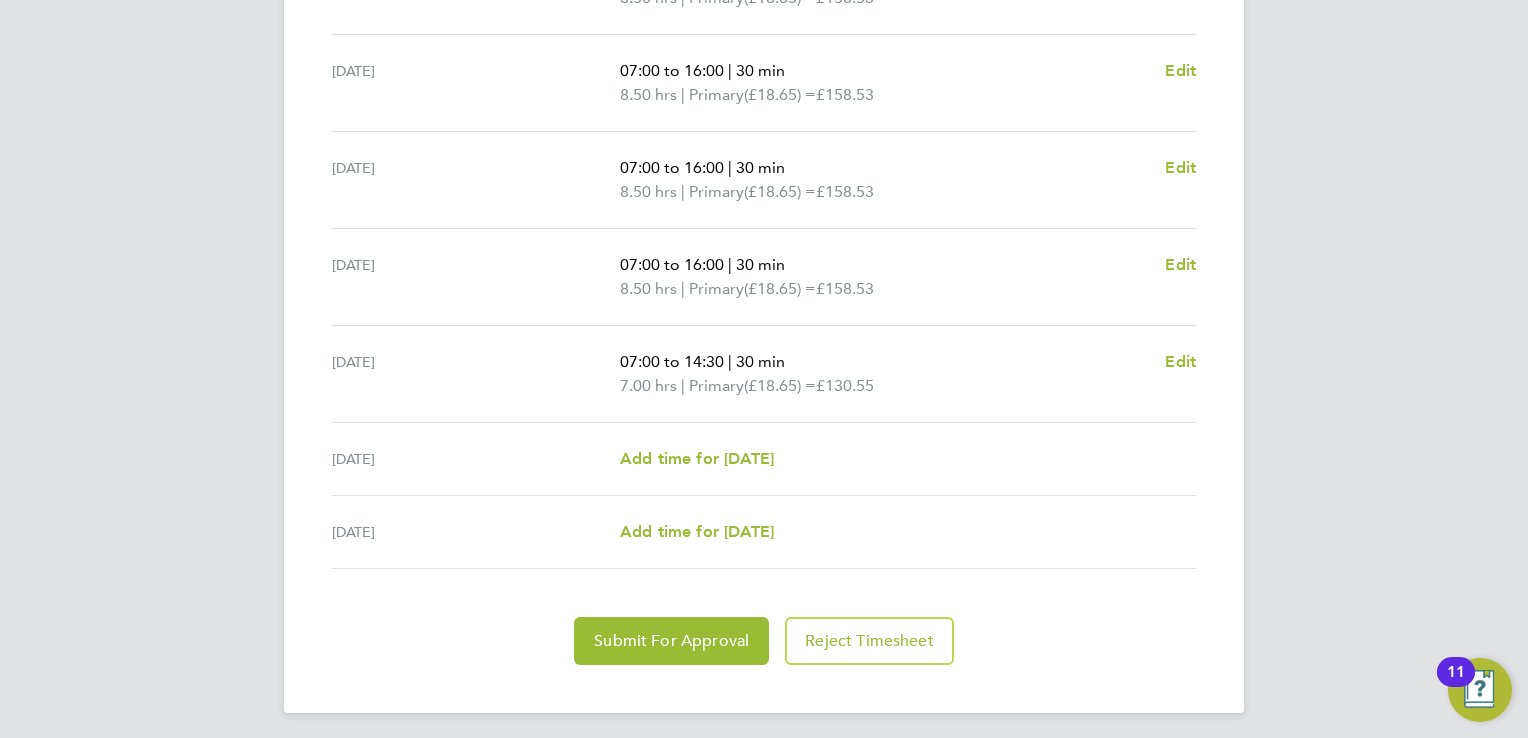 scroll, scrollTop: 704, scrollLeft: 0, axis: vertical 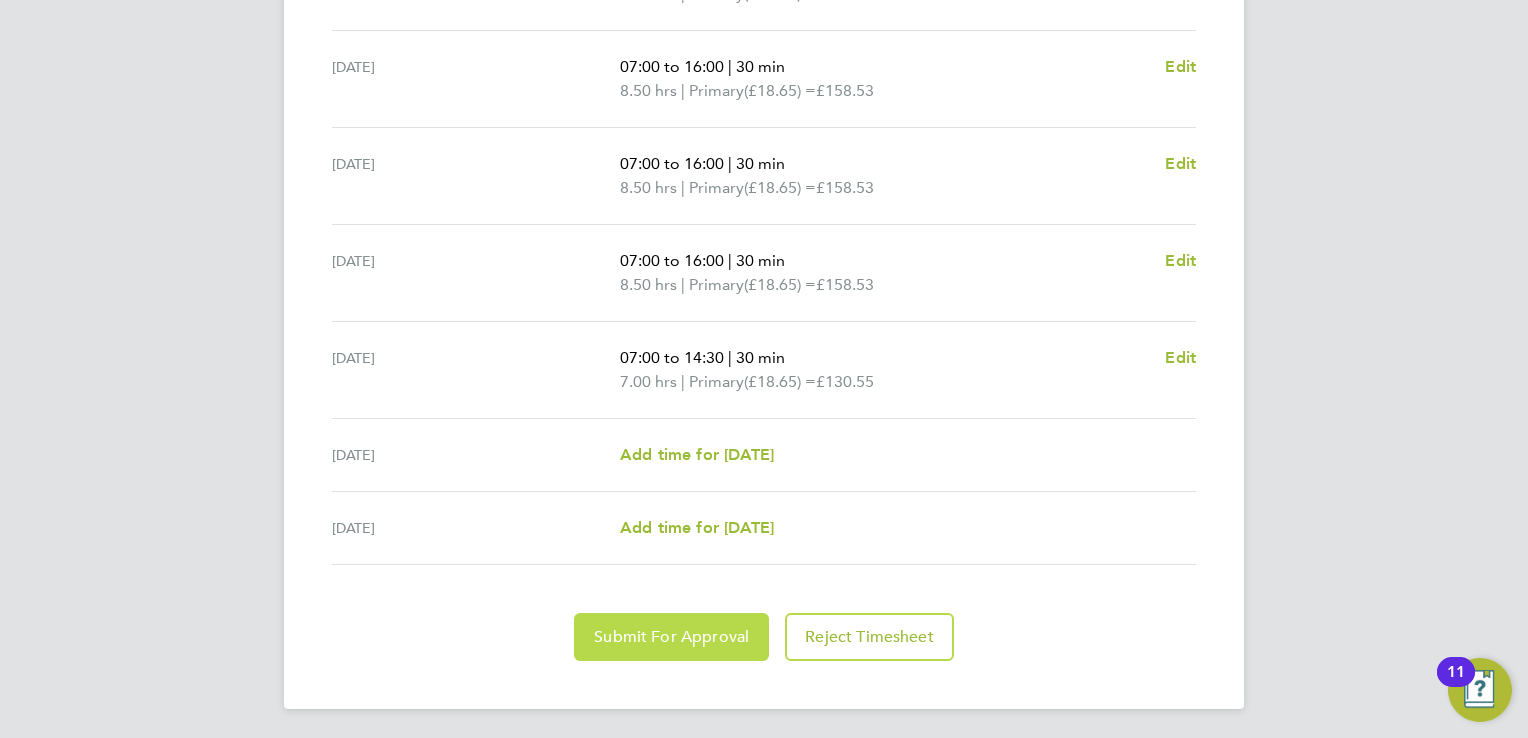 click on "Submit For Approval" 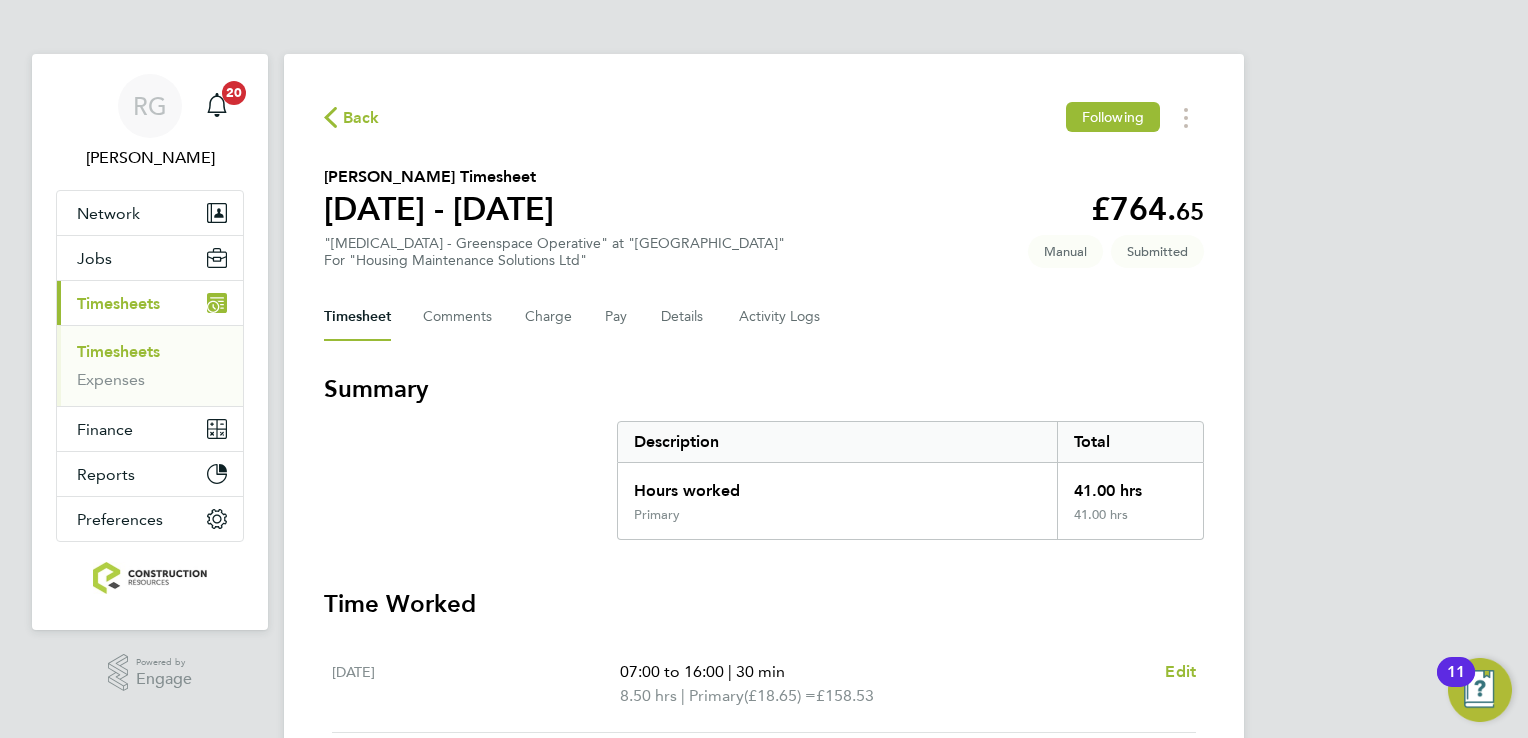 scroll, scrollTop: 0, scrollLeft: 0, axis: both 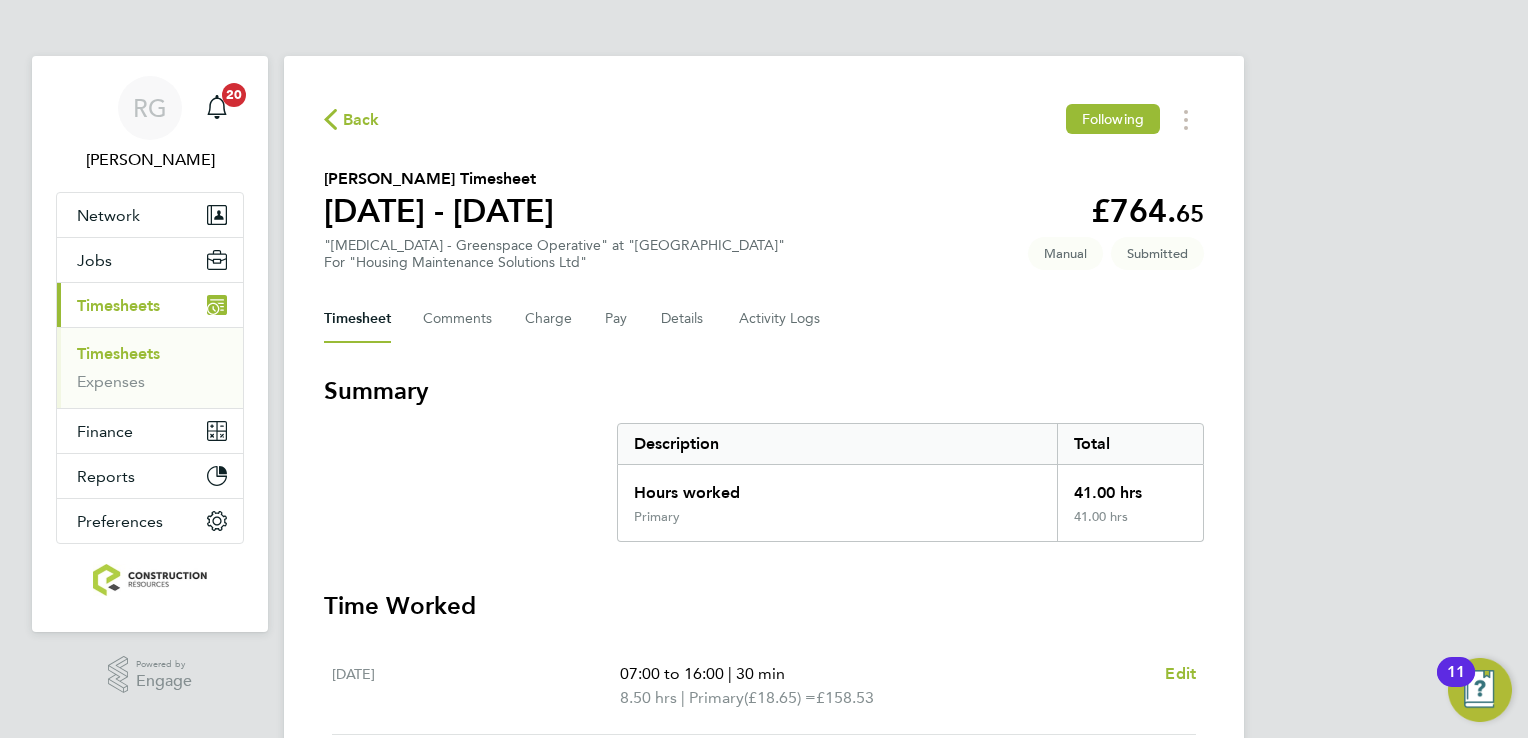 click on "Timesheets" at bounding box center (118, 305) 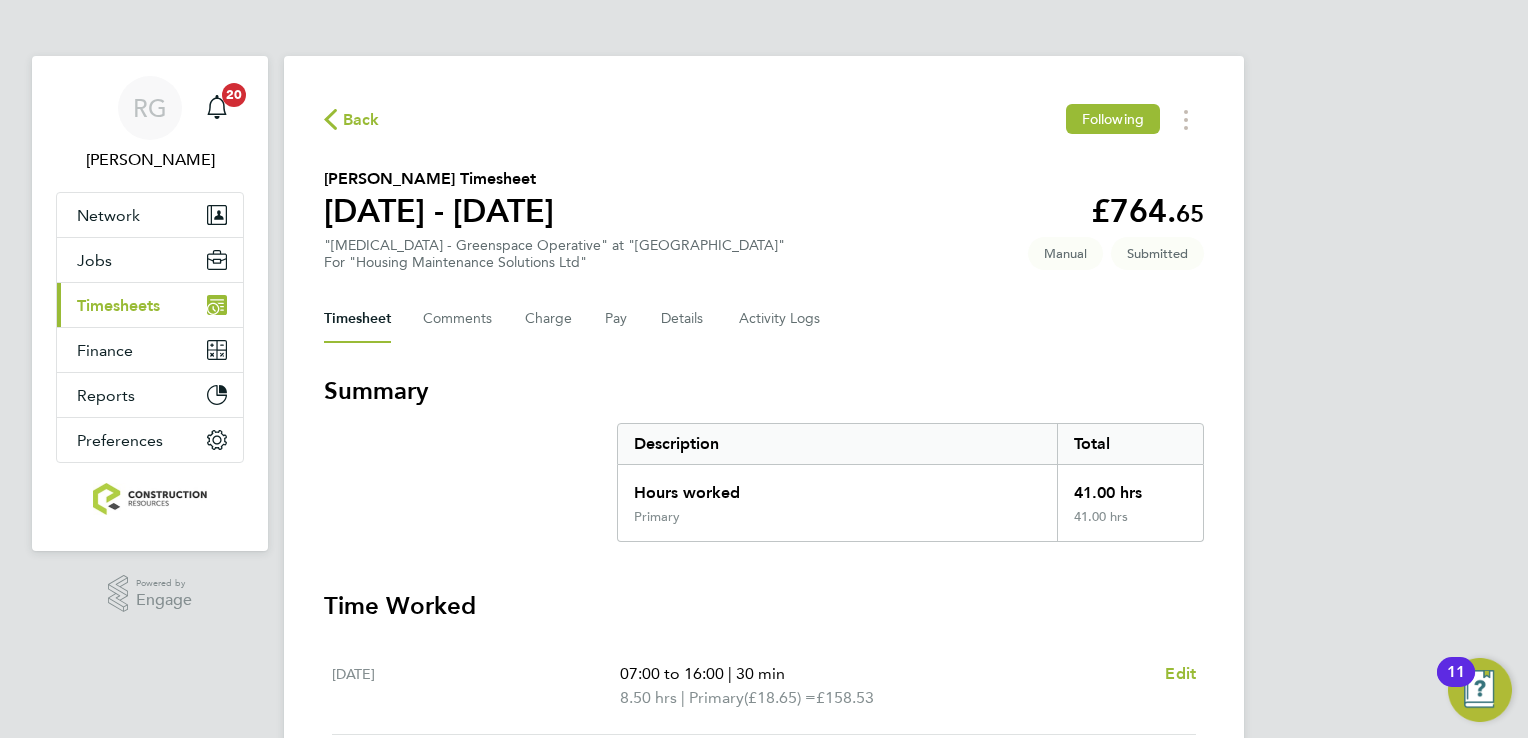 click on "Timesheets" at bounding box center [118, 305] 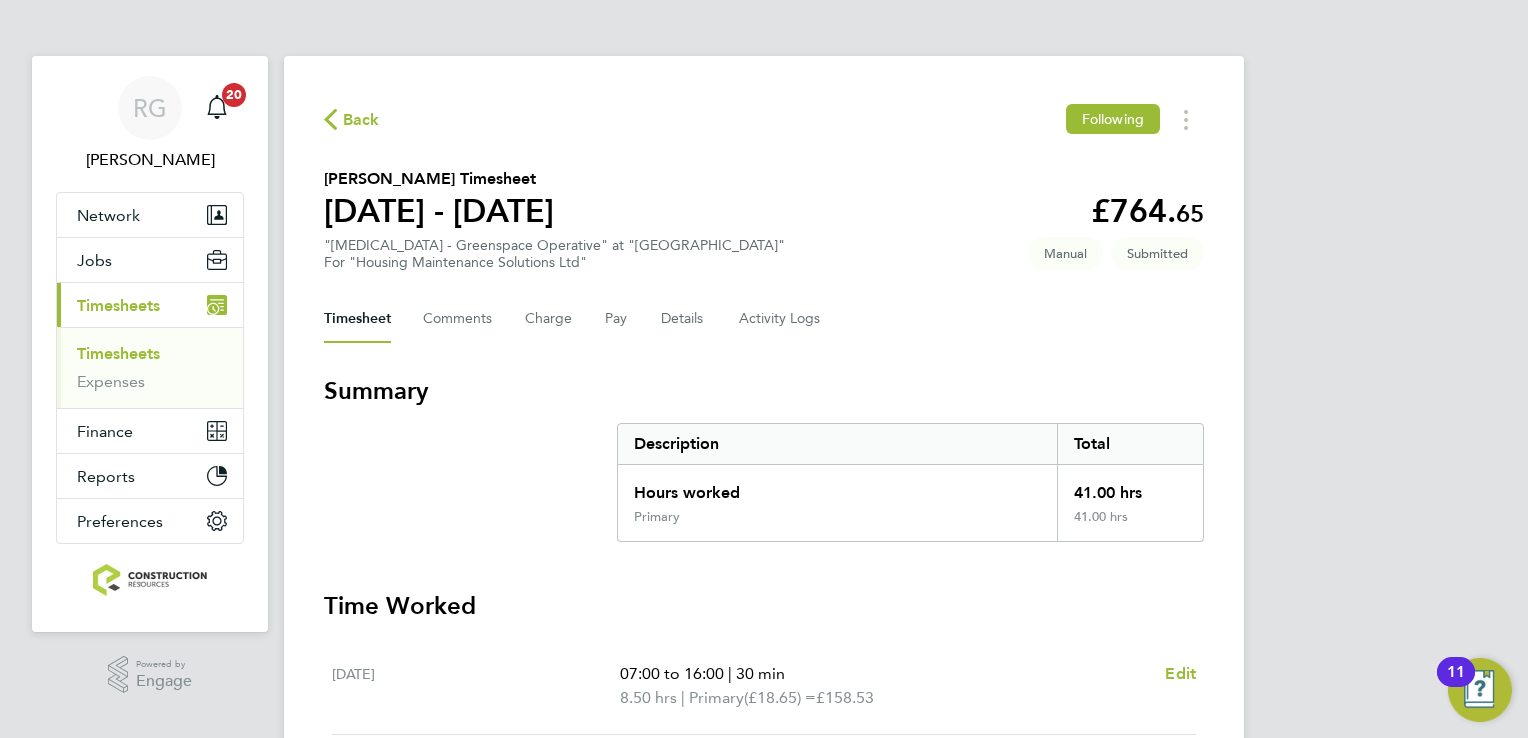 click on "Timesheets" at bounding box center (118, 353) 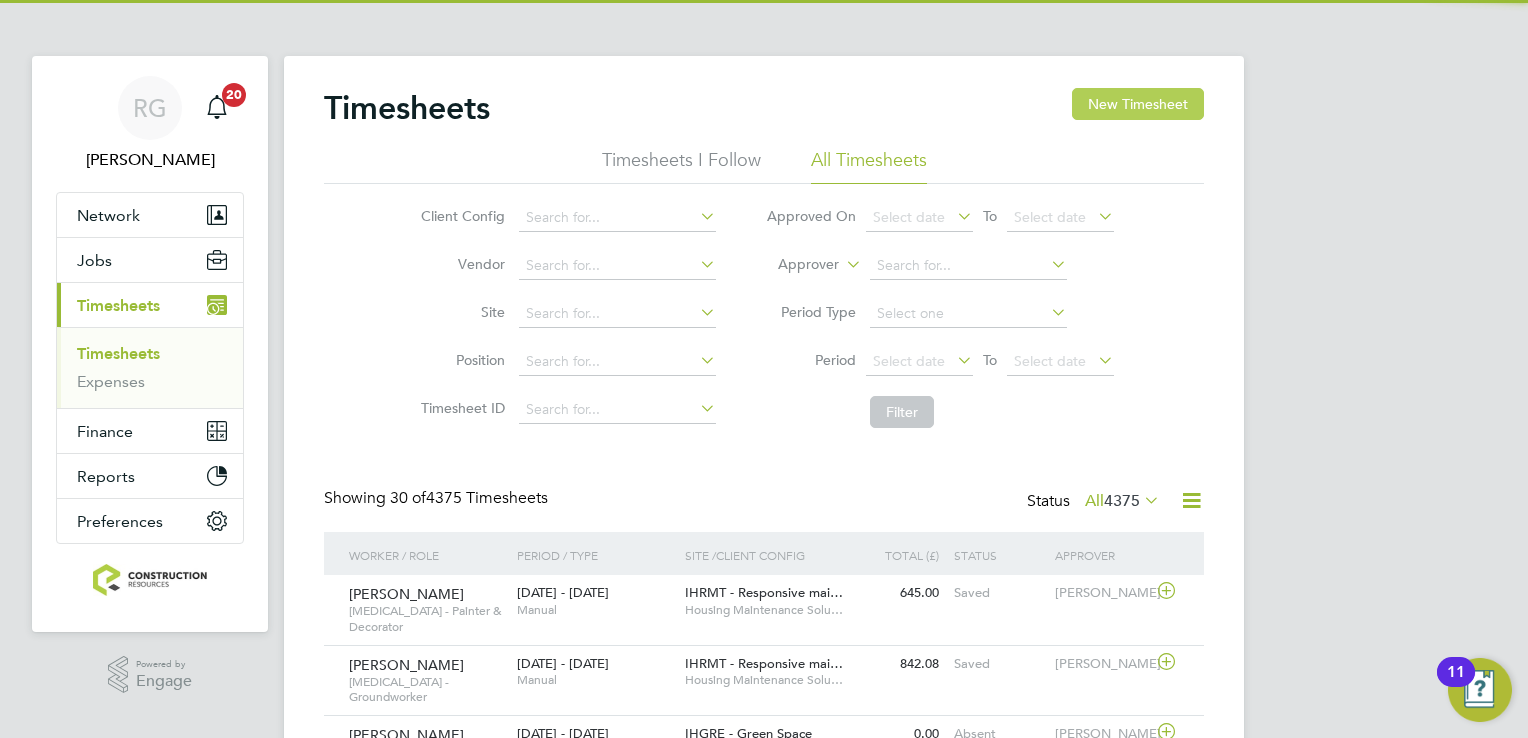 scroll, scrollTop: 9, scrollLeft: 10, axis: both 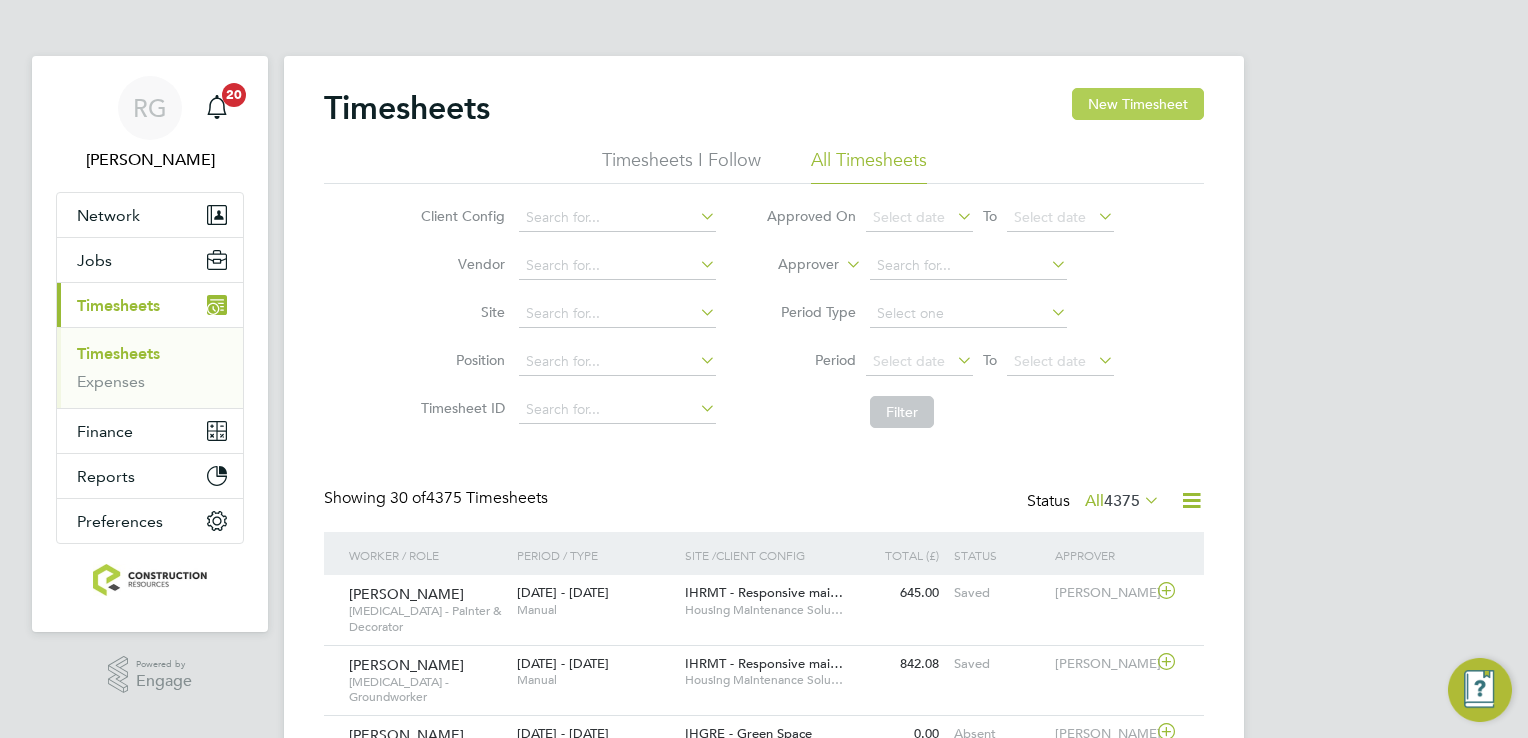 click on "New Timesheet" 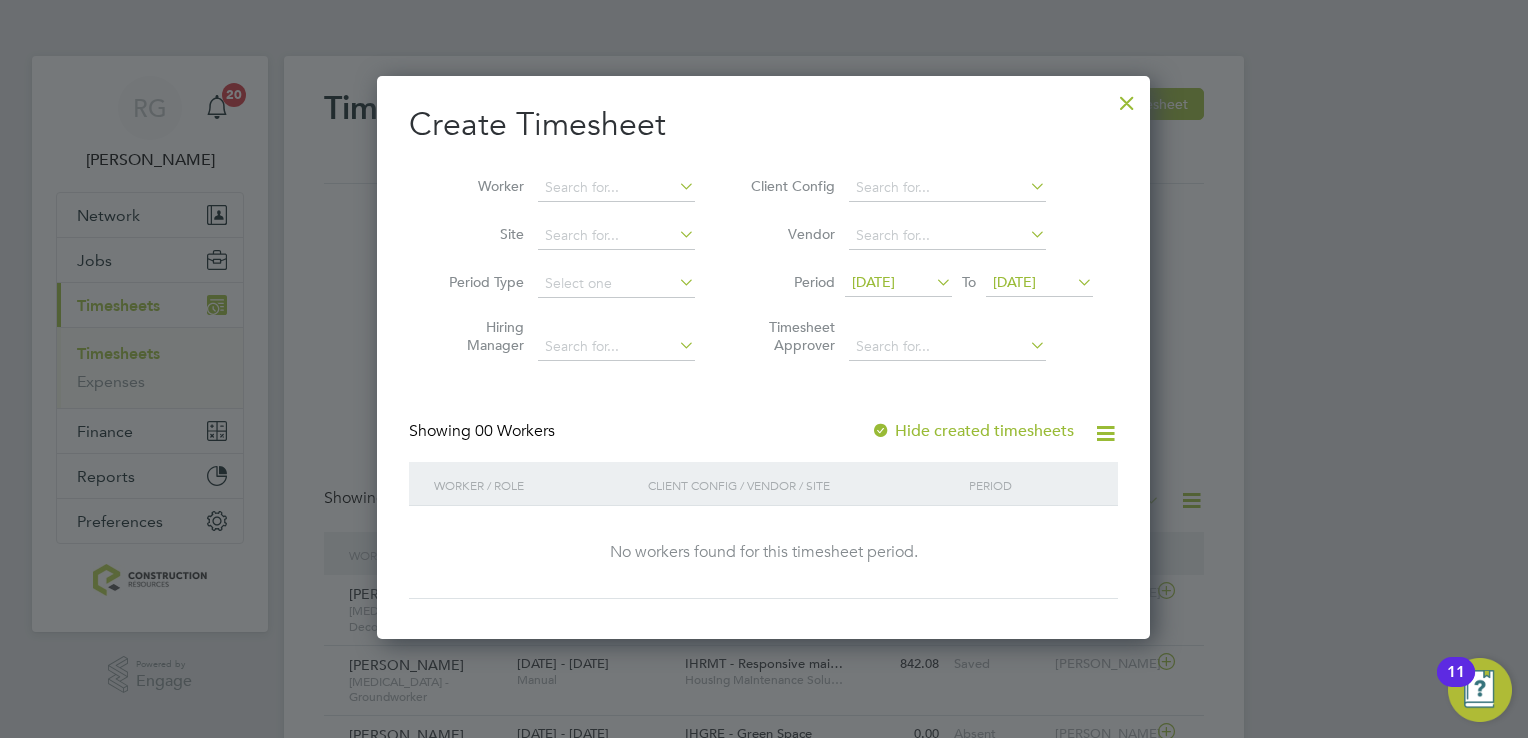 click at bounding box center (932, 282) 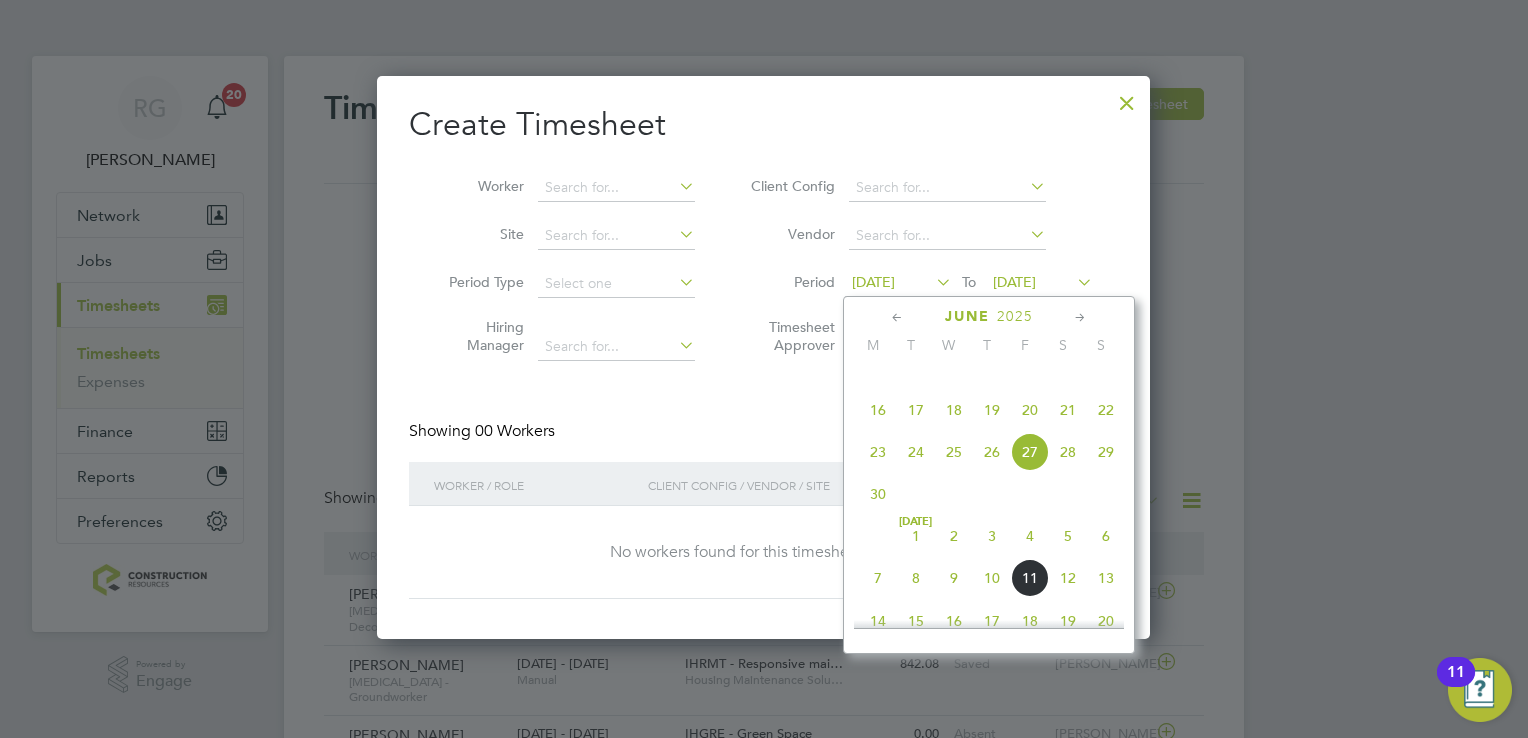 click on "7" 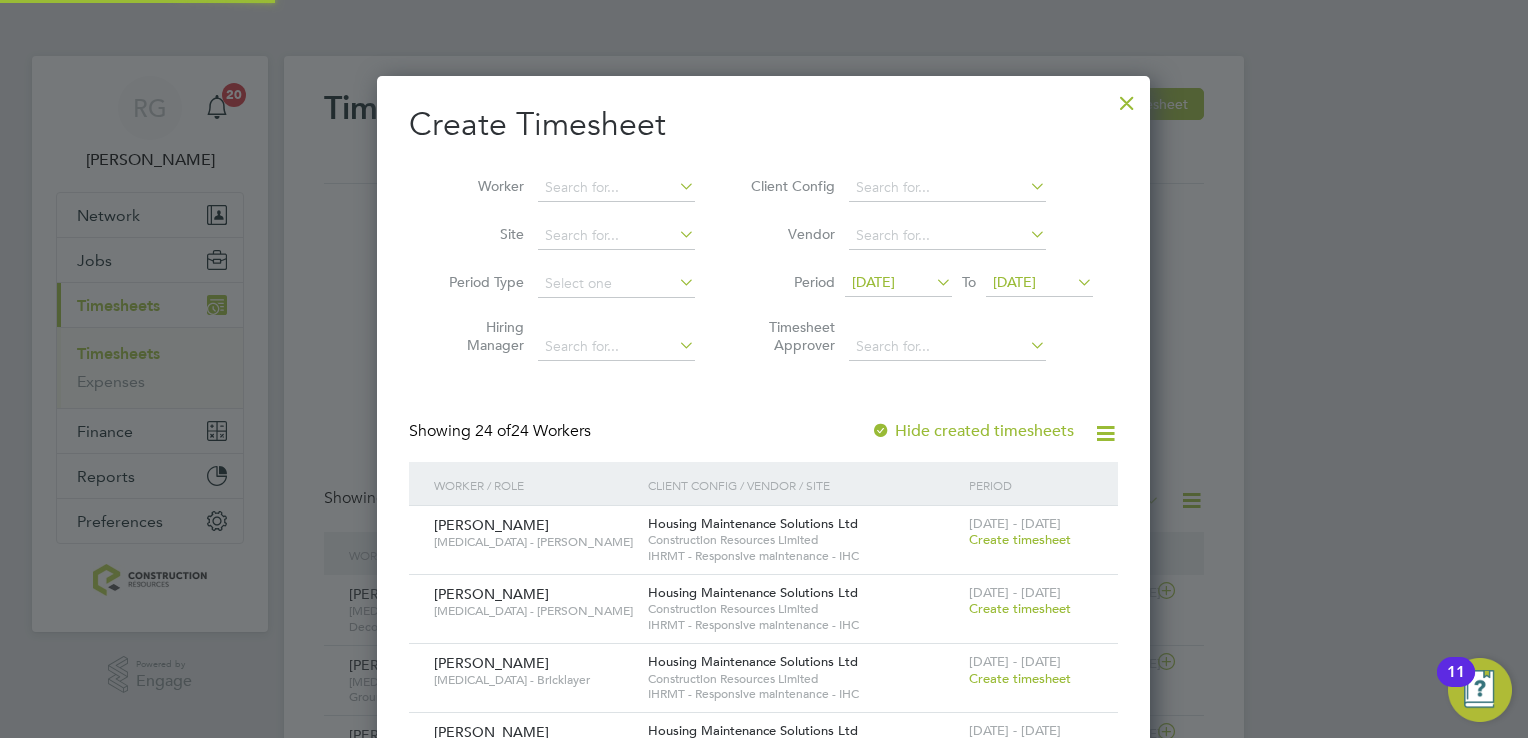 click on "[DATE]" at bounding box center (1014, 282) 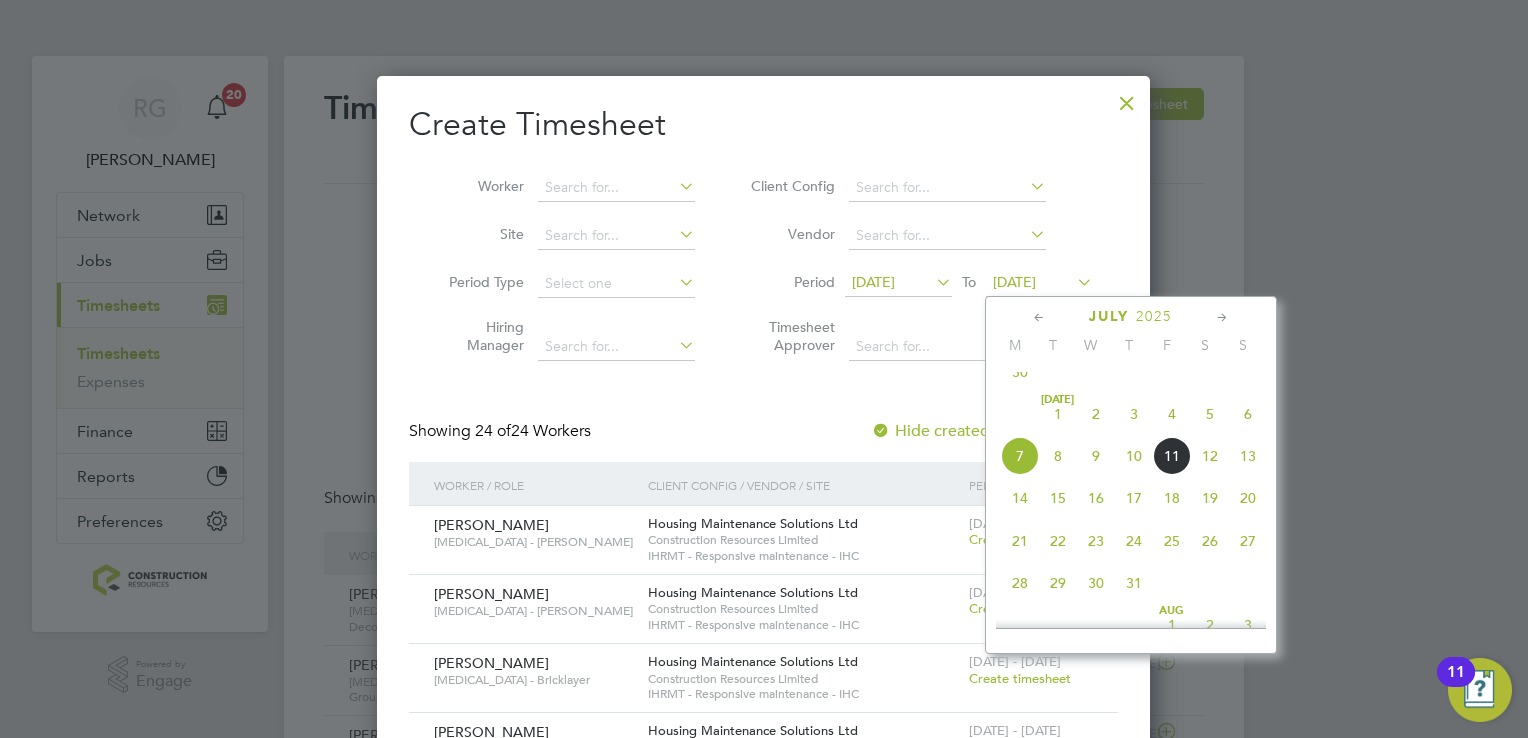 click on "13" 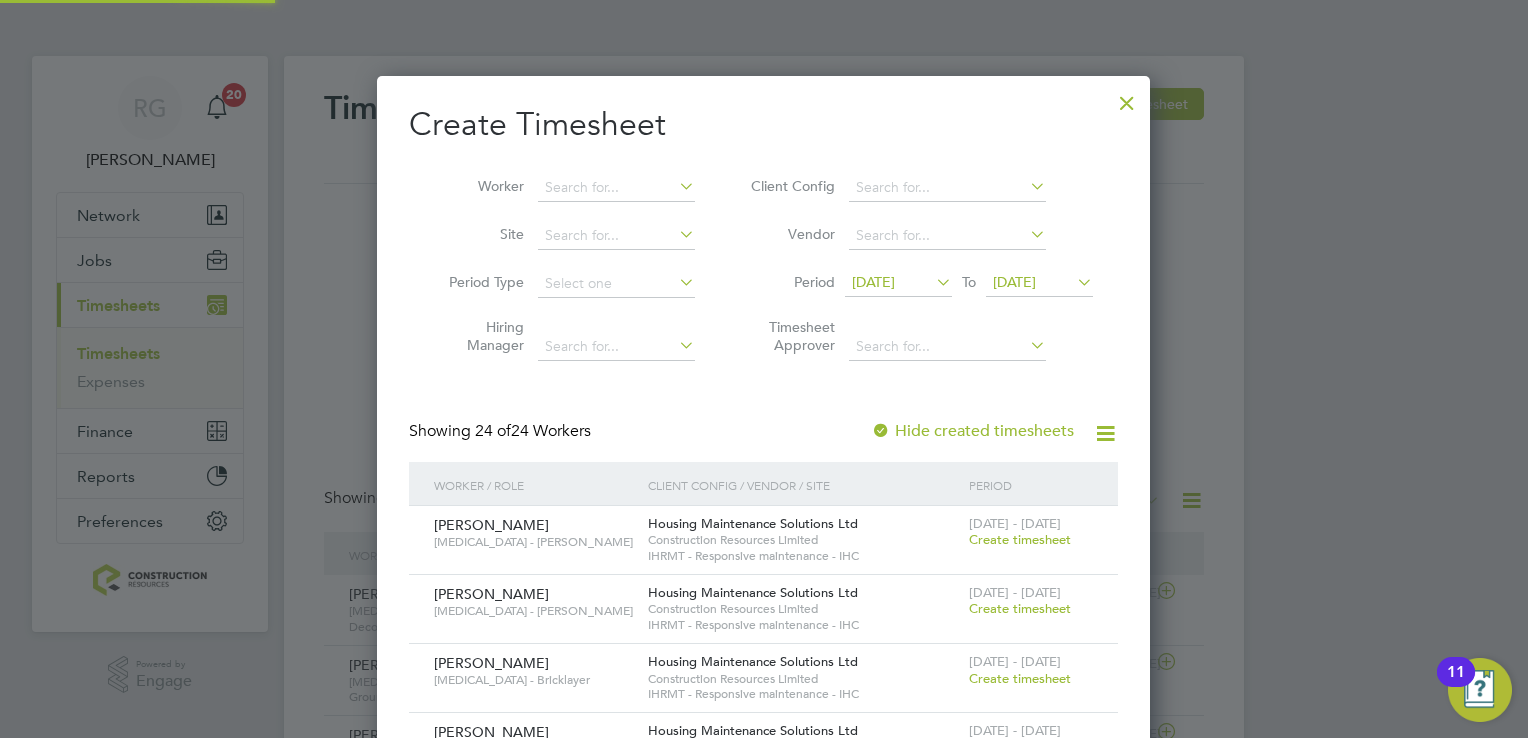 scroll, scrollTop: 10, scrollLeft: 10, axis: both 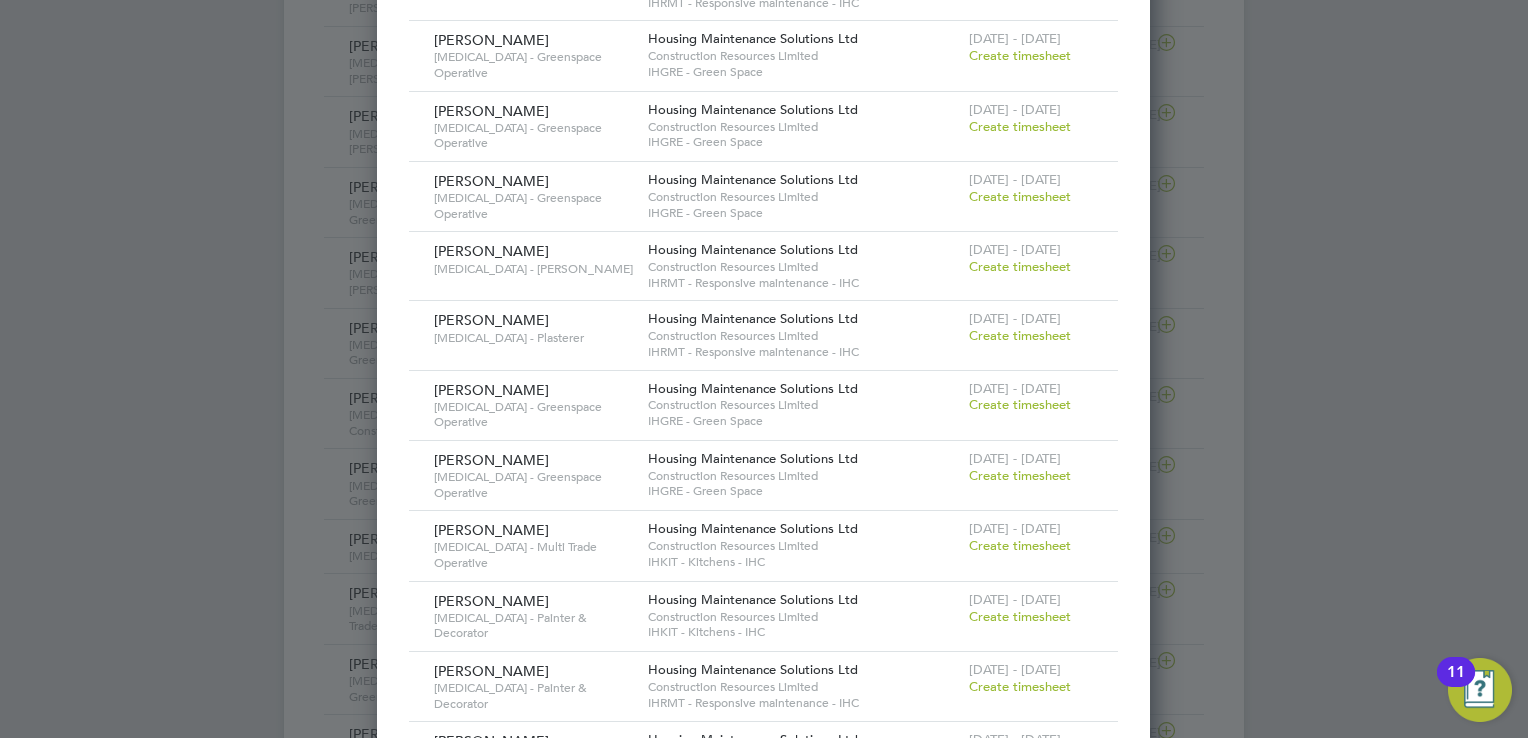 click on "Create timesheet" at bounding box center (1020, 475) 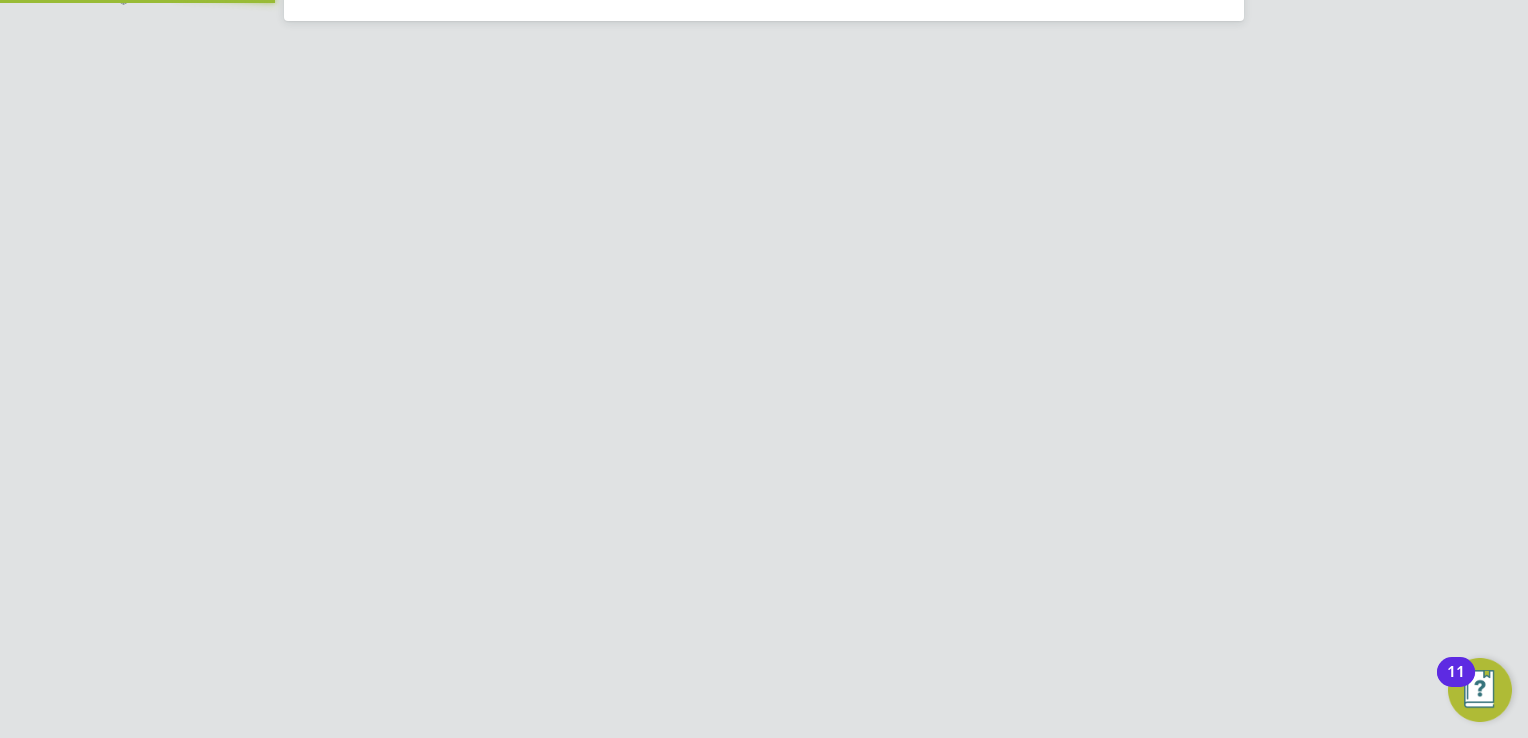 scroll, scrollTop: 2, scrollLeft: 0, axis: vertical 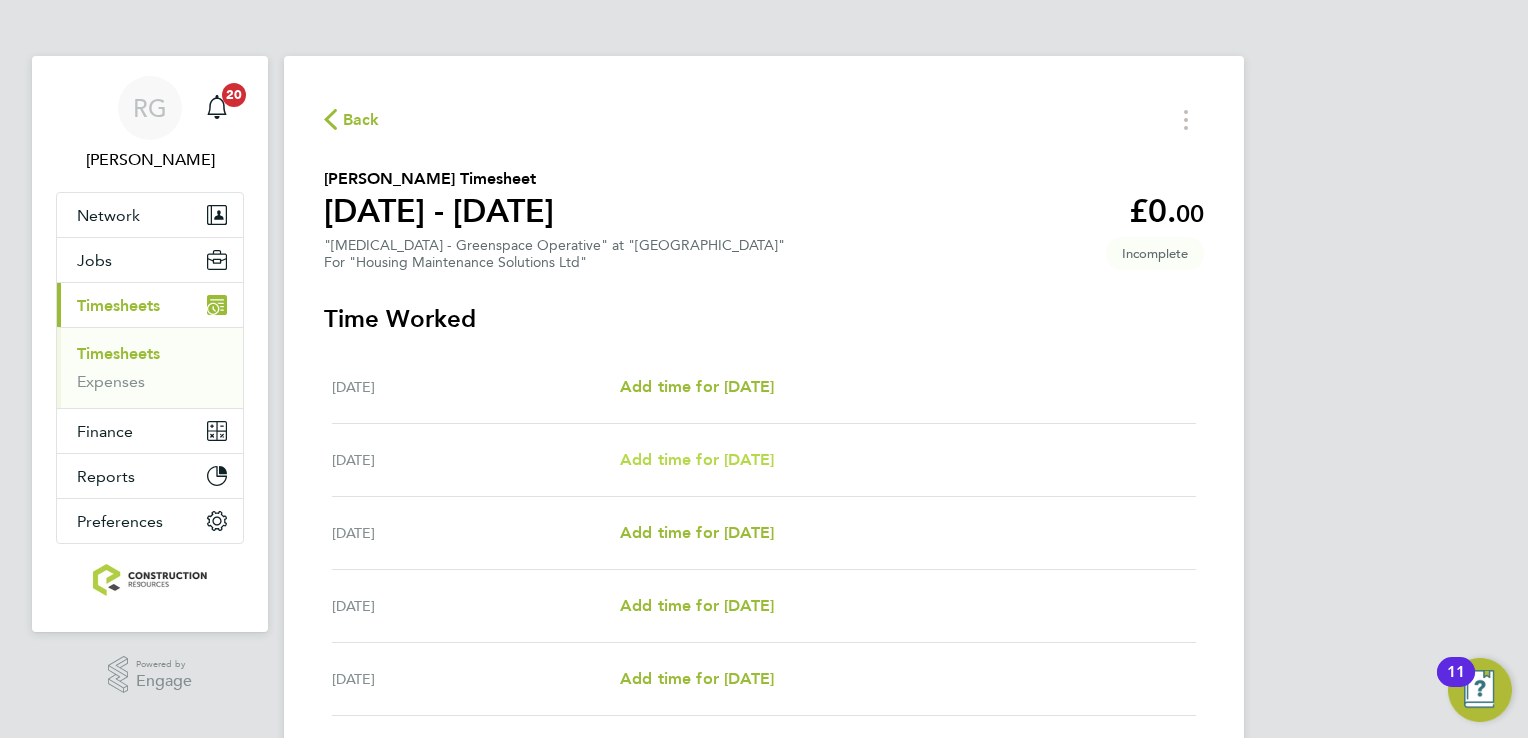 click on "Add time for Tue 08 Jul" at bounding box center (697, 459) 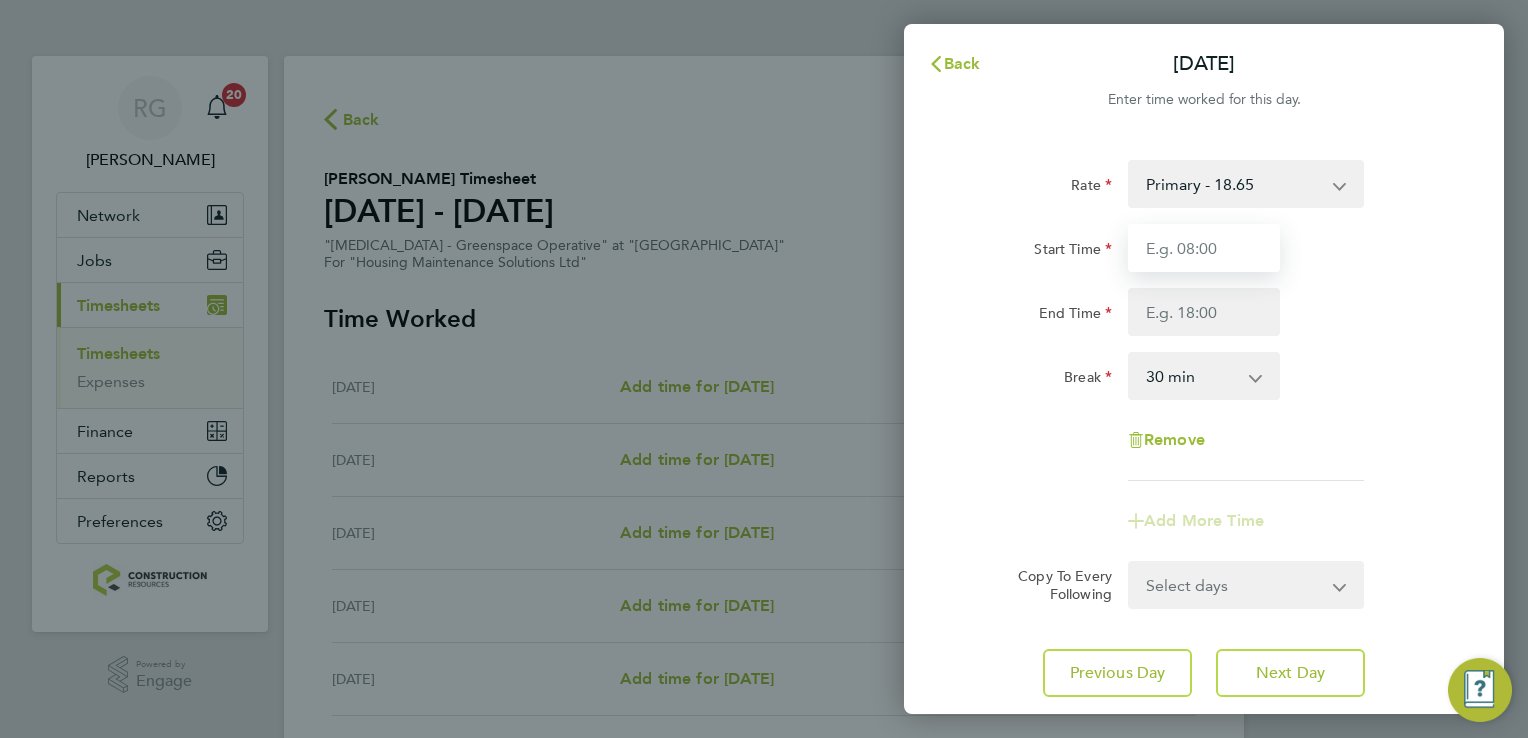 drag, startPoint x: 1247, startPoint y: 249, endPoint x: 1244, endPoint y: 263, distance: 14.3178215 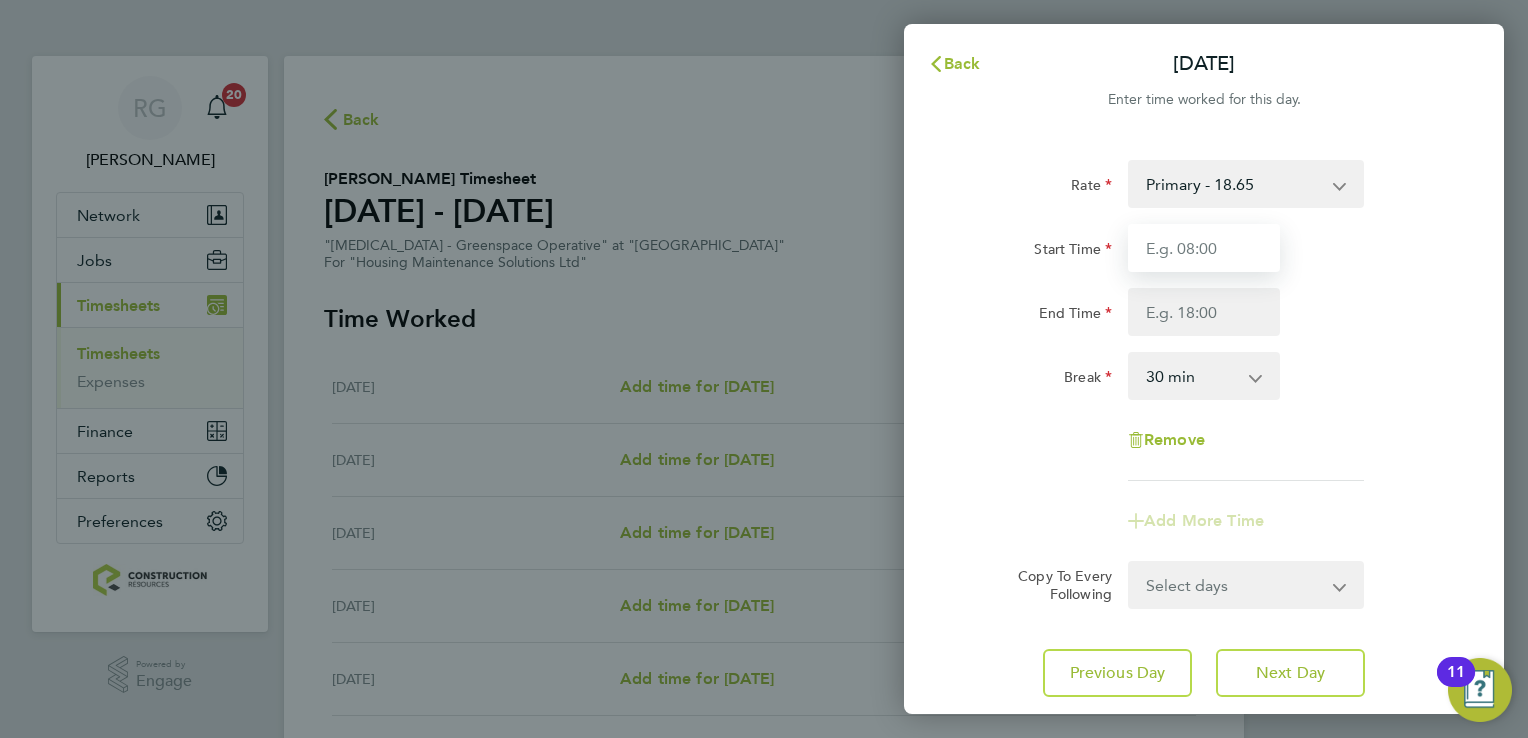 type on "07:00" 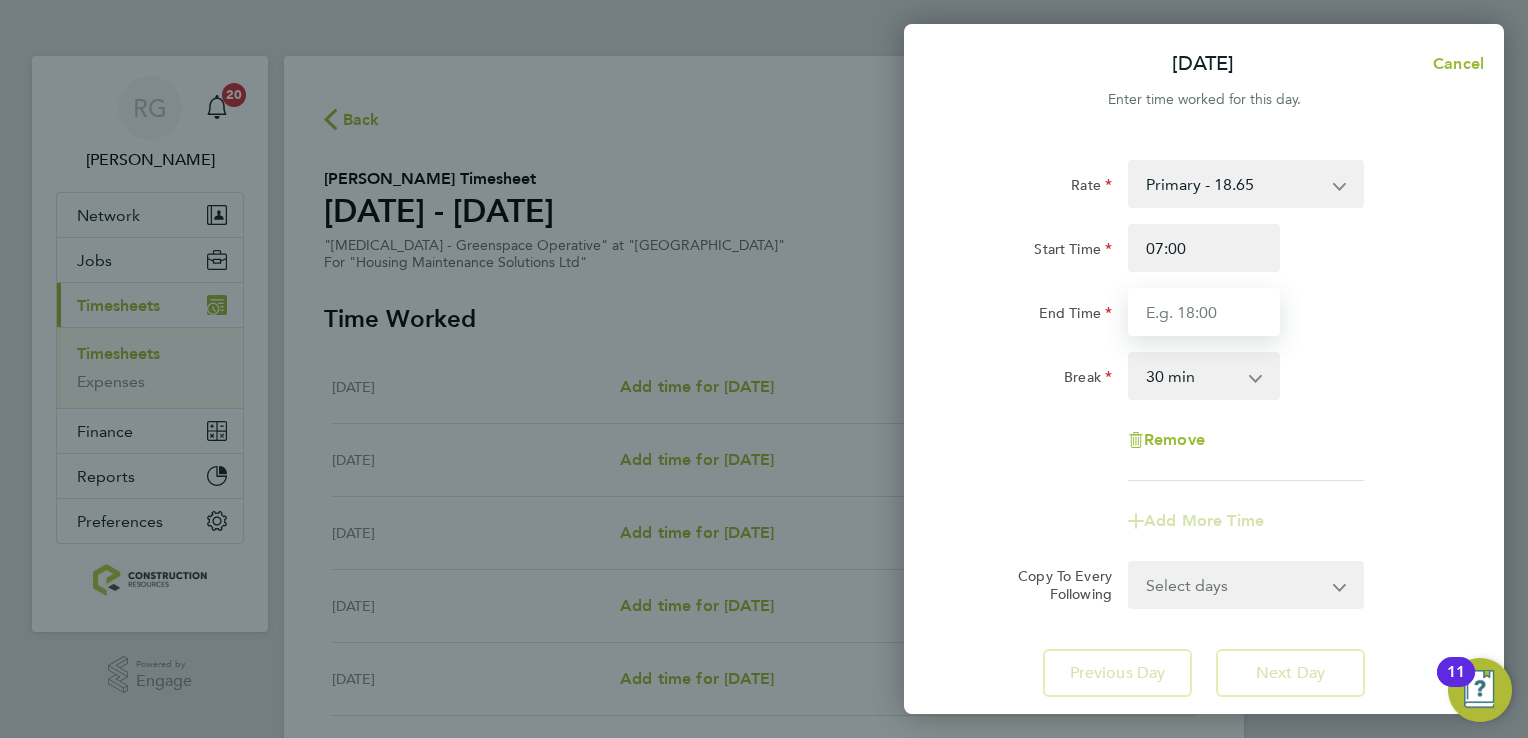 click on "End Time" at bounding box center (1204, 312) 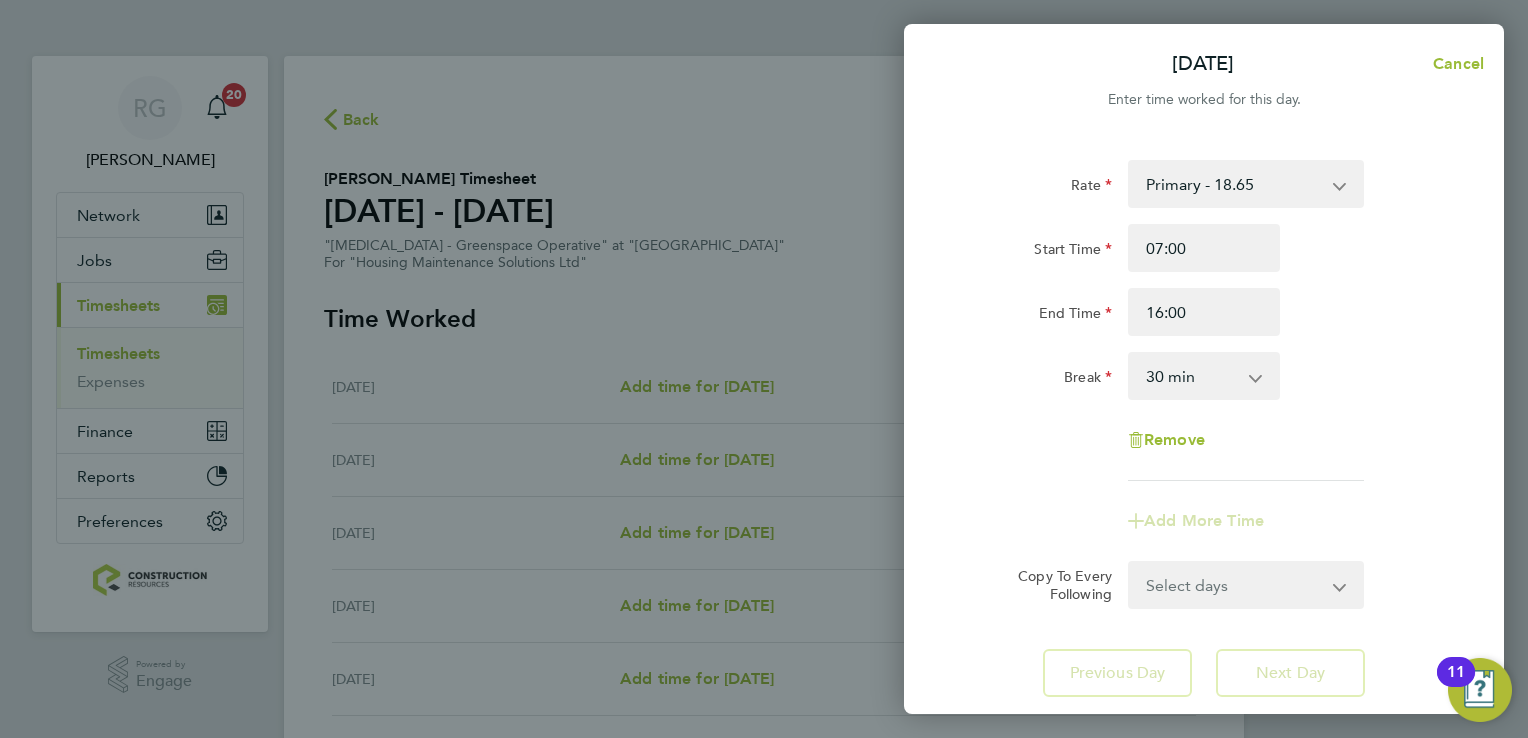 click on "Break  0 min   15 min   30 min   45 min   60 min   75 min   90 min" 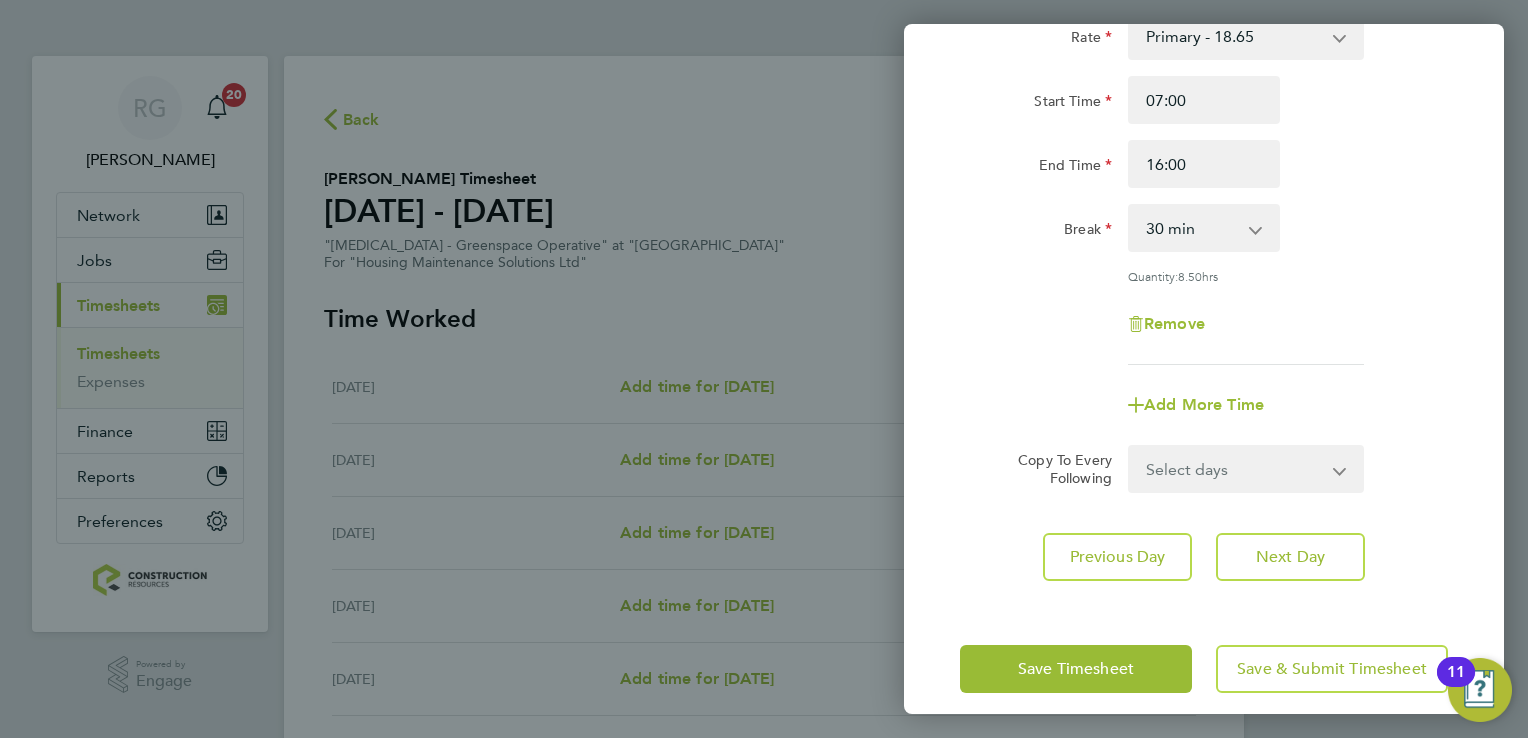 scroll, scrollTop: 164, scrollLeft: 0, axis: vertical 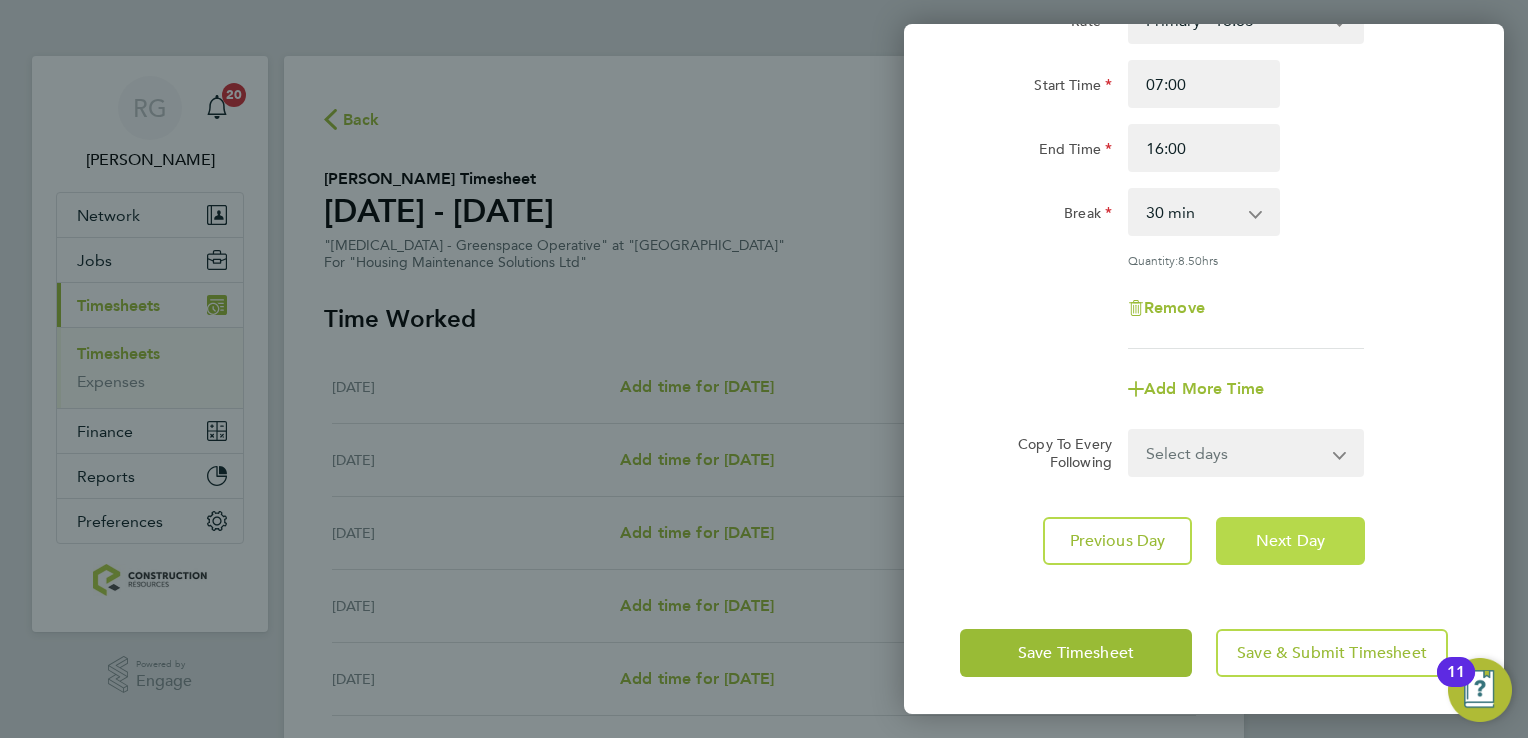 click on "Next Day" 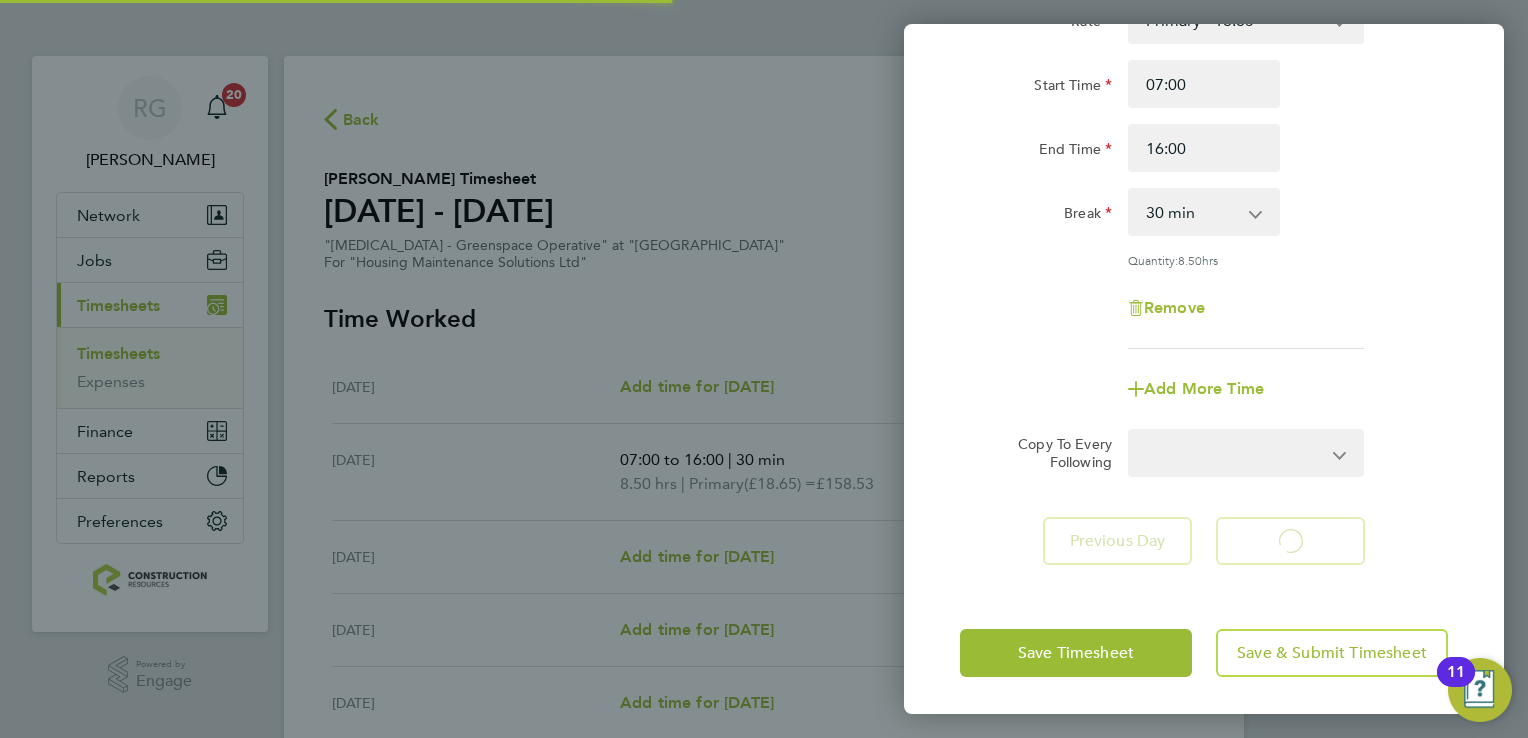 select on "30" 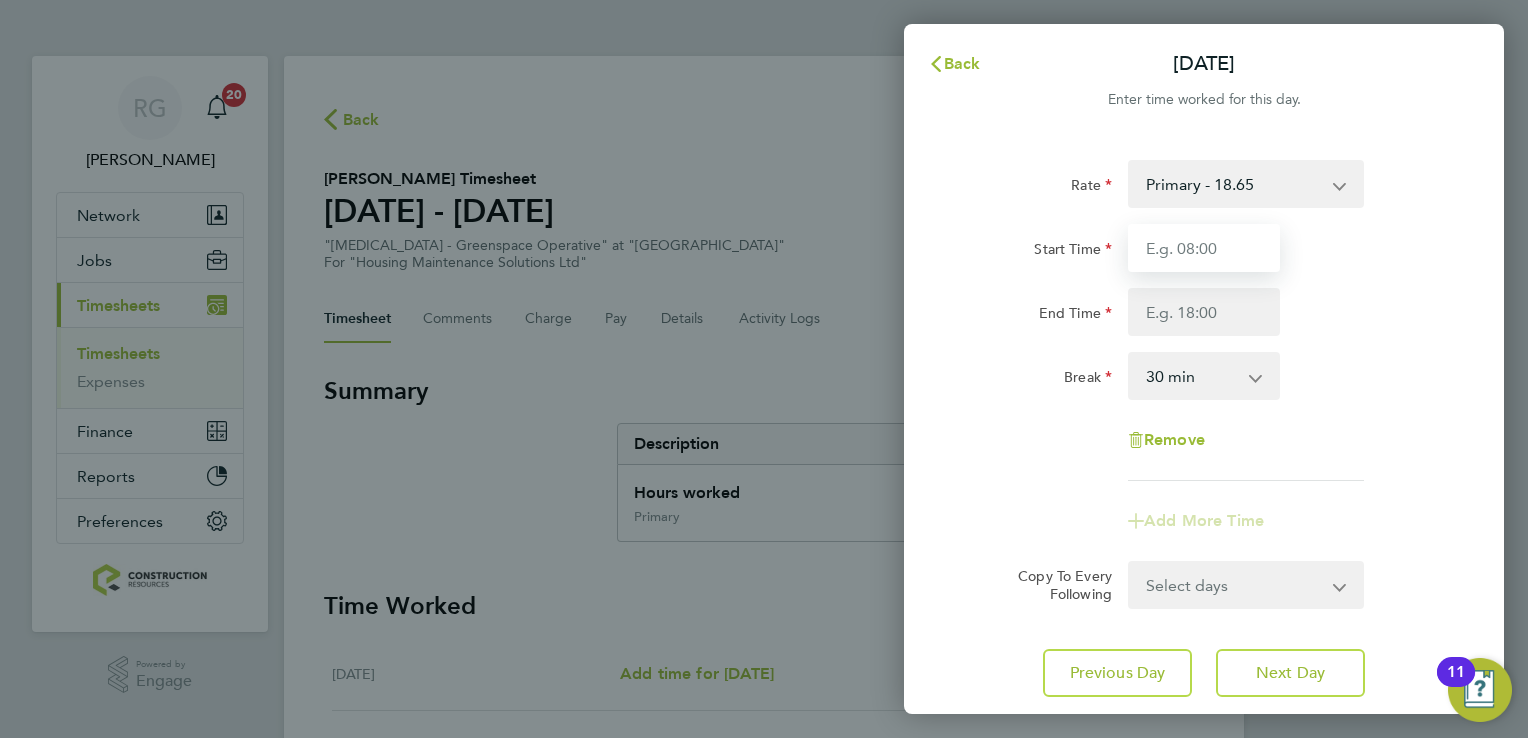 click on "Start Time" at bounding box center (1204, 248) 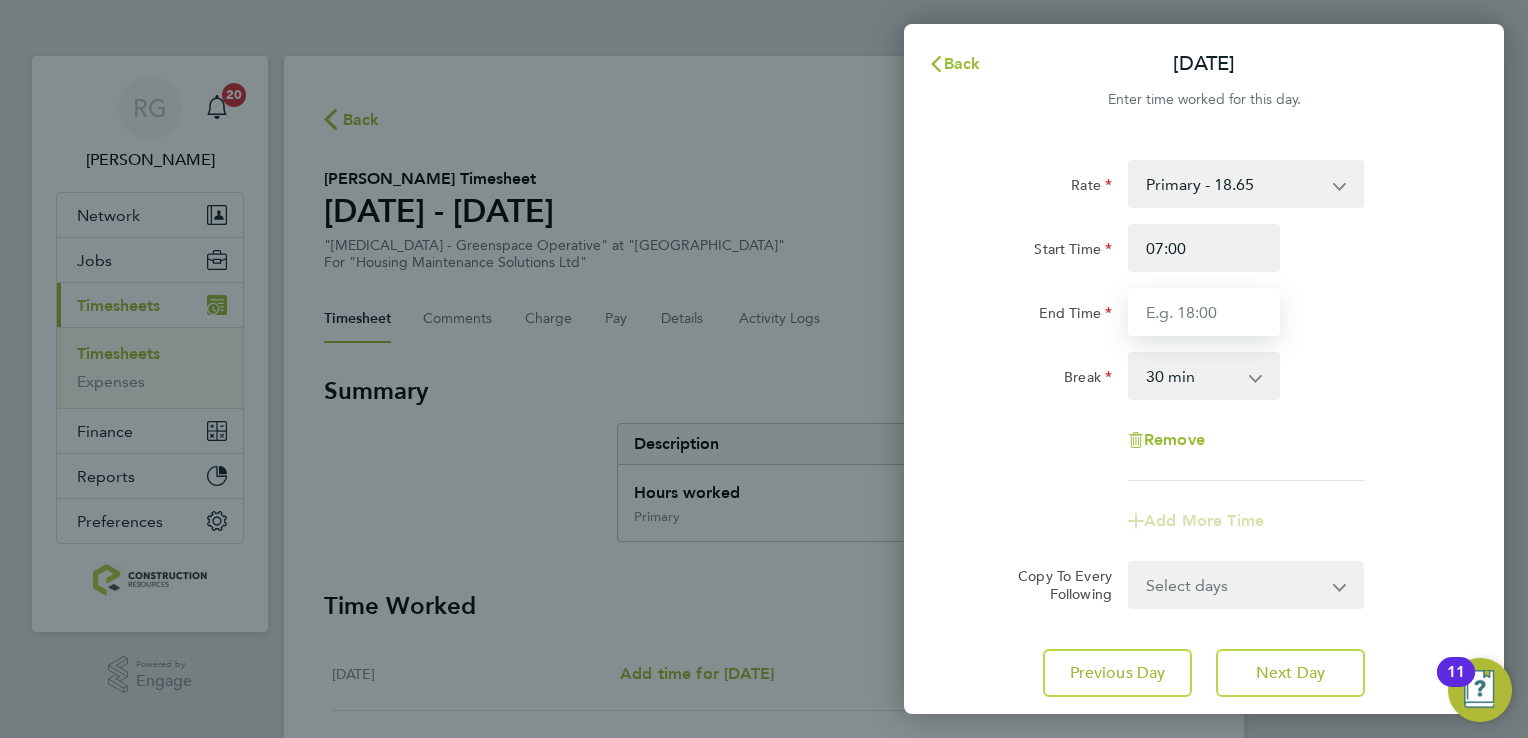 type on "16:00" 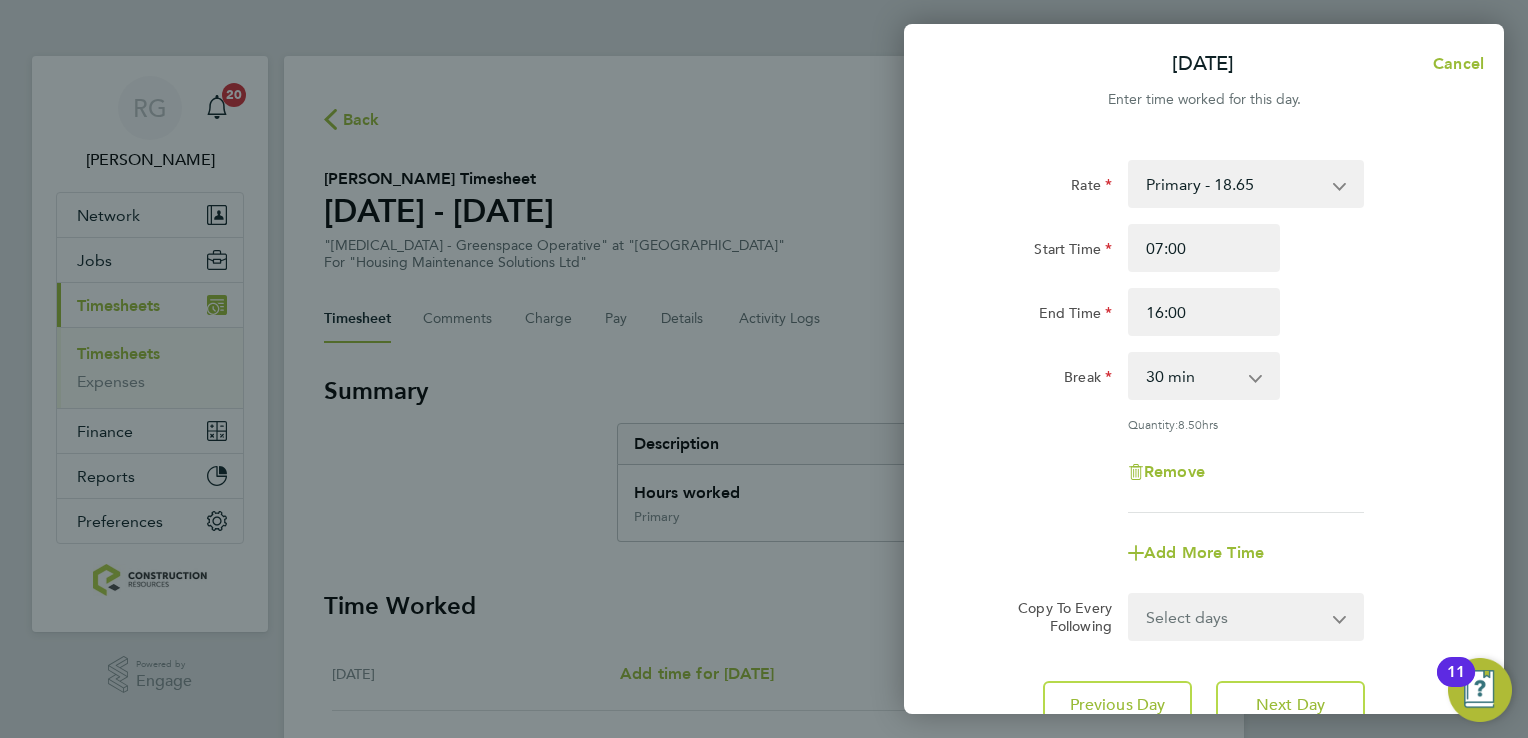 click on "Break  0 min   15 min   30 min   45 min   60 min   75 min   90 min" 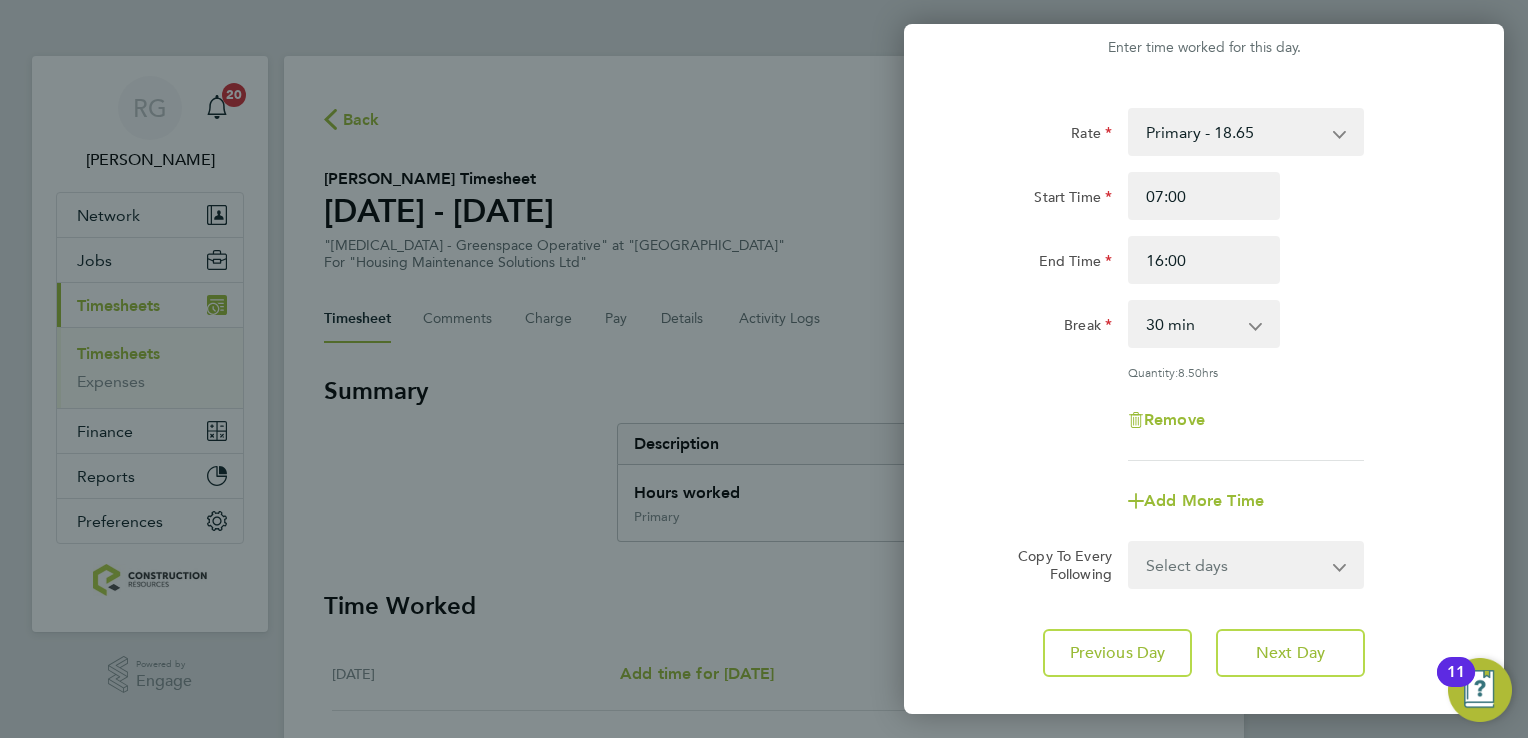 scroll, scrollTop: 100, scrollLeft: 0, axis: vertical 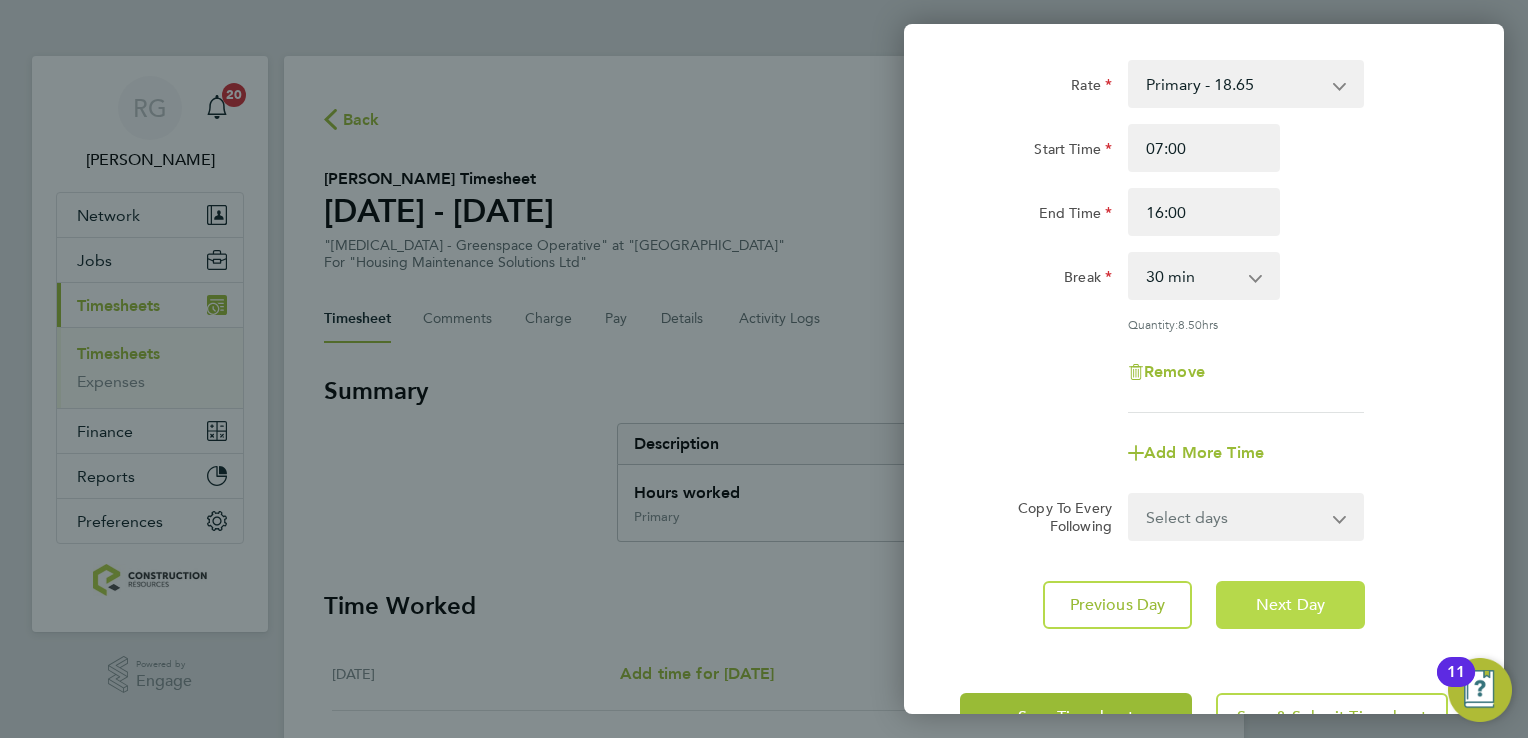 click on "Next Day" 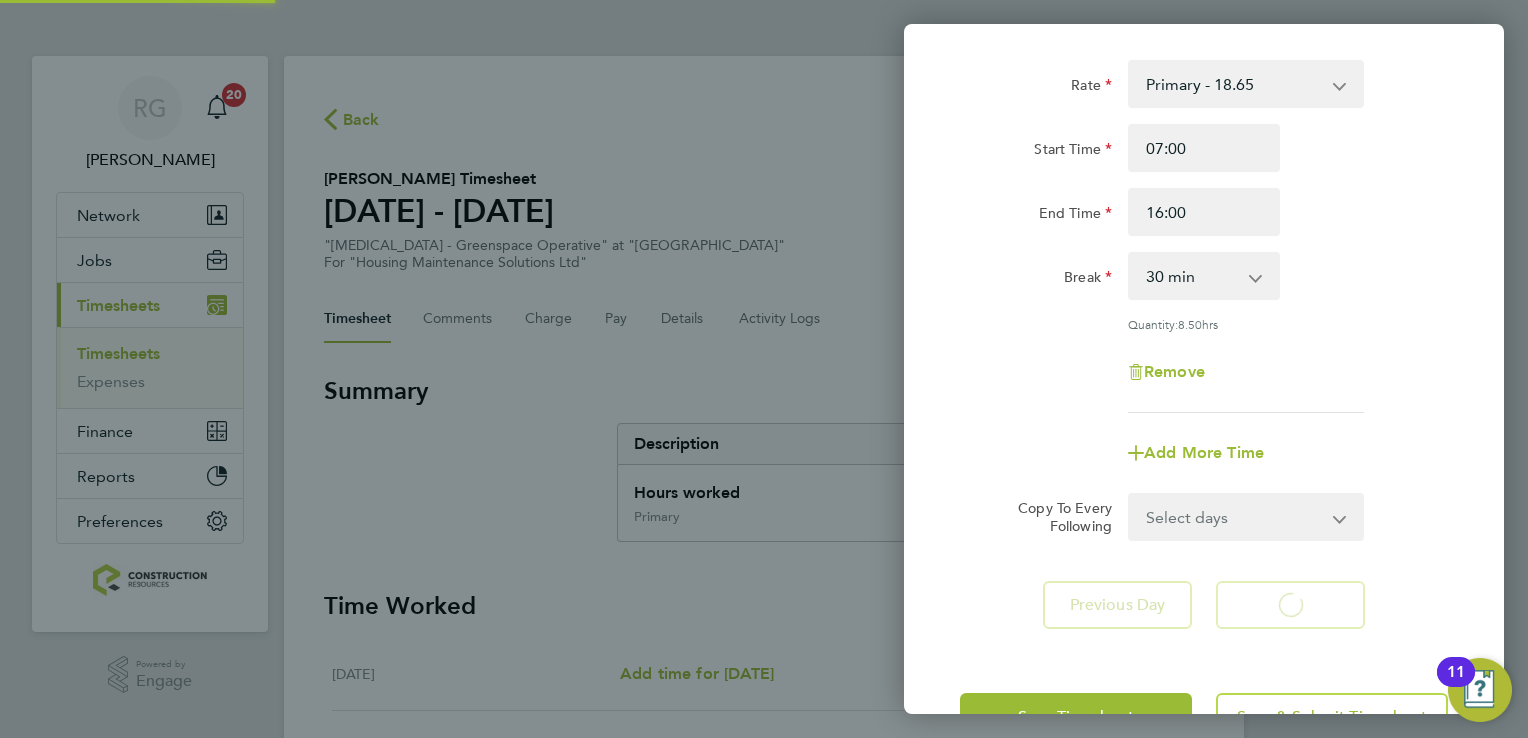 select on "30" 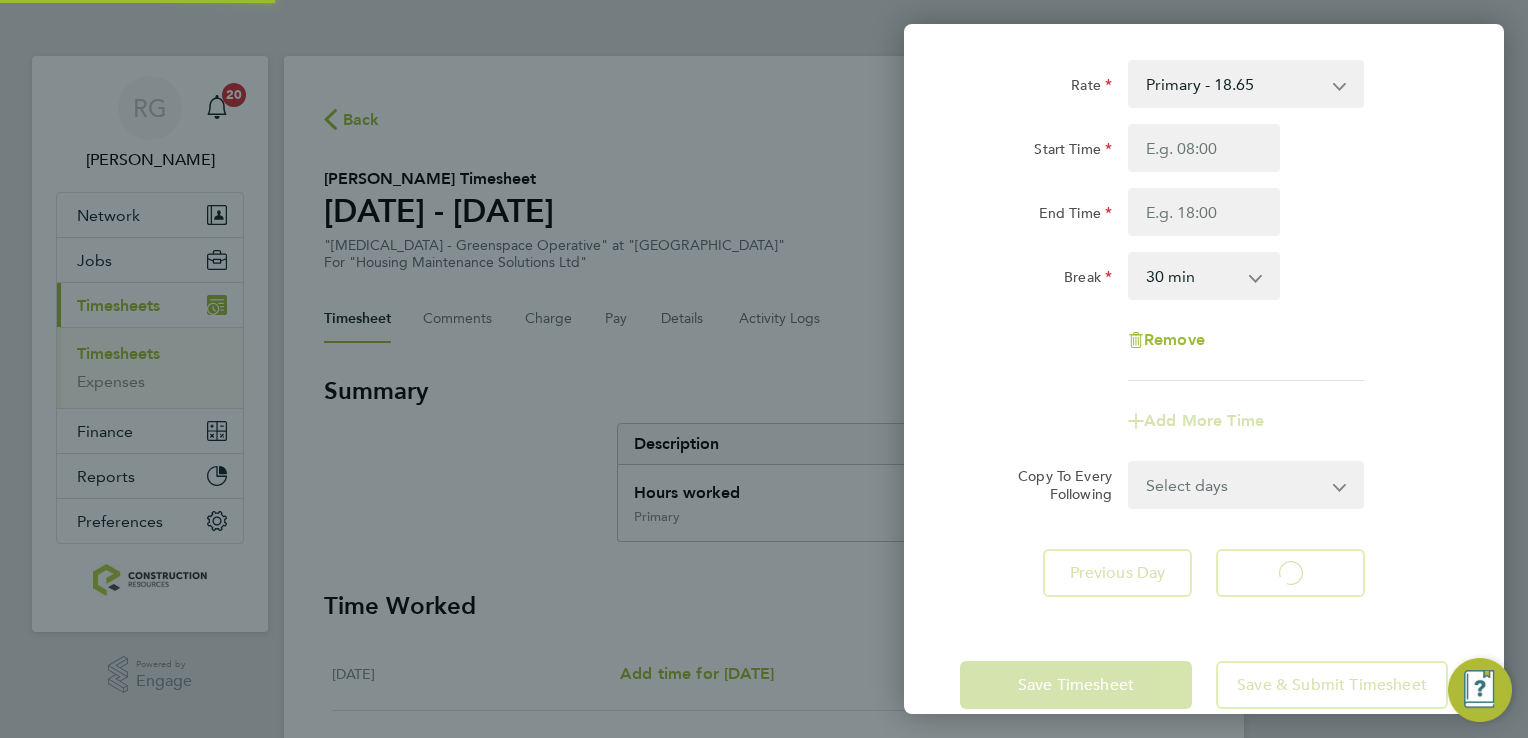 select on "30" 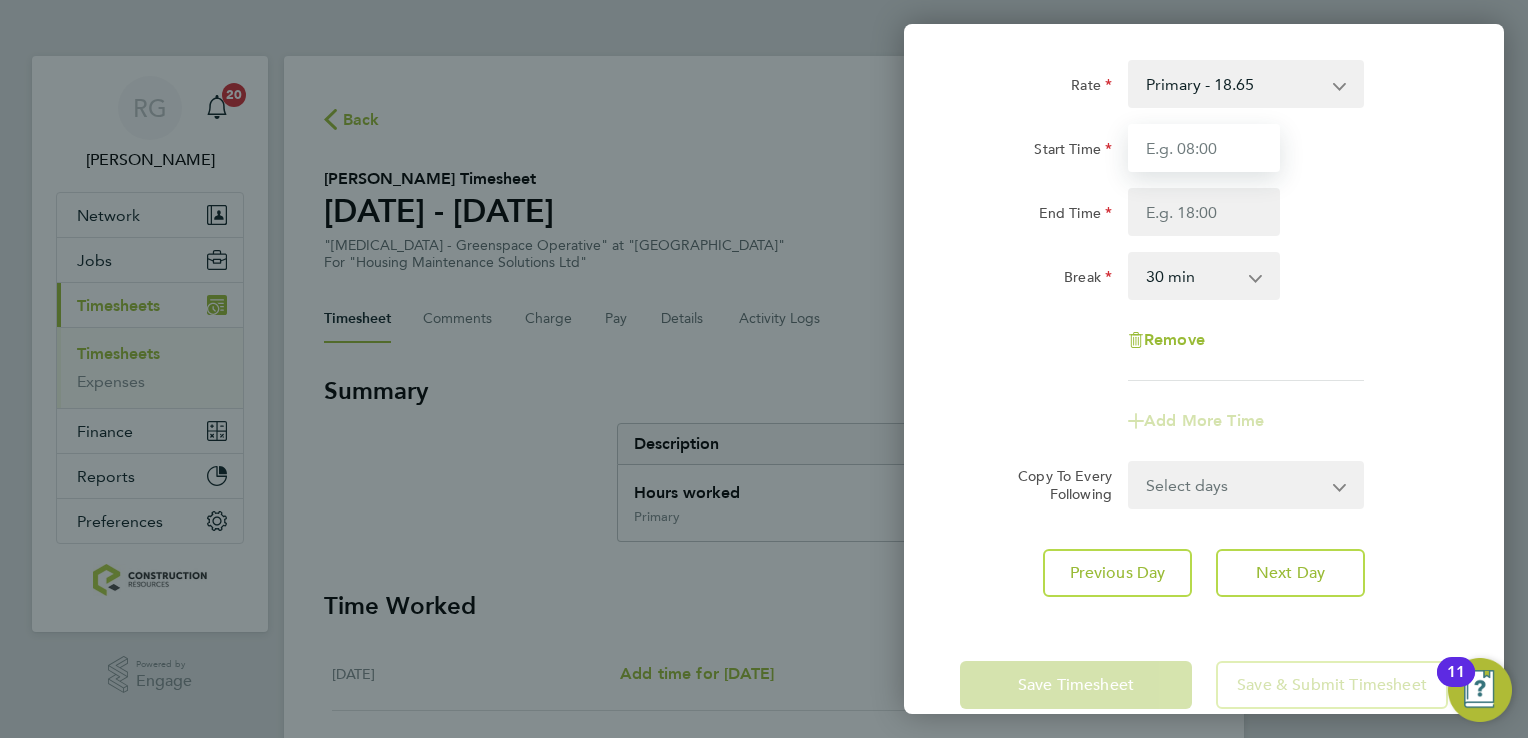 click on "Start Time" at bounding box center [1204, 148] 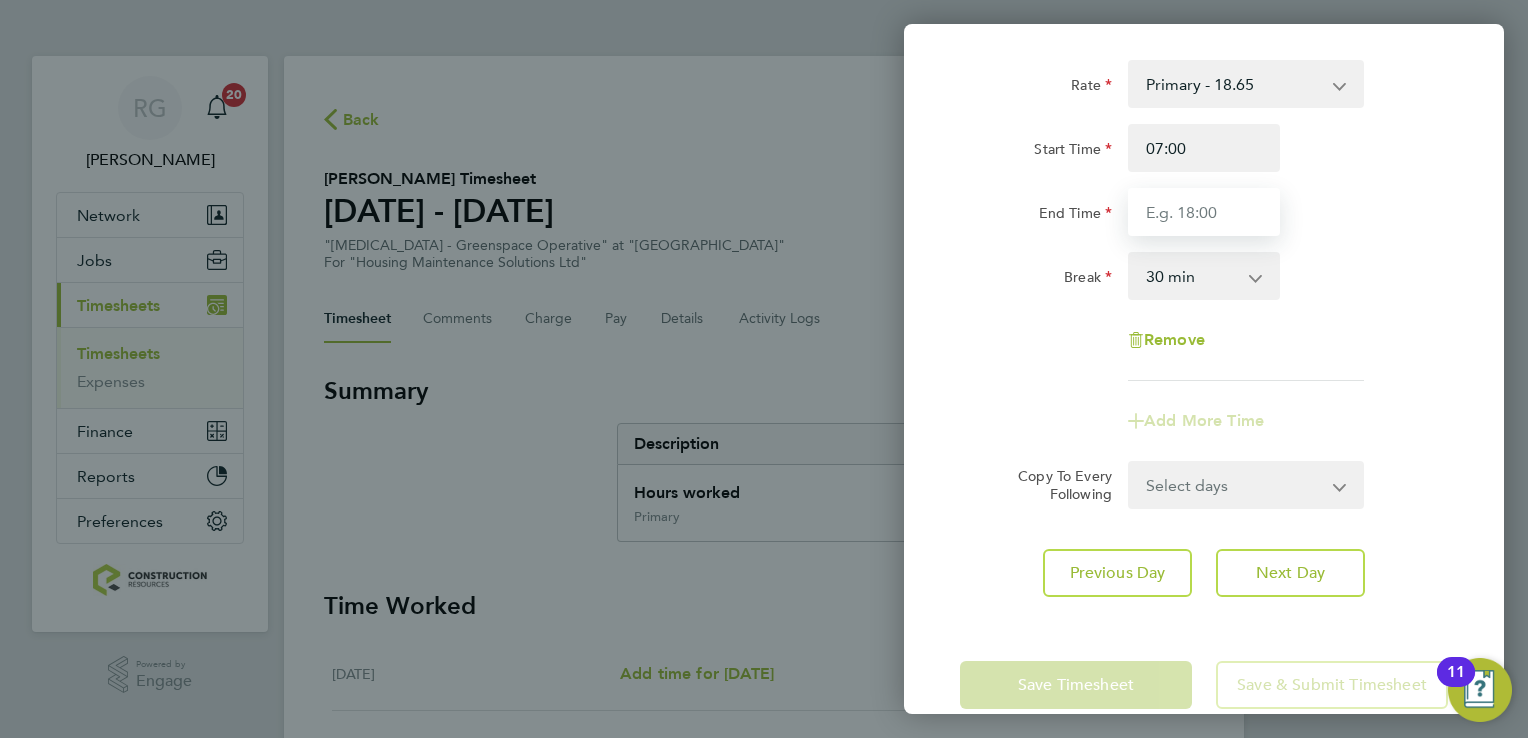 type on "16:00" 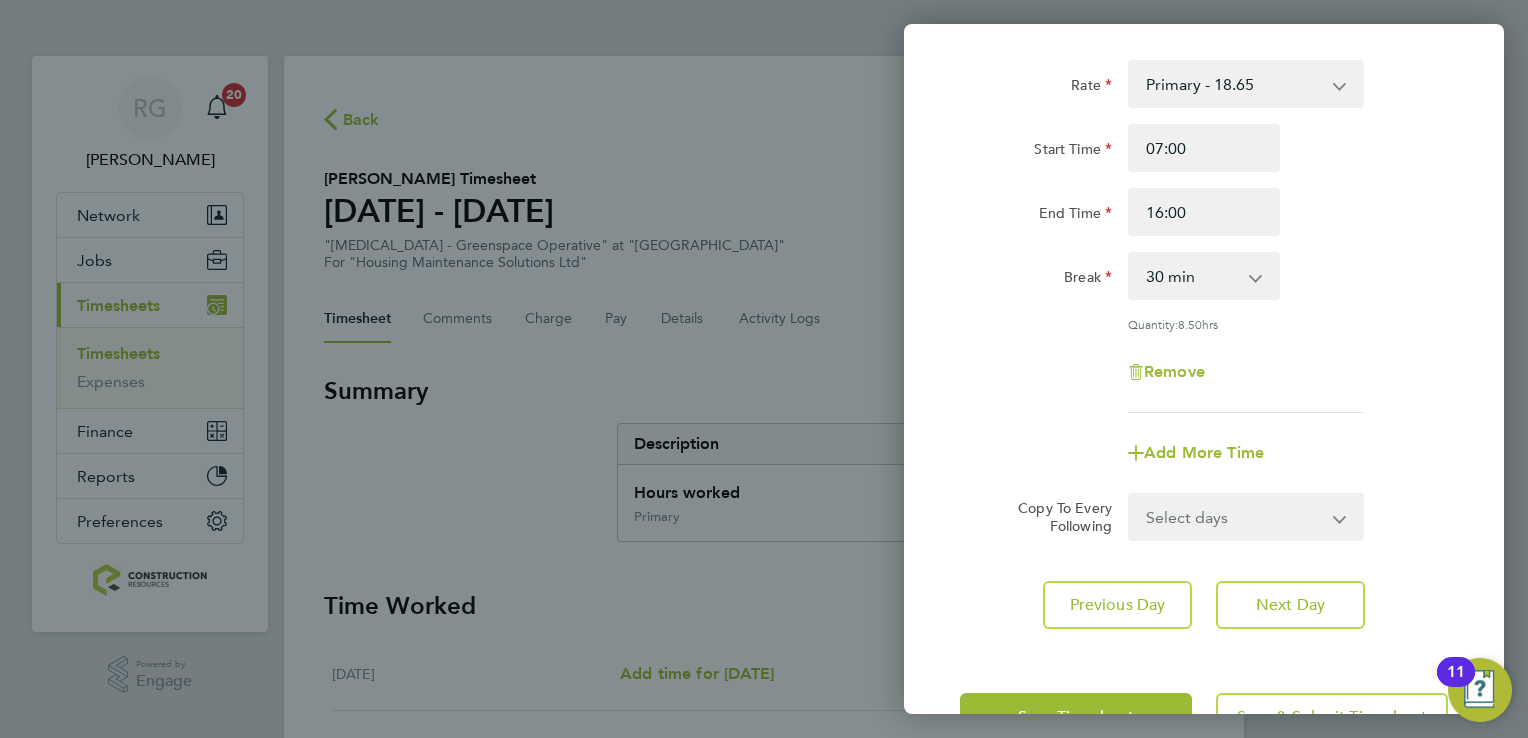 click on "Break  0 min   15 min   30 min   45 min   60 min   75 min   90 min" 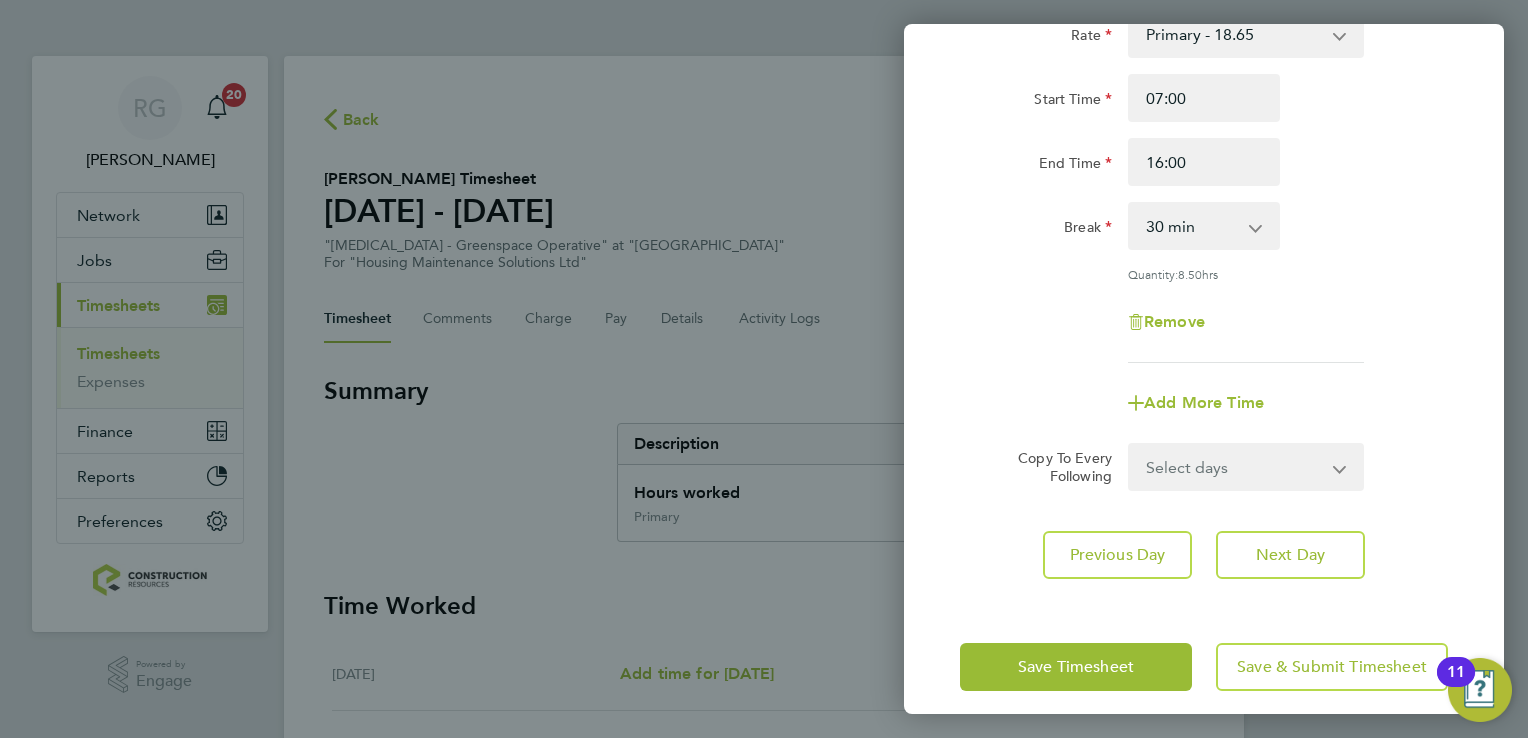 scroll, scrollTop: 164, scrollLeft: 0, axis: vertical 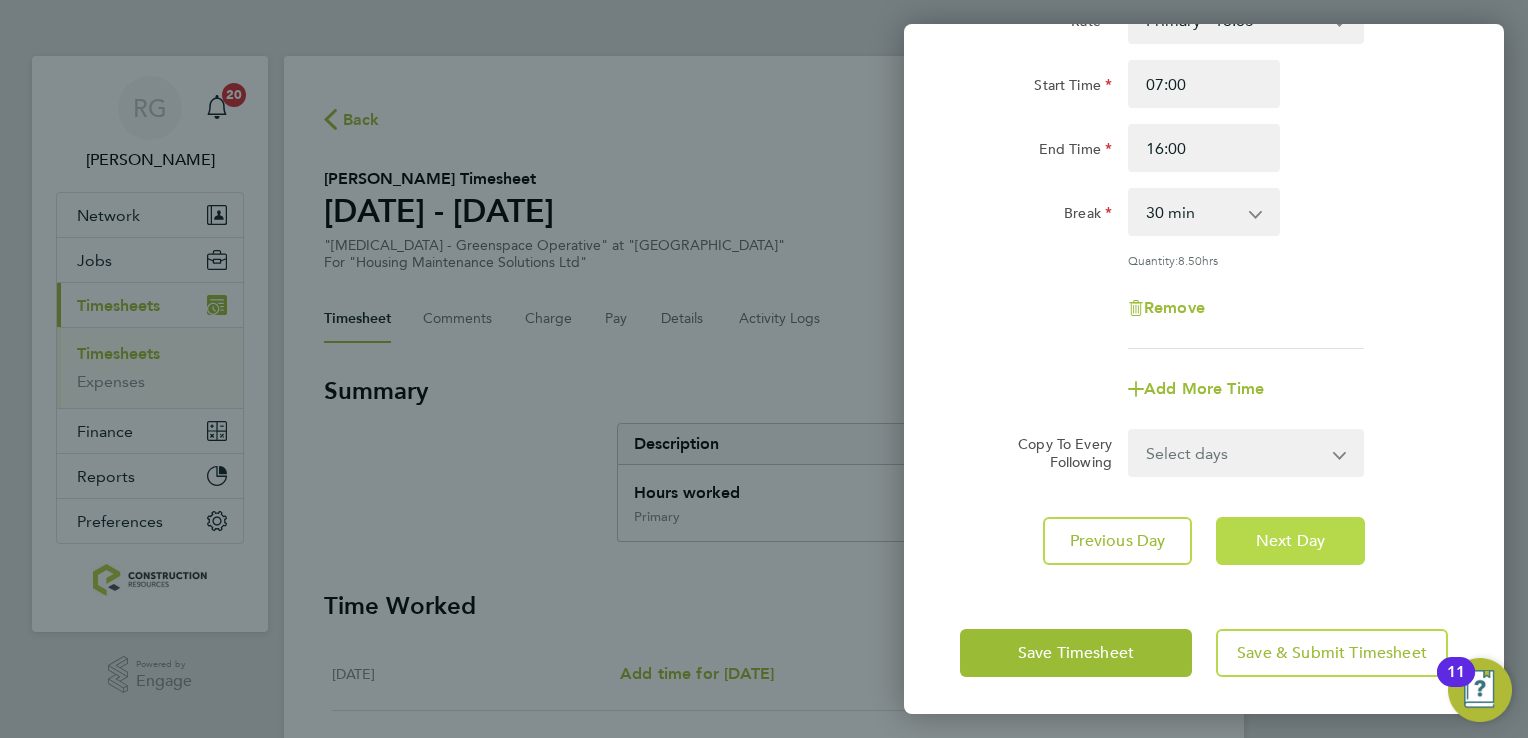 click on "Next Day" 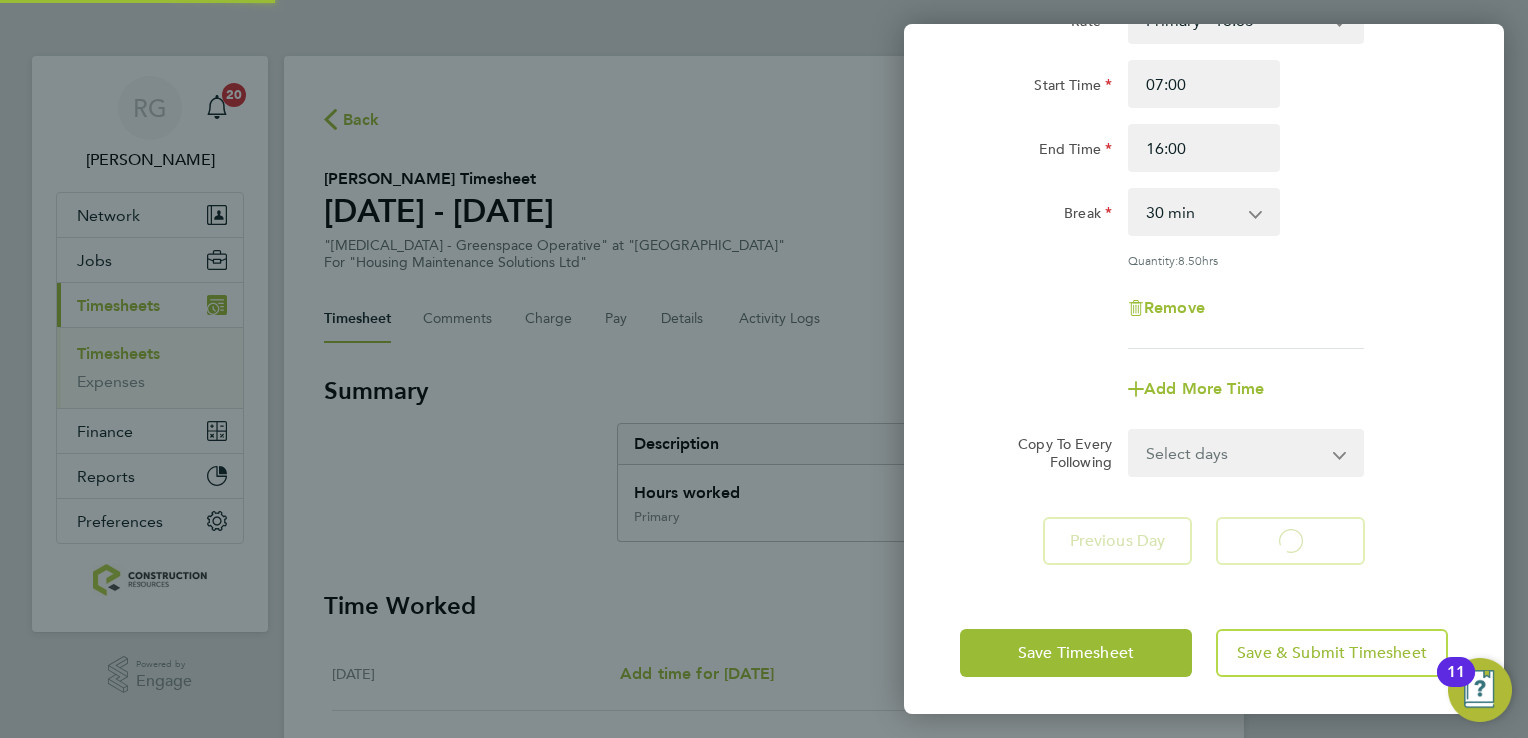 select on "30" 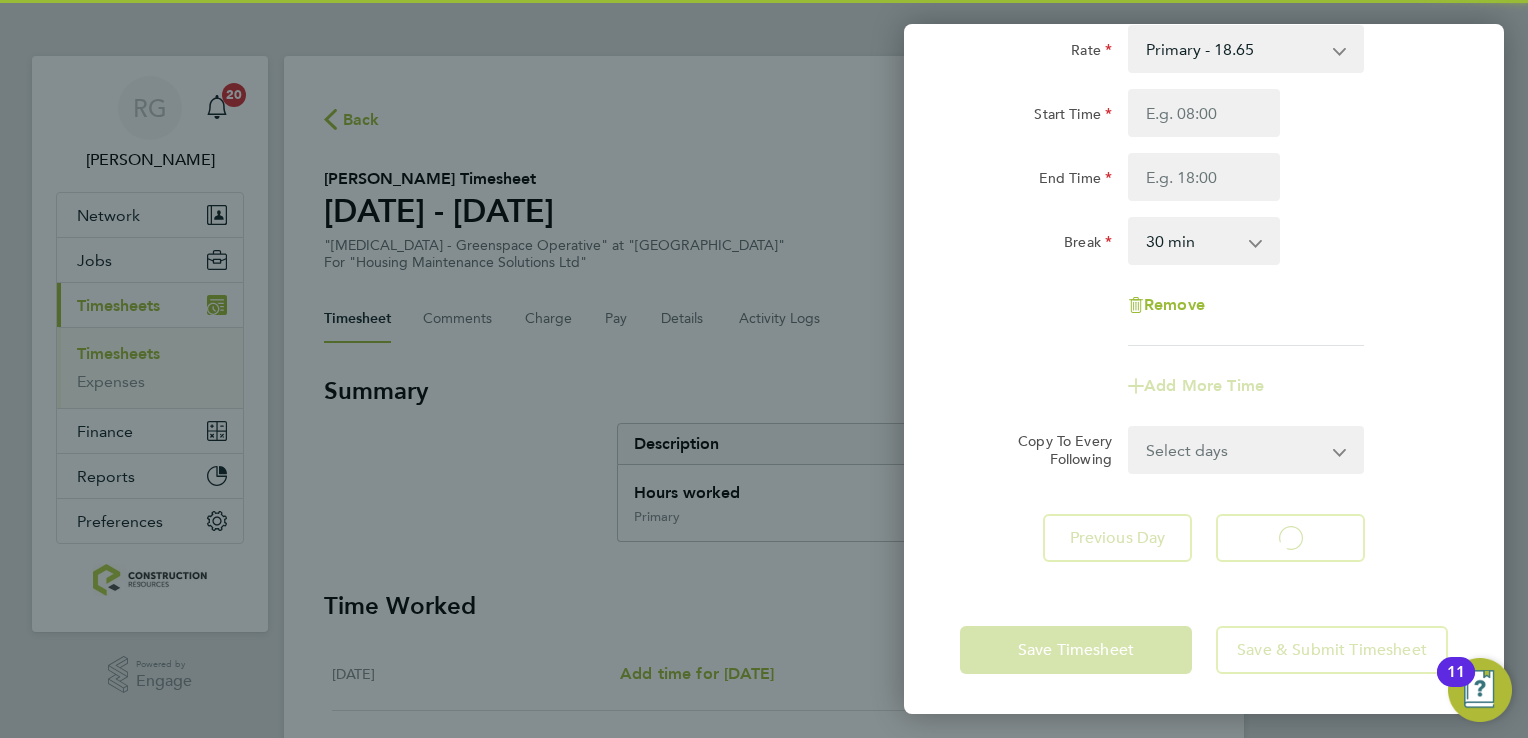 scroll, scrollTop: 133, scrollLeft: 0, axis: vertical 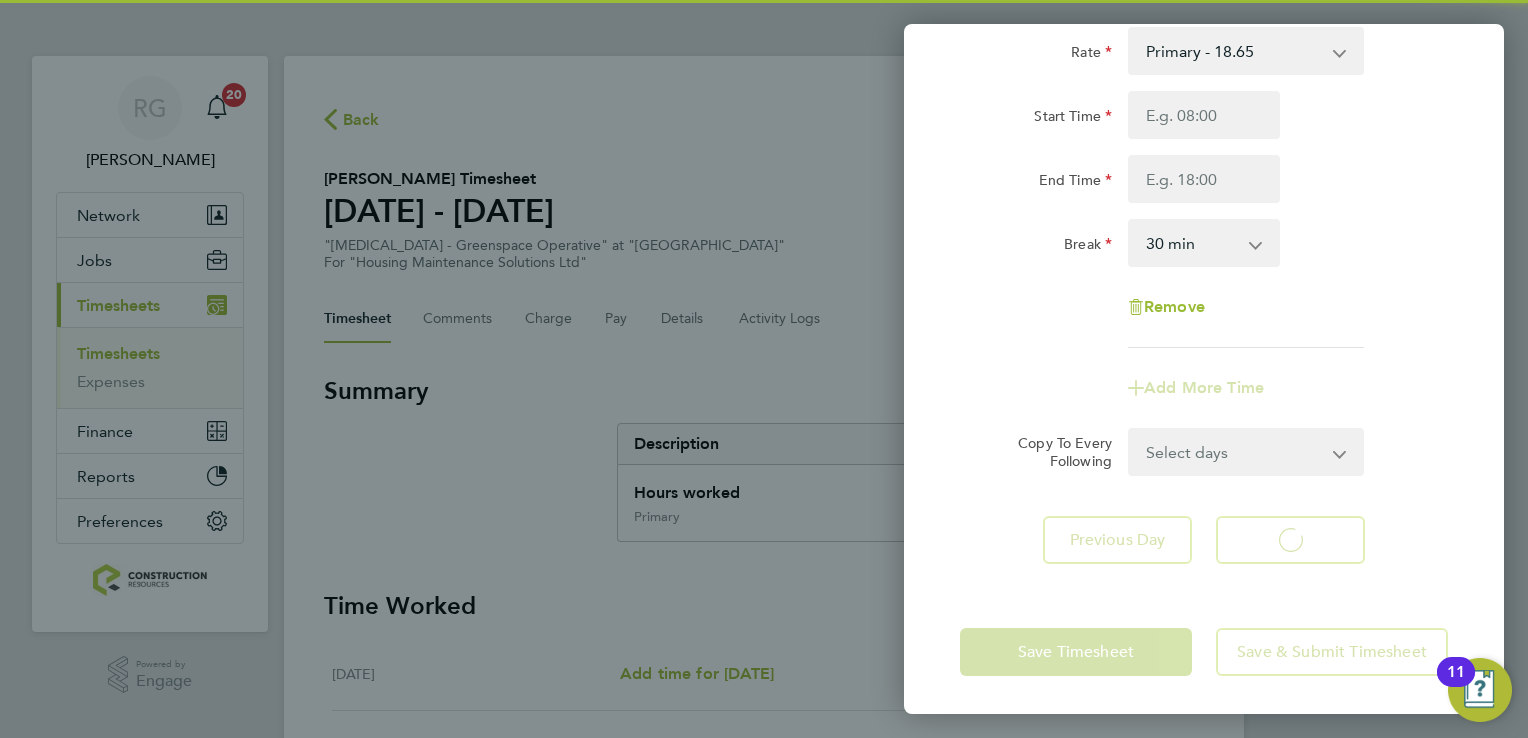 select on "30" 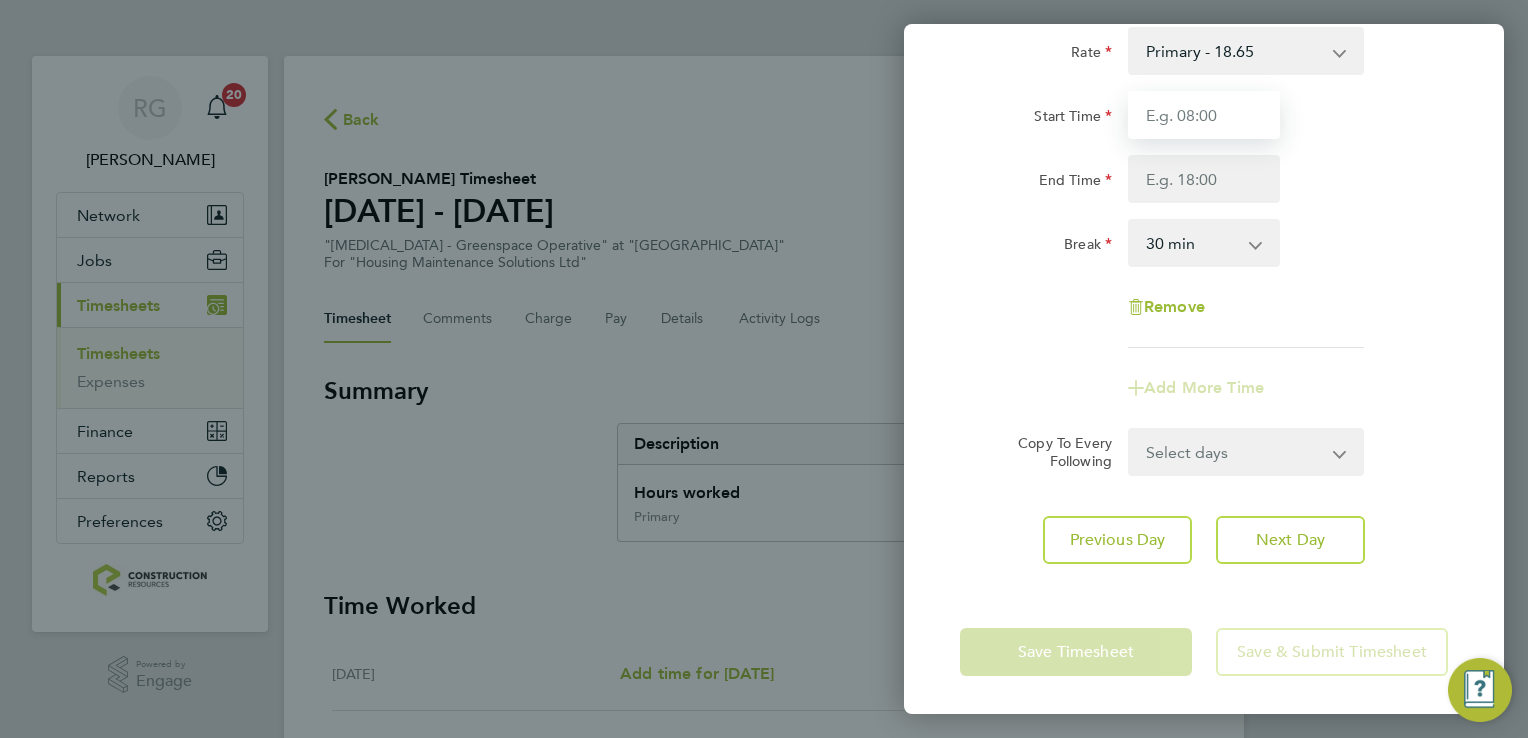 click on "Start Time" at bounding box center (1204, 115) 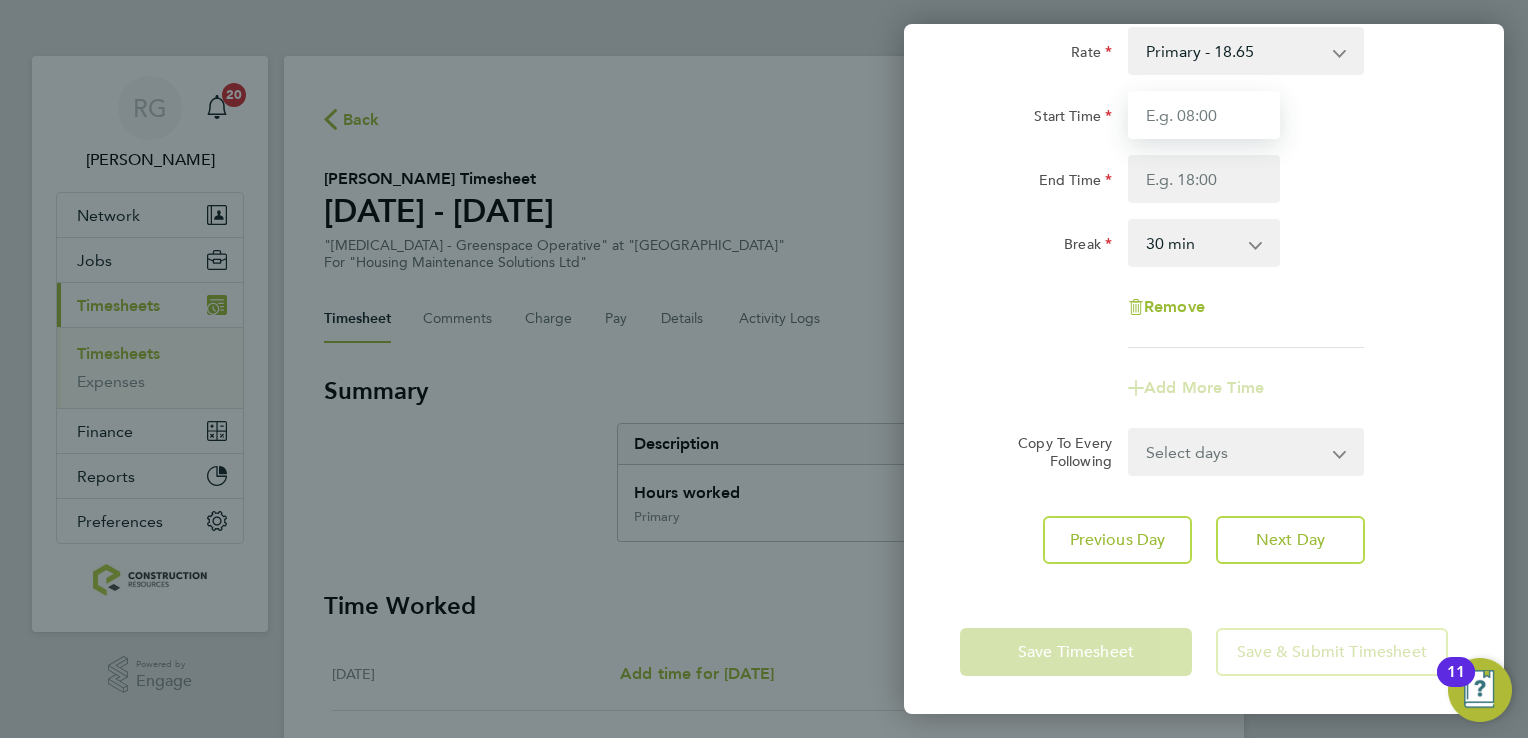 type on "07:00" 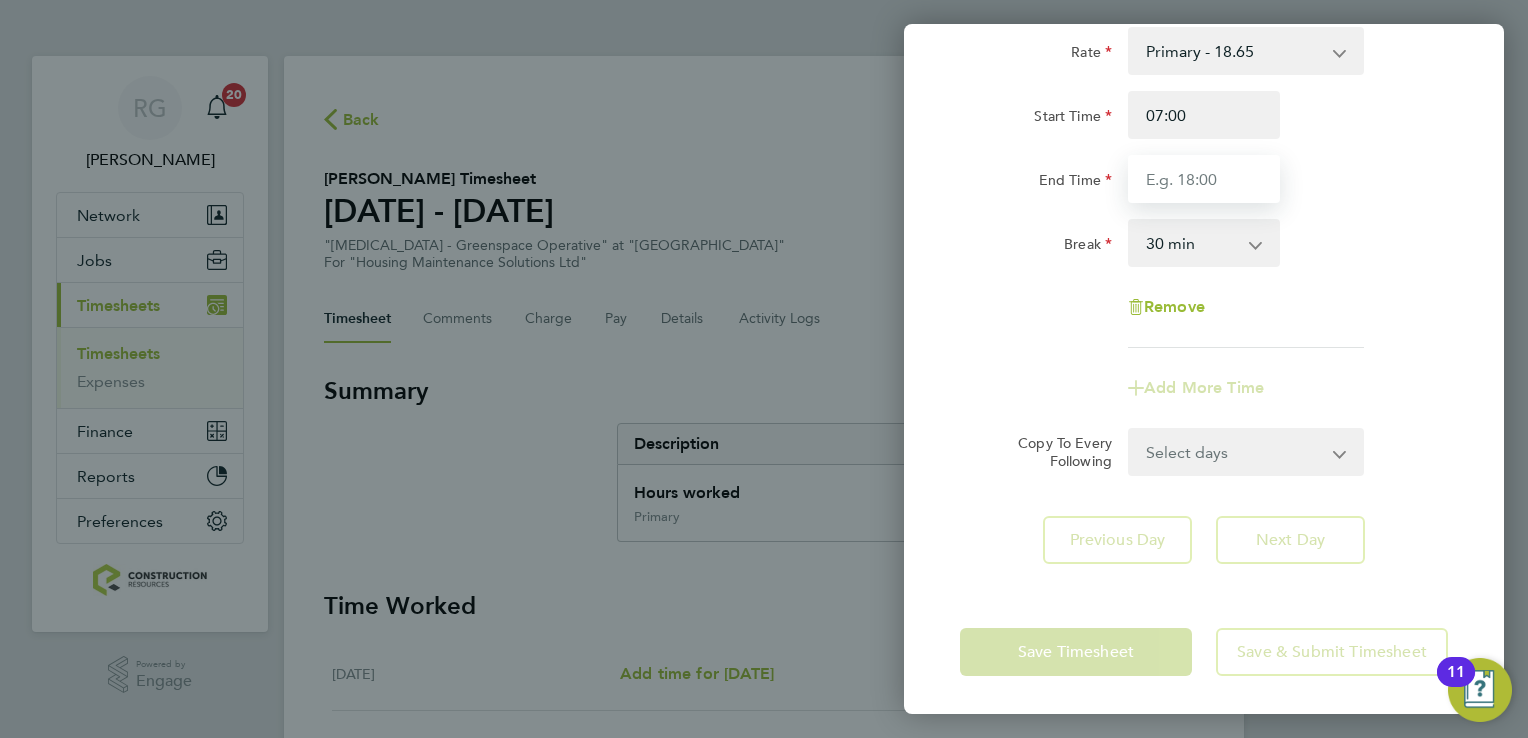 click on "End Time" at bounding box center (1204, 179) 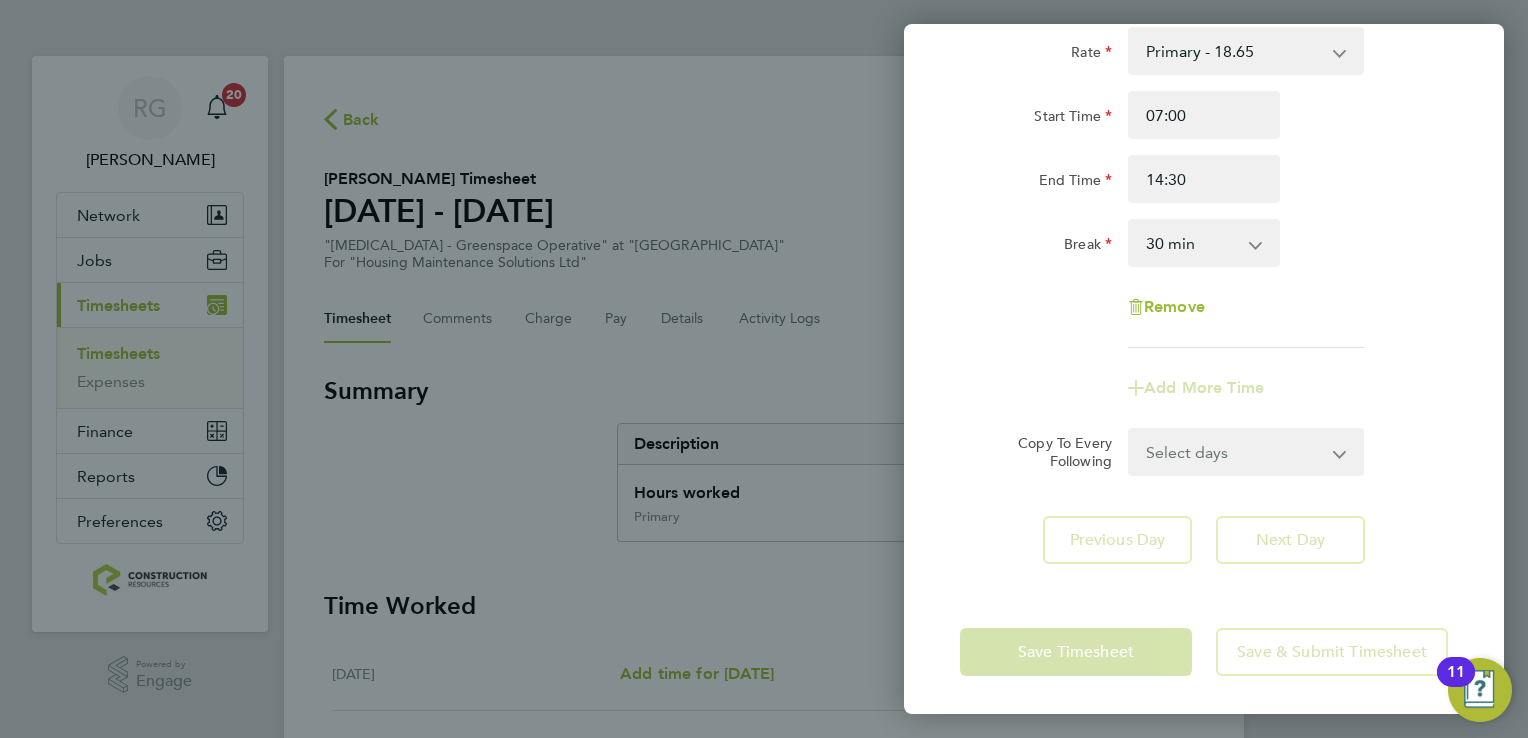 click on "Remove" 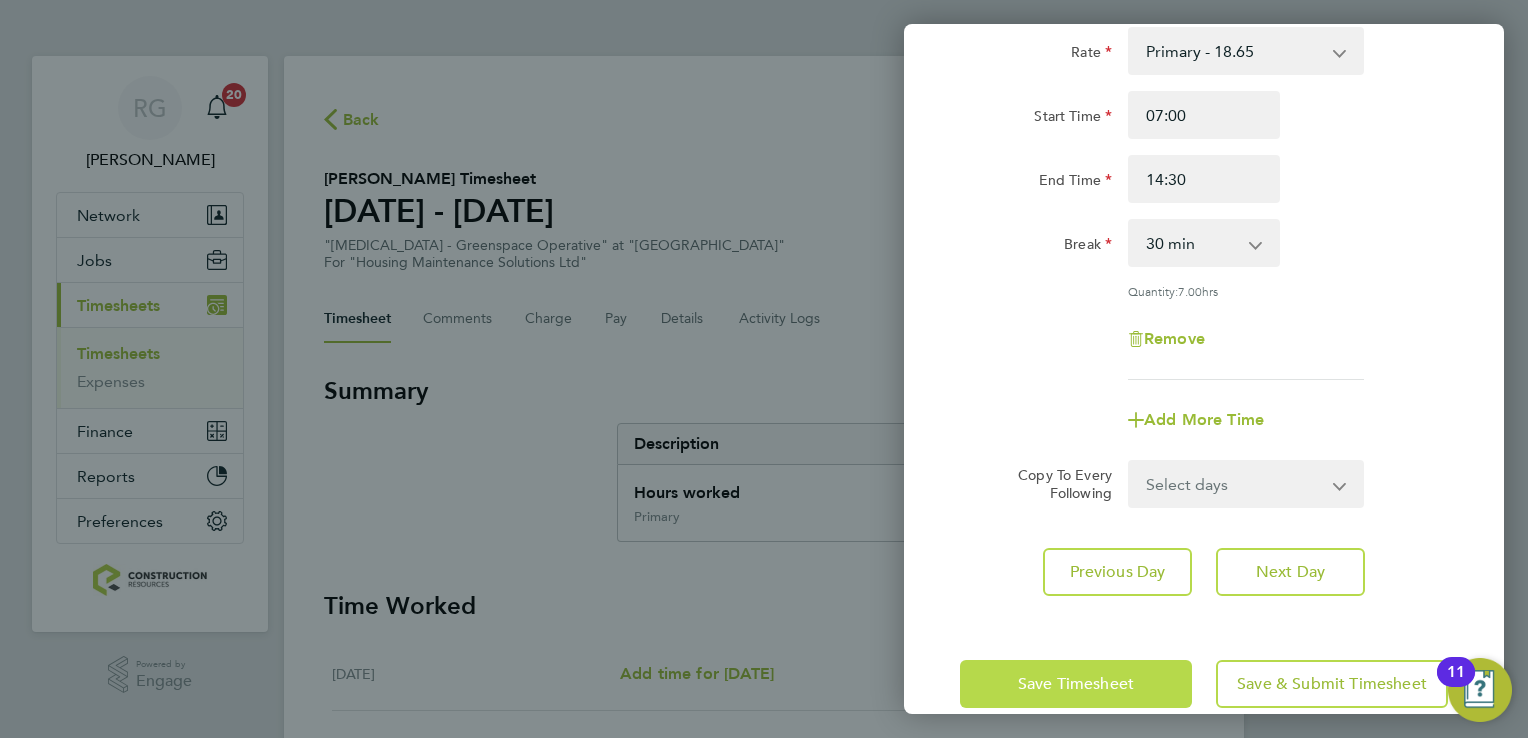 click on "Save Timesheet" 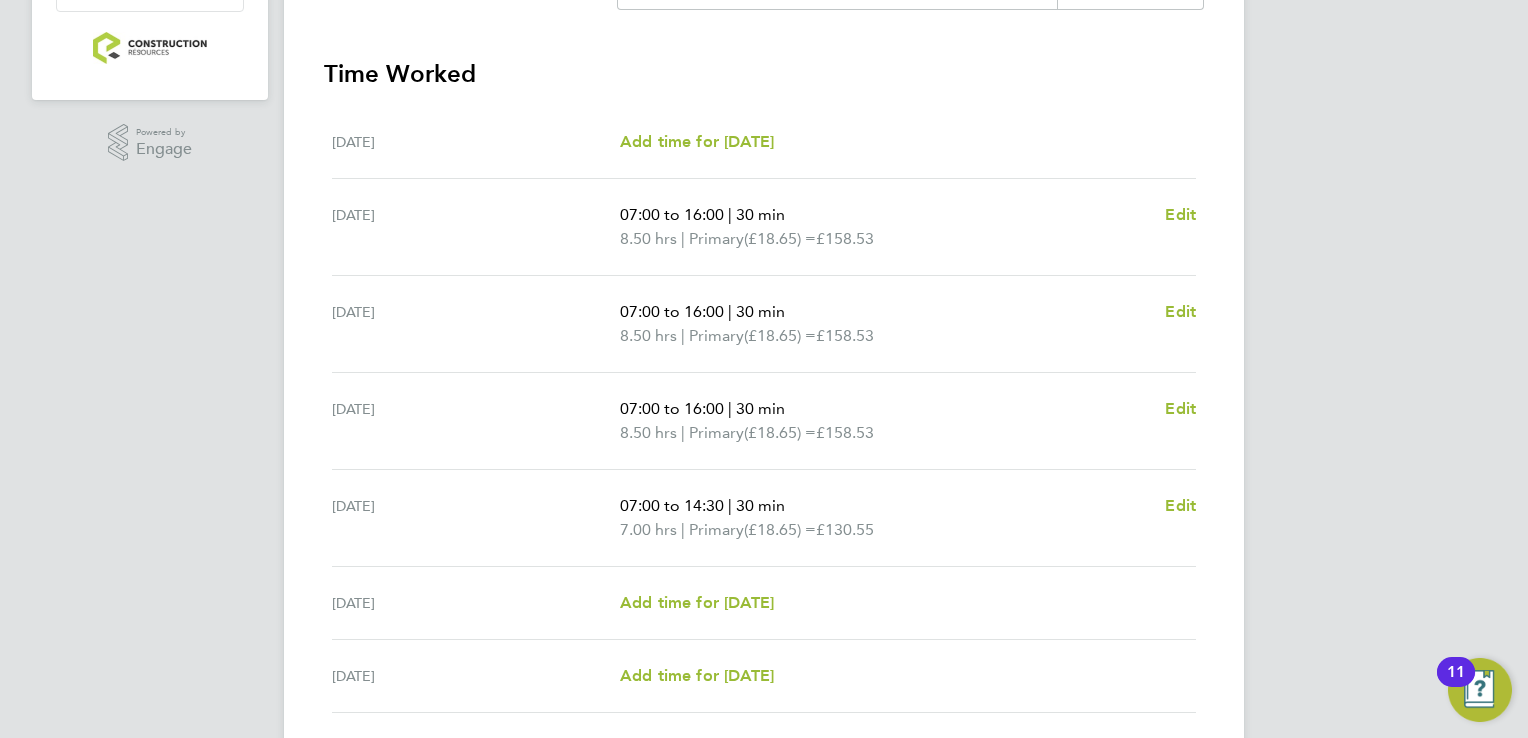 scroll, scrollTop: 680, scrollLeft: 0, axis: vertical 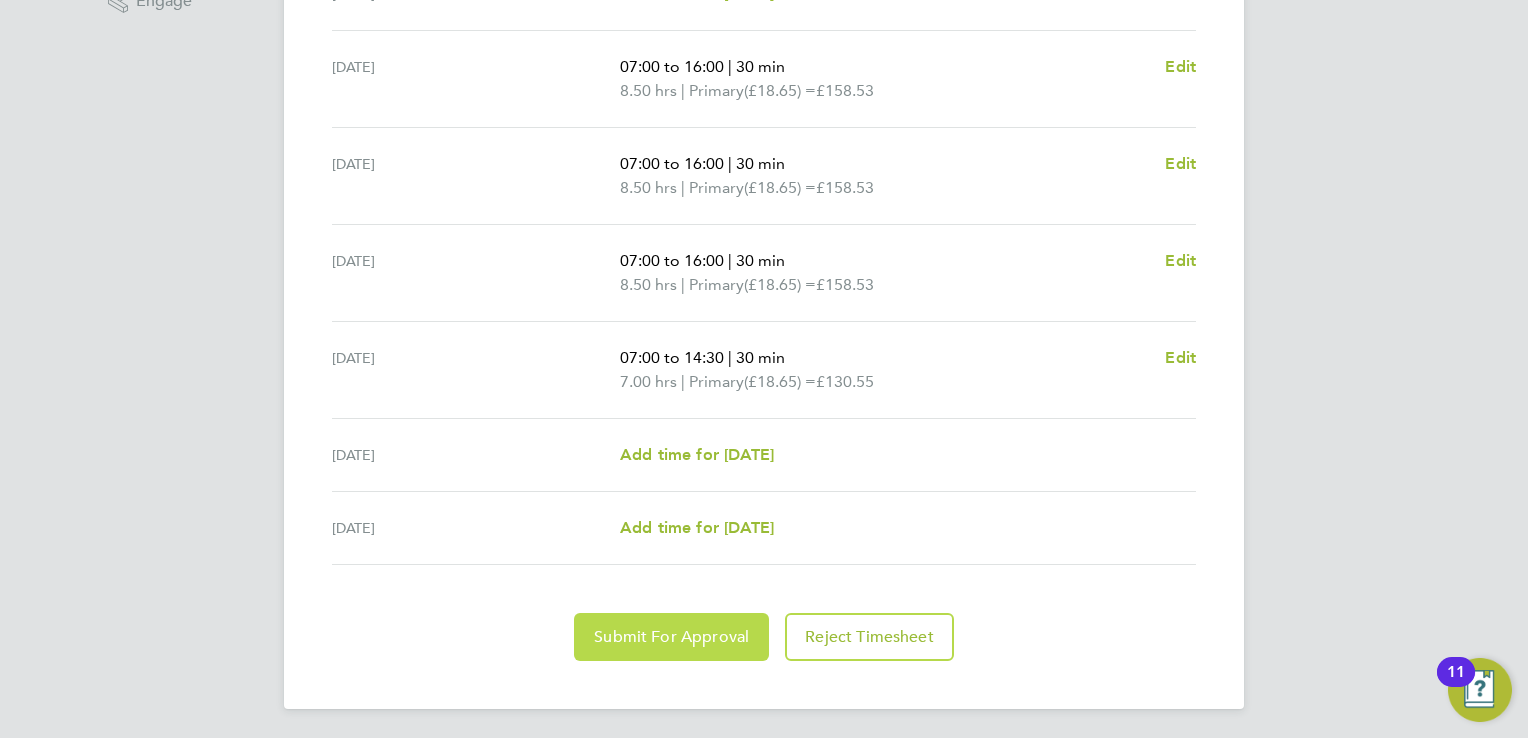 click on "Submit For Approval" 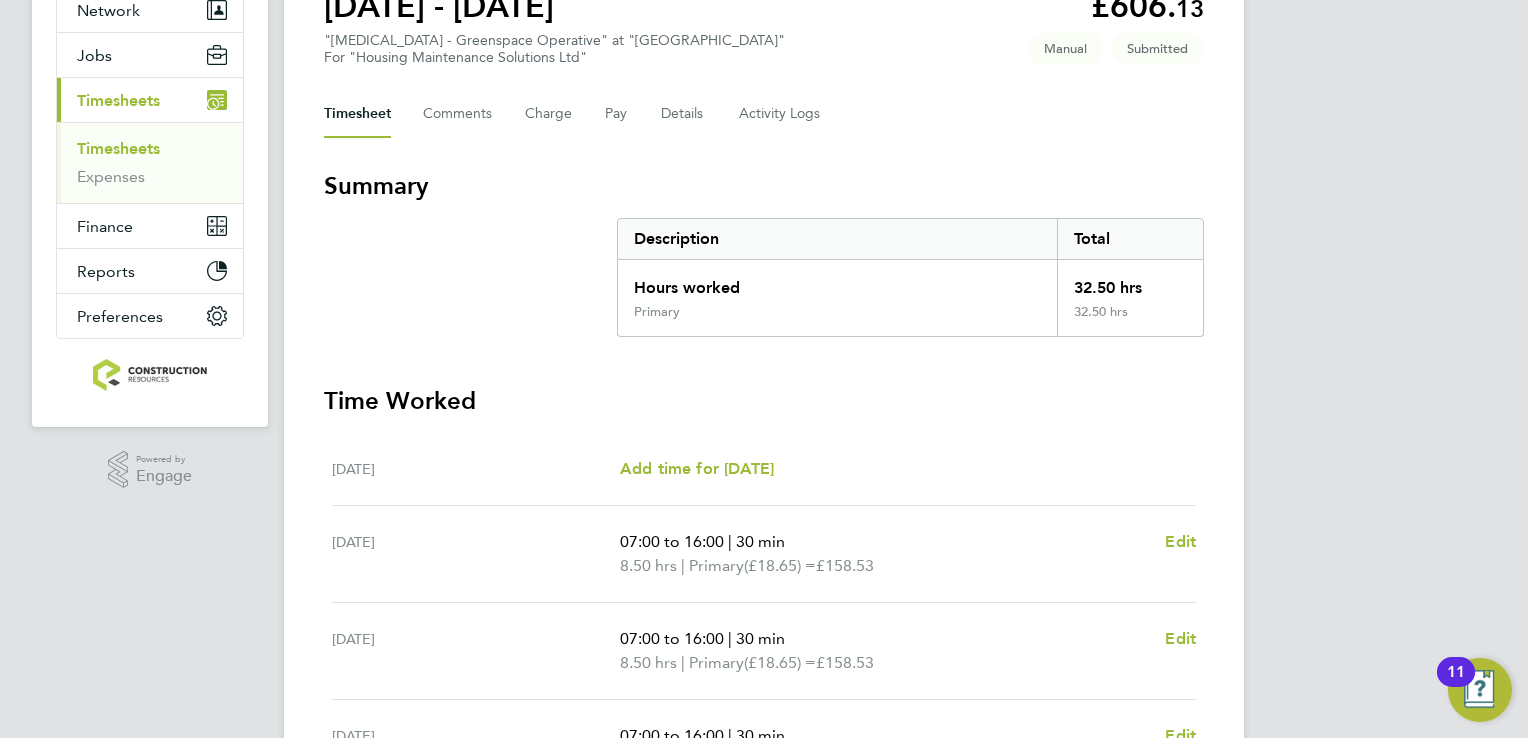 scroll, scrollTop: 79, scrollLeft: 0, axis: vertical 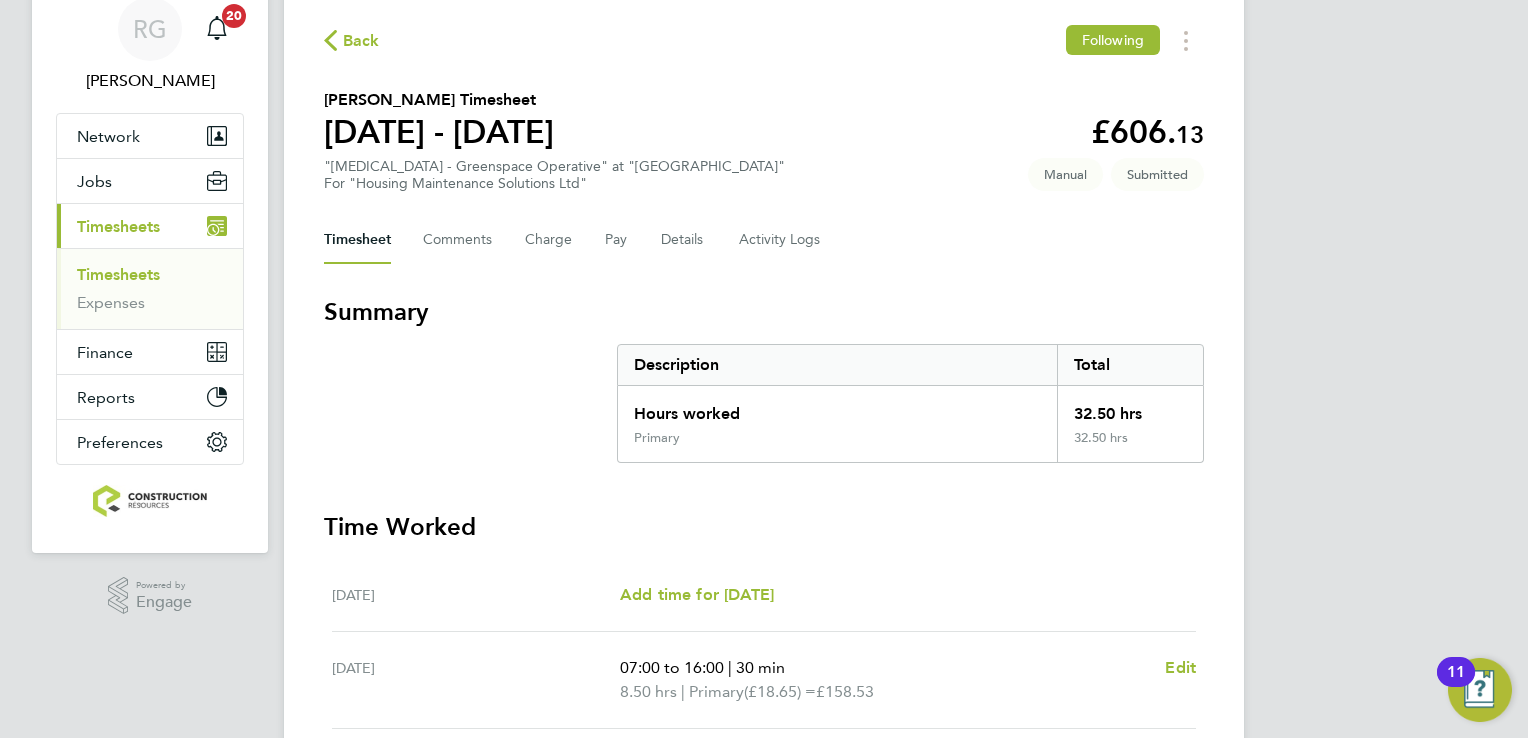 click on "Timesheets" at bounding box center [118, 274] 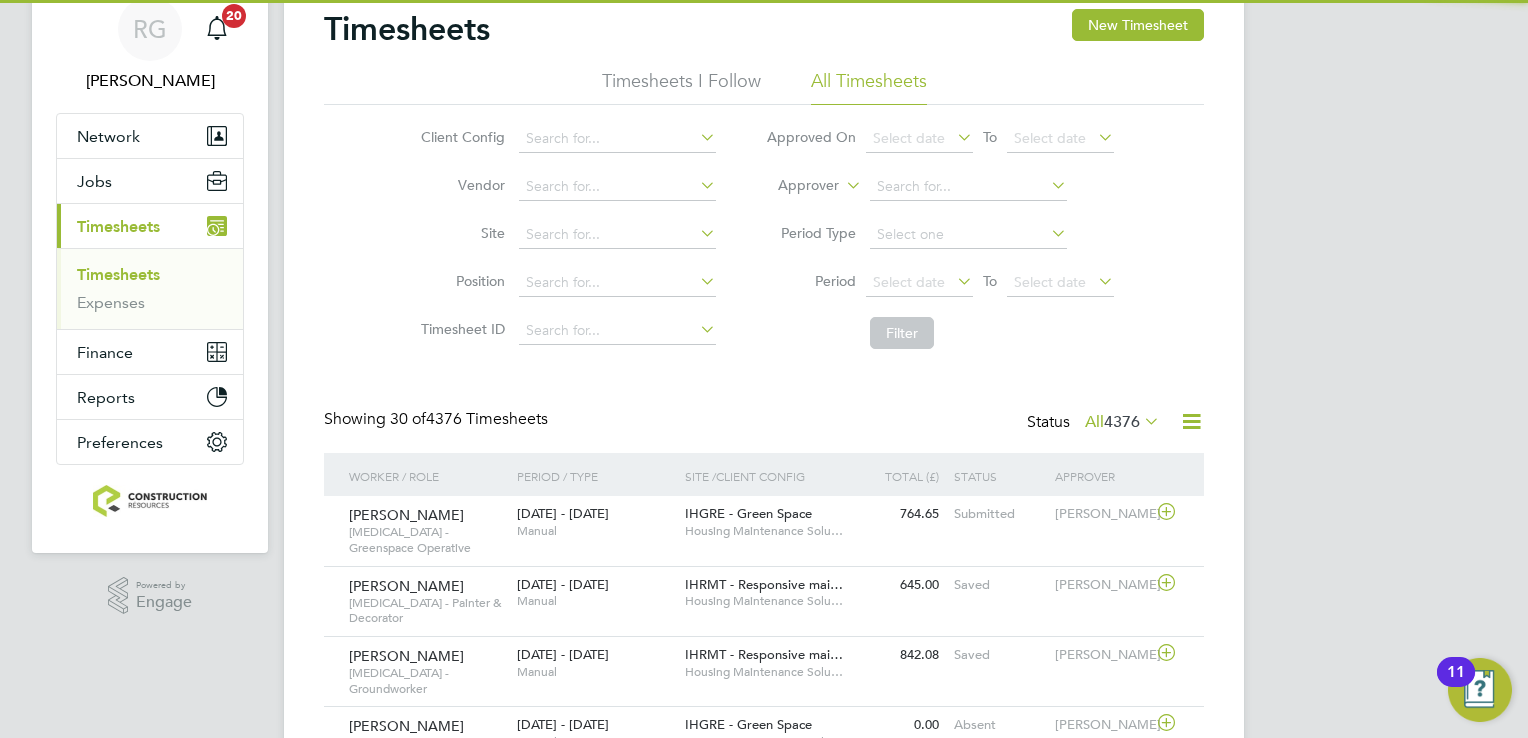 scroll, scrollTop: 0, scrollLeft: 0, axis: both 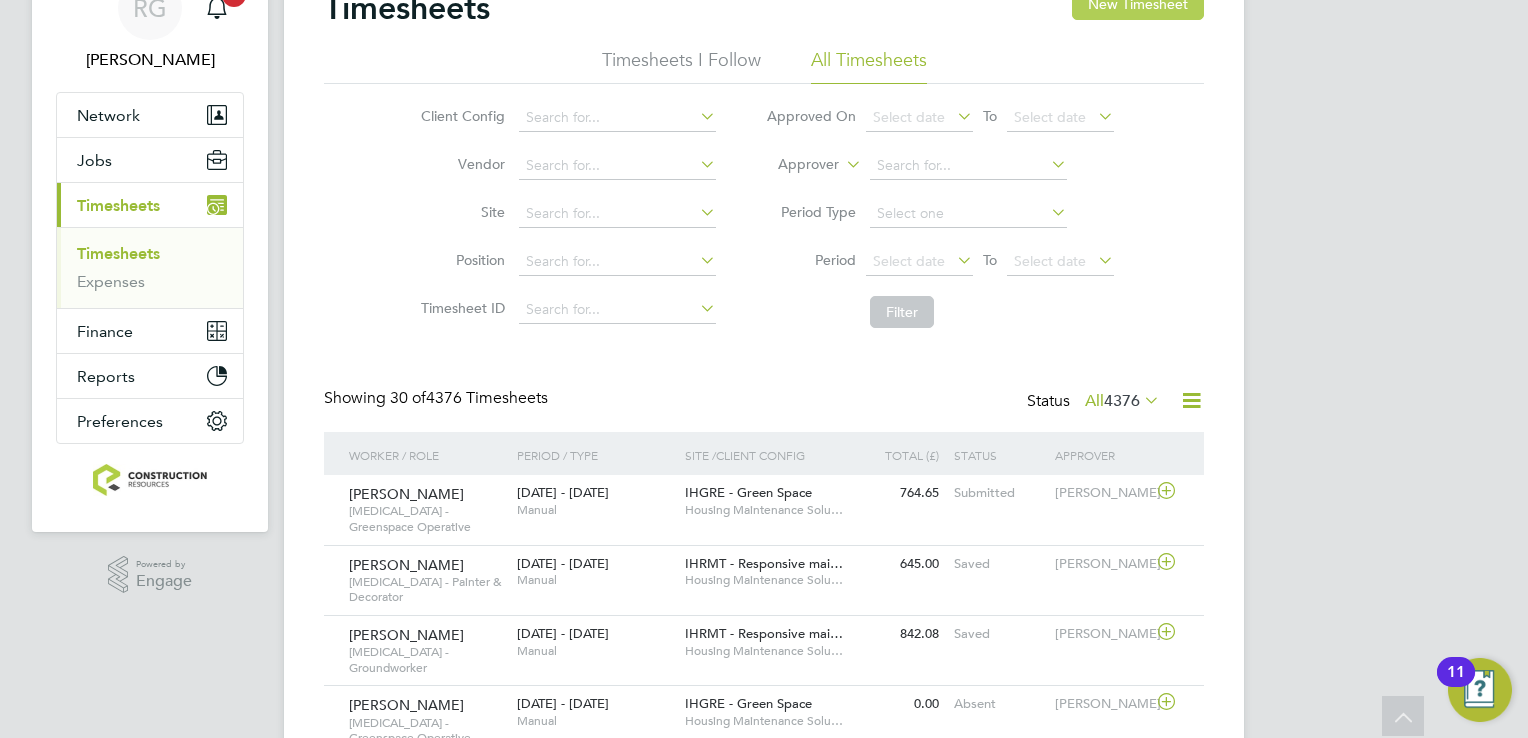 click on "New Timesheet" 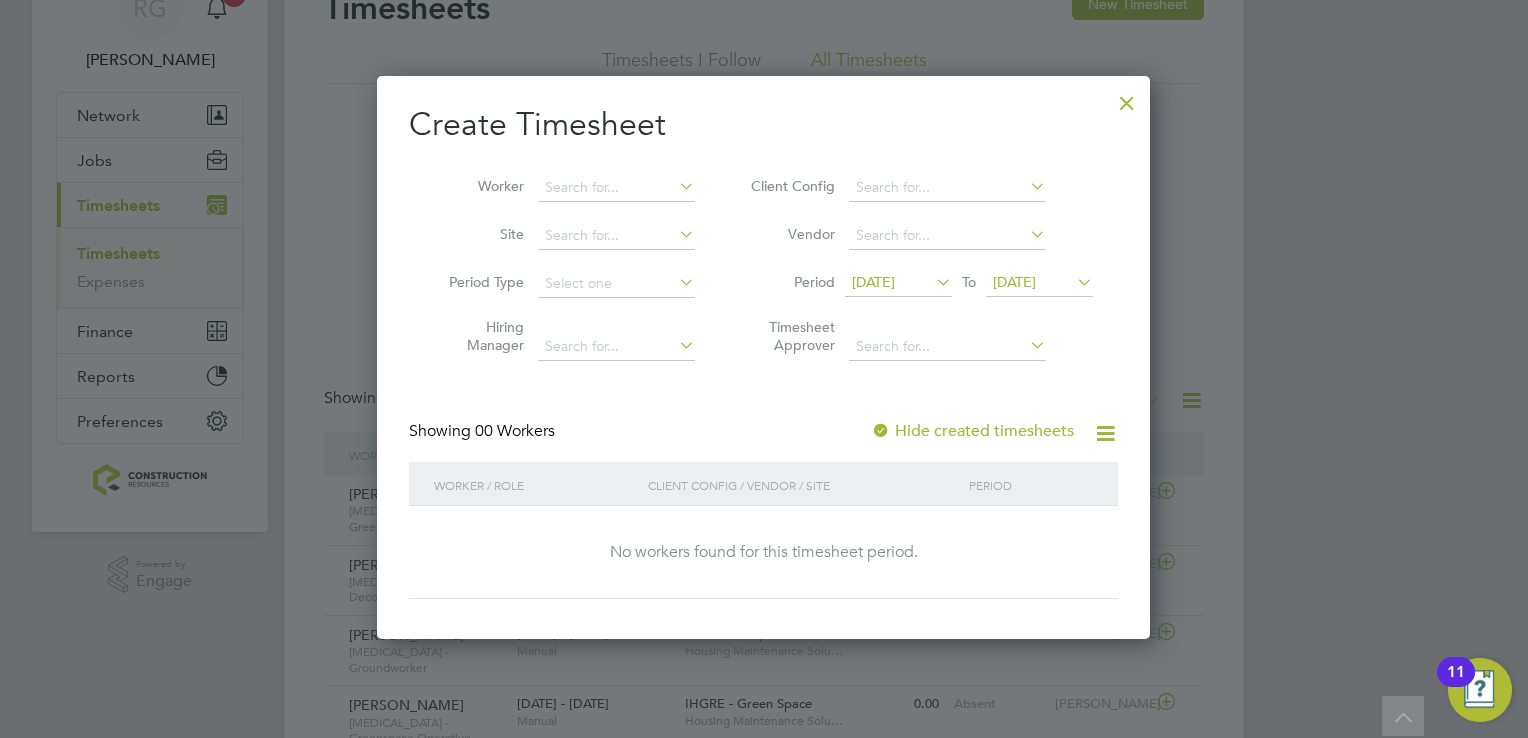 scroll, scrollTop: 10, scrollLeft: 10, axis: both 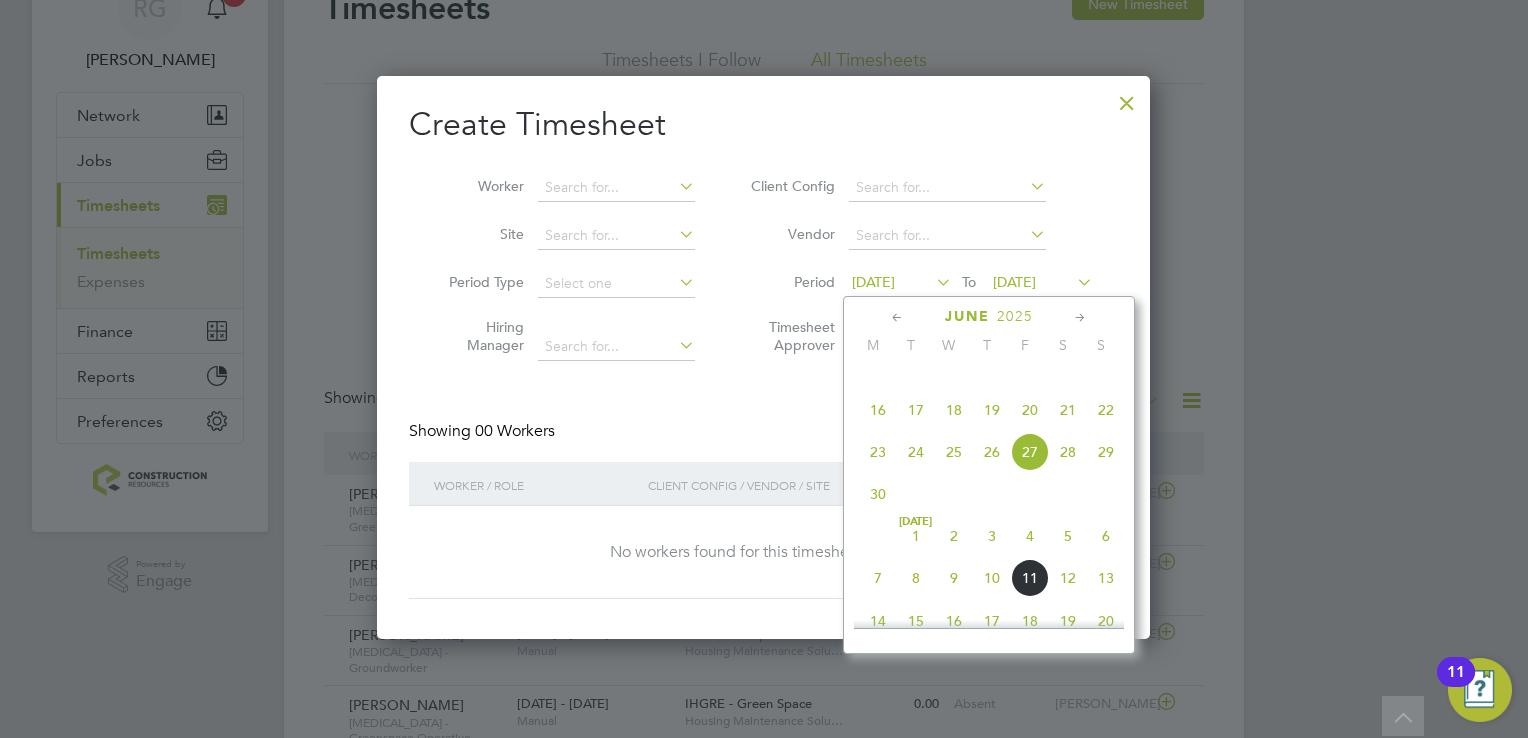 click on "7" 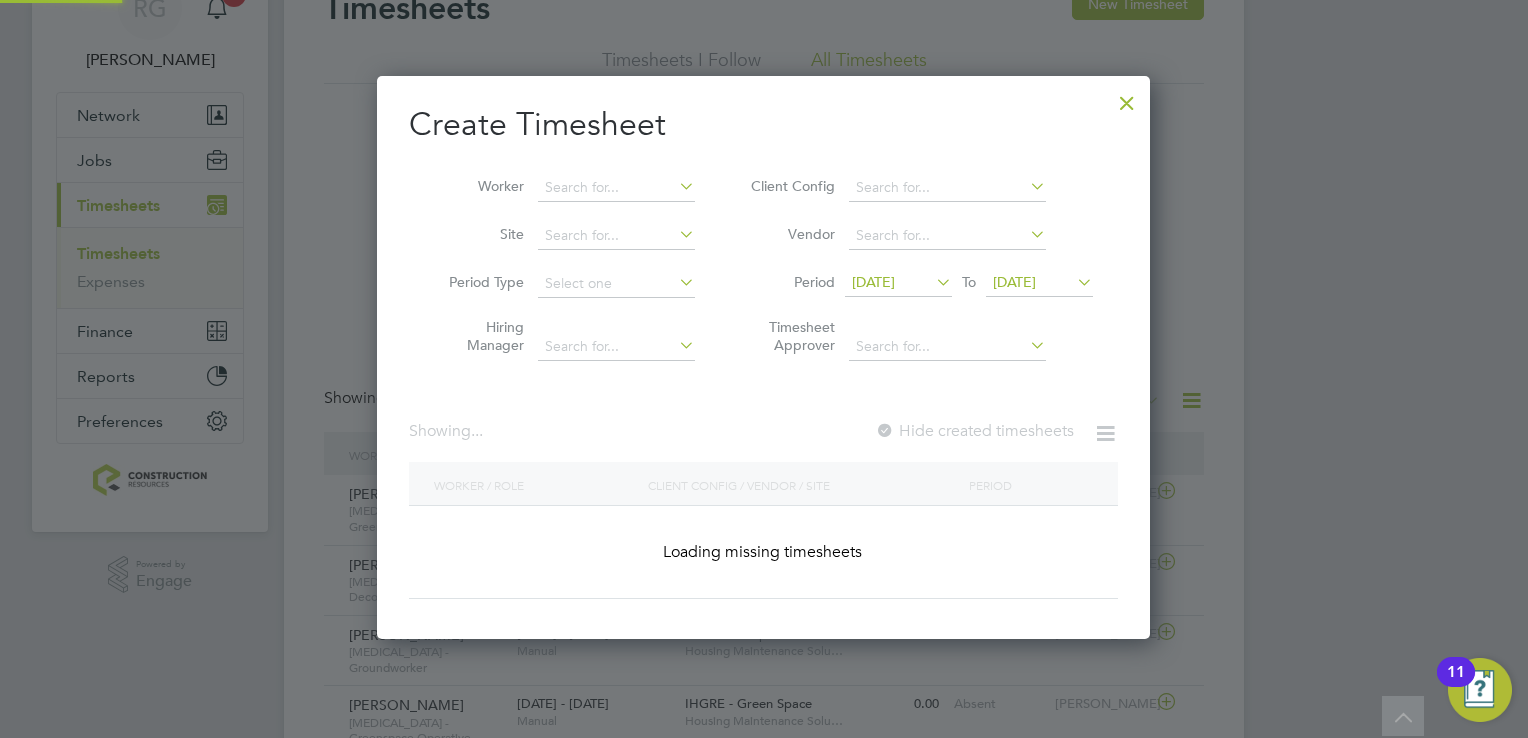 scroll, scrollTop: 10, scrollLeft: 10, axis: both 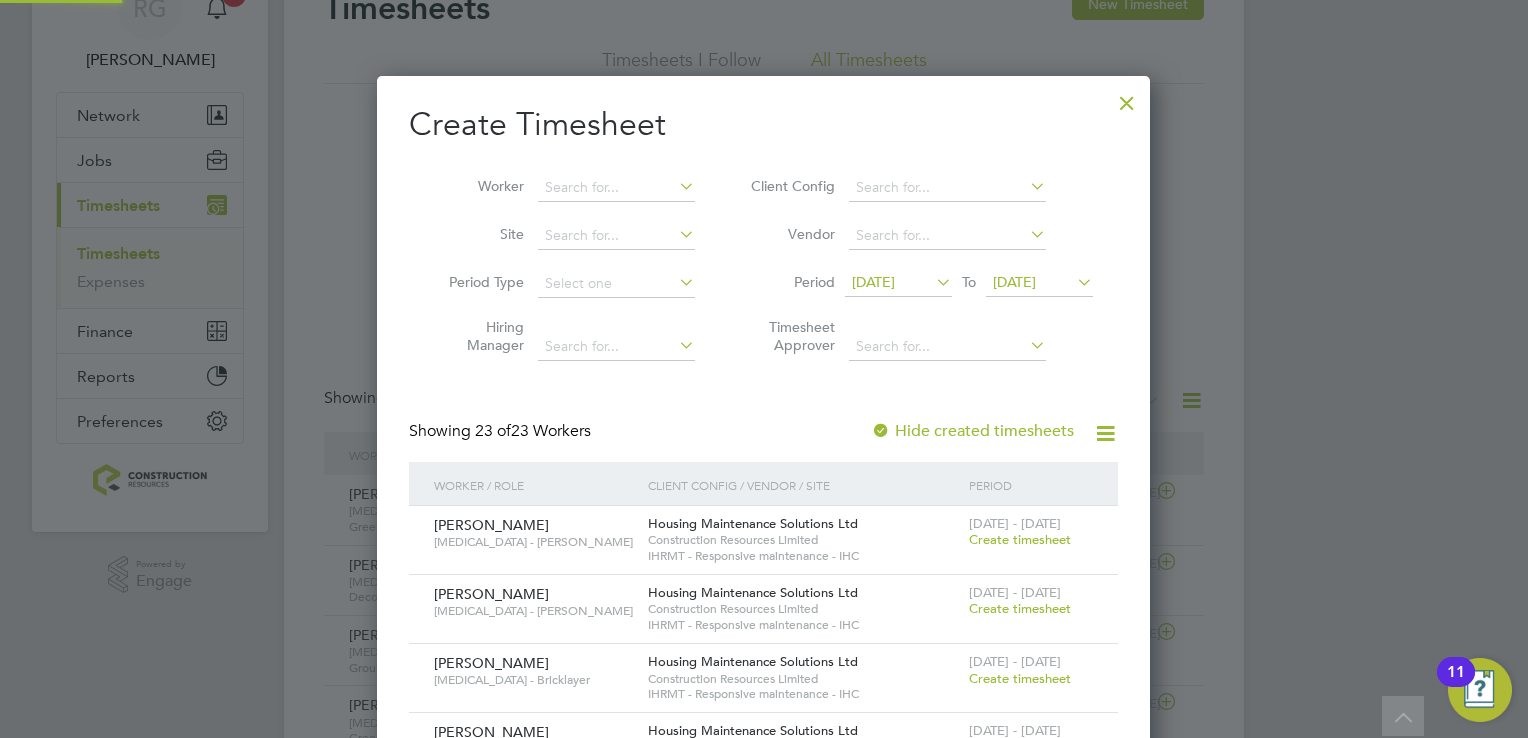 click on "[DATE]" at bounding box center [1014, 282] 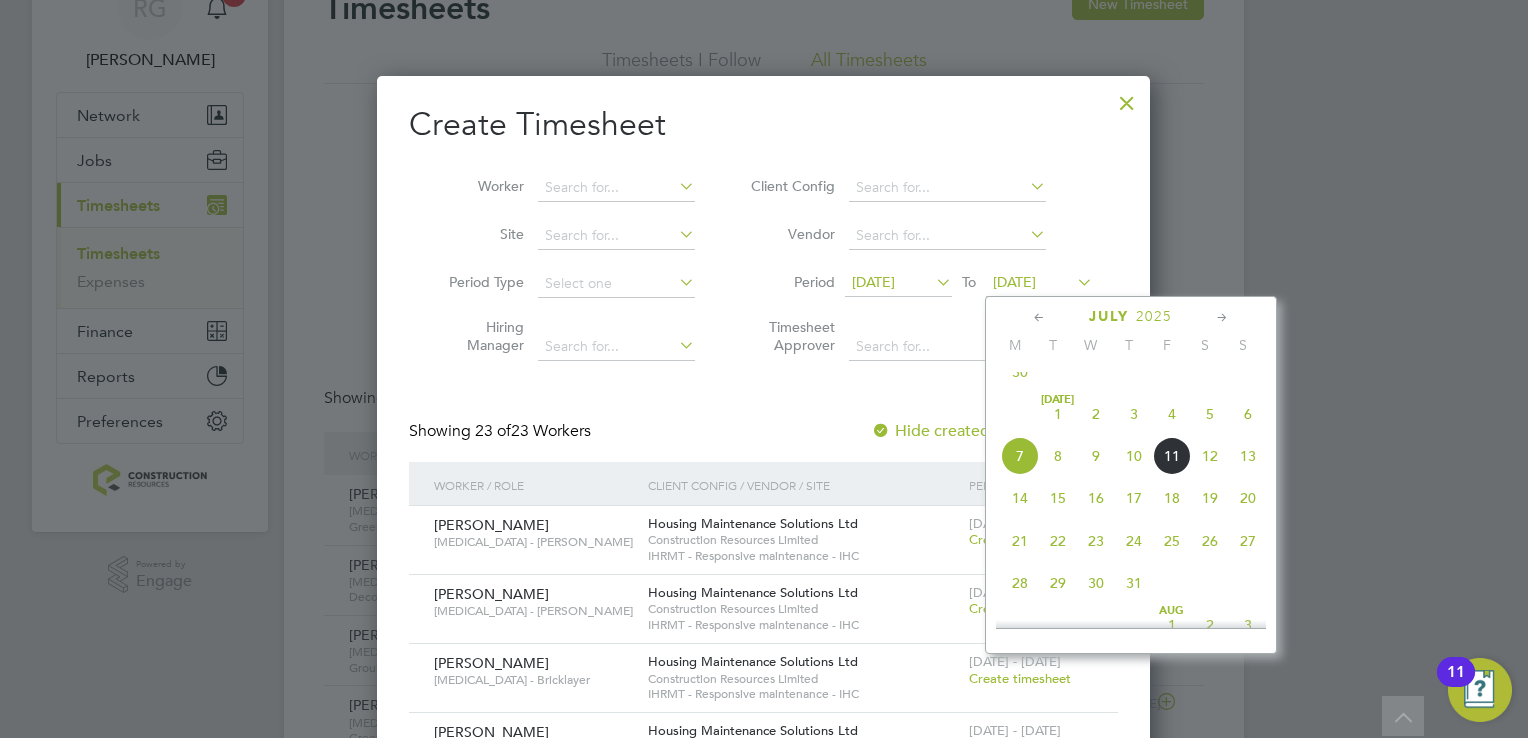 click on "13" 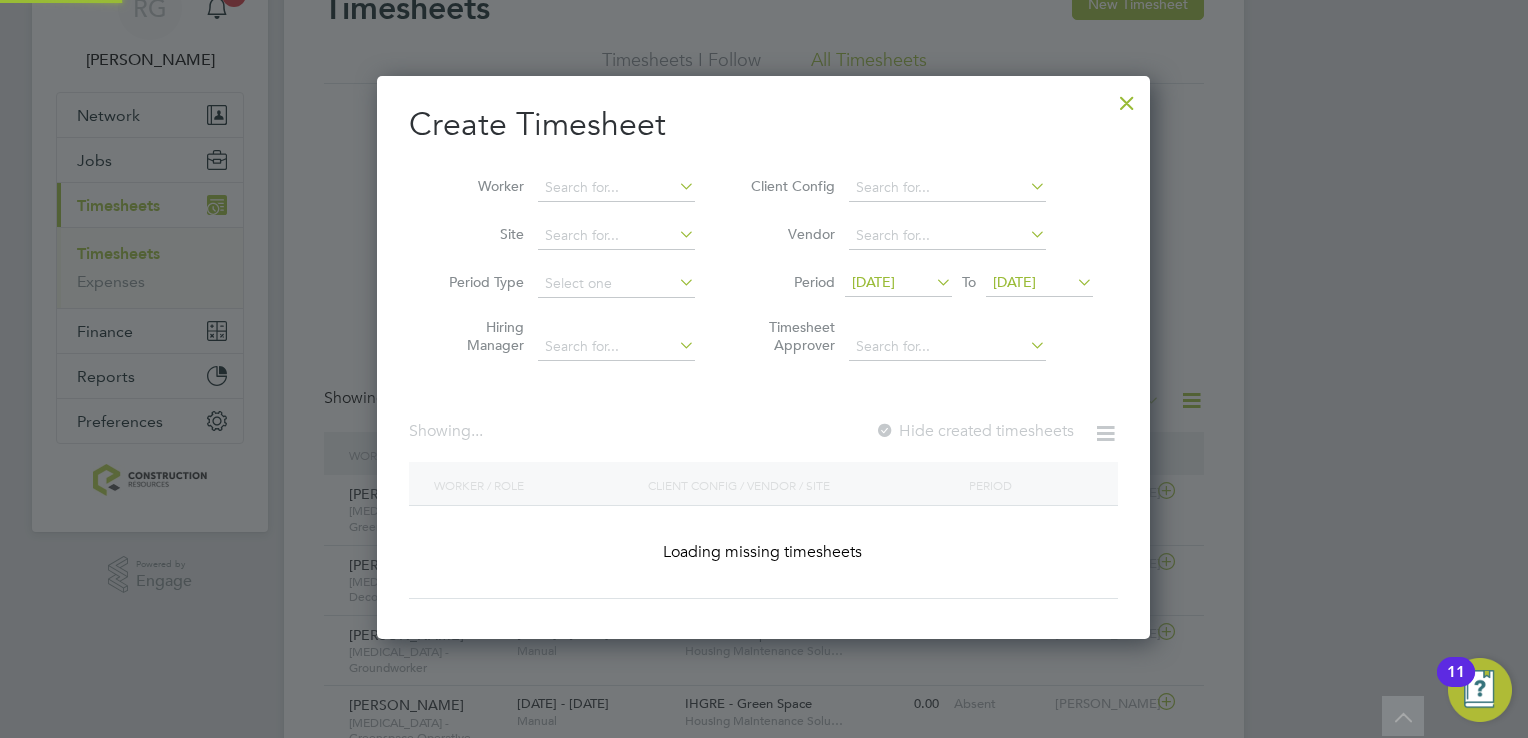 scroll, scrollTop: 10, scrollLeft: 10, axis: both 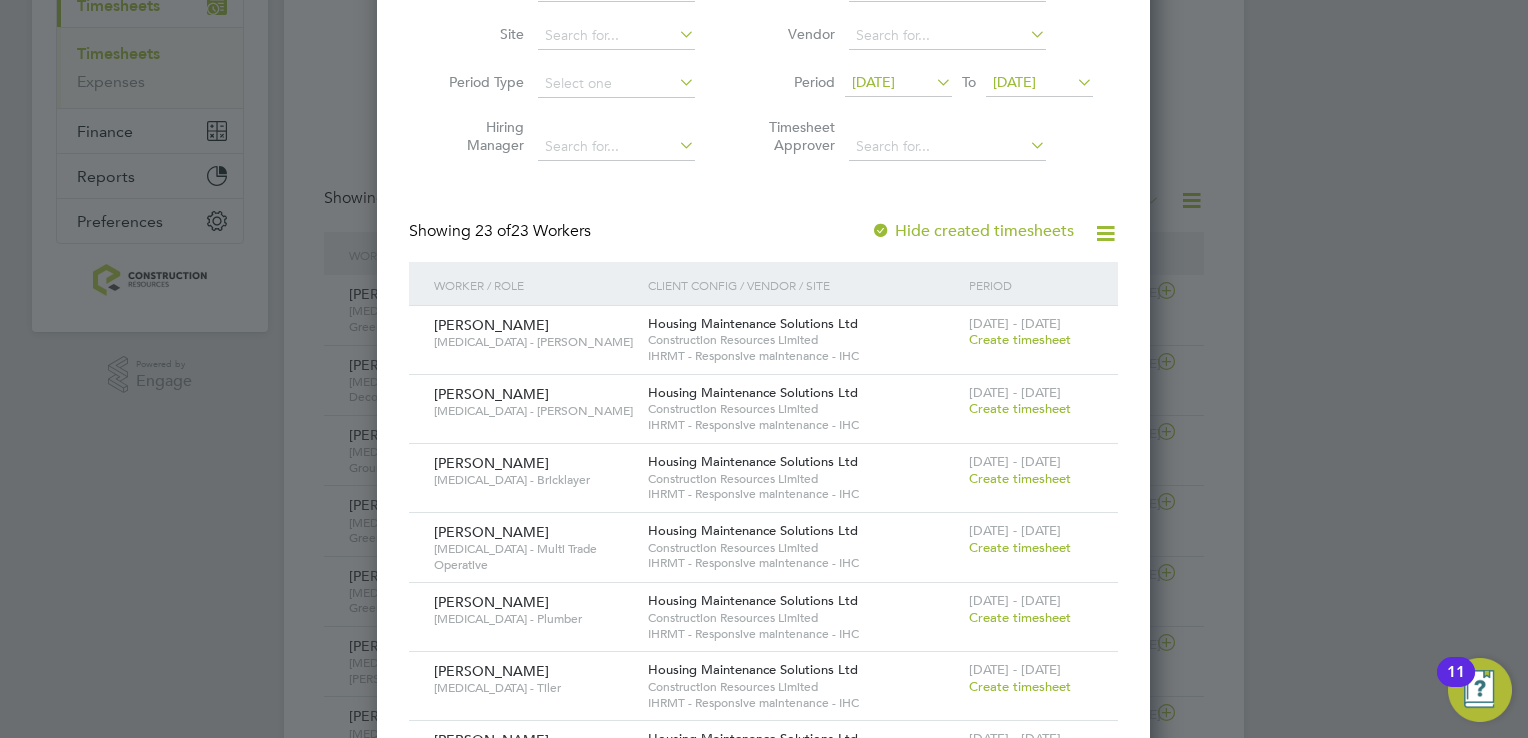 click on "Create timesheet" at bounding box center (1020, 547) 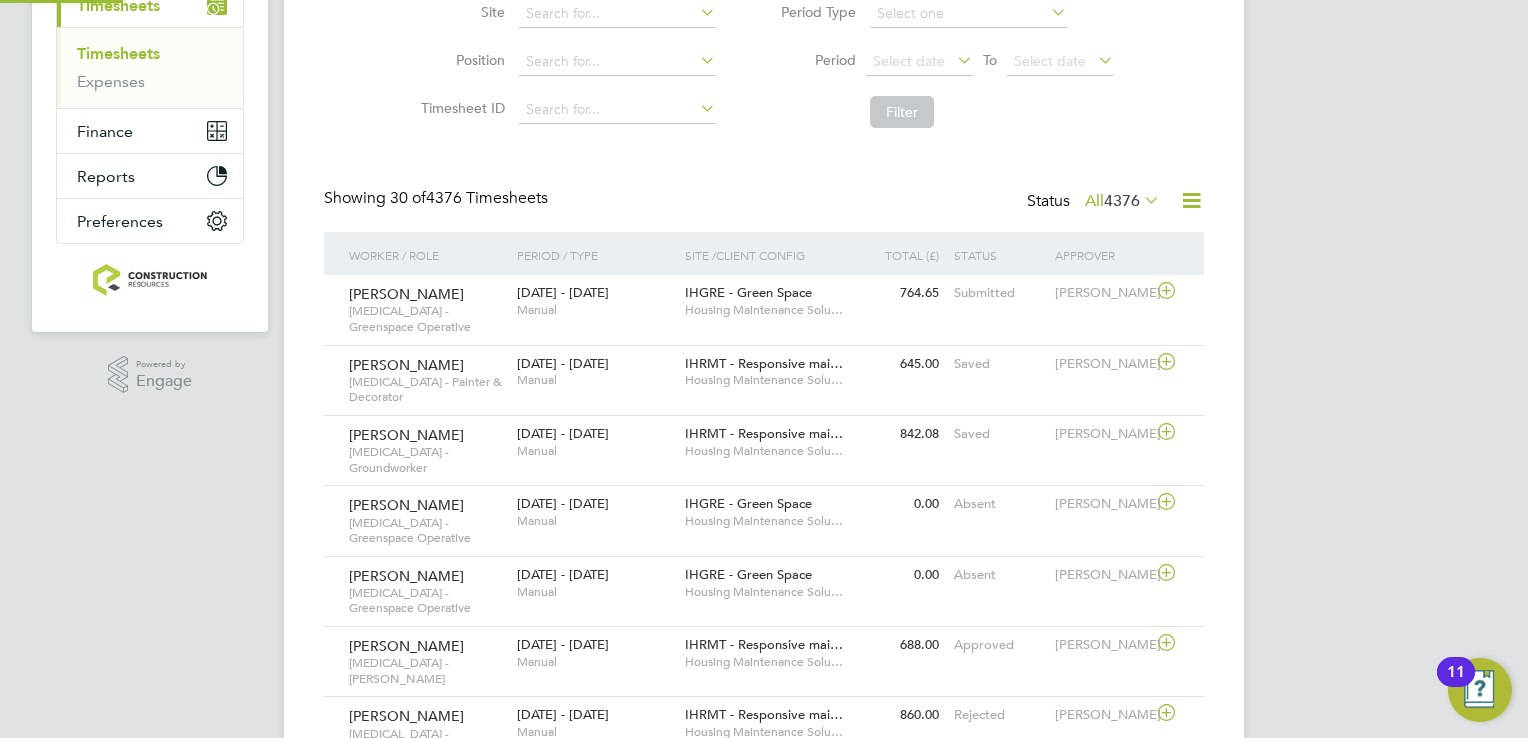 scroll, scrollTop: 100, scrollLeft: 0, axis: vertical 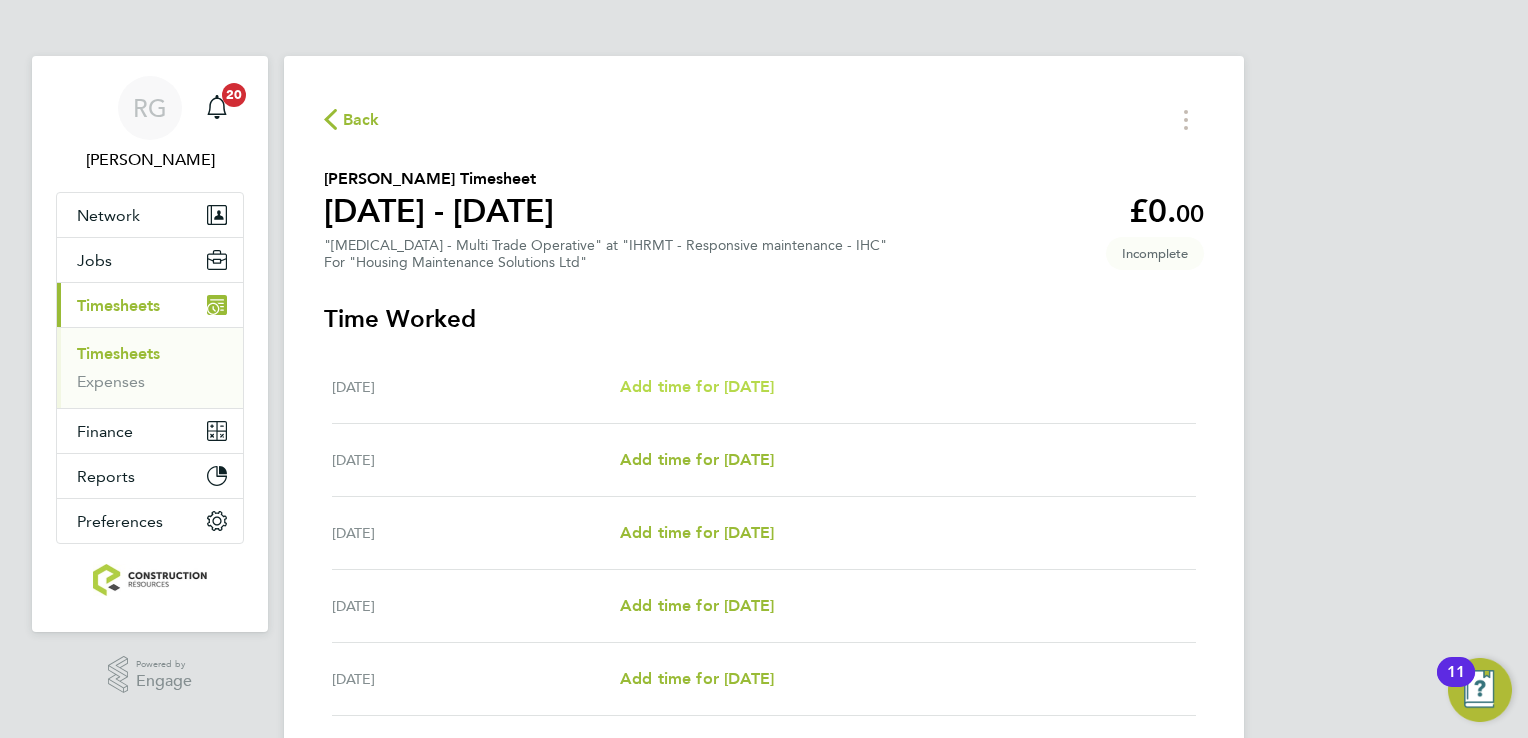 click on "Add time for Mon 07 Jul" at bounding box center (697, 386) 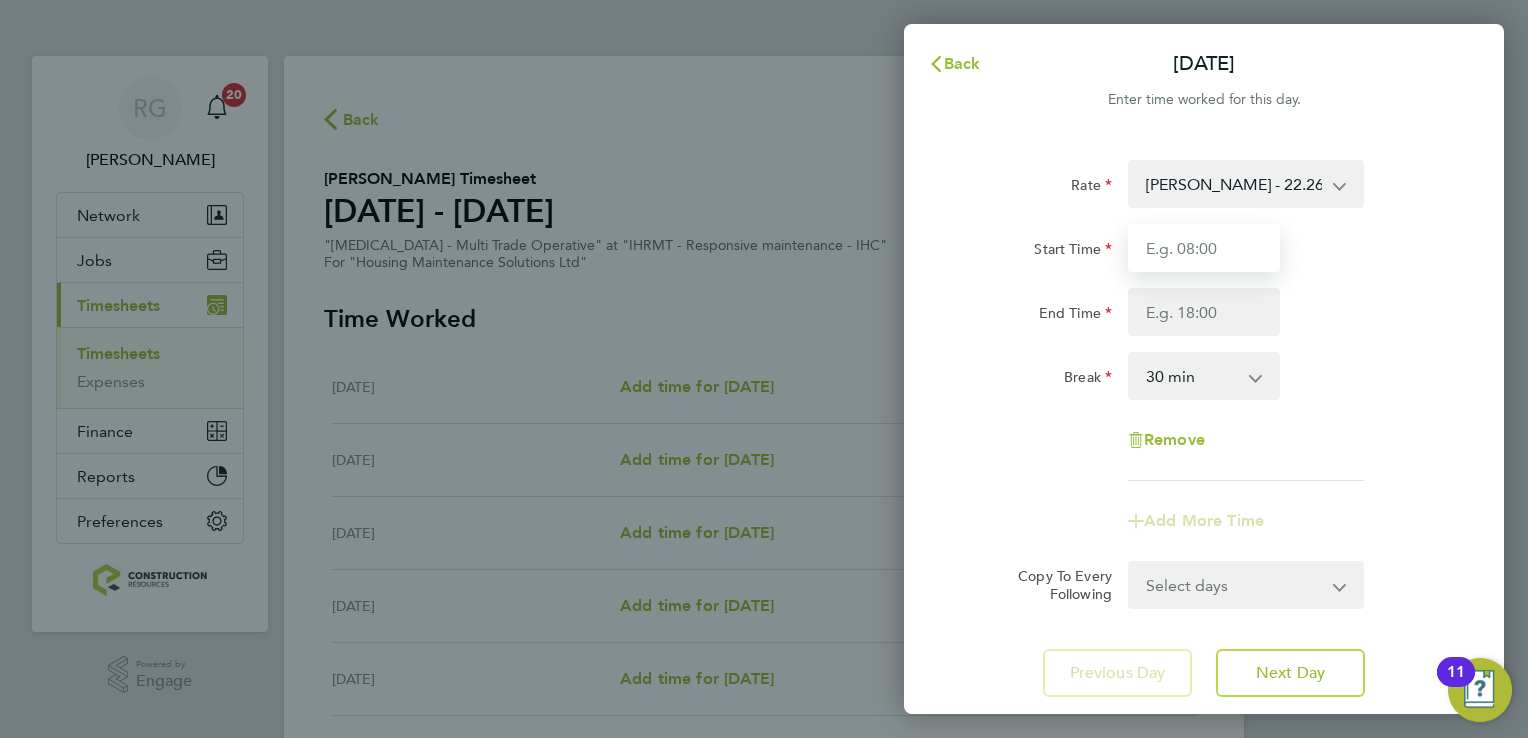 click on "Start Time" at bounding box center [1204, 248] 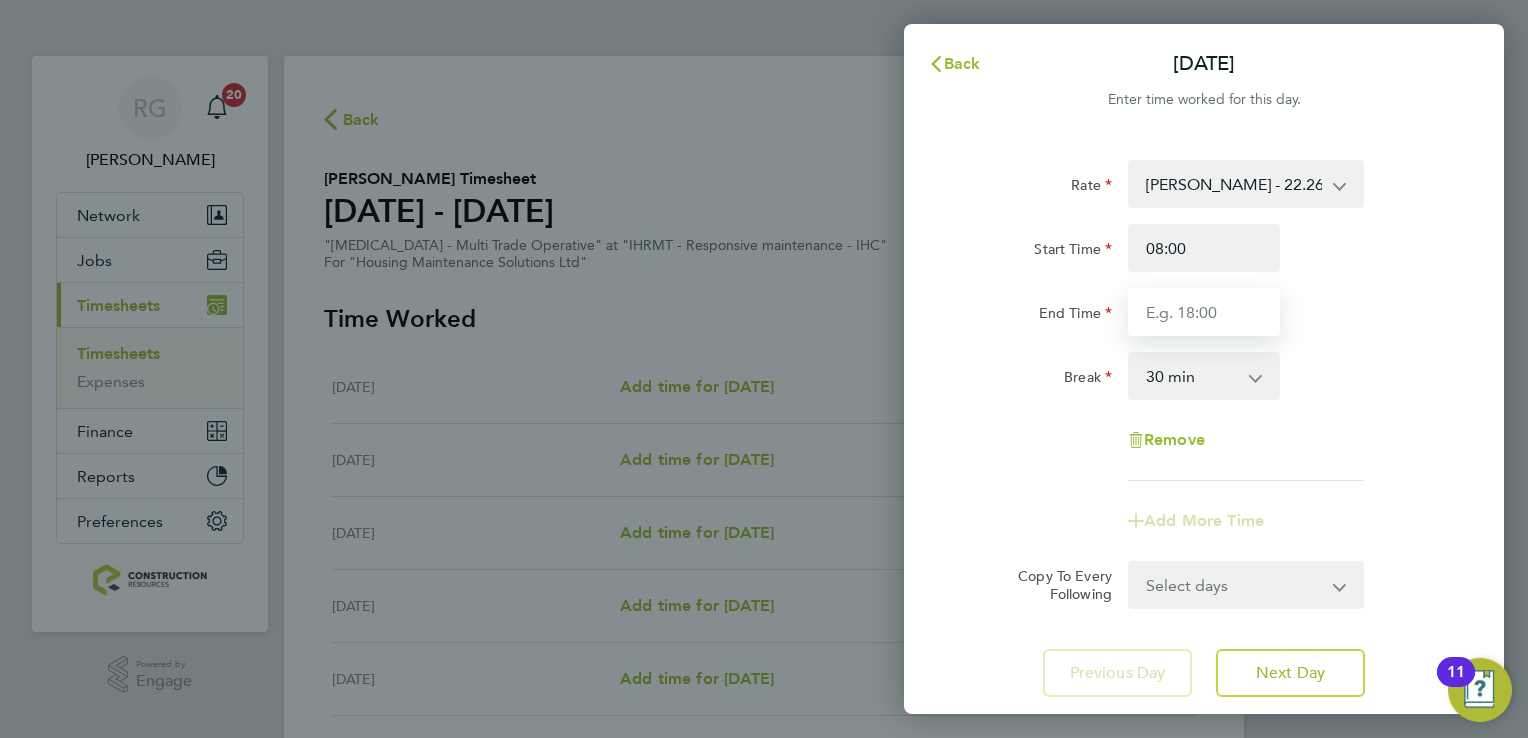 click on "End Time" at bounding box center [1204, 312] 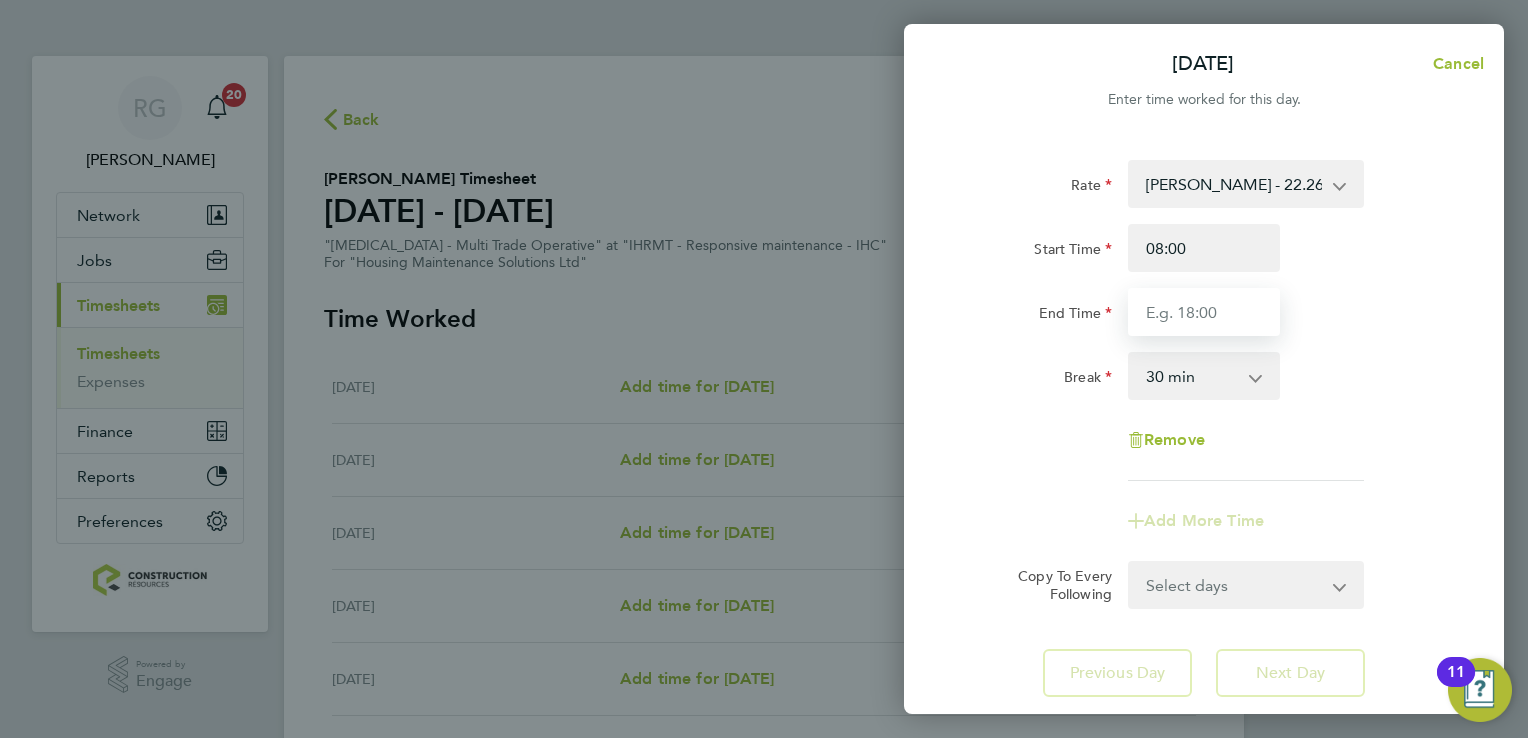 type on "16:30" 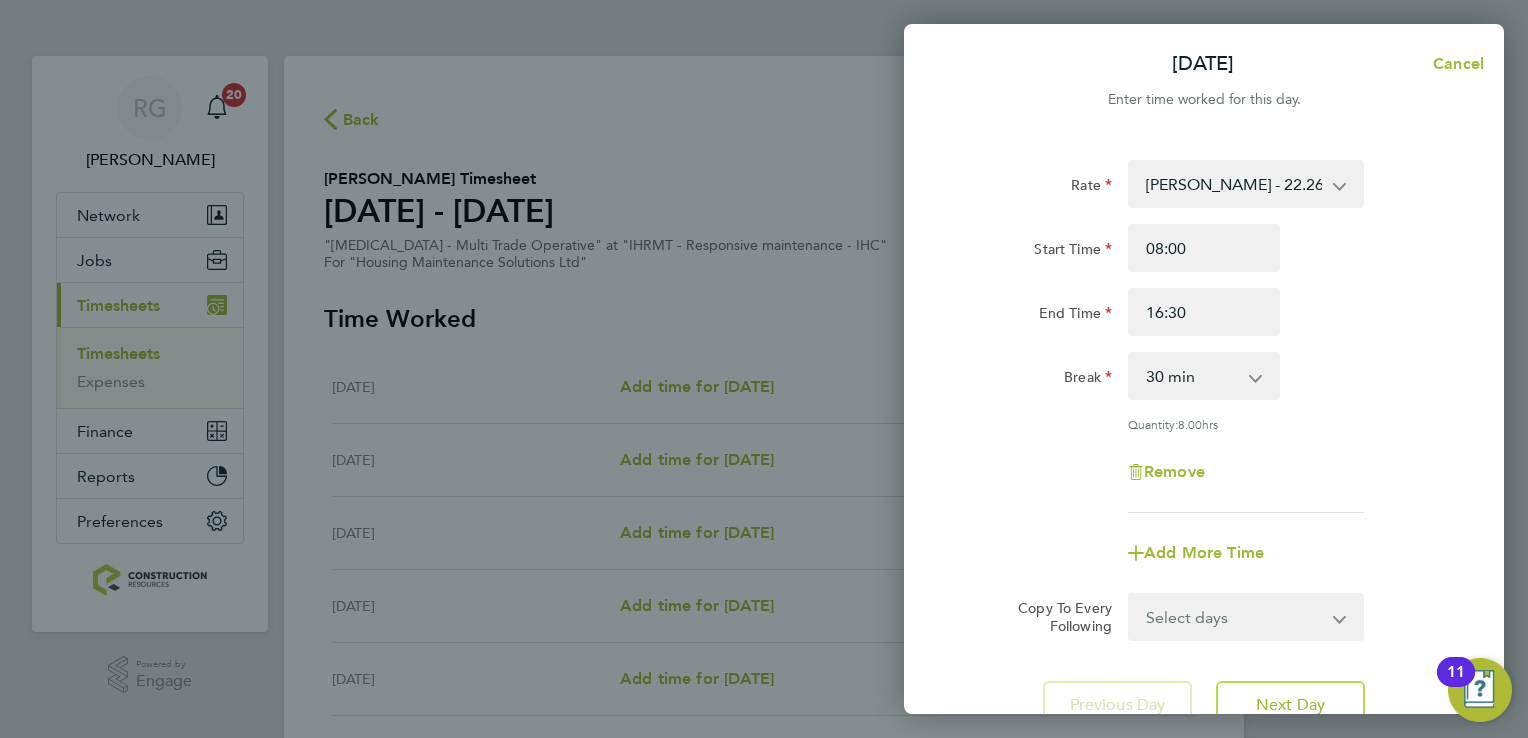 click on "Rate  Joiner - 22.26
Start Time 08:00 End Time 16:30 Break  0 min   15 min   30 min   45 min   60 min   75 min   90 min
Quantity:  8.00  hrs
Remove" 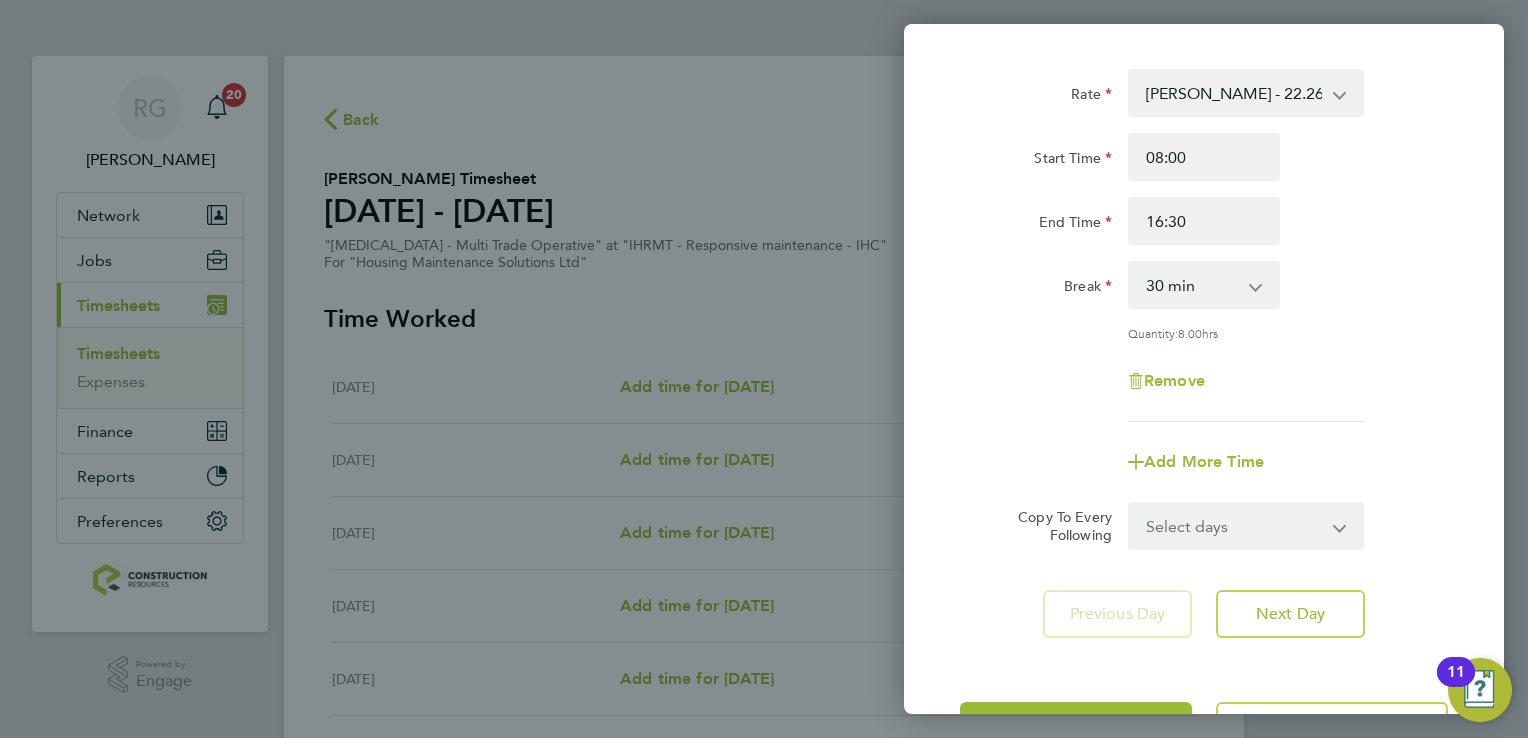 scroll, scrollTop: 164, scrollLeft: 0, axis: vertical 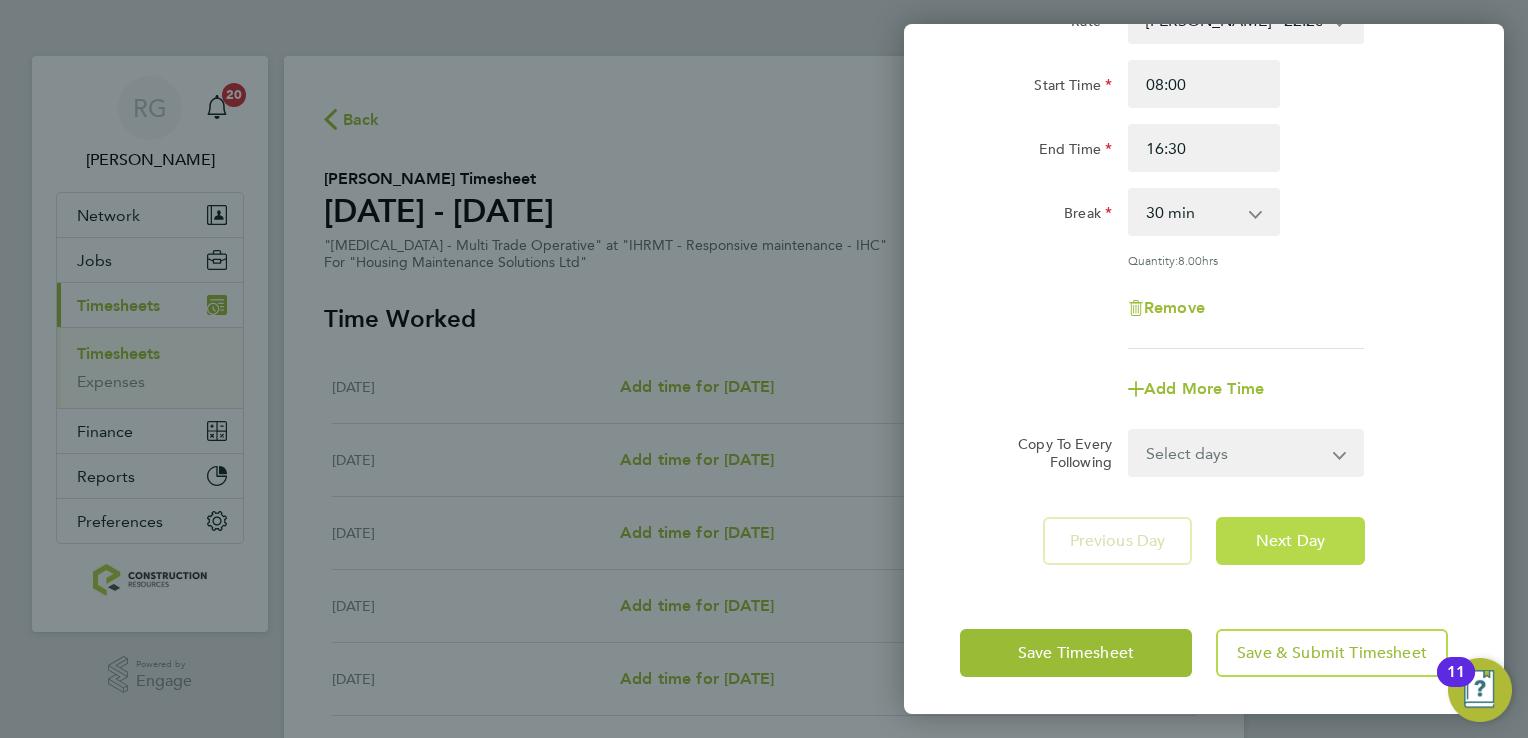 click on "Next Day" 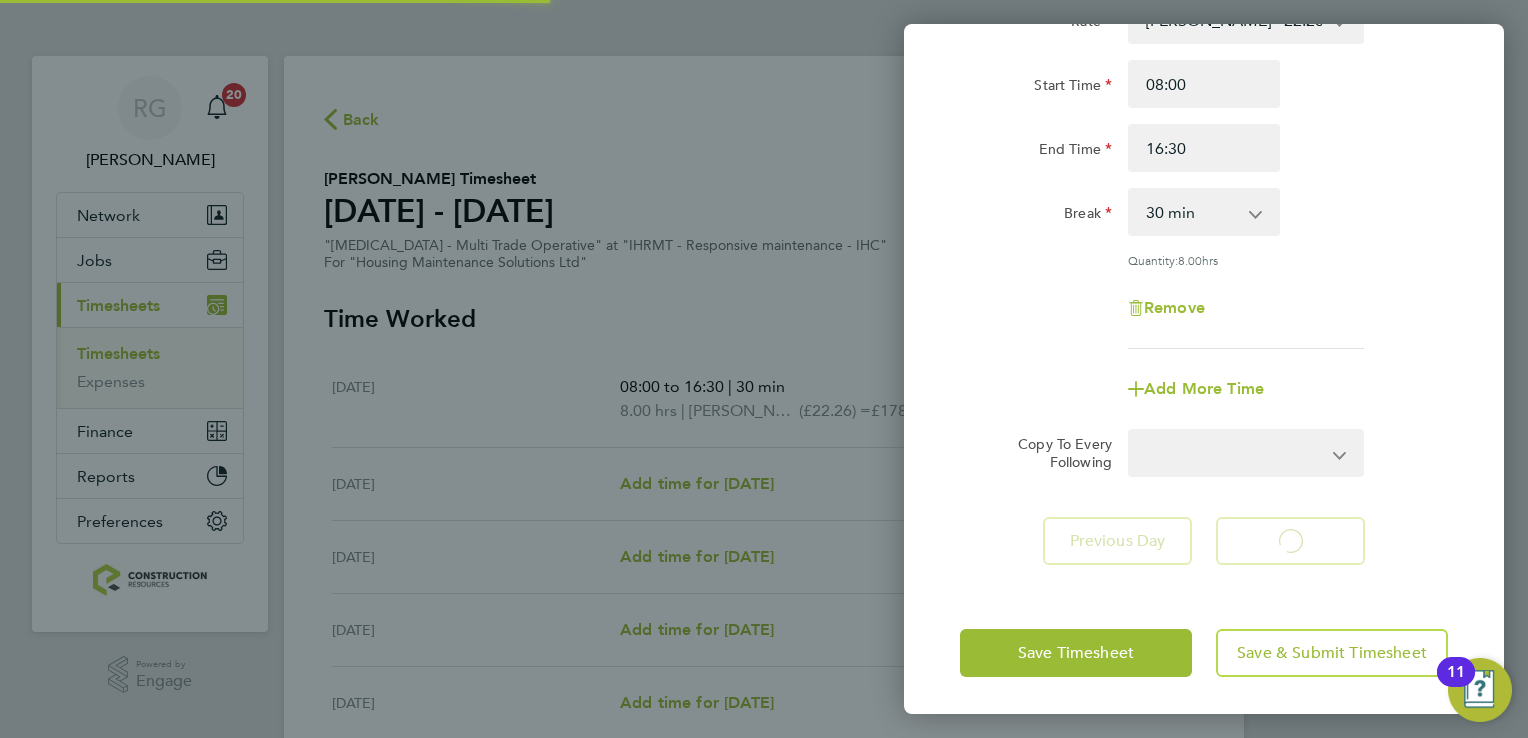 select on "30" 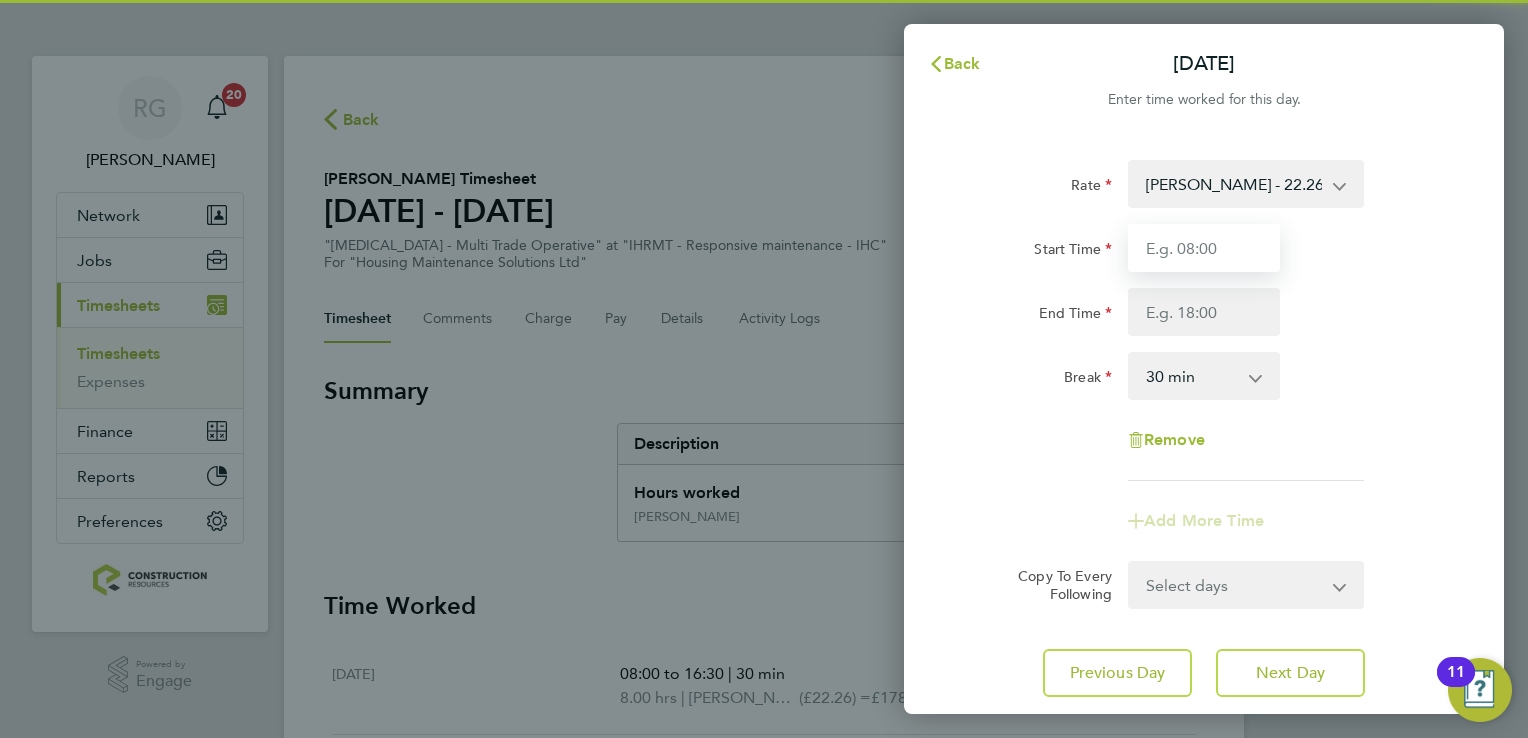 click on "Start Time" at bounding box center [1204, 248] 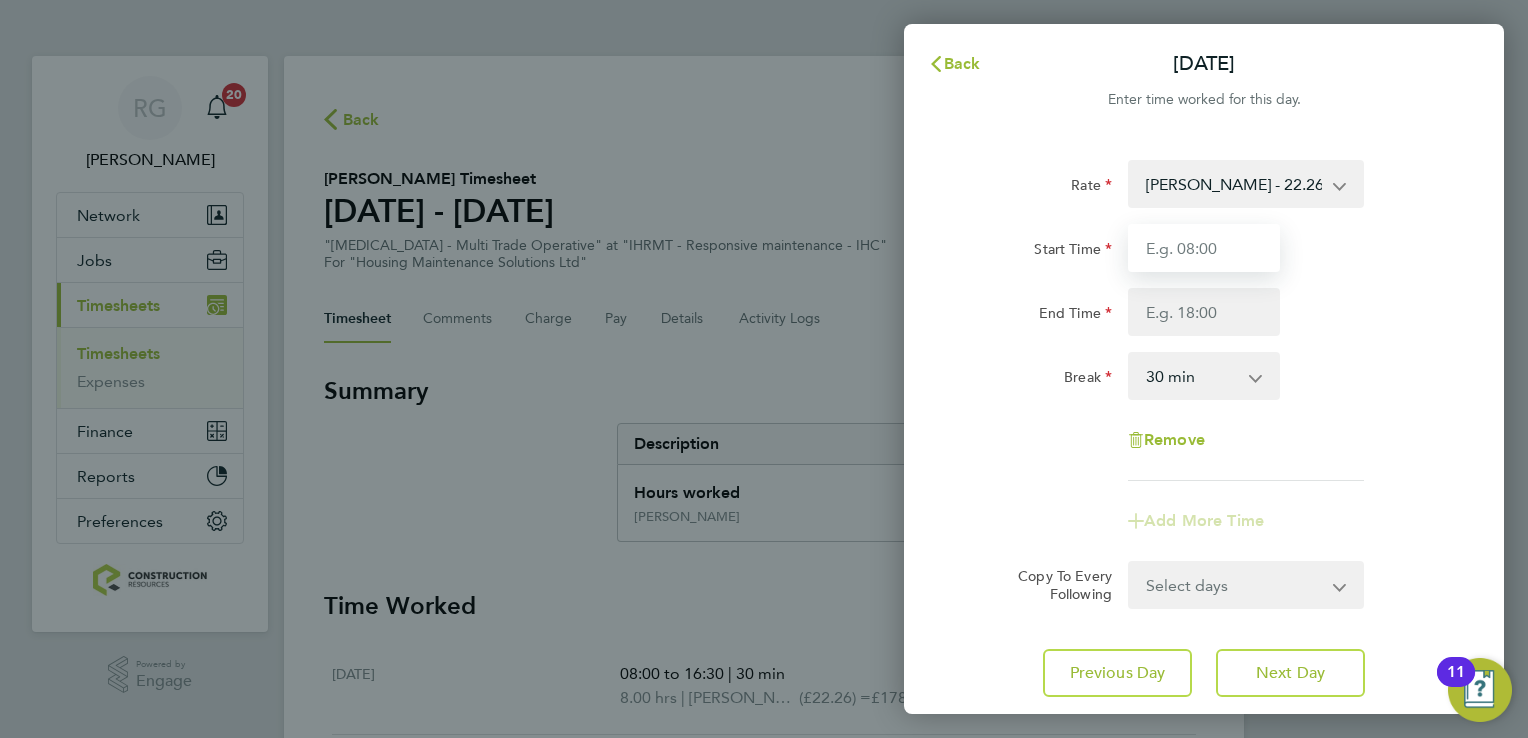 type on "08:00" 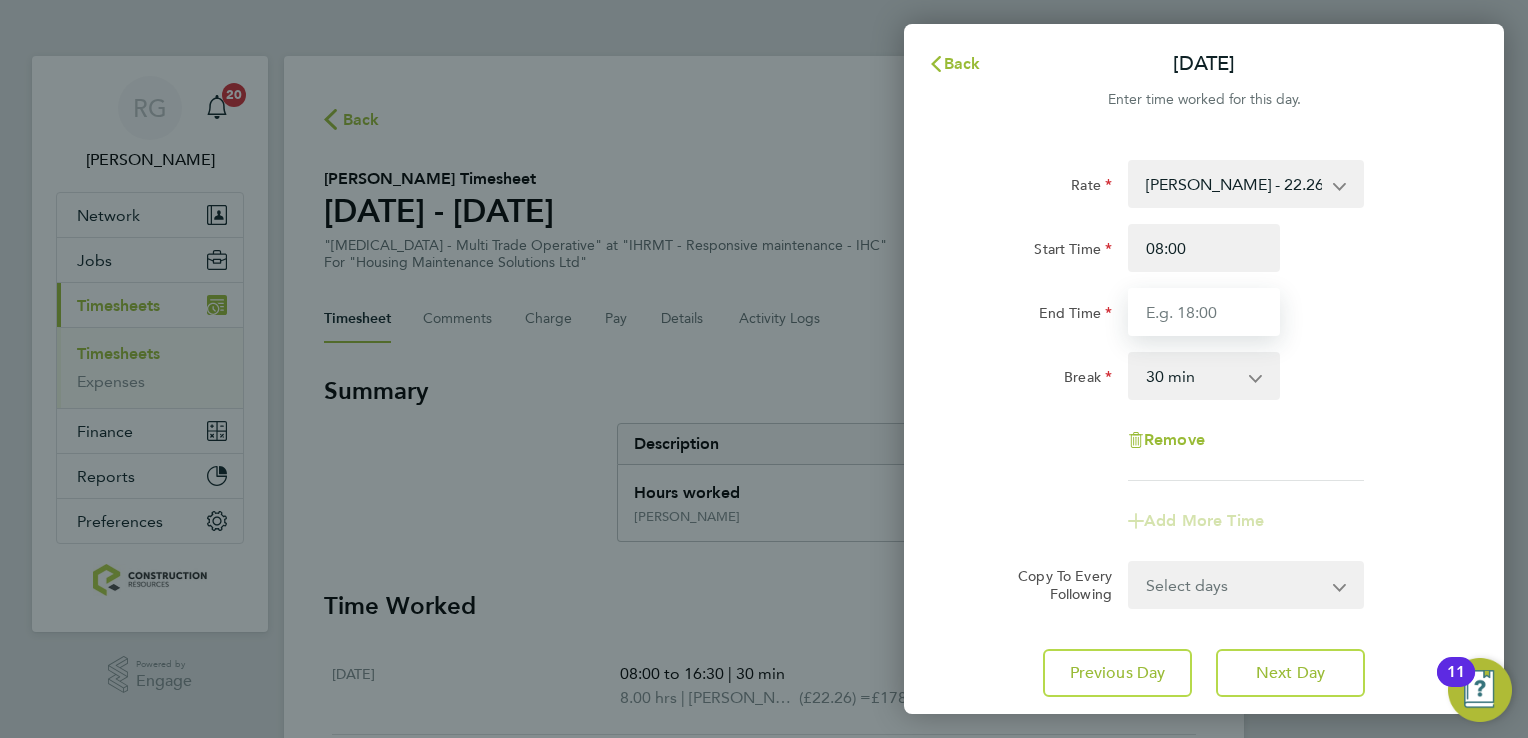 type on "16:30" 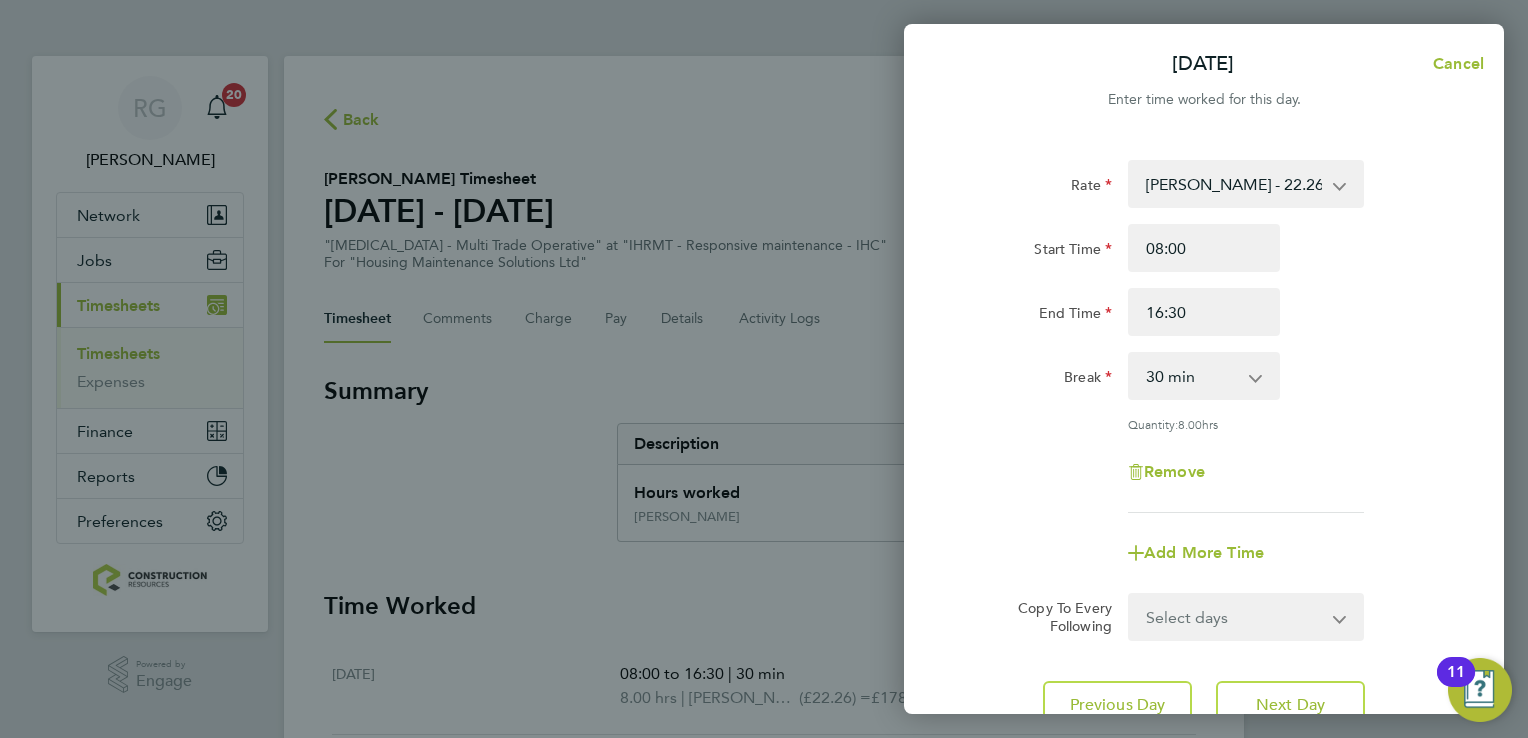 click on "Remove" 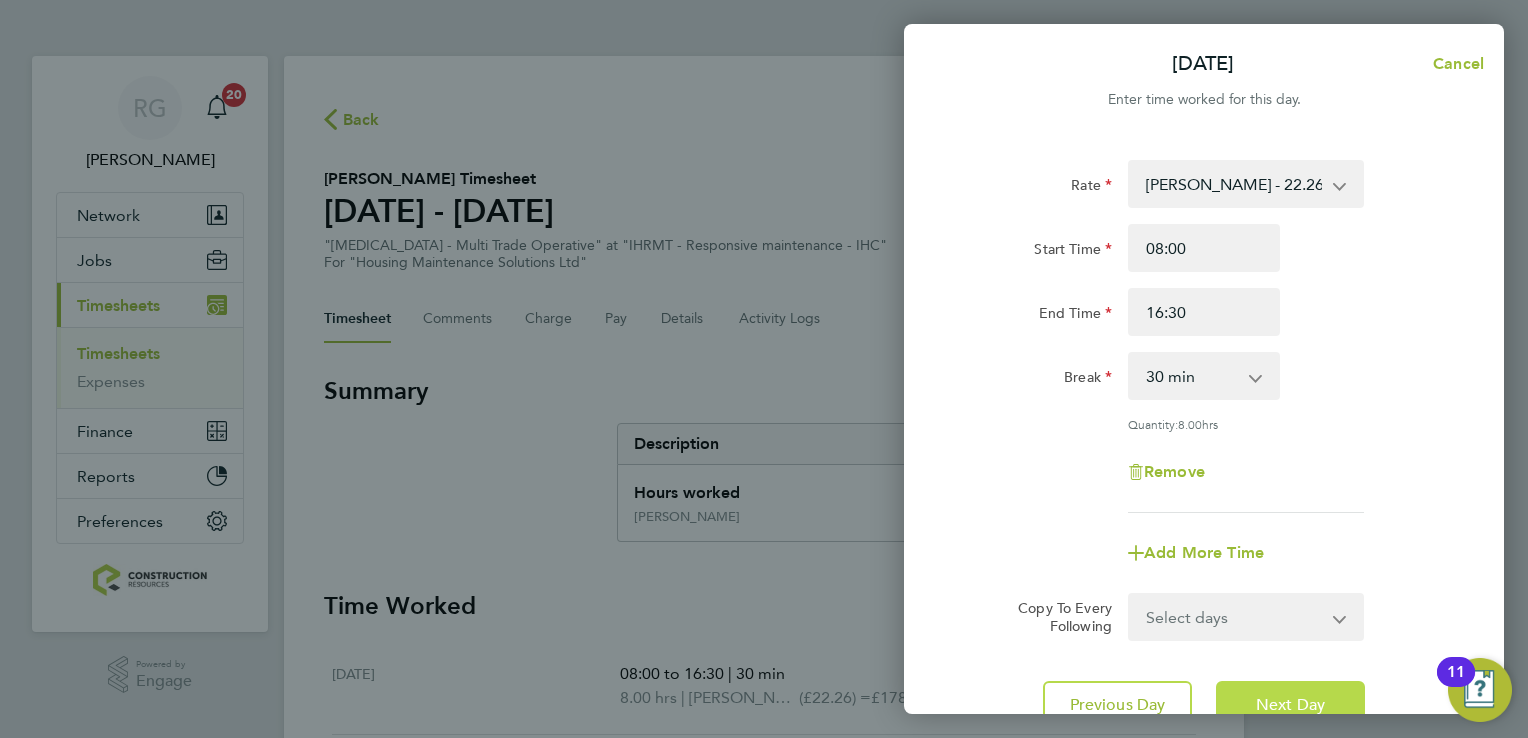 click on "Next Day" 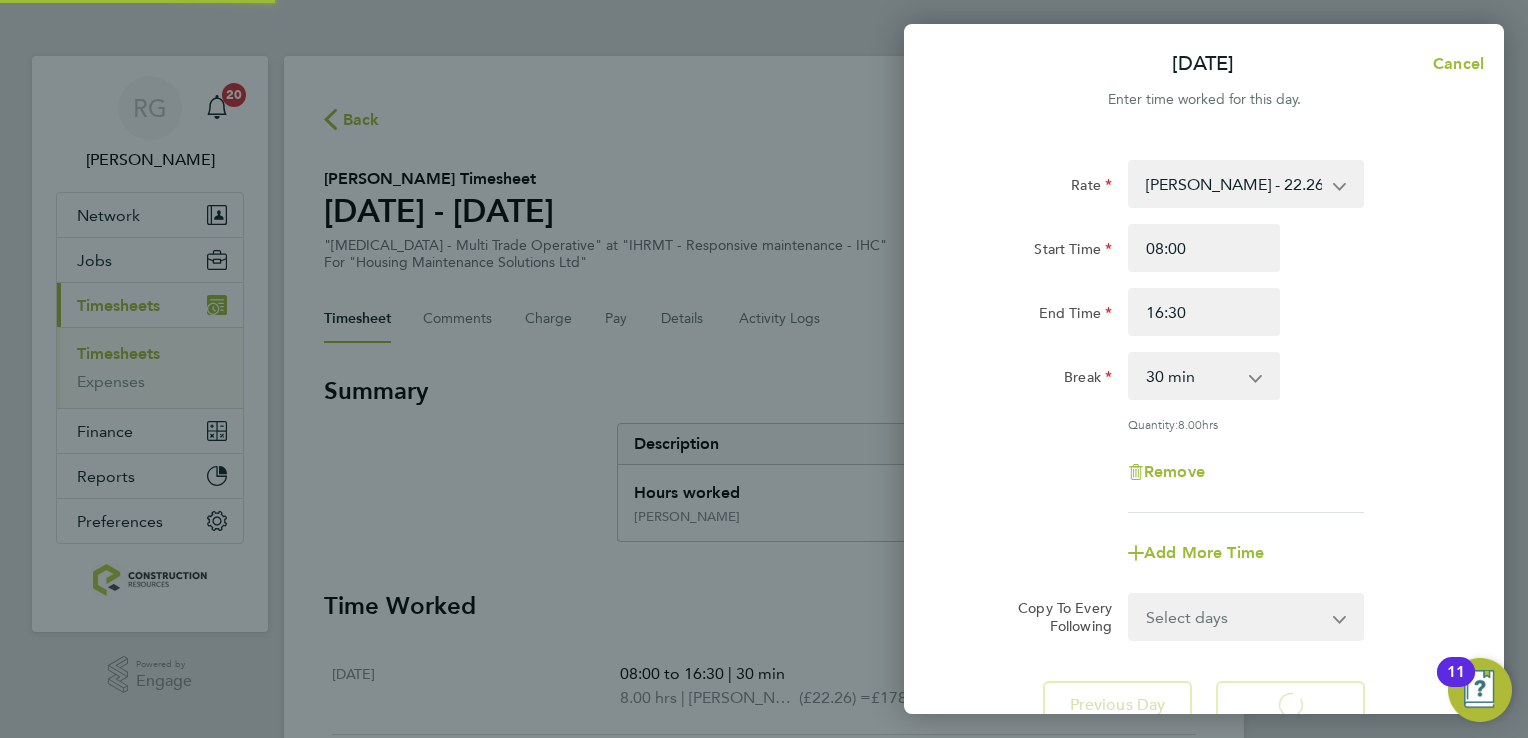select on "30" 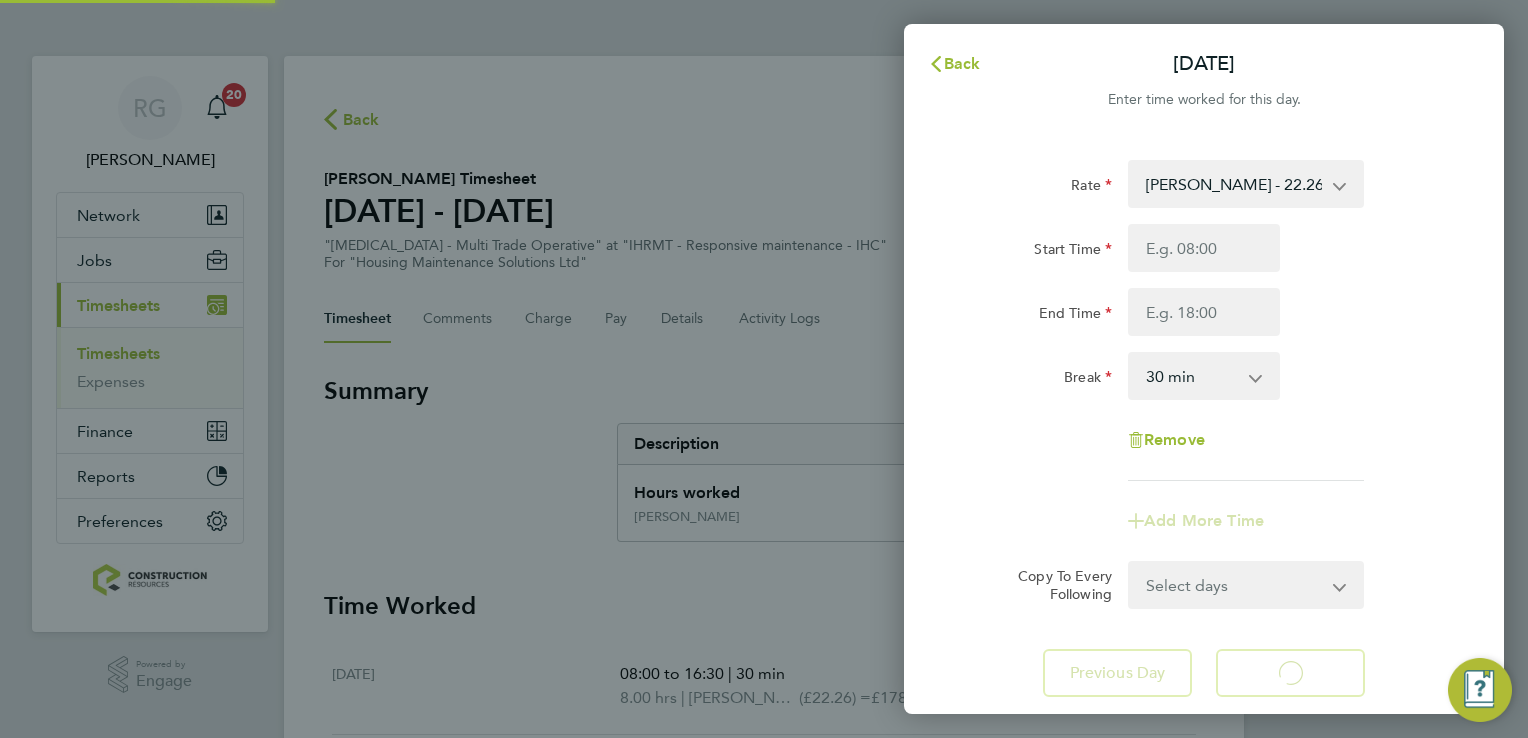 select on "30" 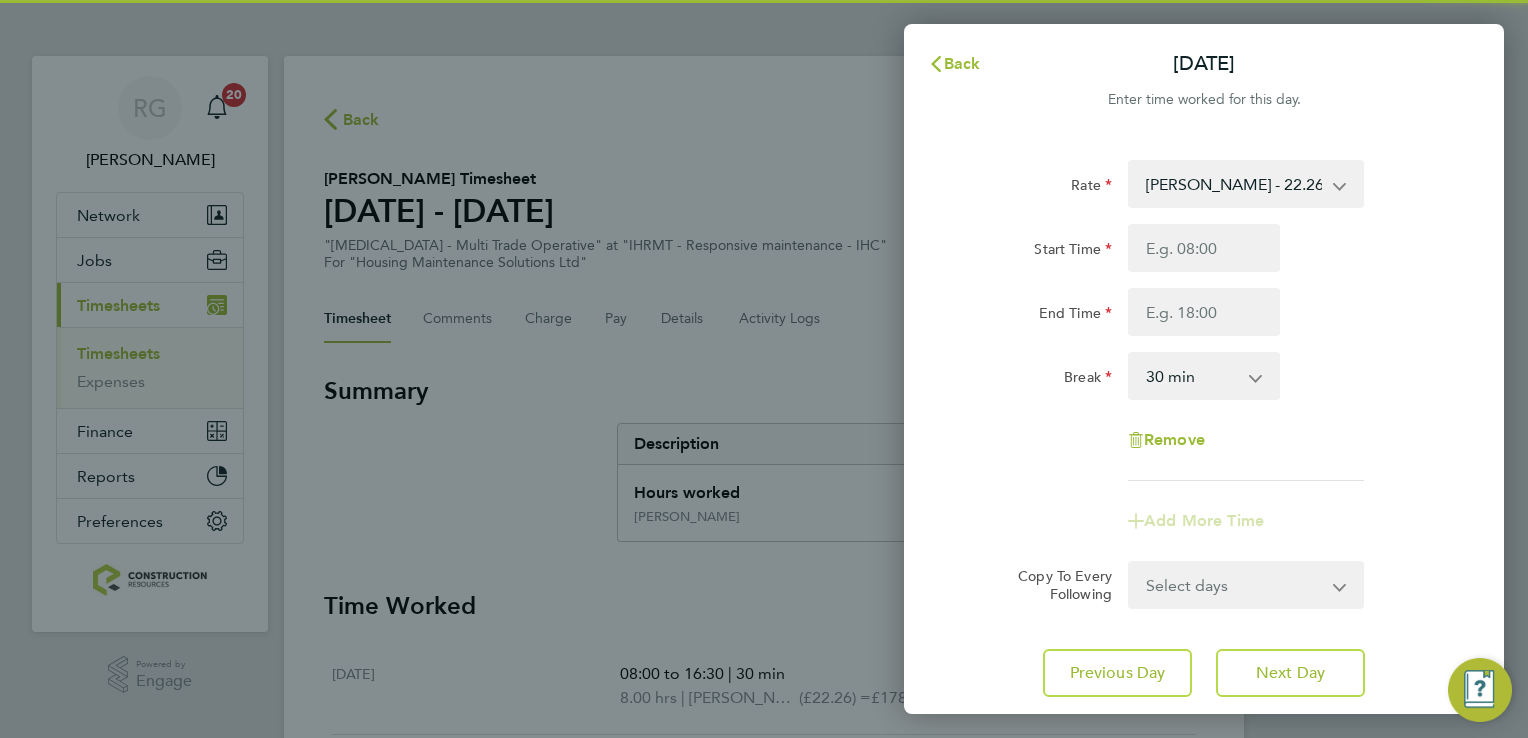 click on "Start Time" at bounding box center [1204, 248] 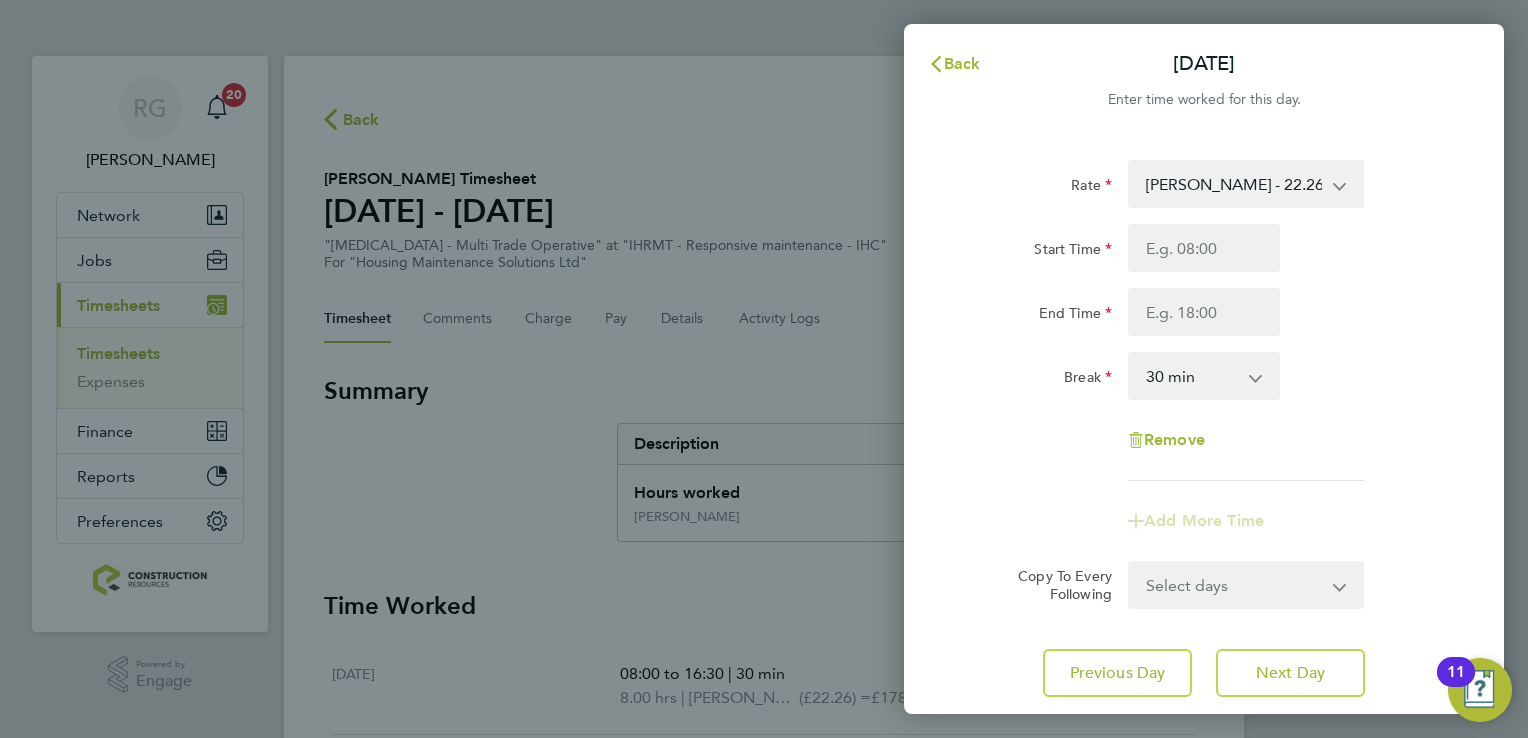 type on "08:00" 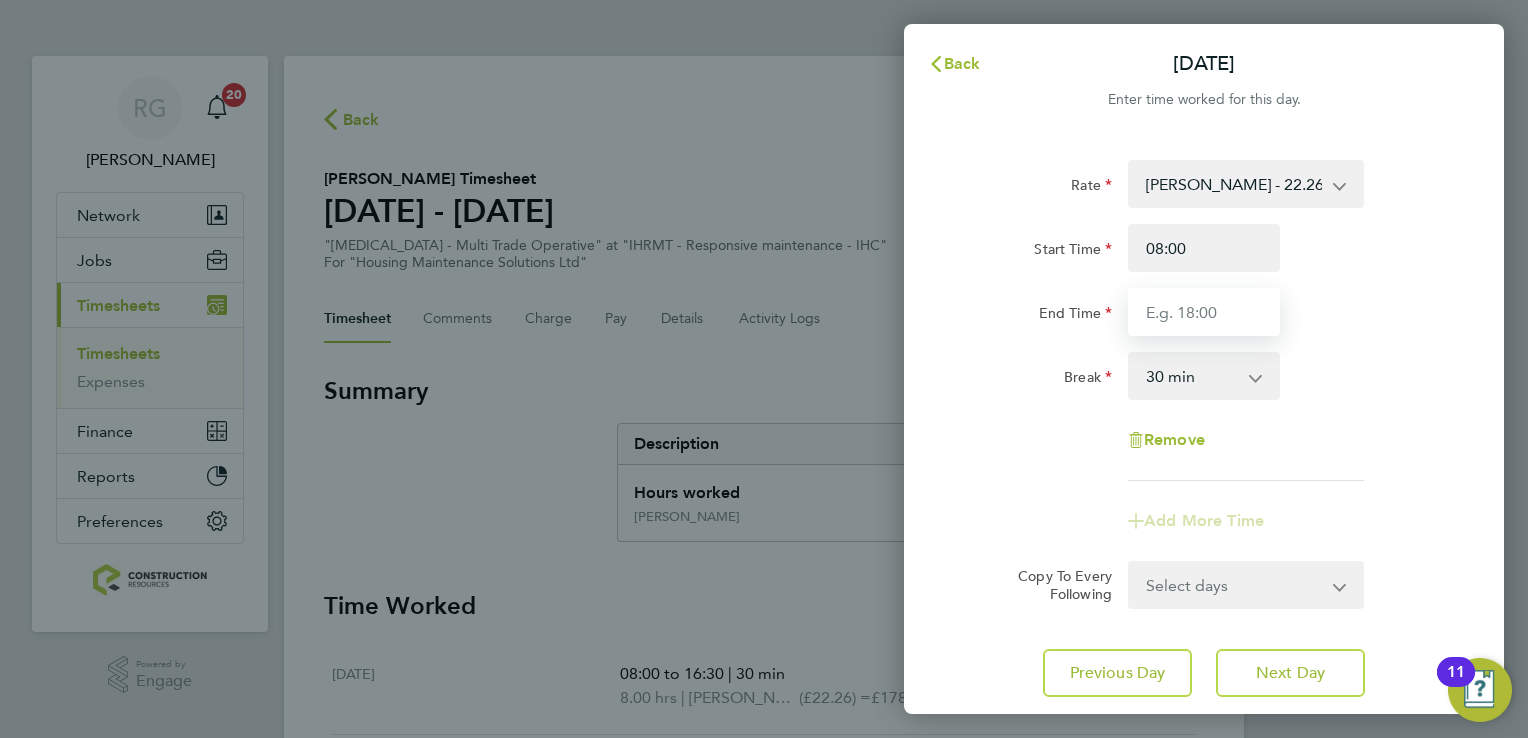type on "16:30" 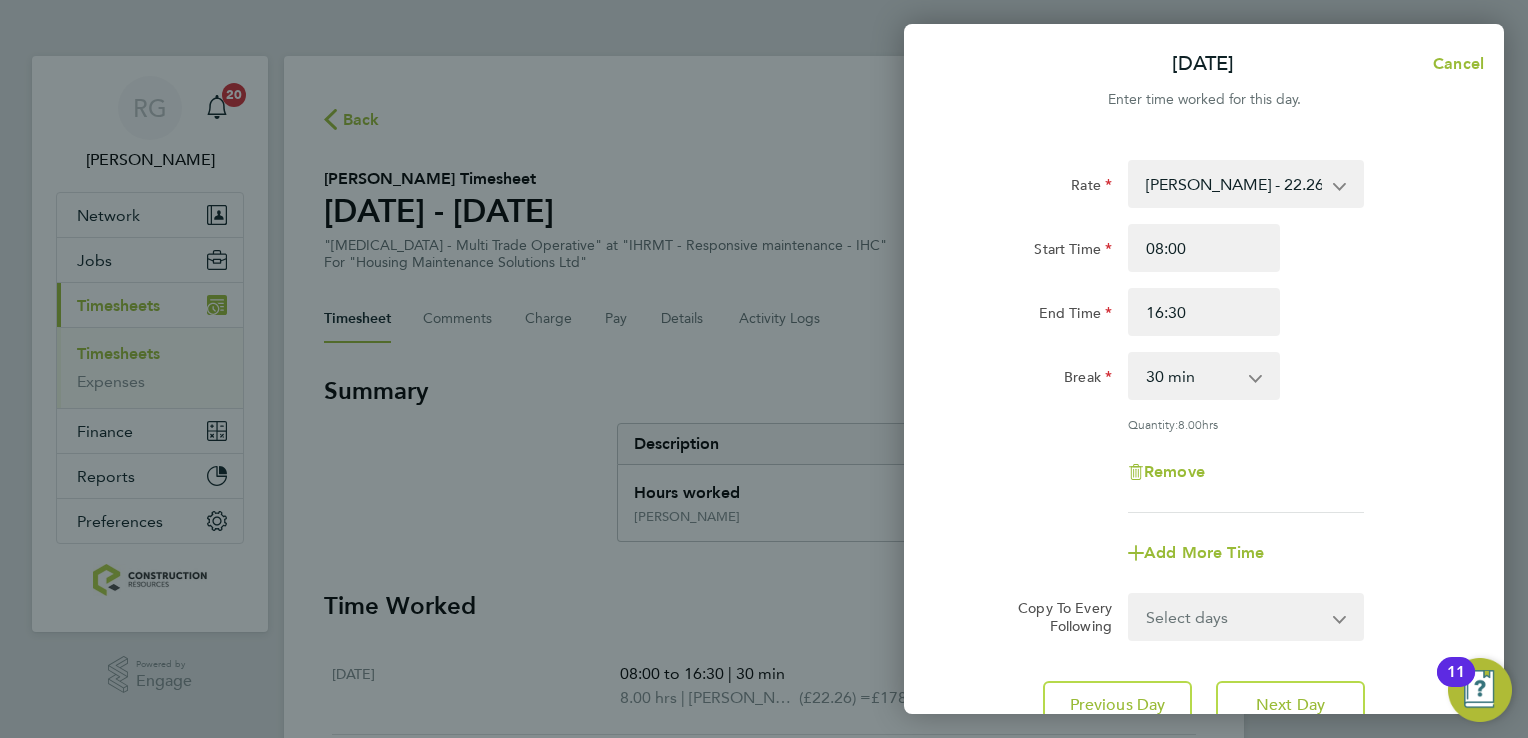 click on "Break  0 min   15 min   30 min   45 min   60 min   75 min   90 min" 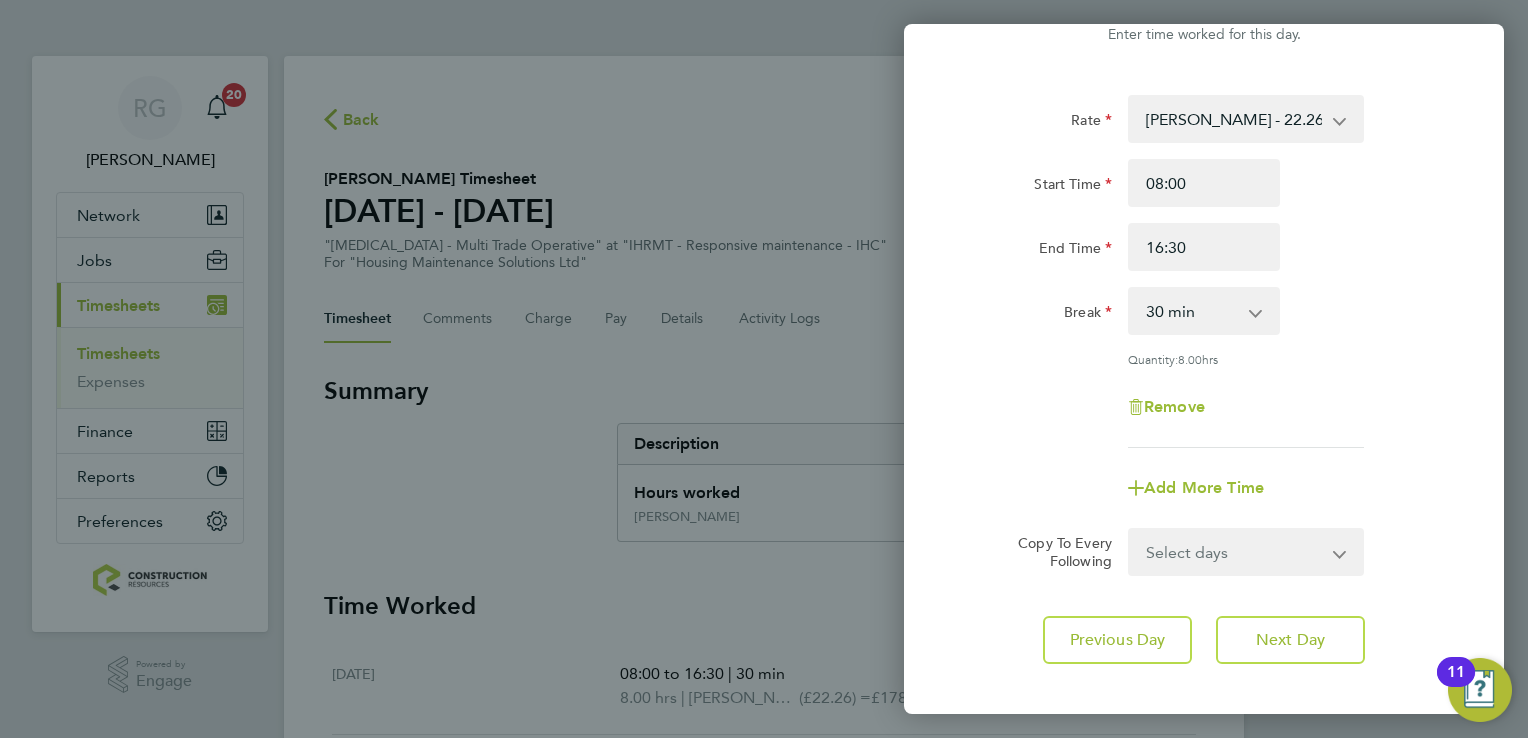 scroll, scrollTop: 100, scrollLeft: 0, axis: vertical 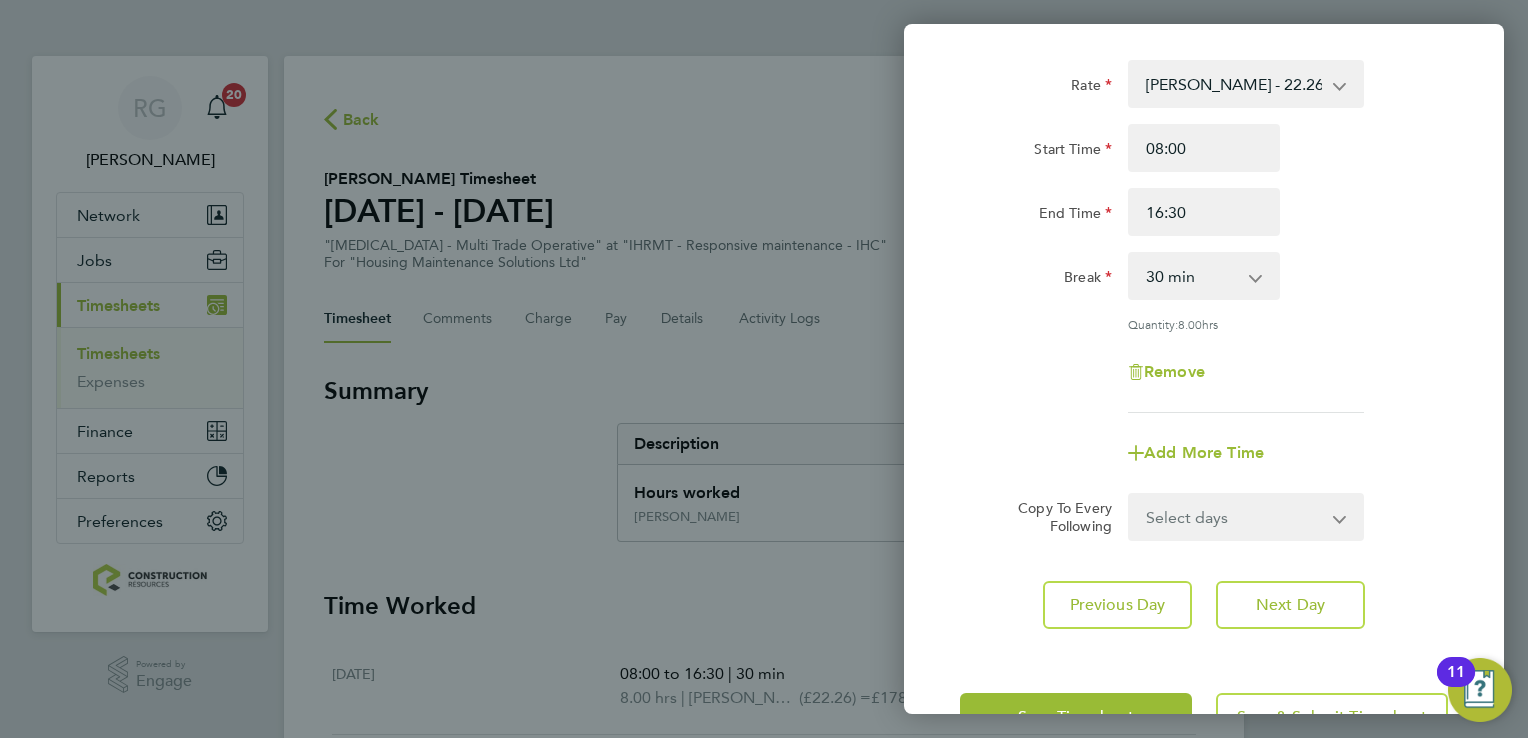 click on "Rate  Joiner - 22.26
Start Time 08:00 End Time 16:30 Break  0 min   15 min   30 min   45 min   60 min   75 min   90 min
Quantity:  8.00  hrs
Remove
Add More Time  Copy To Every Following  Select days   Day   Weekday (Mon-Fri)   Weekend (Sat-Sun)   Thursday   Friday   Saturday   Sunday
Previous Day   Next Day" 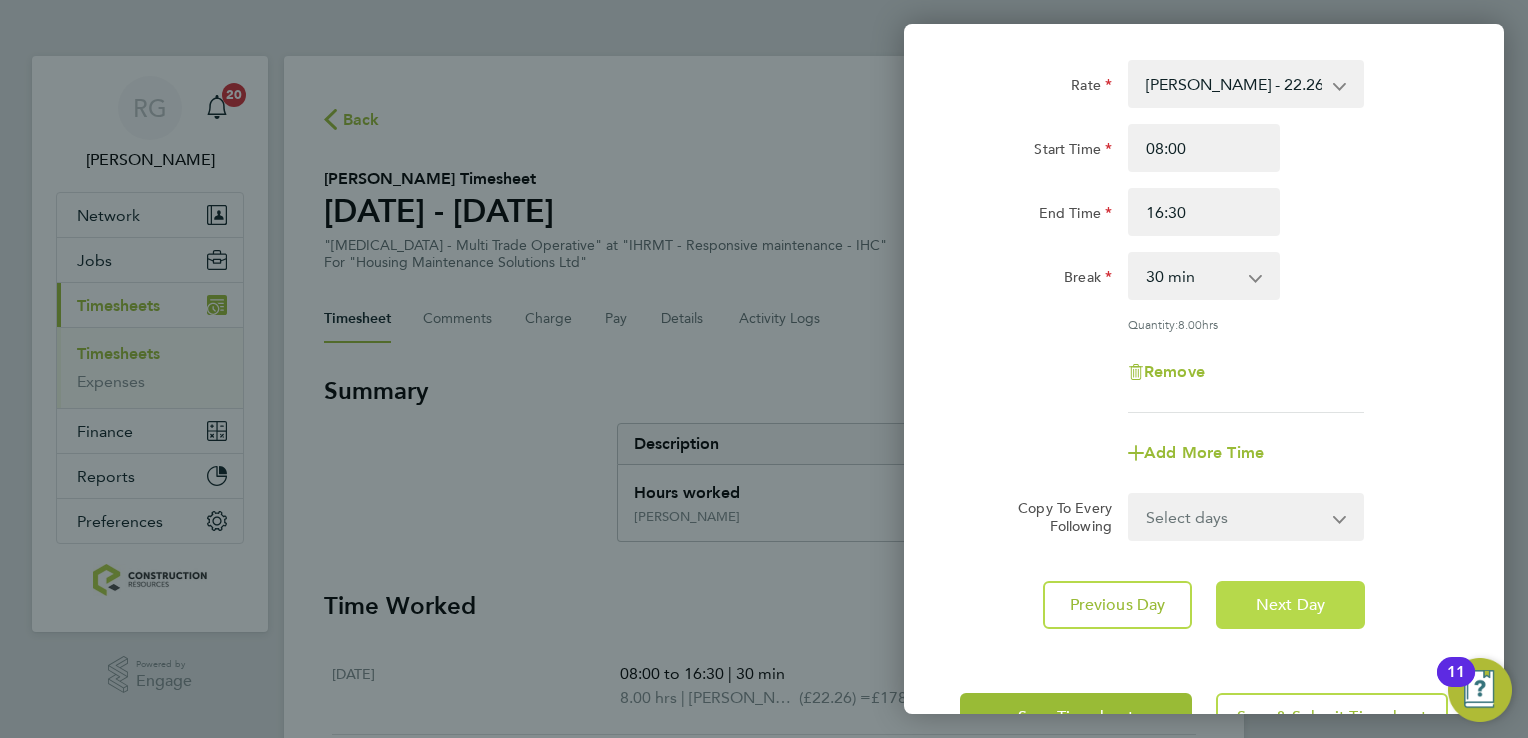 click on "Next Day" 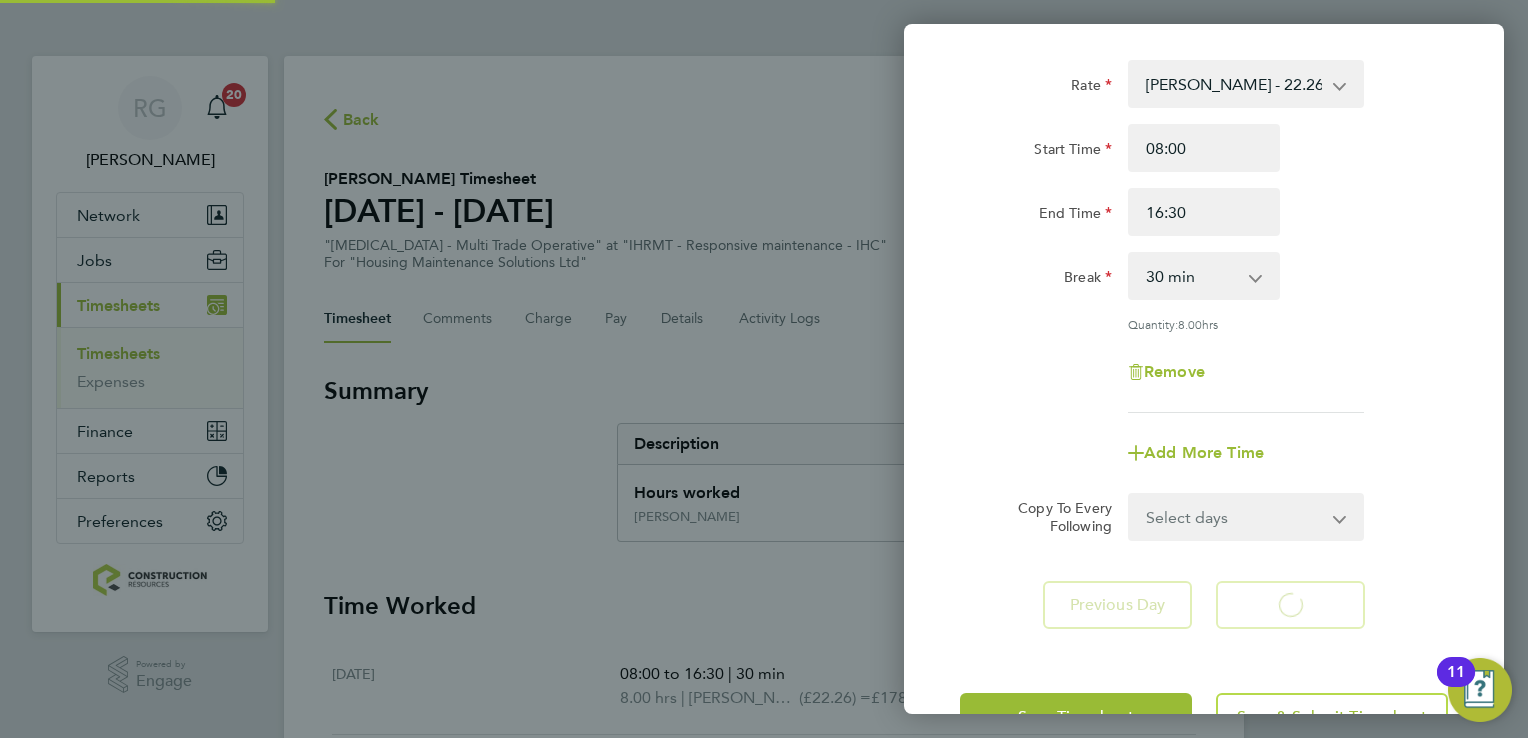 select on "30" 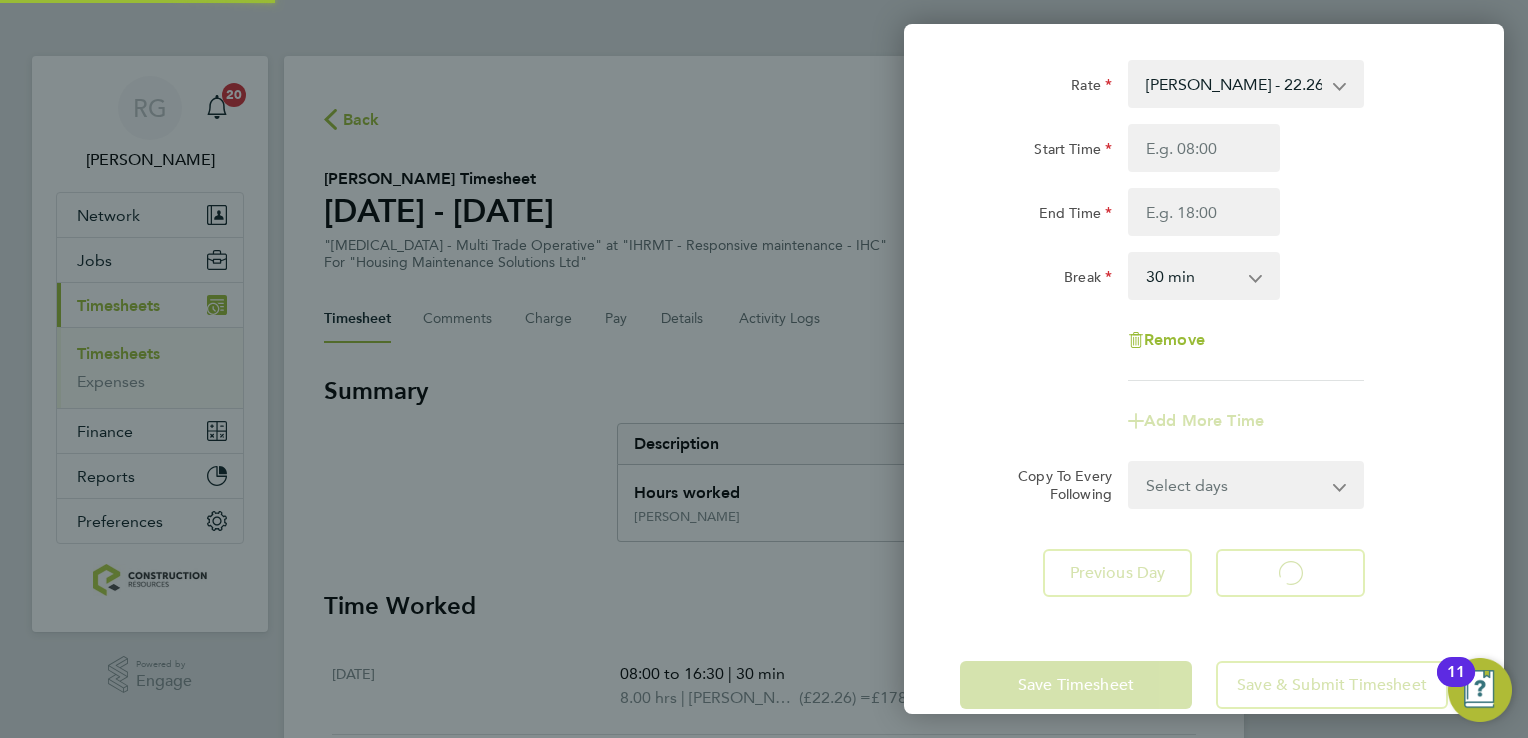 select on "30" 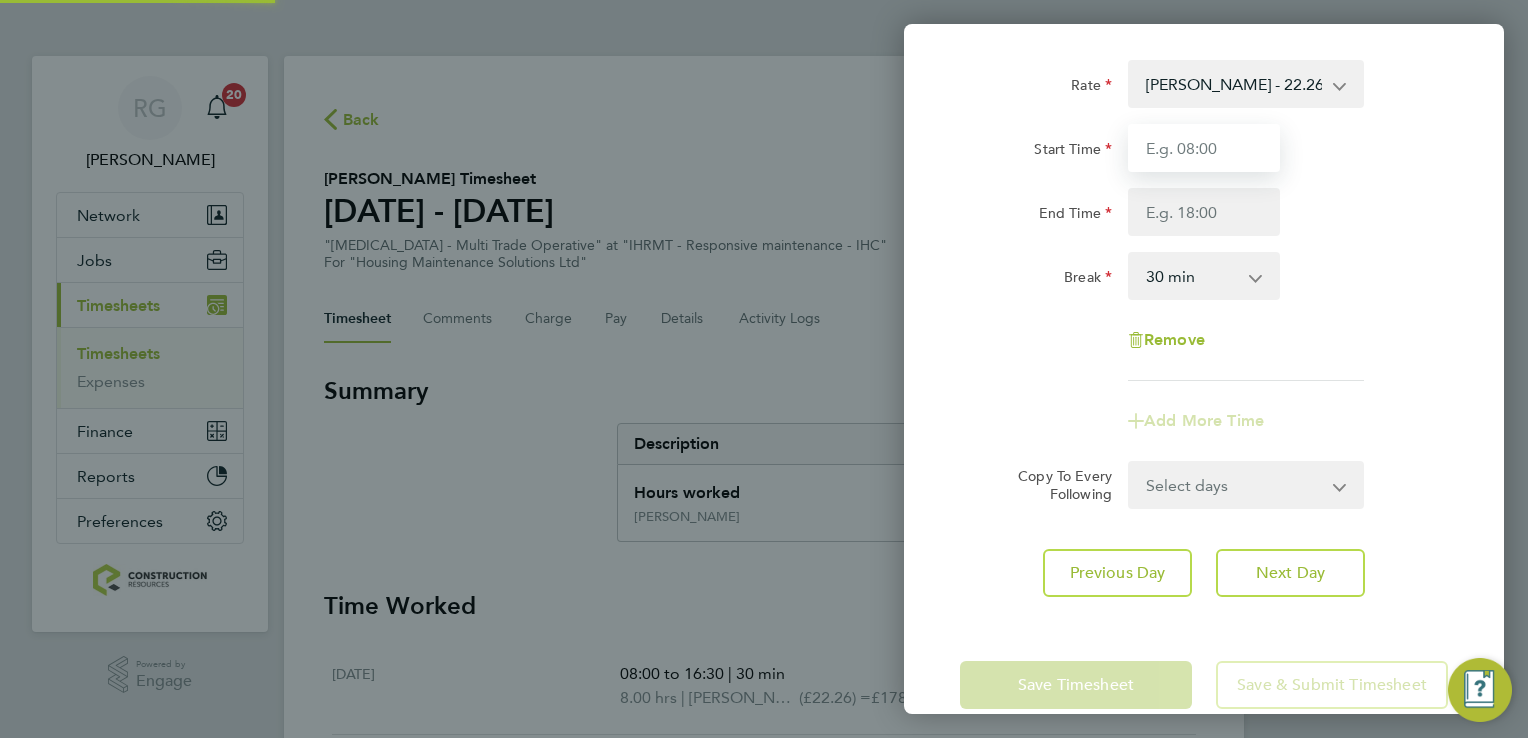 click on "Start Time" at bounding box center (1204, 148) 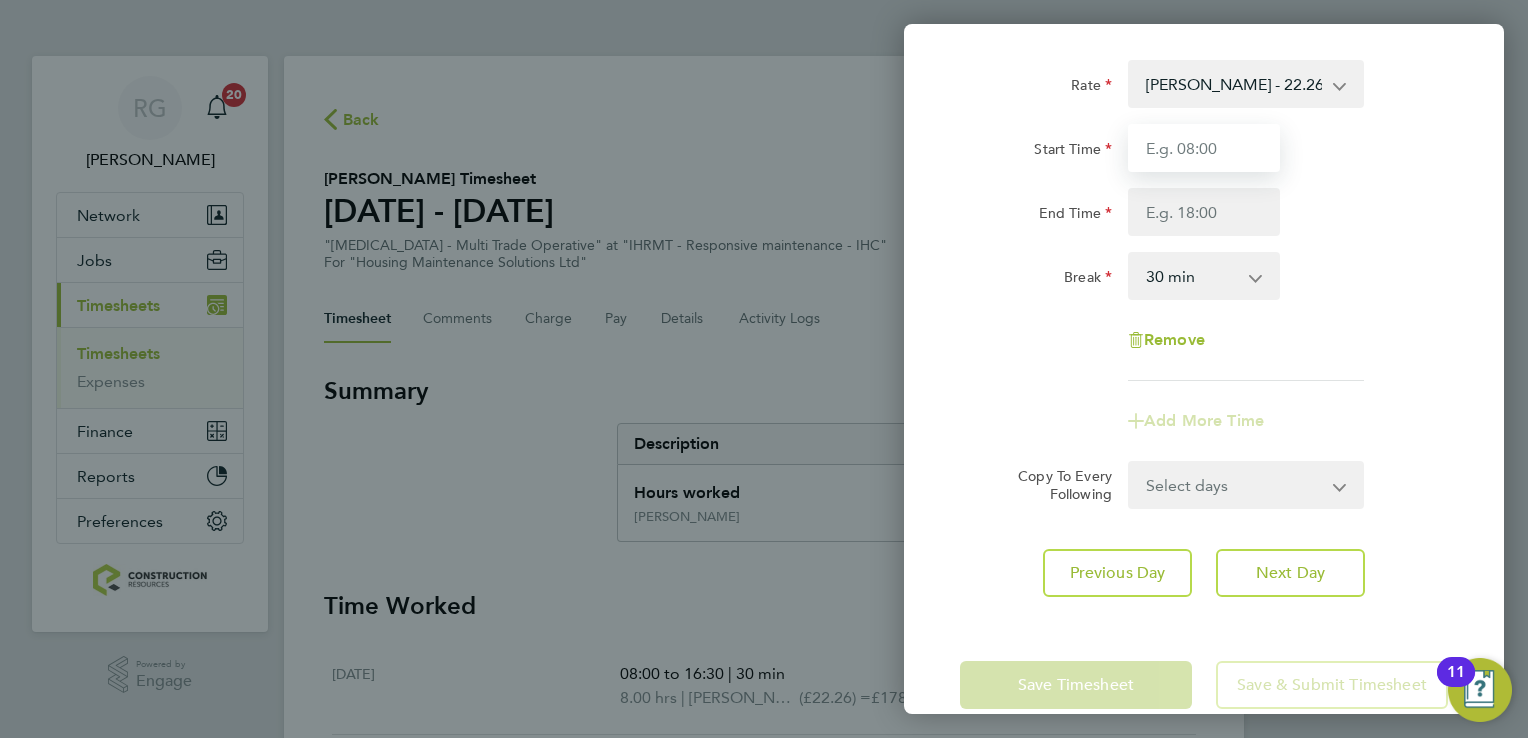 type on "08:00" 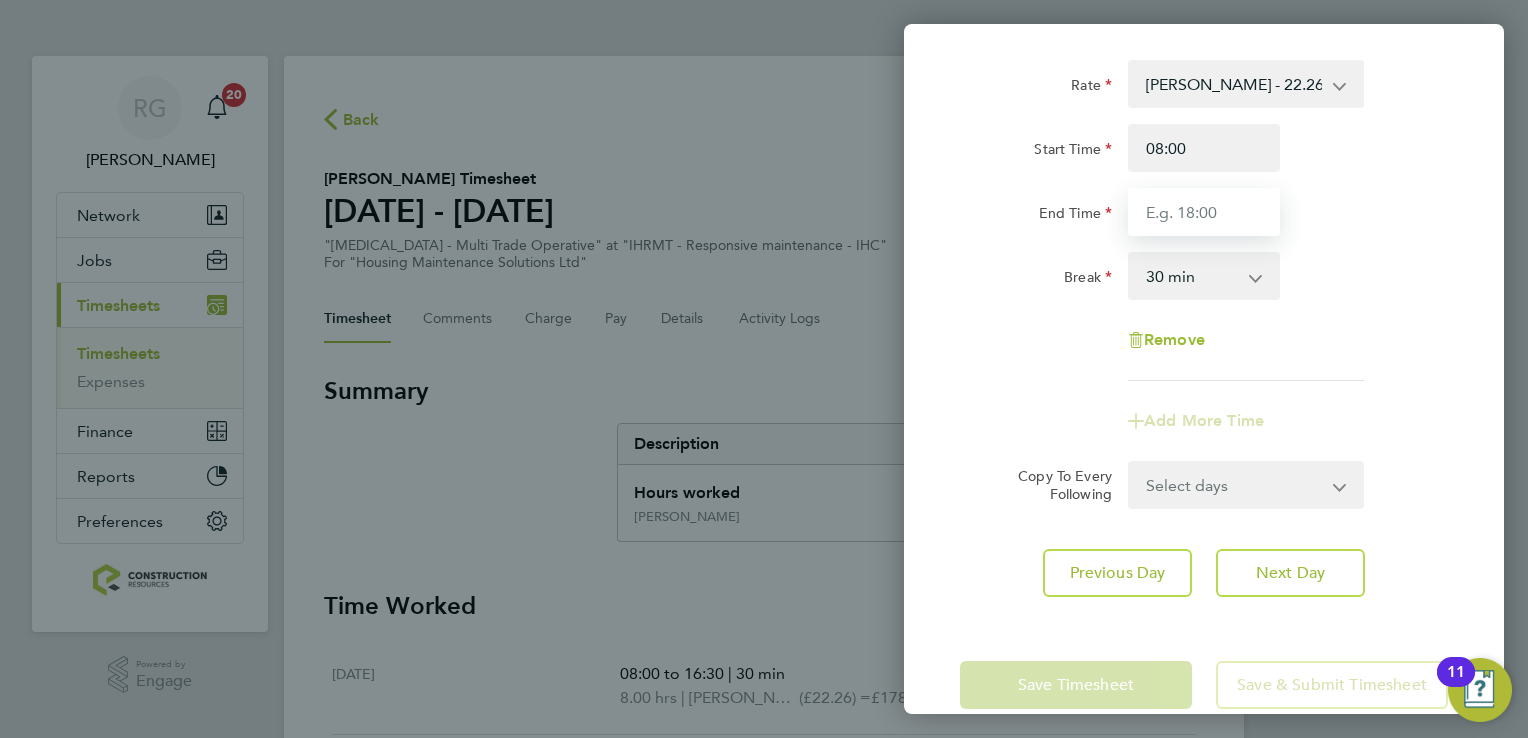 type on "16:30" 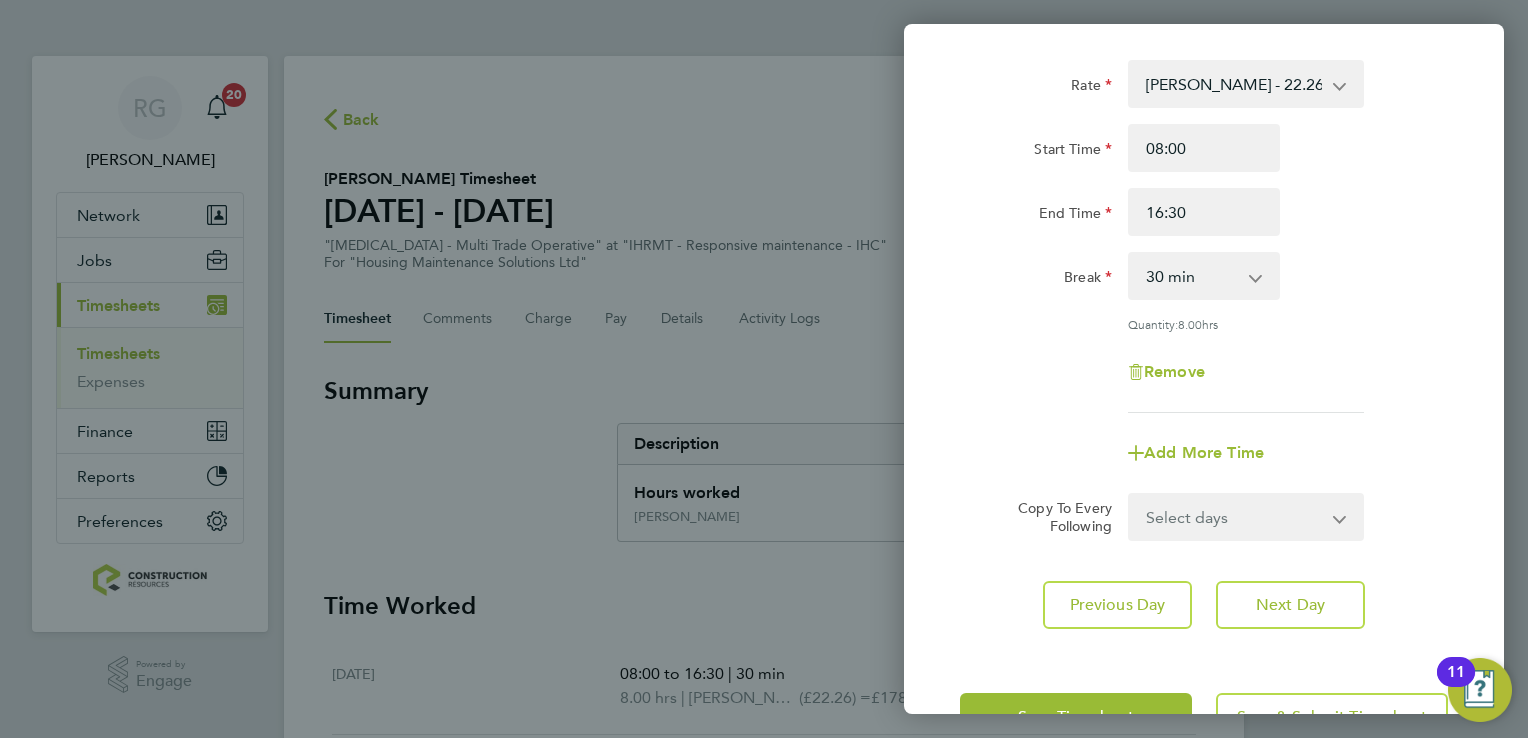 click on "Rate  Joiner - 22.26
Start Time 08:00 End Time 16:30 Break  0 min   15 min   30 min   45 min   60 min   75 min   90 min
Quantity:  8.00  hrs
Remove" 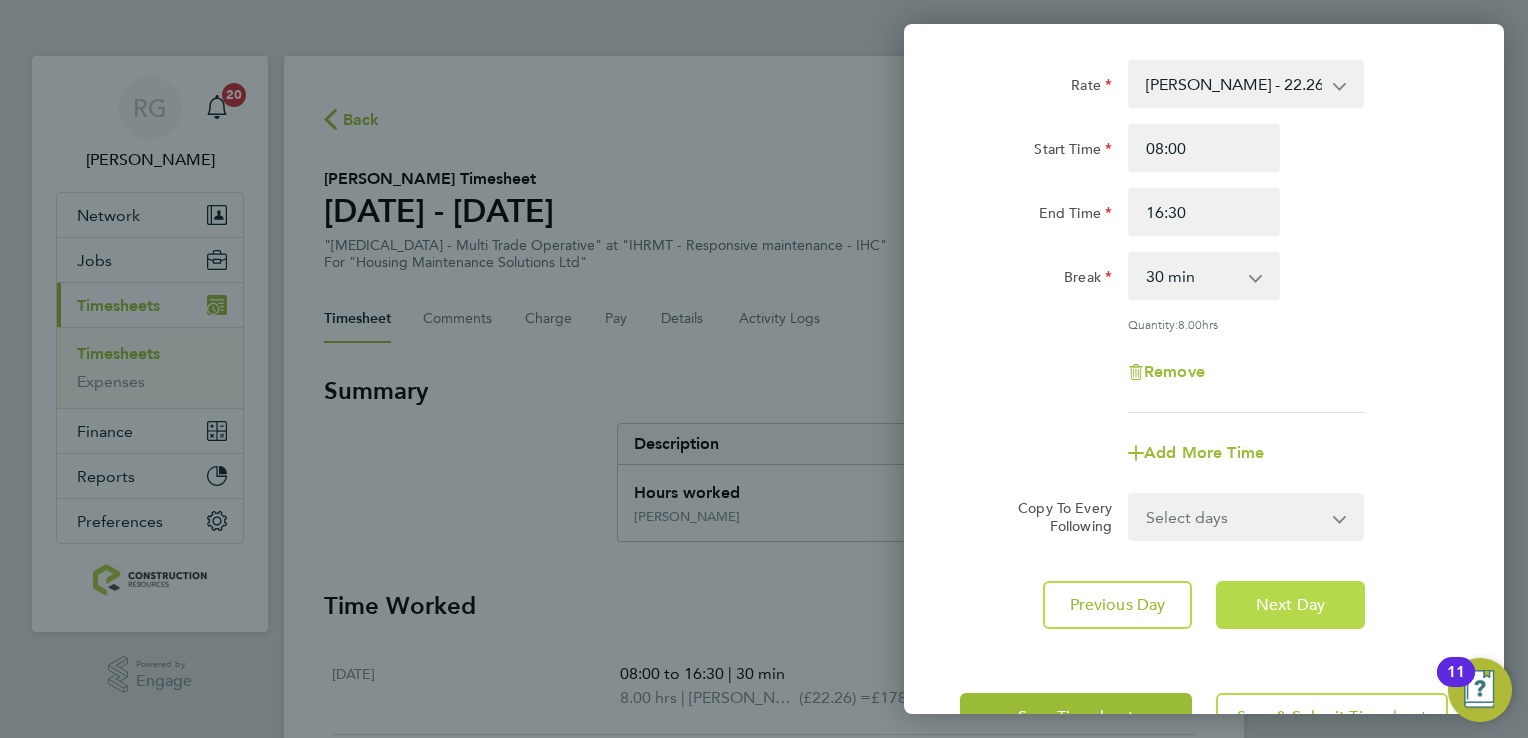 click on "Next Day" 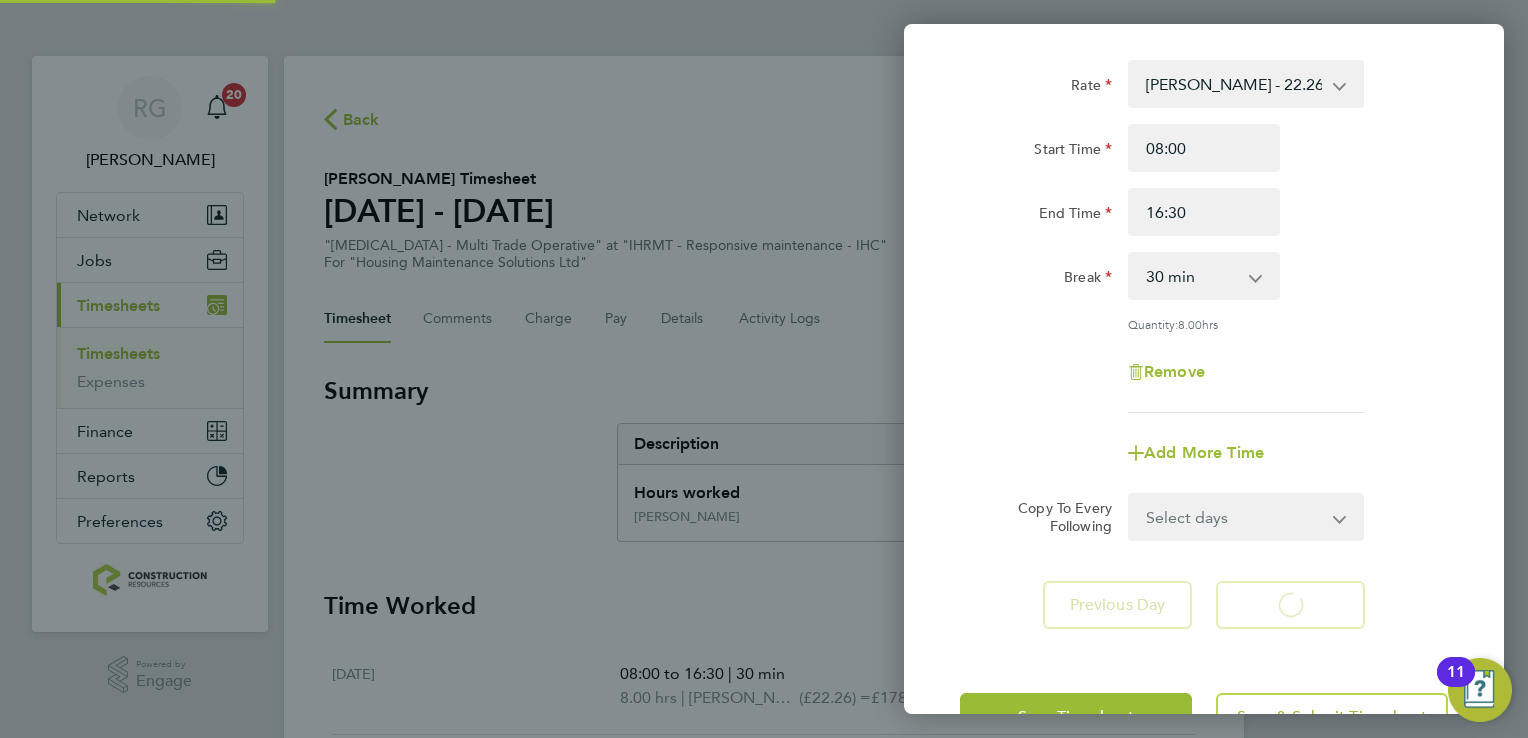 select on "30" 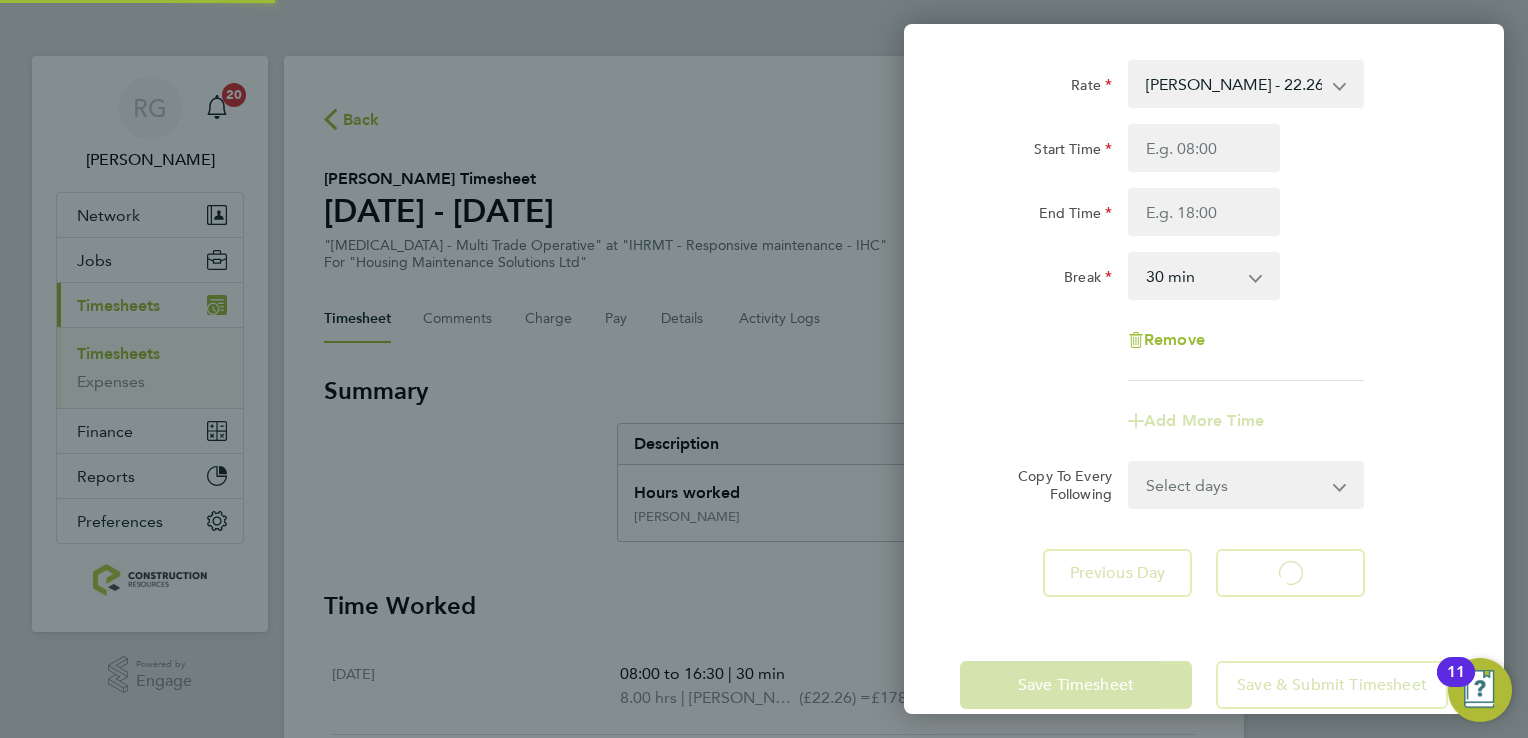 select on "30" 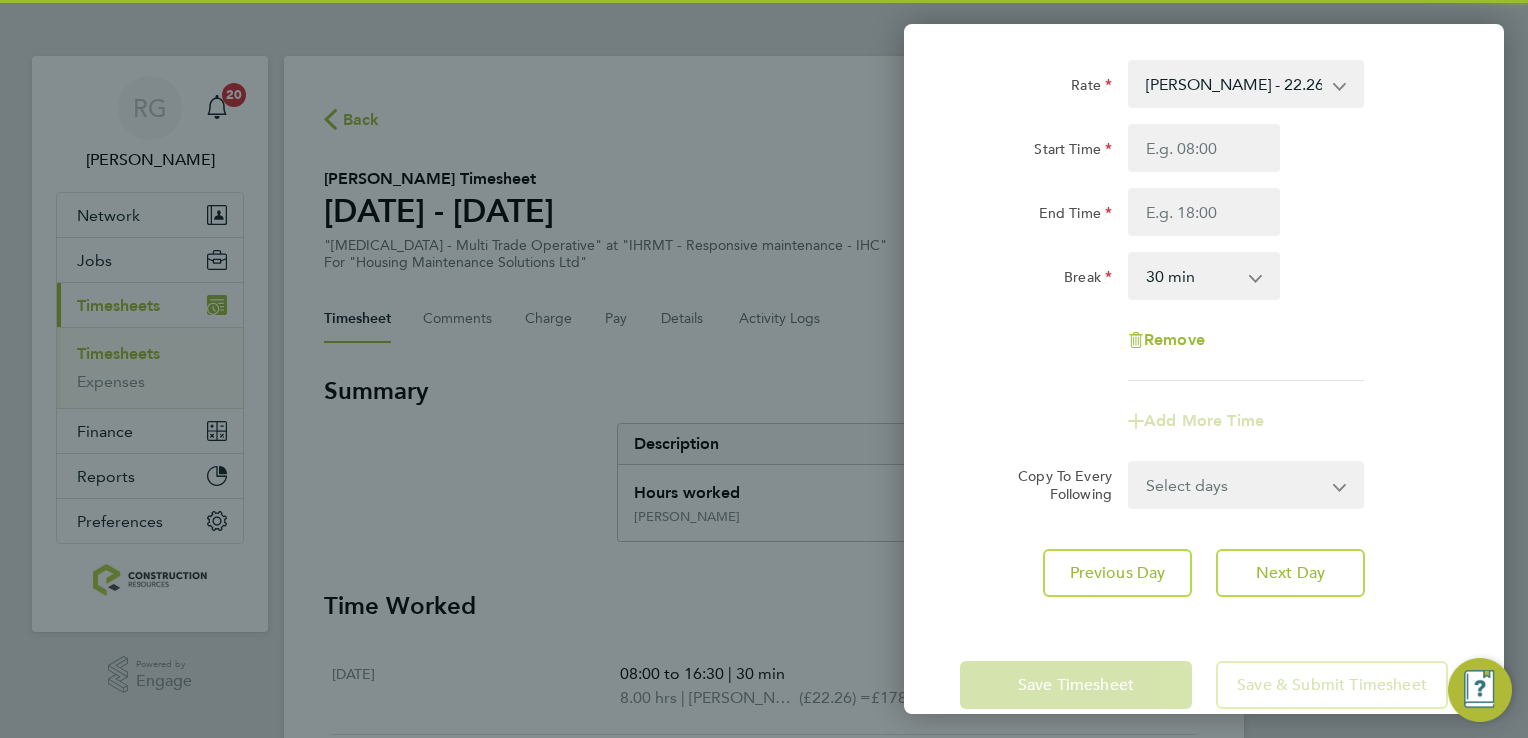 click on "Start Time End Time" 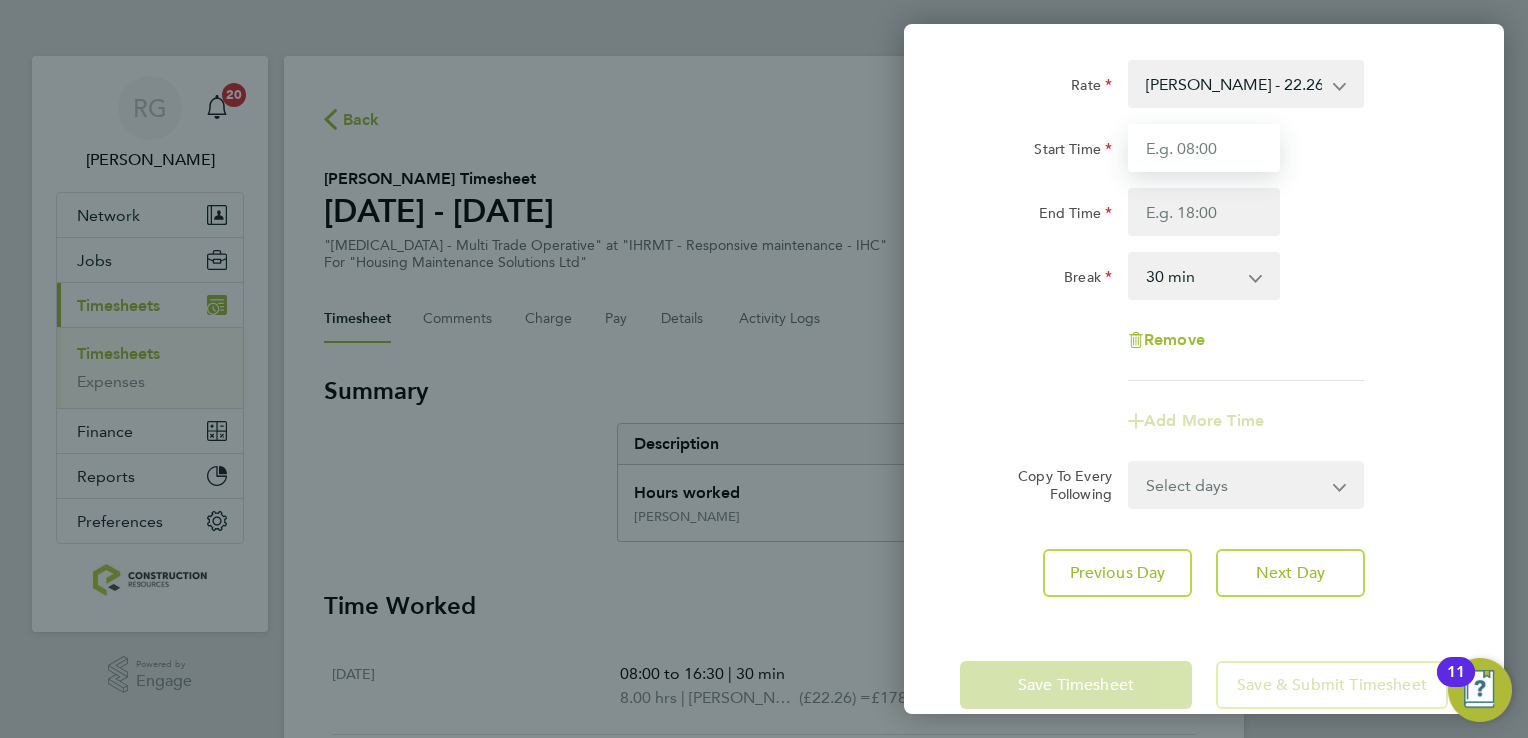 click on "Start Time" at bounding box center [1204, 148] 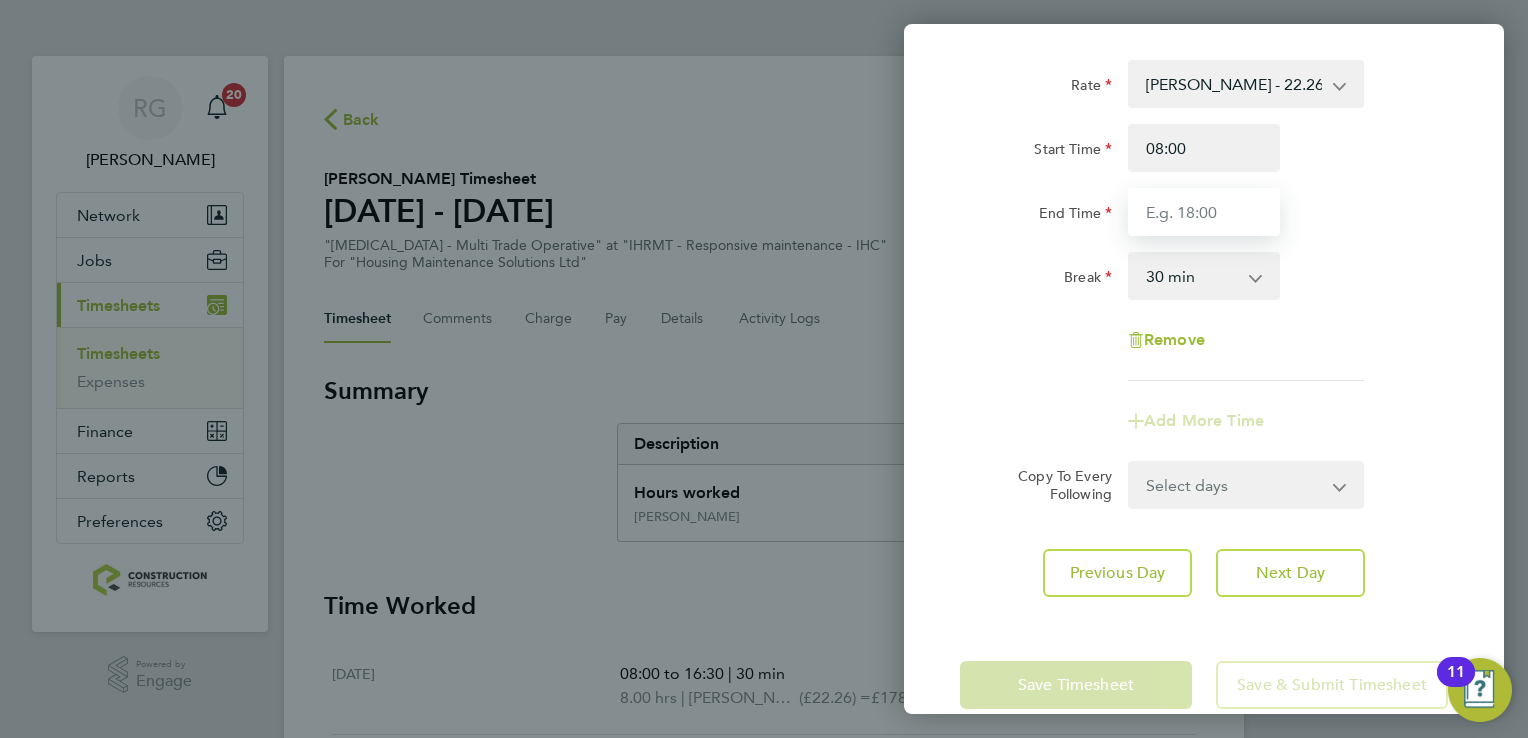 click on "End Time" at bounding box center [1204, 212] 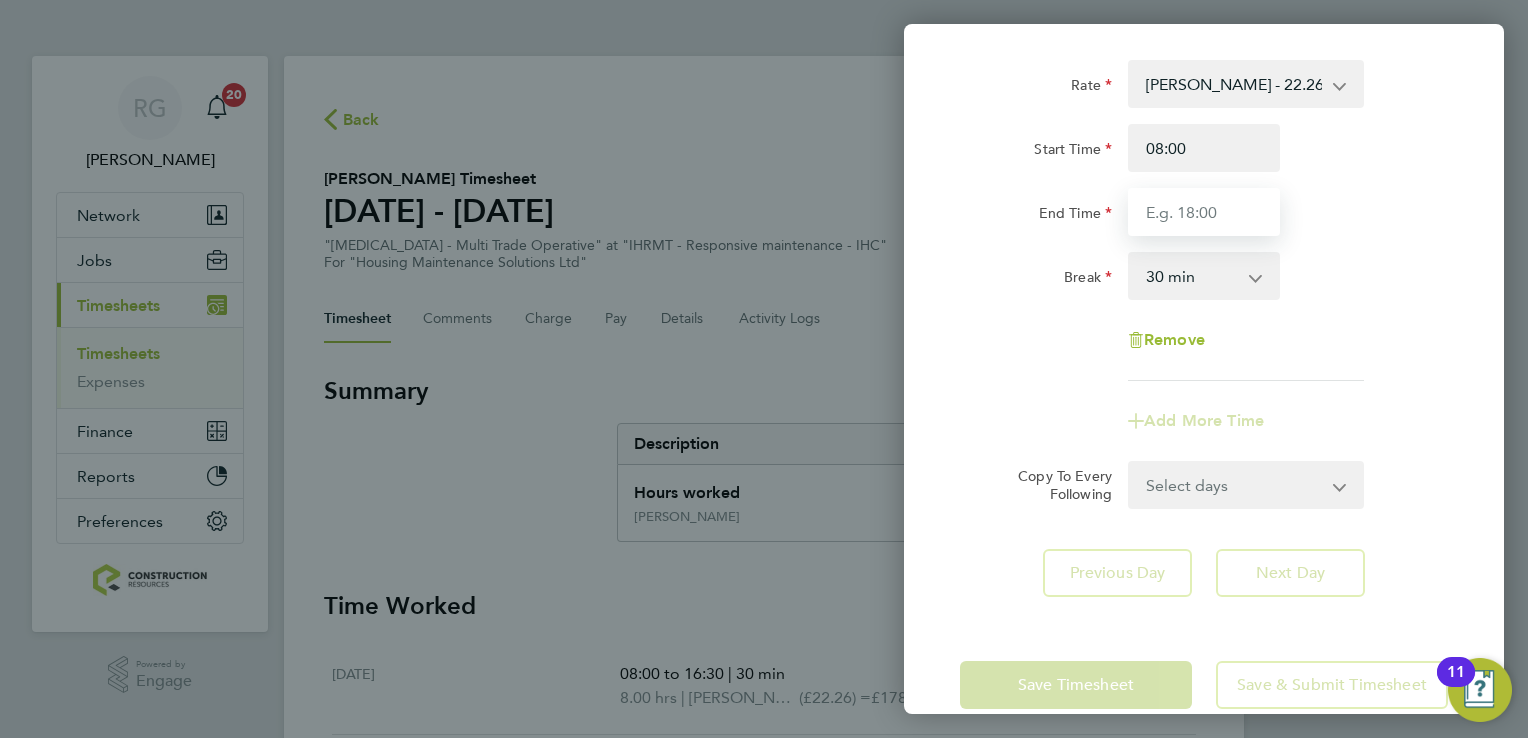 type on "15:30" 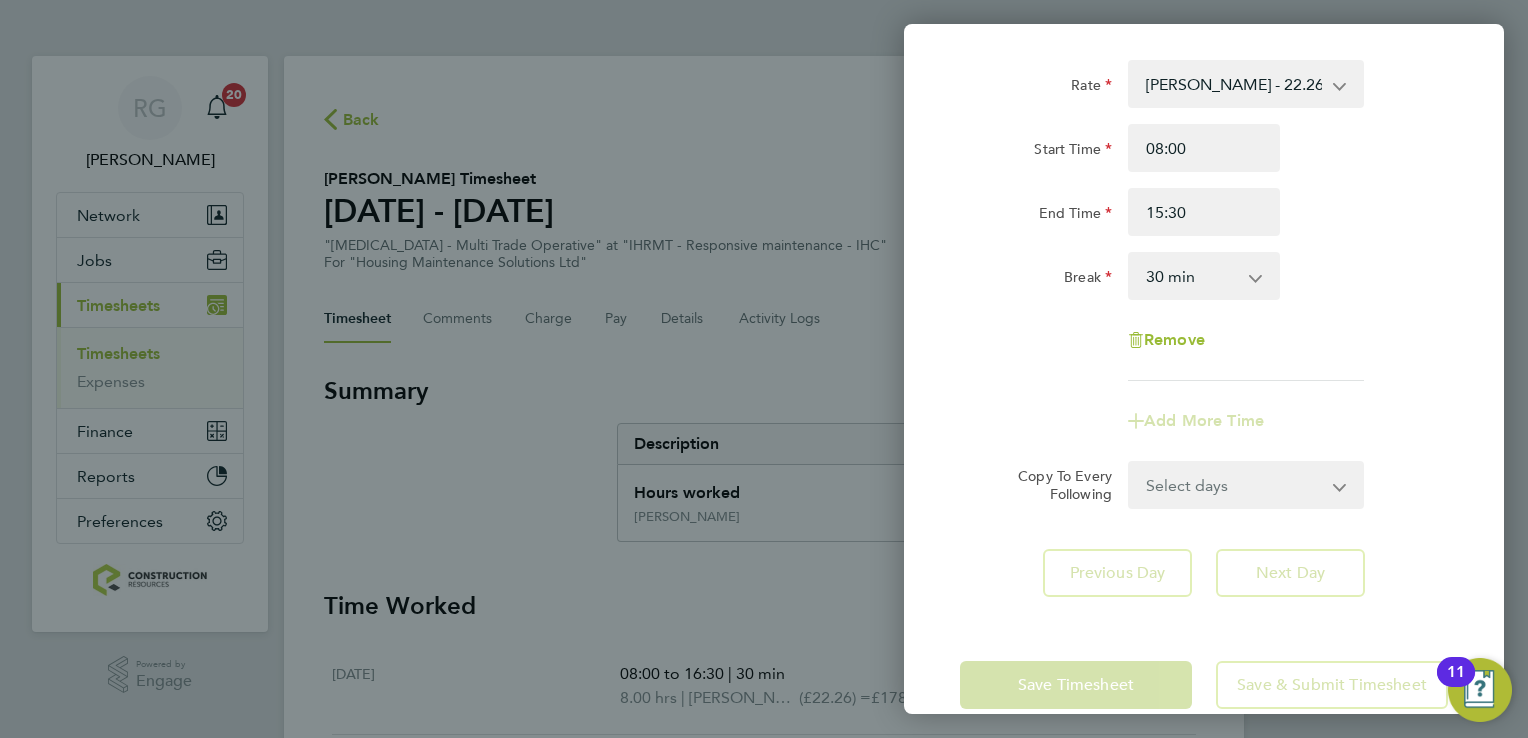 click on "Remove" 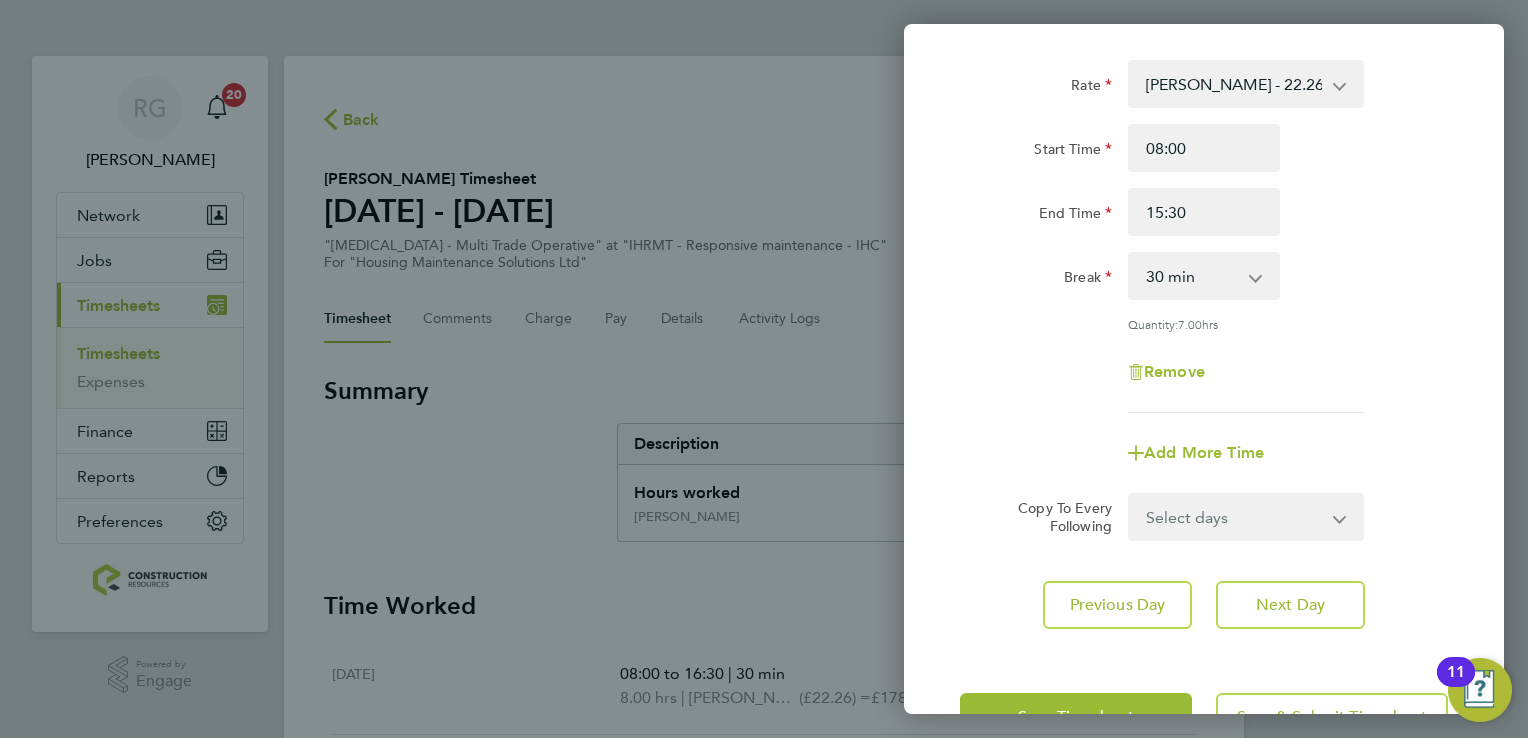 scroll, scrollTop: 164, scrollLeft: 0, axis: vertical 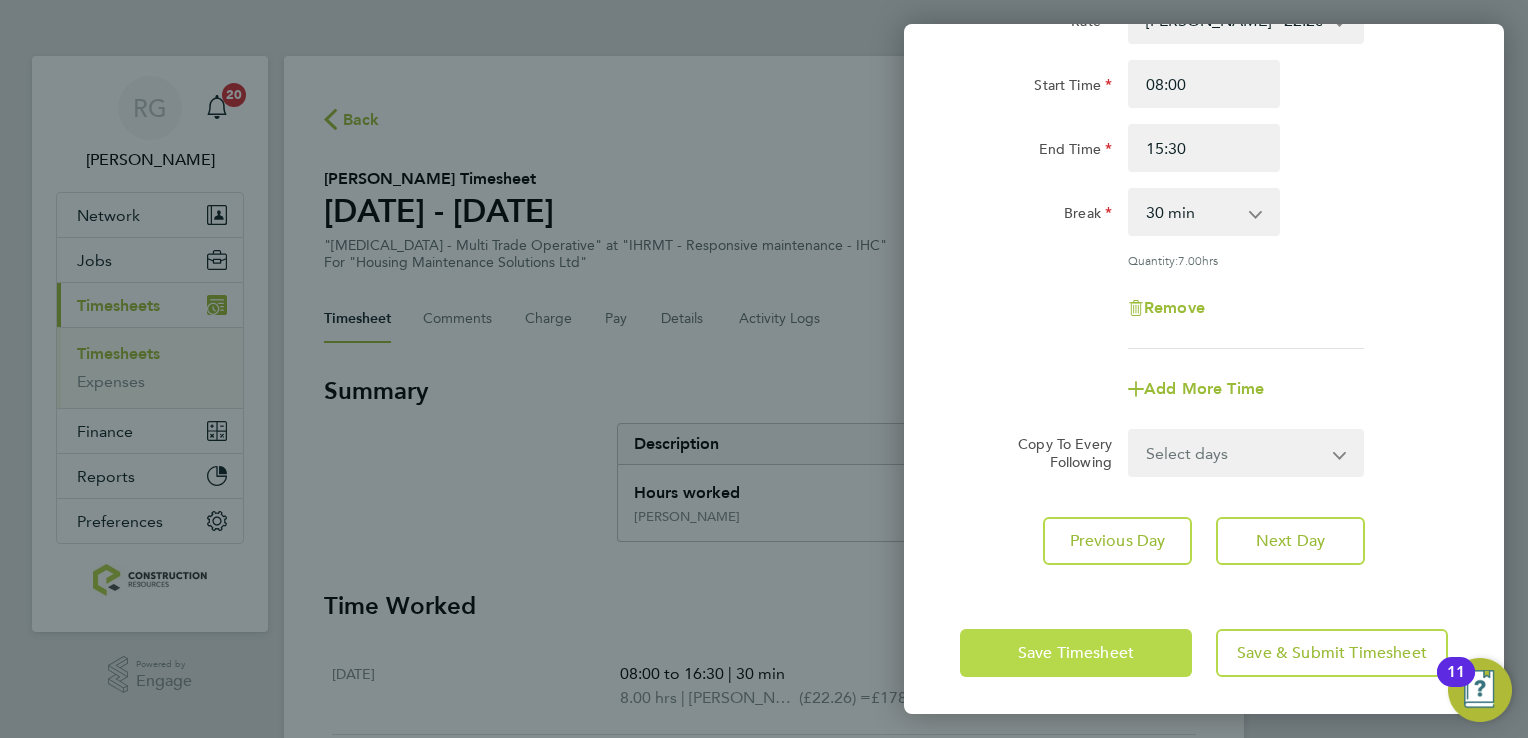 click on "Save Timesheet" 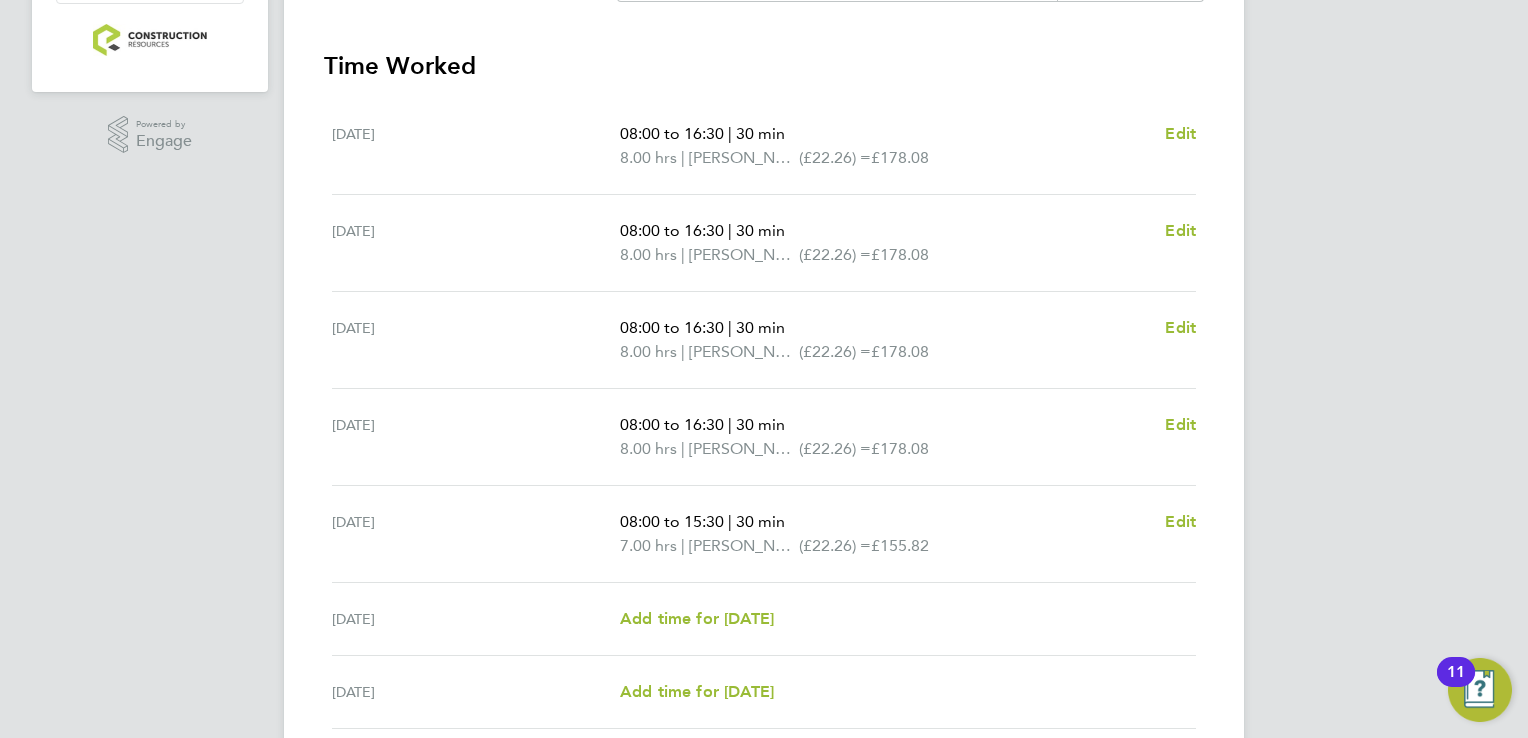 scroll, scrollTop: 704, scrollLeft: 0, axis: vertical 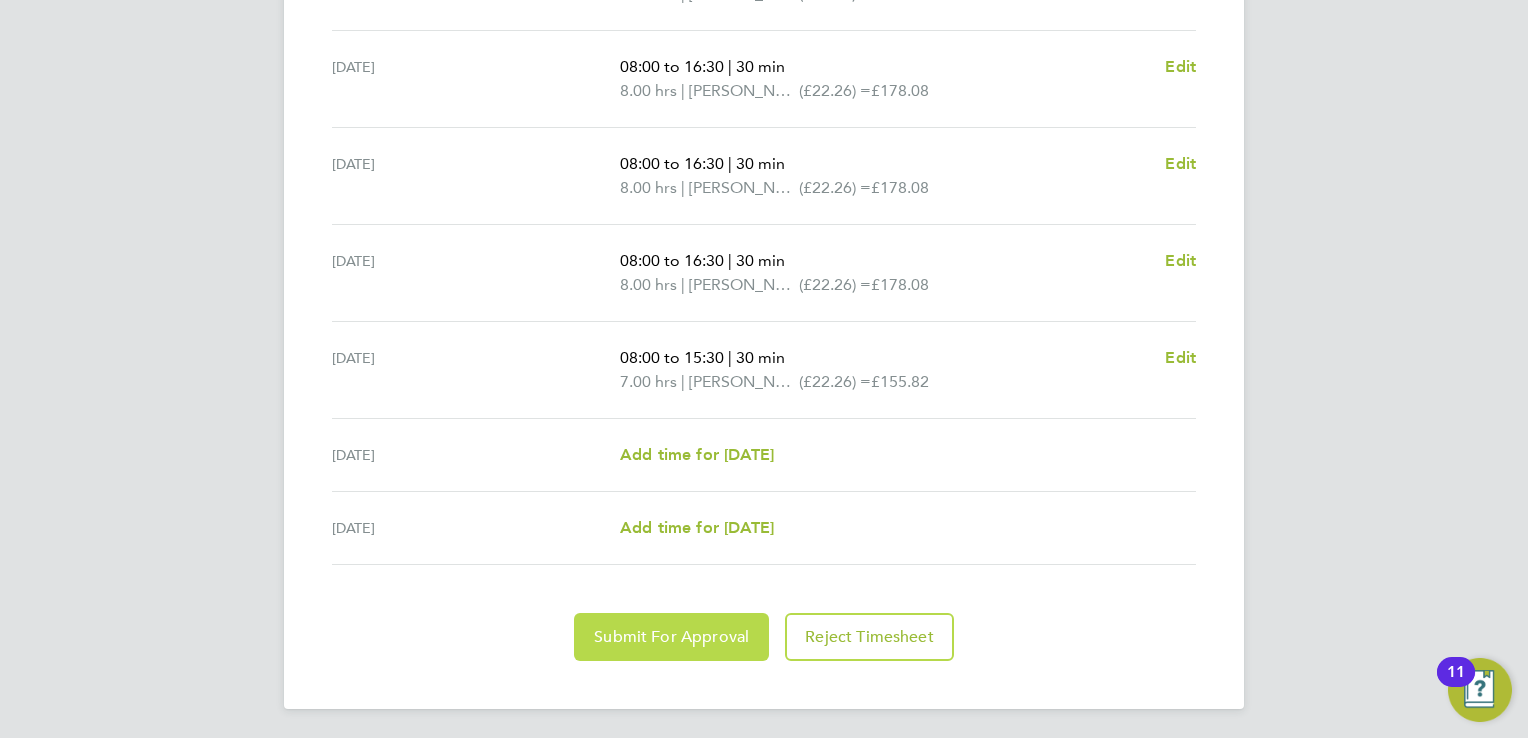 click on "Submit For Approval" 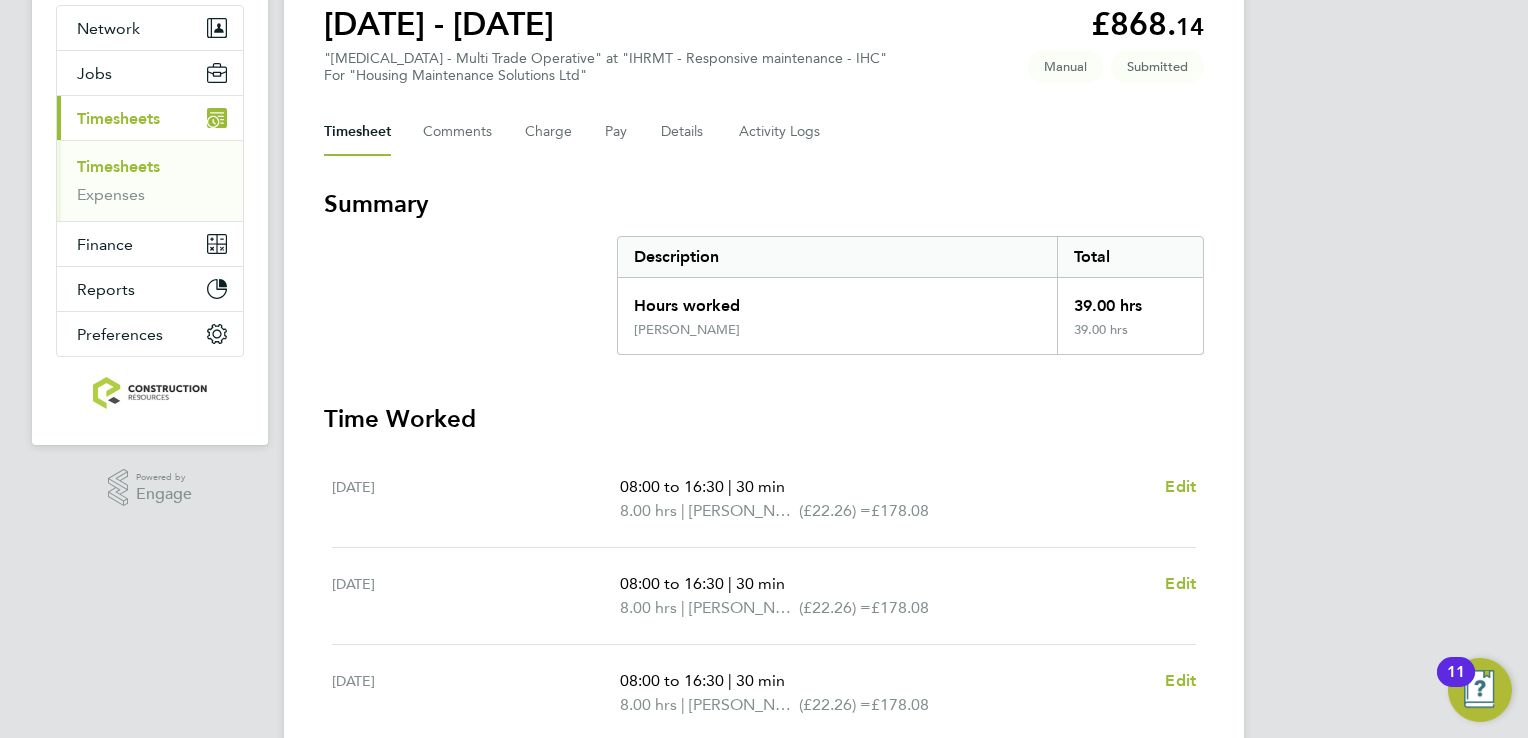 scroll, scrollTop: 3, scrollLeft: 0, axis: vertical 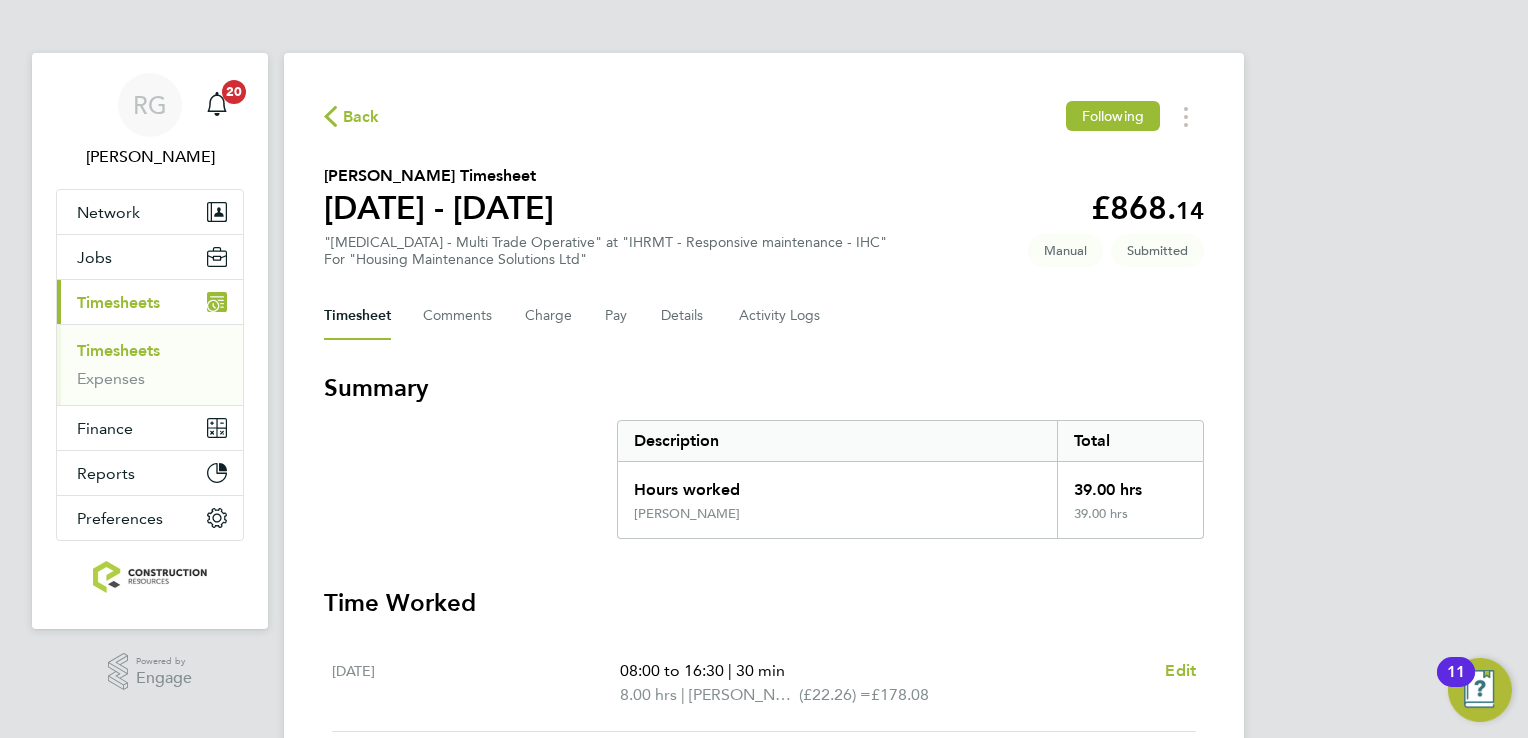 click on "Timesheets" at bounding box center (118, 350) 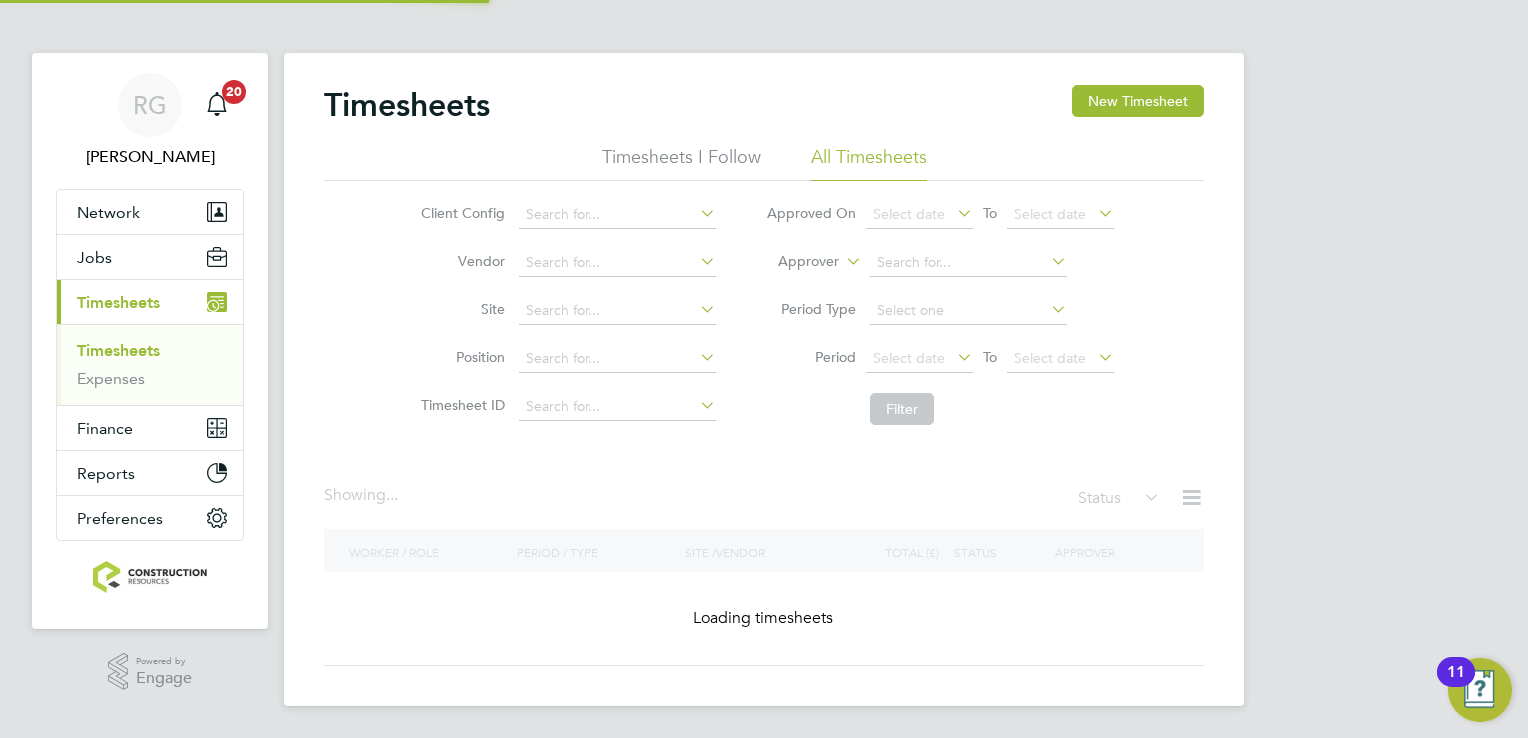 scroll, scrollTop: 0, scrollLeft: 0, axis: both 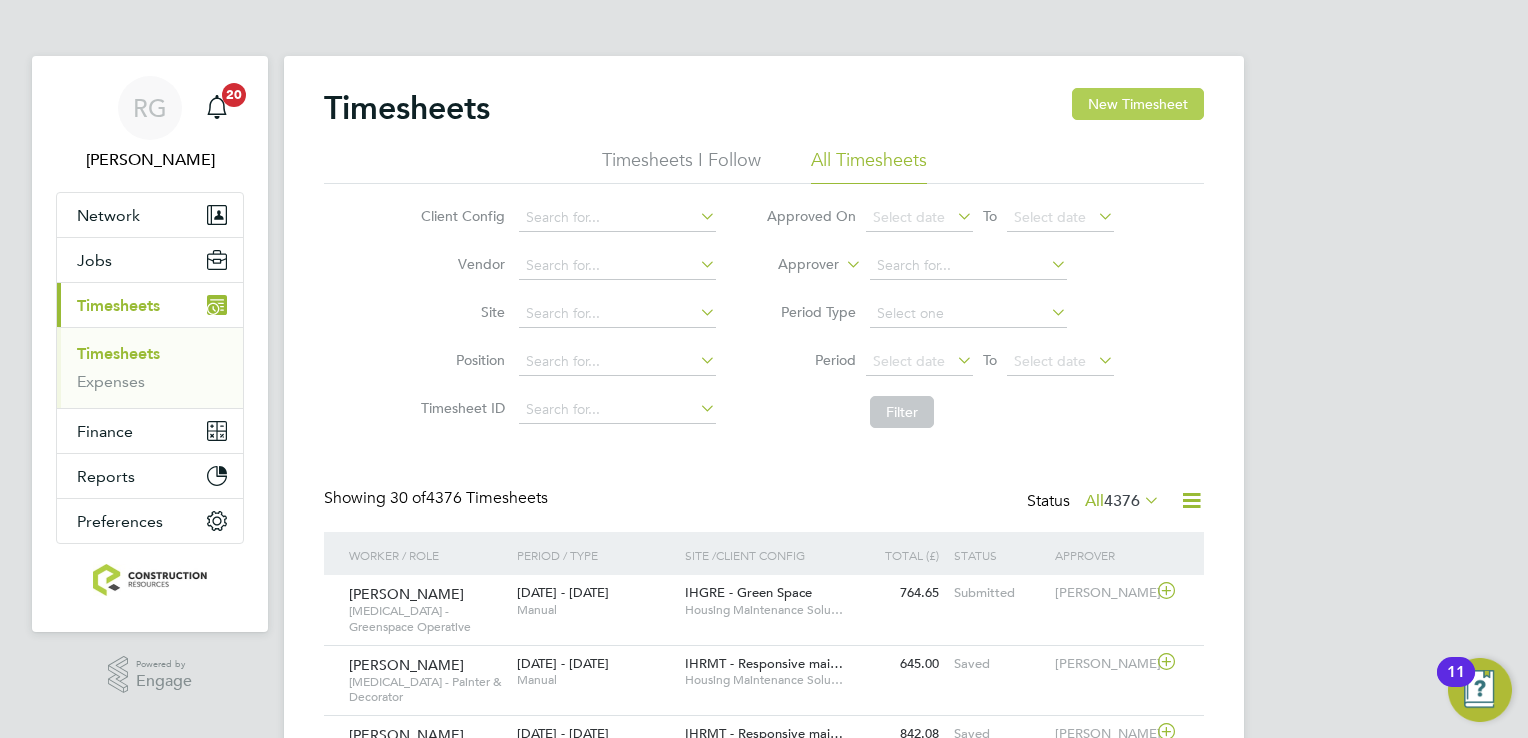click on "New Timesheet" 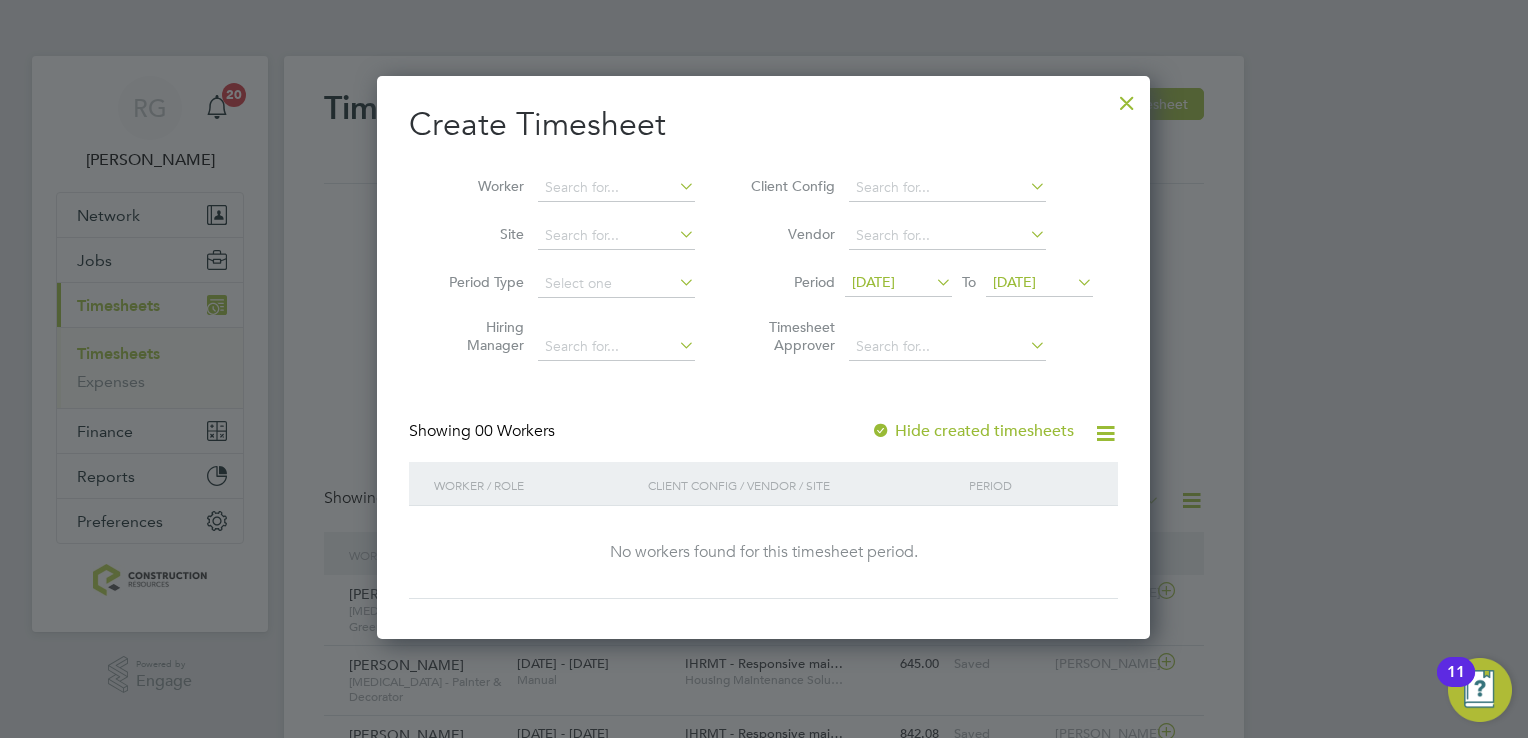 click on "[DATE]" at bounding box center [873, 282] 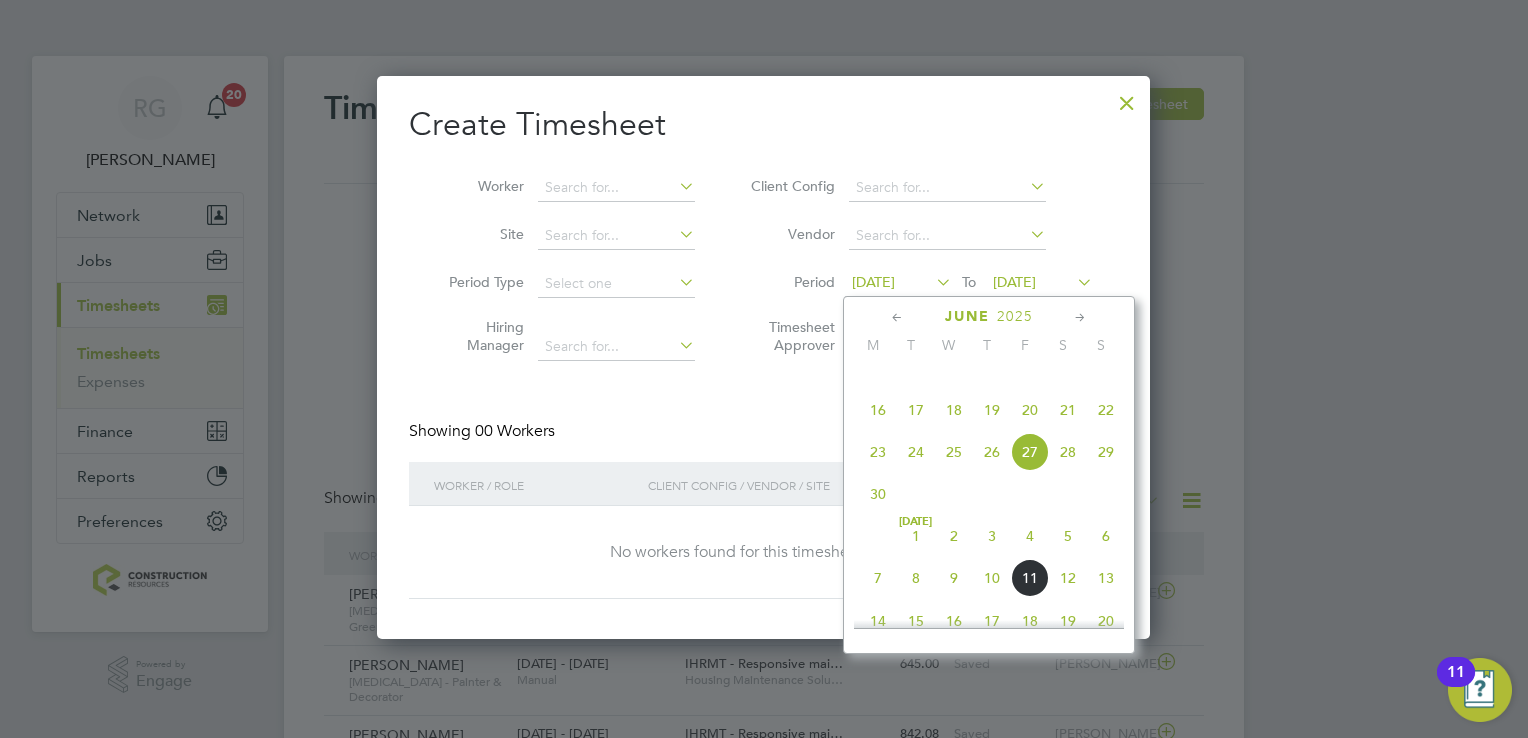 click on "7" 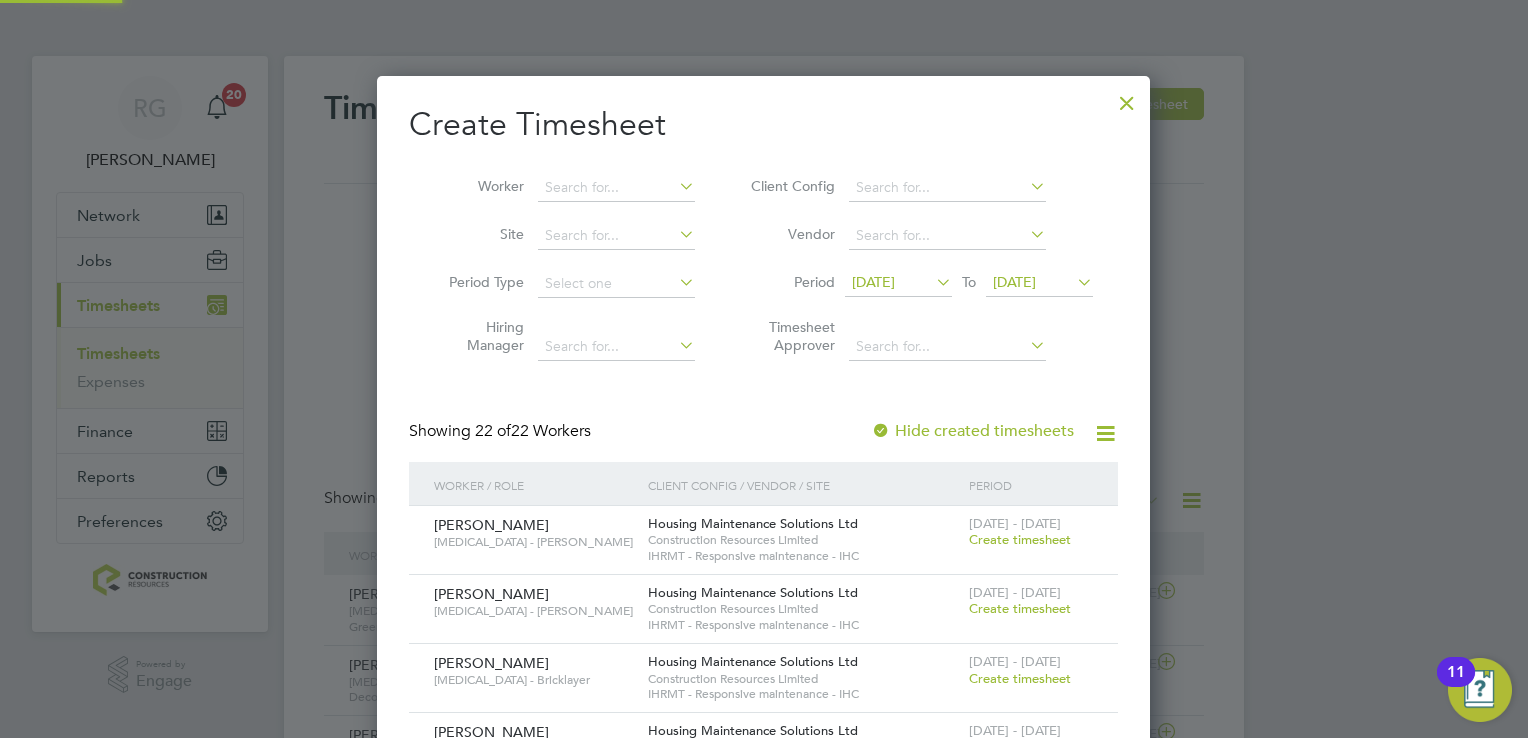 click on "[DATE]" at bounding box center [1039, 283] 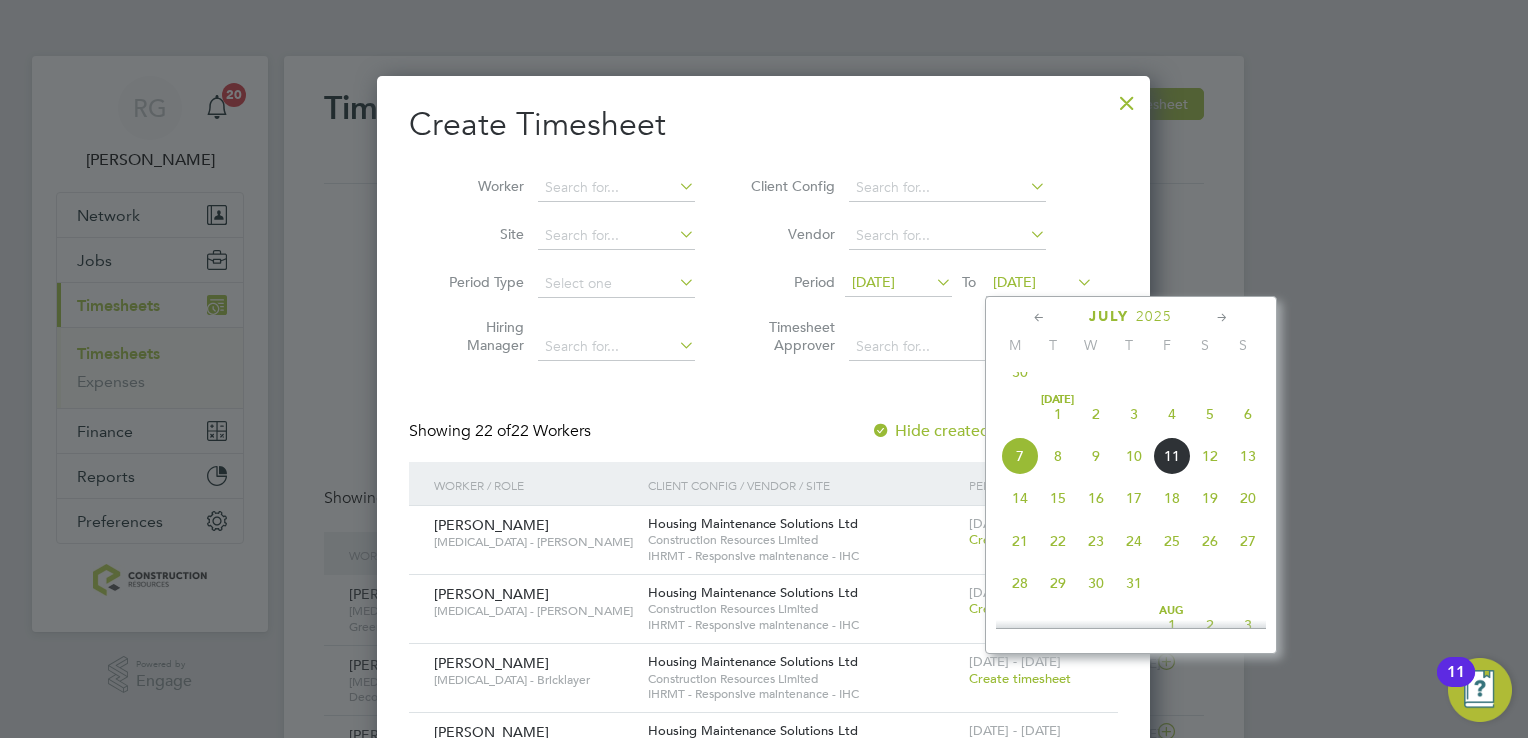 click on "13" 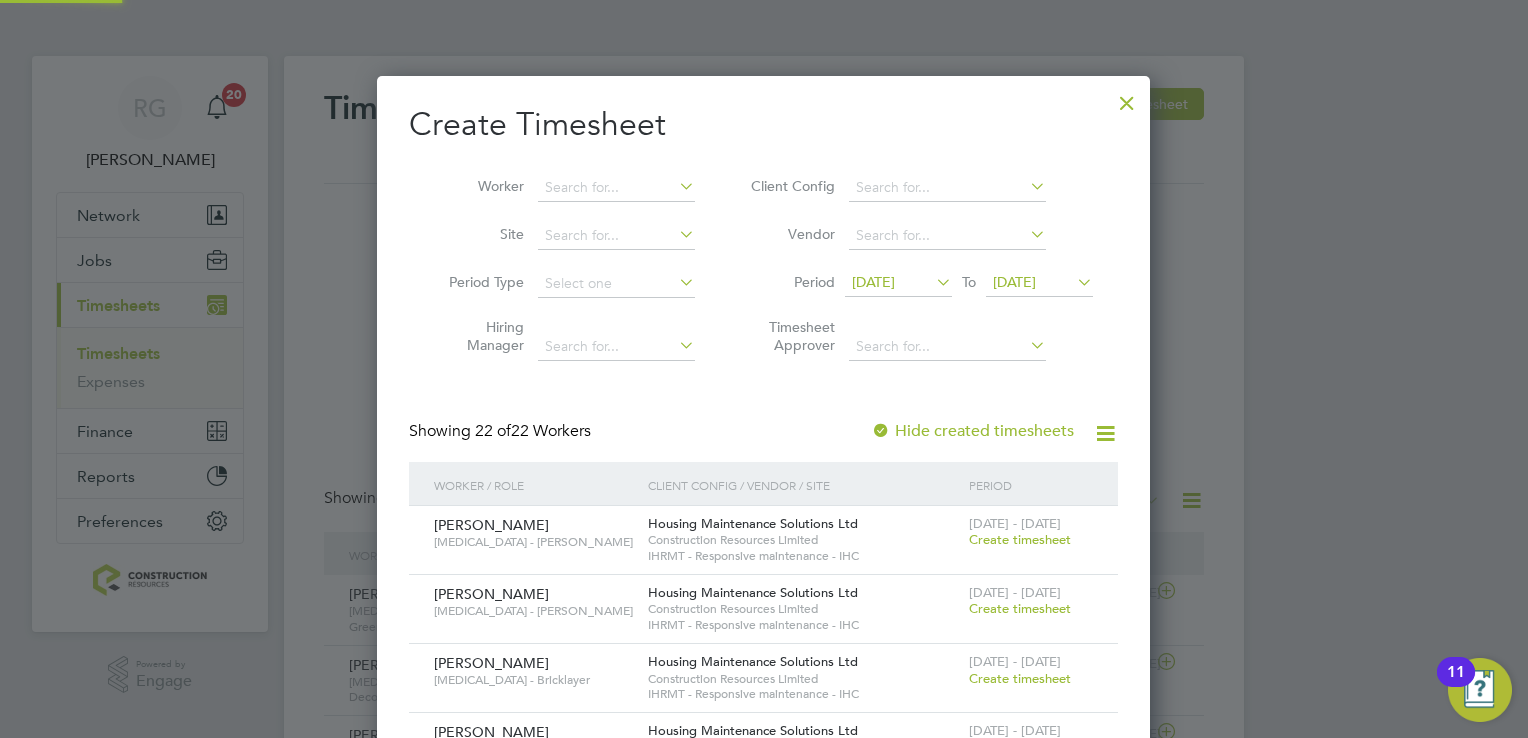 click on "Create Timesheet Worker   Site   Period Type   Hiring Manager   Client Config   Vendor   Period
07 Jul 2025
To
13 Jul 2025
Timesheet Approver   Showing   22 of  22 Workers Hide created timesheets Worker / Role Client Config / Vendor / Site Period Marc Hill-Challinor   HMS -  Joiner Housing Maintenance Solutions Ltd Construction Resources Limited   IHRMT - Responsive maintenance - IHC   7 - 13 Jul 2025   Create timesheet Colin Humphries   HMS -  Joiner Housing Maintenance Solutions Ltd Construction Resources Limited   IHRMT - Responsive maintenance - IHC   7 - 13 Jul 2025   Create timesheet David Davison   HMS - Bricklayer Housing Maintenance Solutions Ltd Construction Resources Limited   IHRMT - Responsive maintenance - IHC   7 - 13 Jul 2025   Create timesheet Charles Venables   HMS - Plumber Housing Maintenance Solutions Ltd Construction Resources Limited   IHRMT - Responsive maintenance - IHC   7 - 13 Jul 2025   Create timesheet Kevin Neill   HMS - Tiler Construction Resources Limited" at bounding box center [763, 1082] 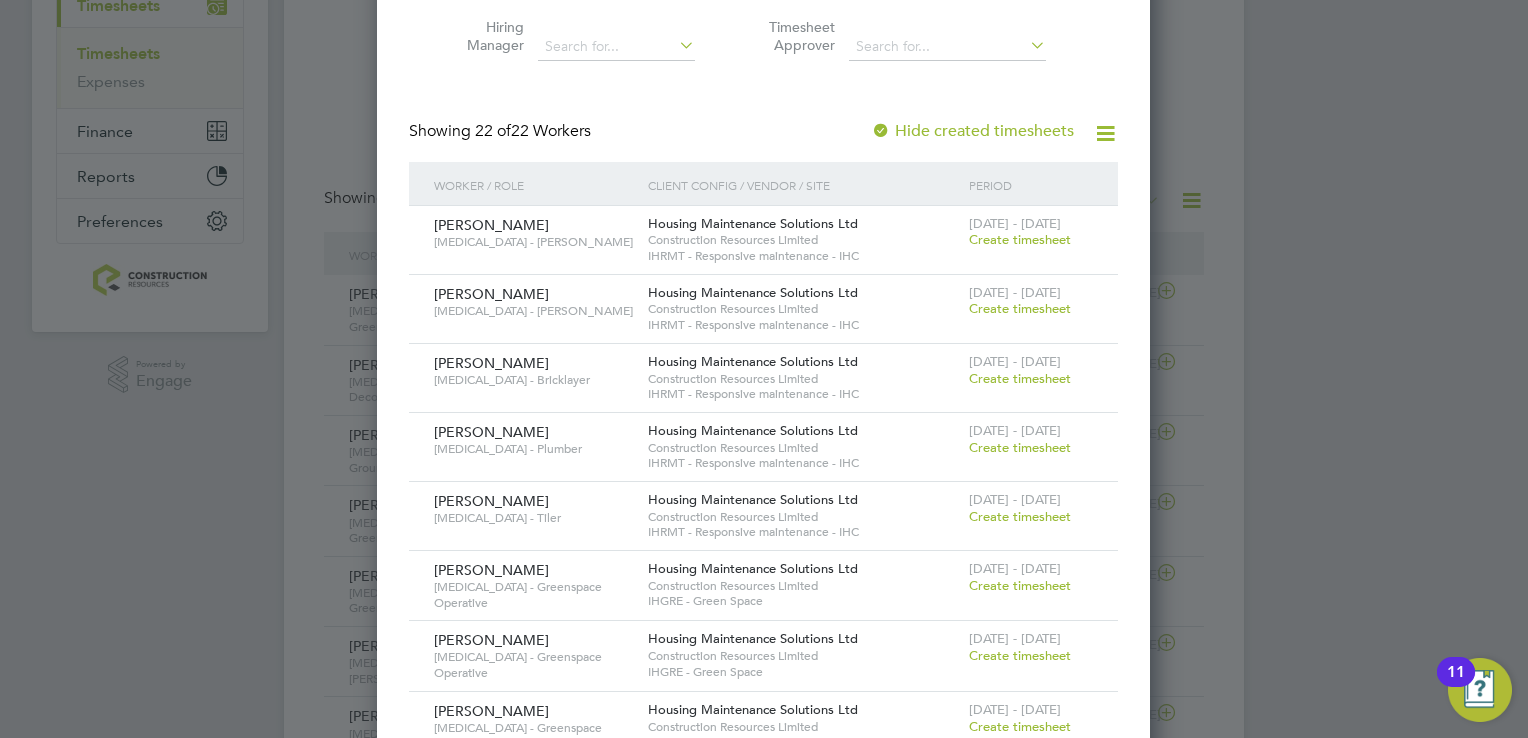 click on "Create timesheet" at bounding box center [1020, 447] 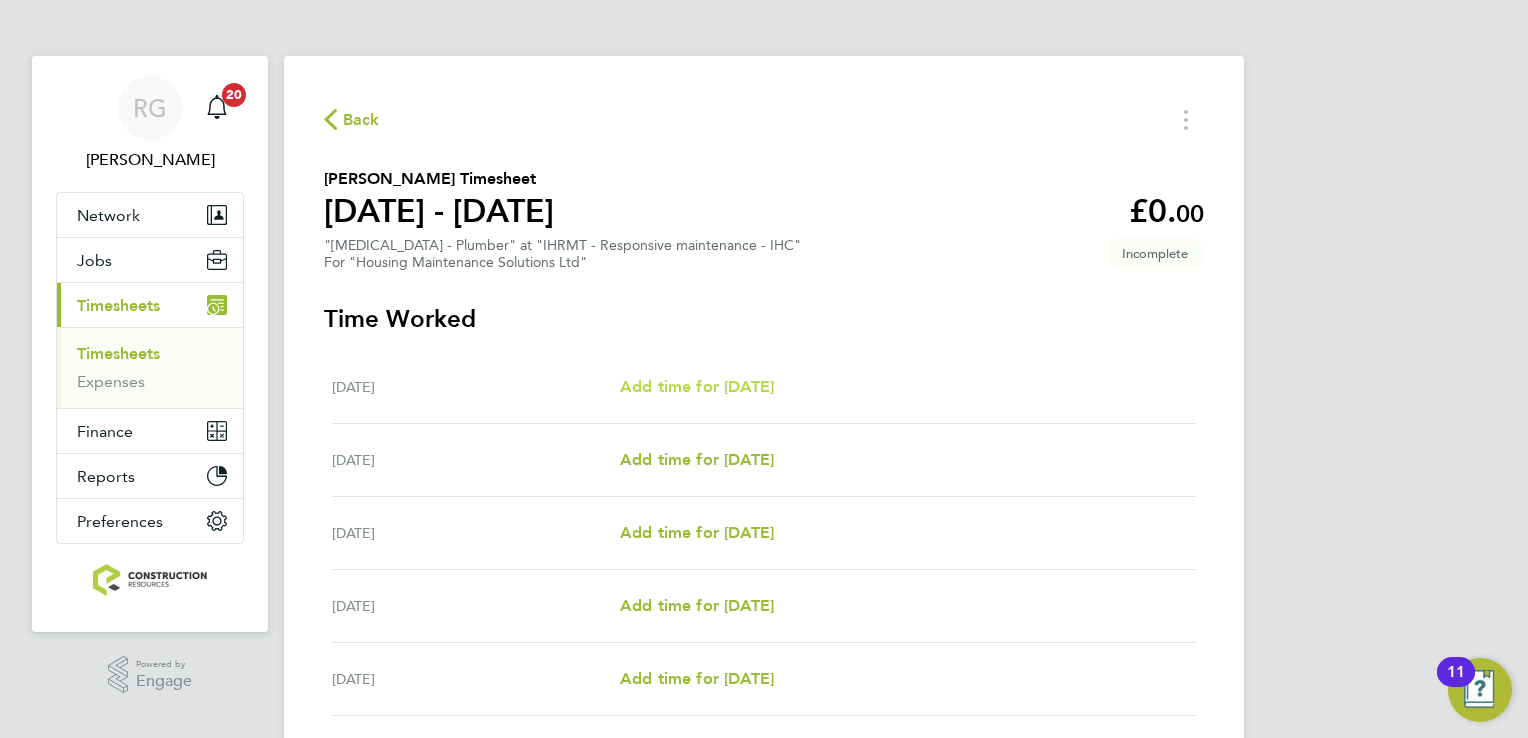 click on "Add time for Mon 07 Jul" at bounding box center [697, 386] 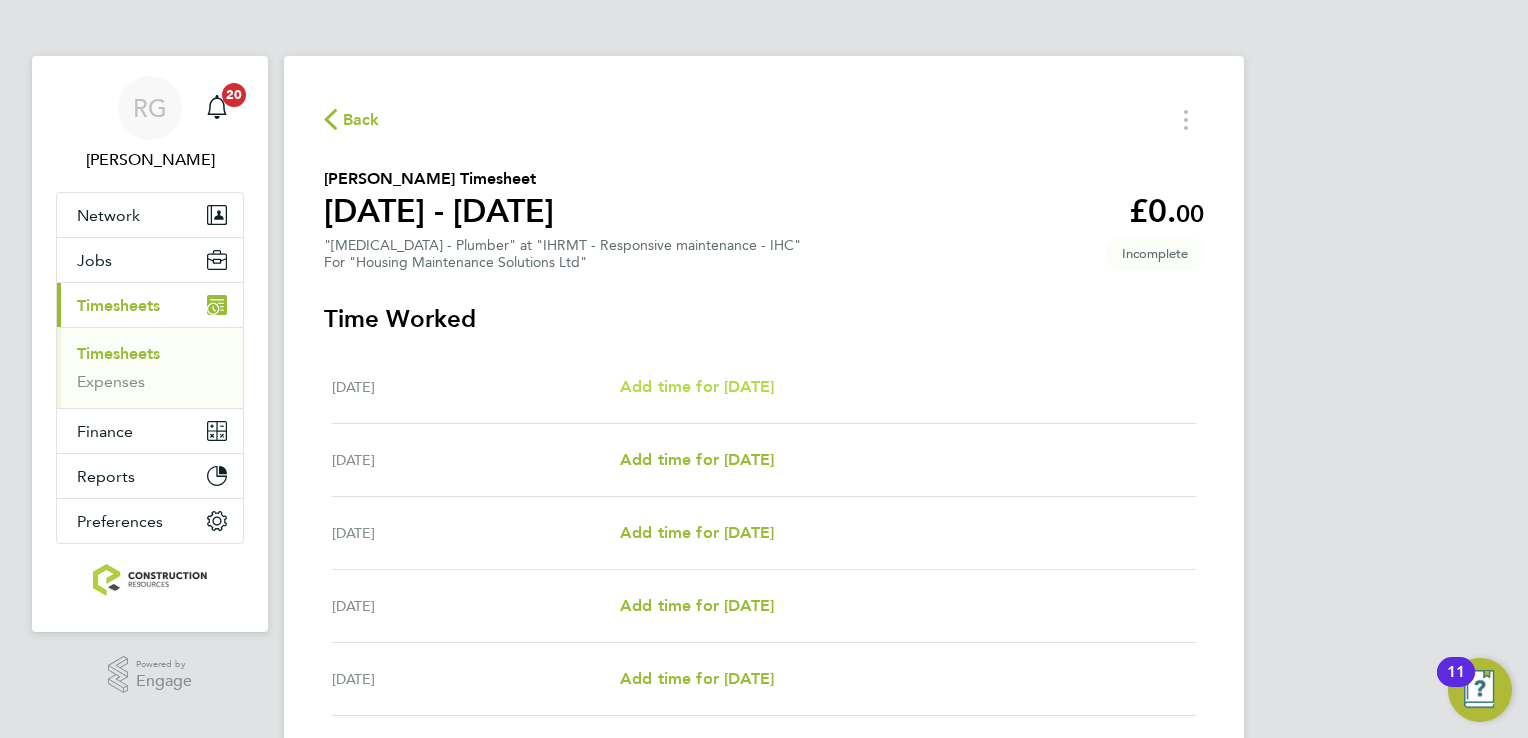 select on "30" 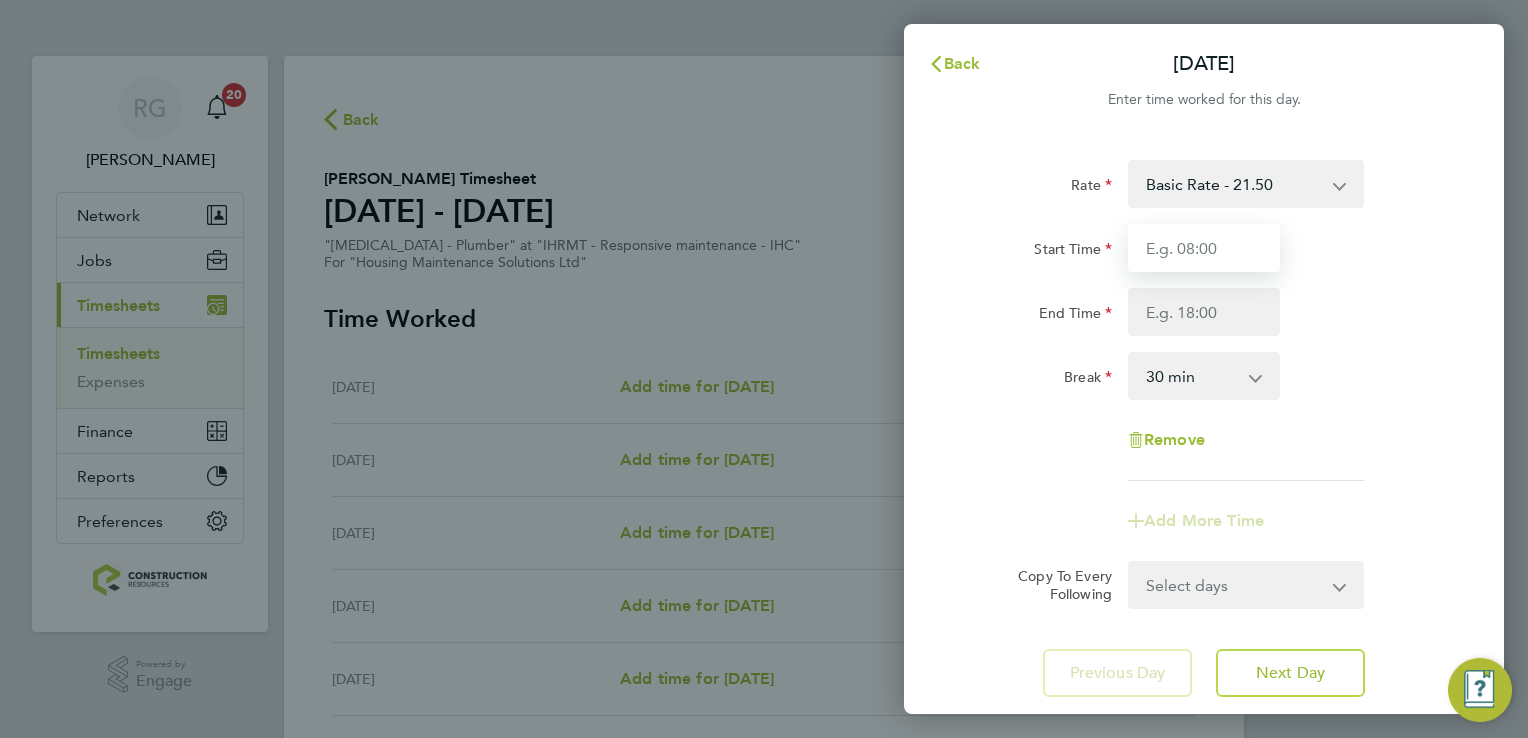 click on "Start Time" at bounding box center [1204, 248] 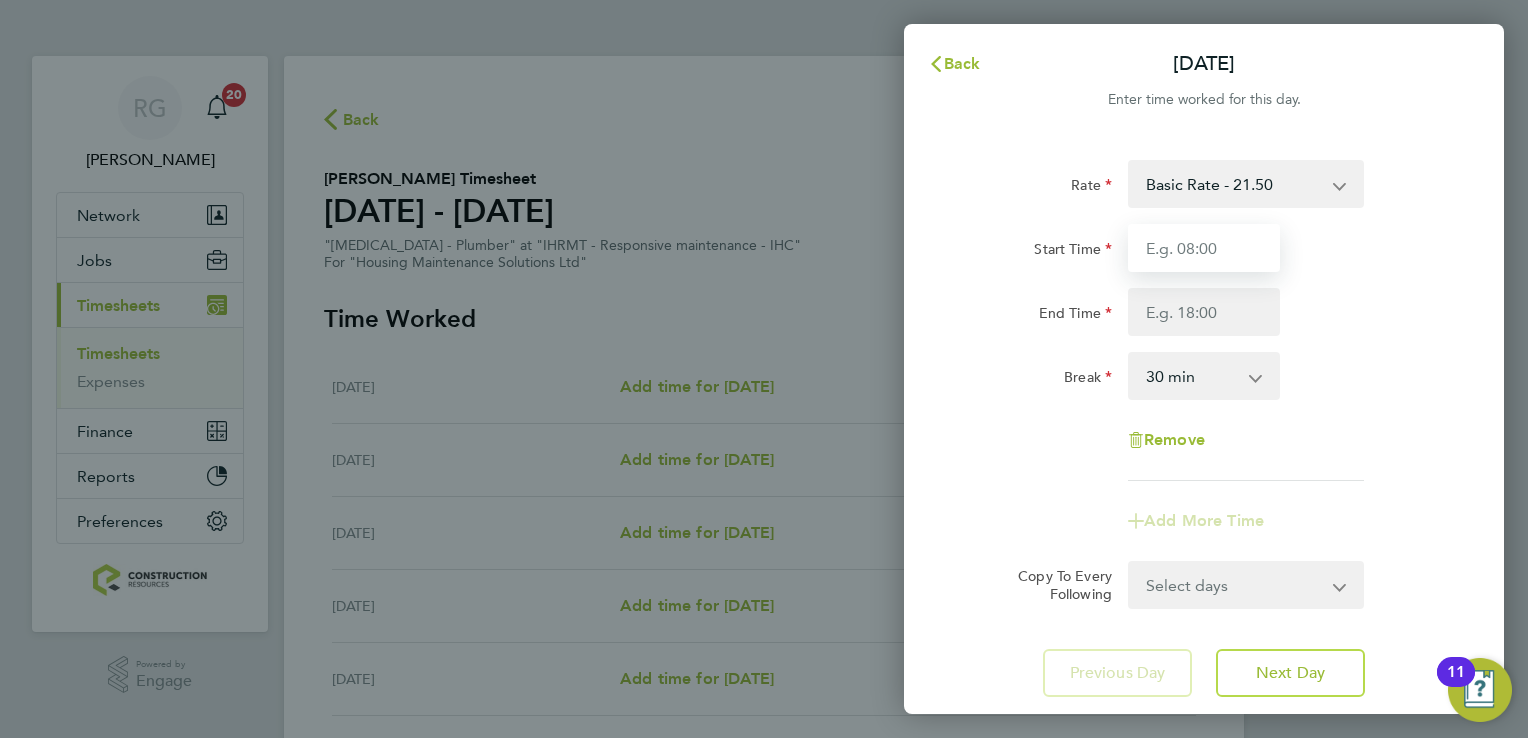 type on "08:00" 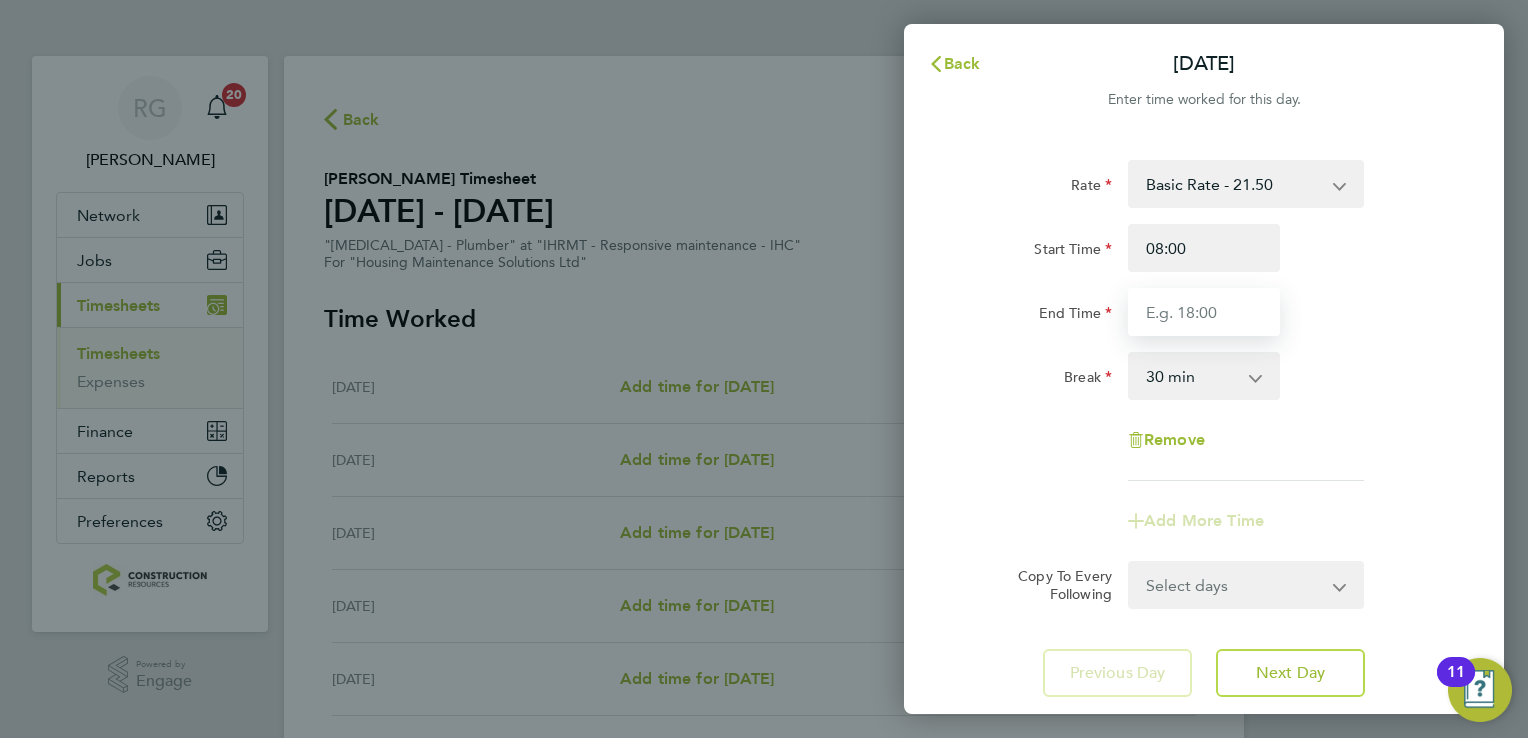 click on "End Time" at bounding box center (1204, 312) 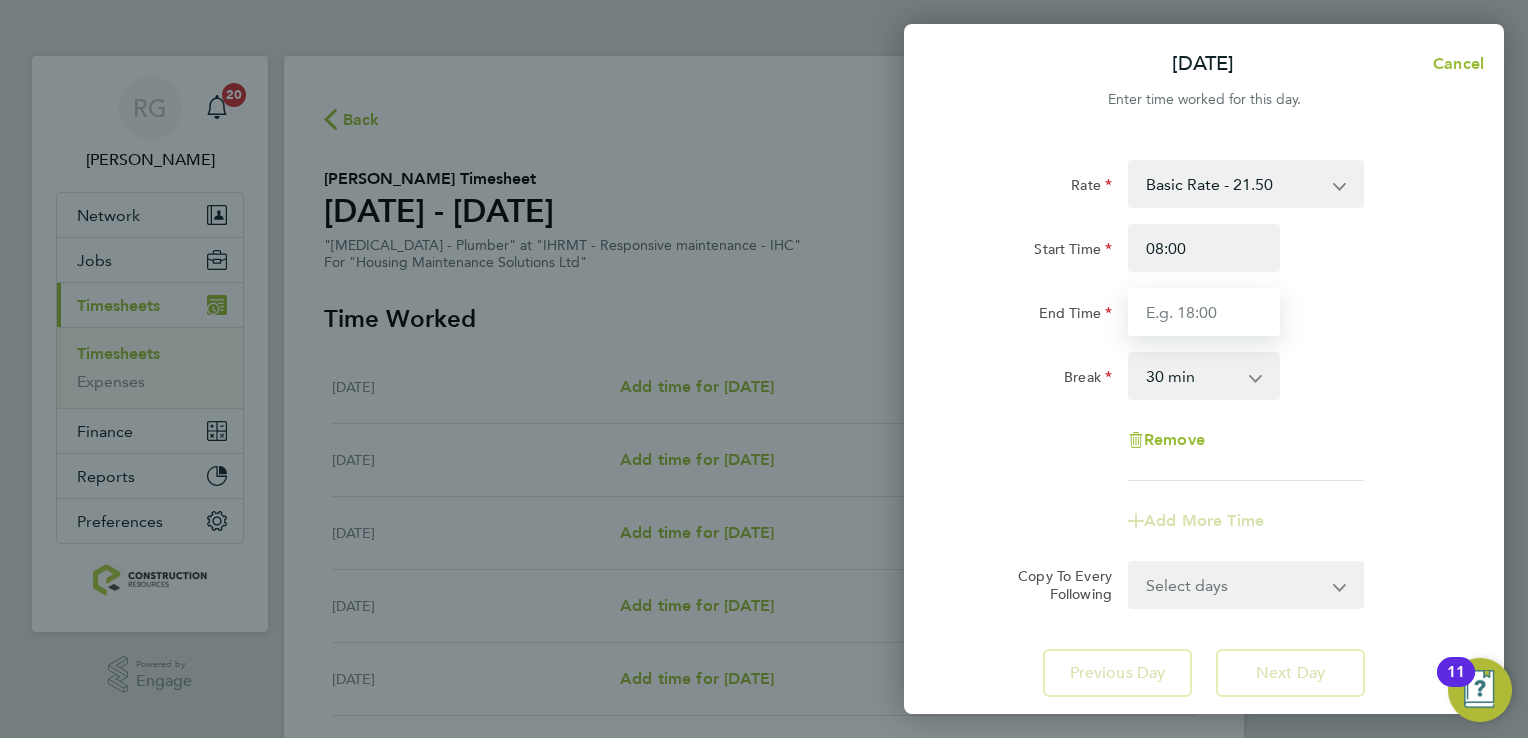 type on "16:30" 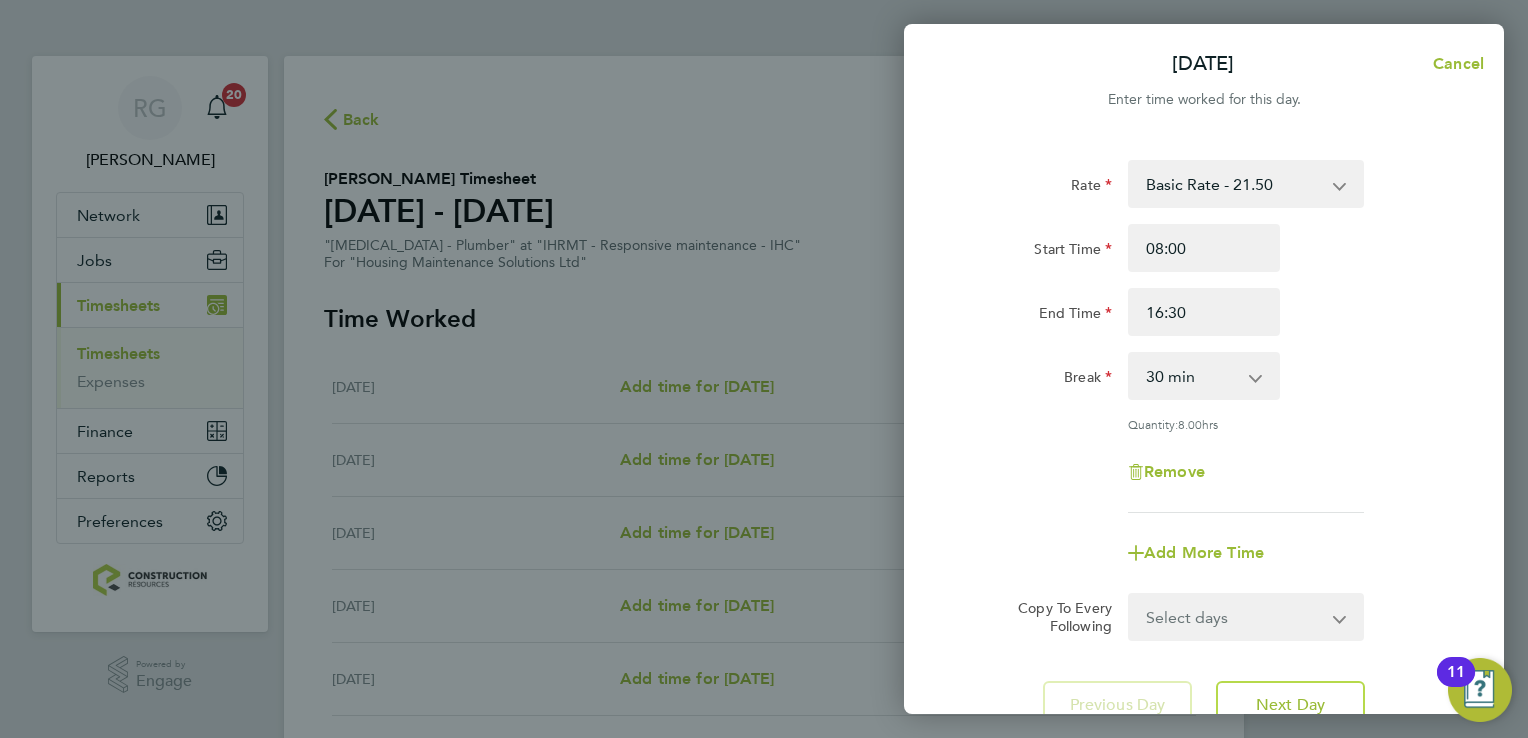 click 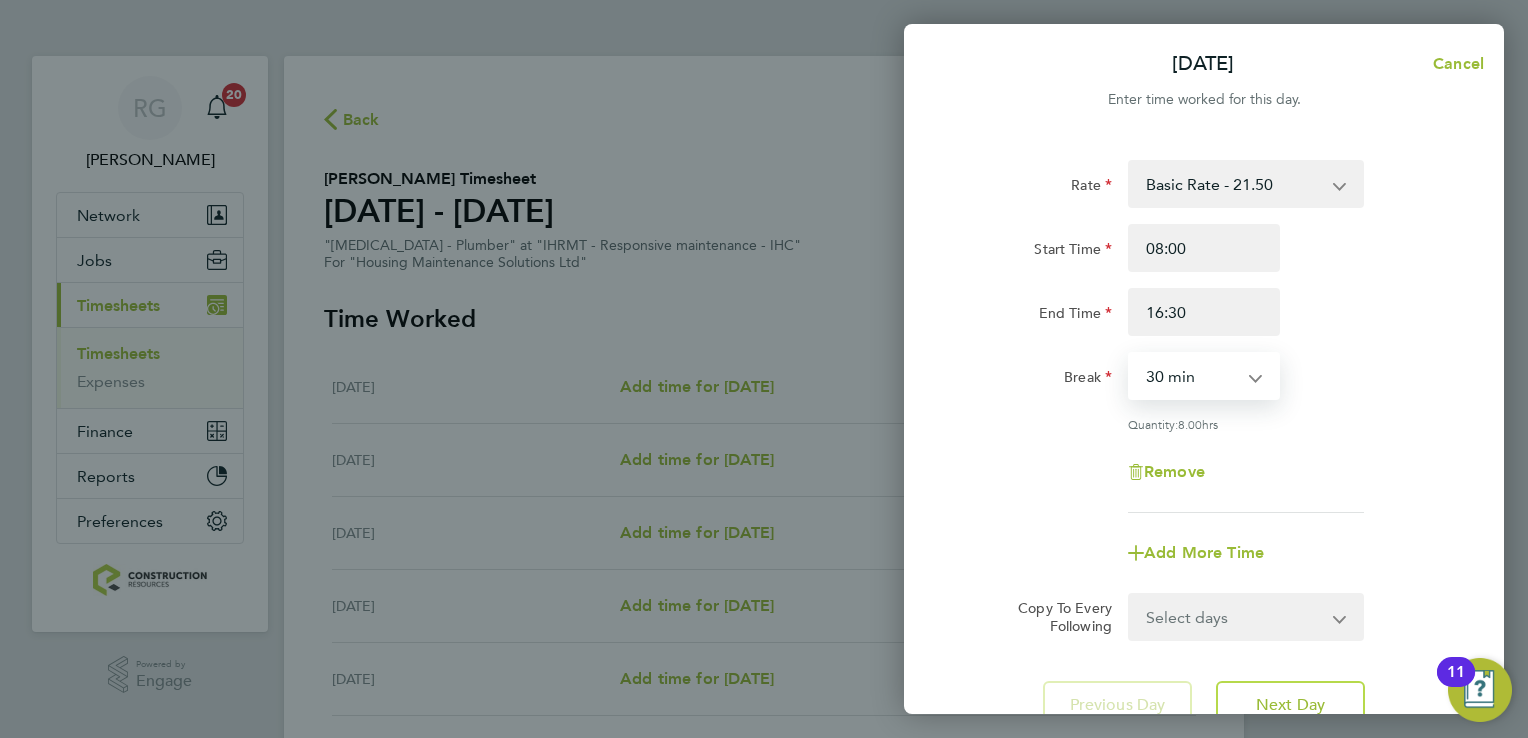select on "0" 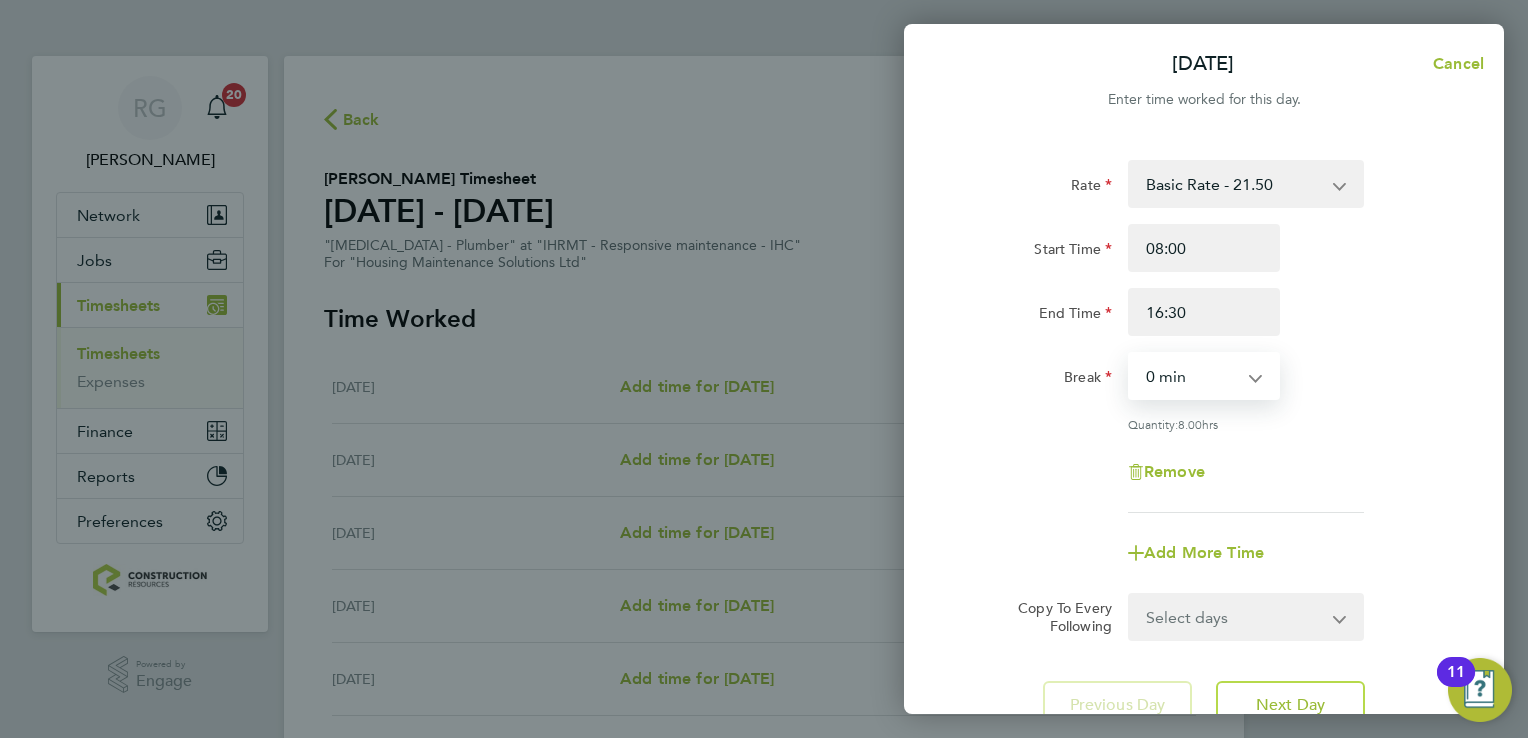 click on "0 min   15 min   30 min   45 min   60 min   75 min   90 min" at bounding box center (1192, 376) 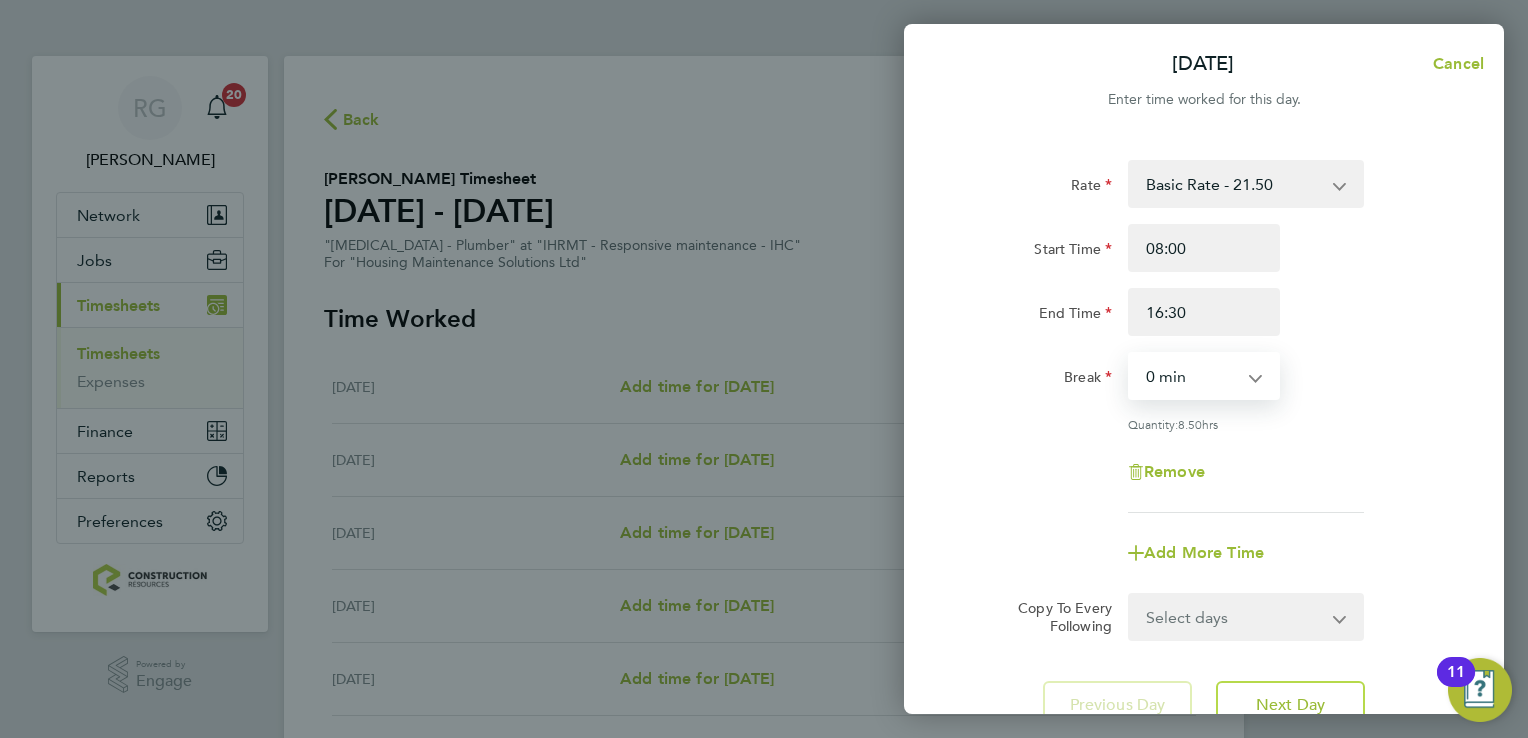 click on "Quantity:  8.50  hrs" 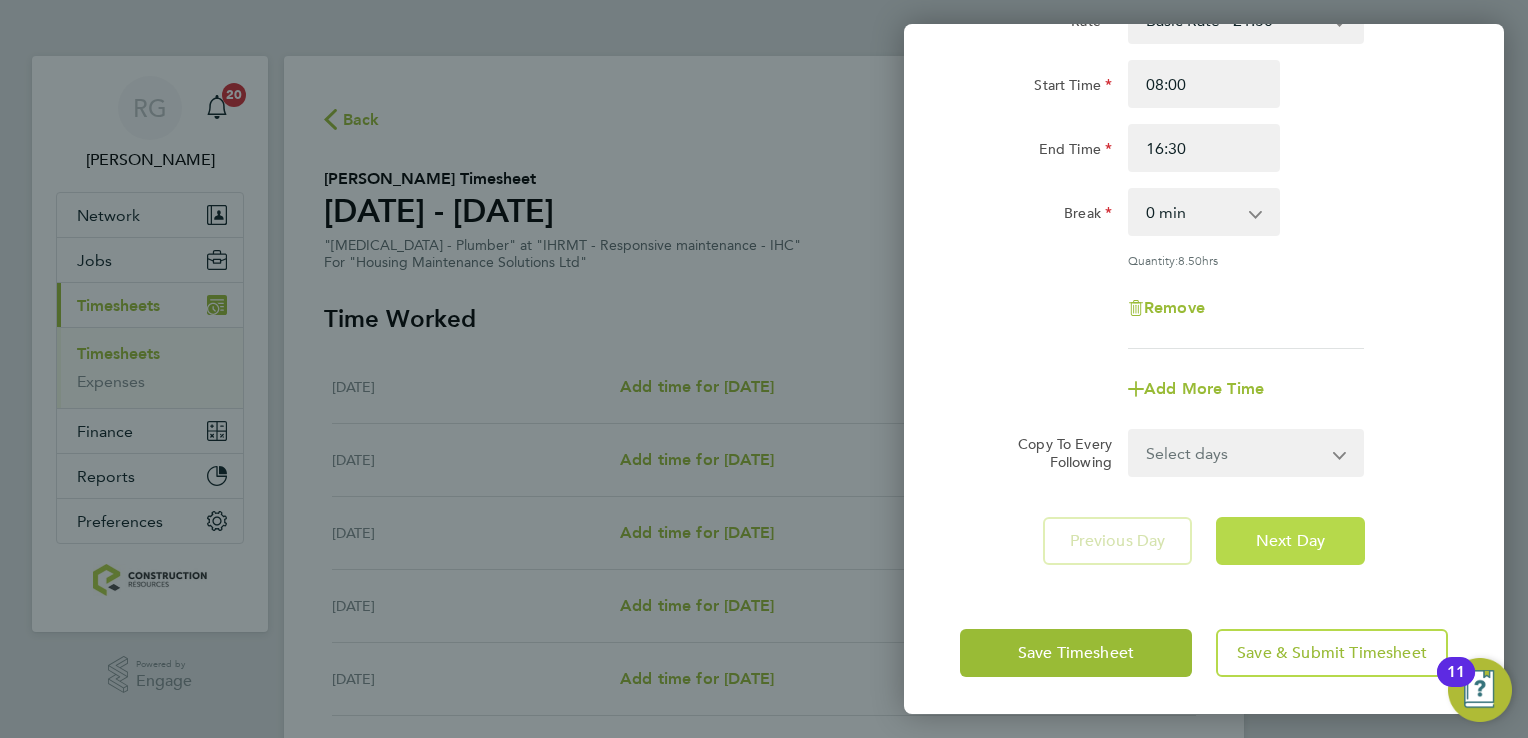 click on "Next Day" 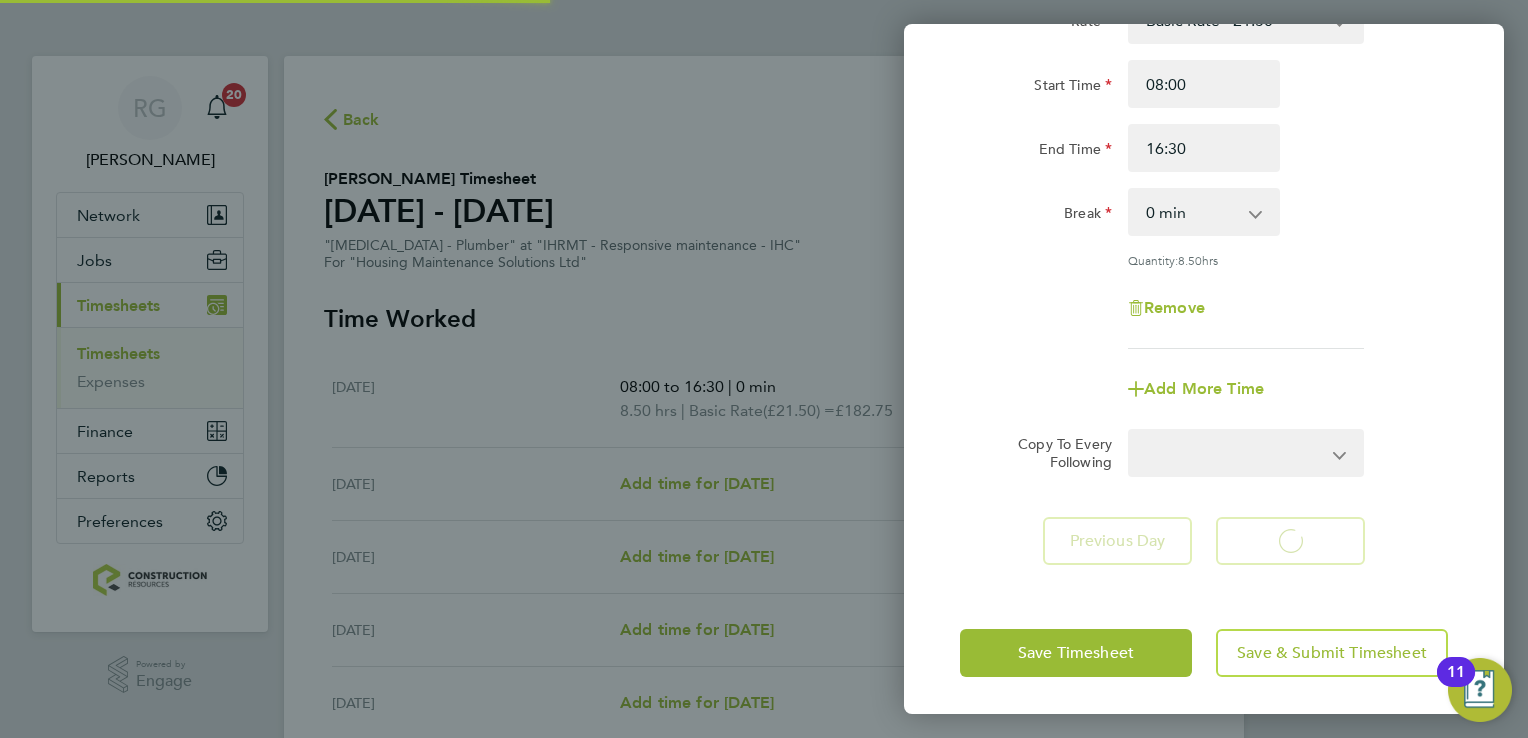 select on "30" 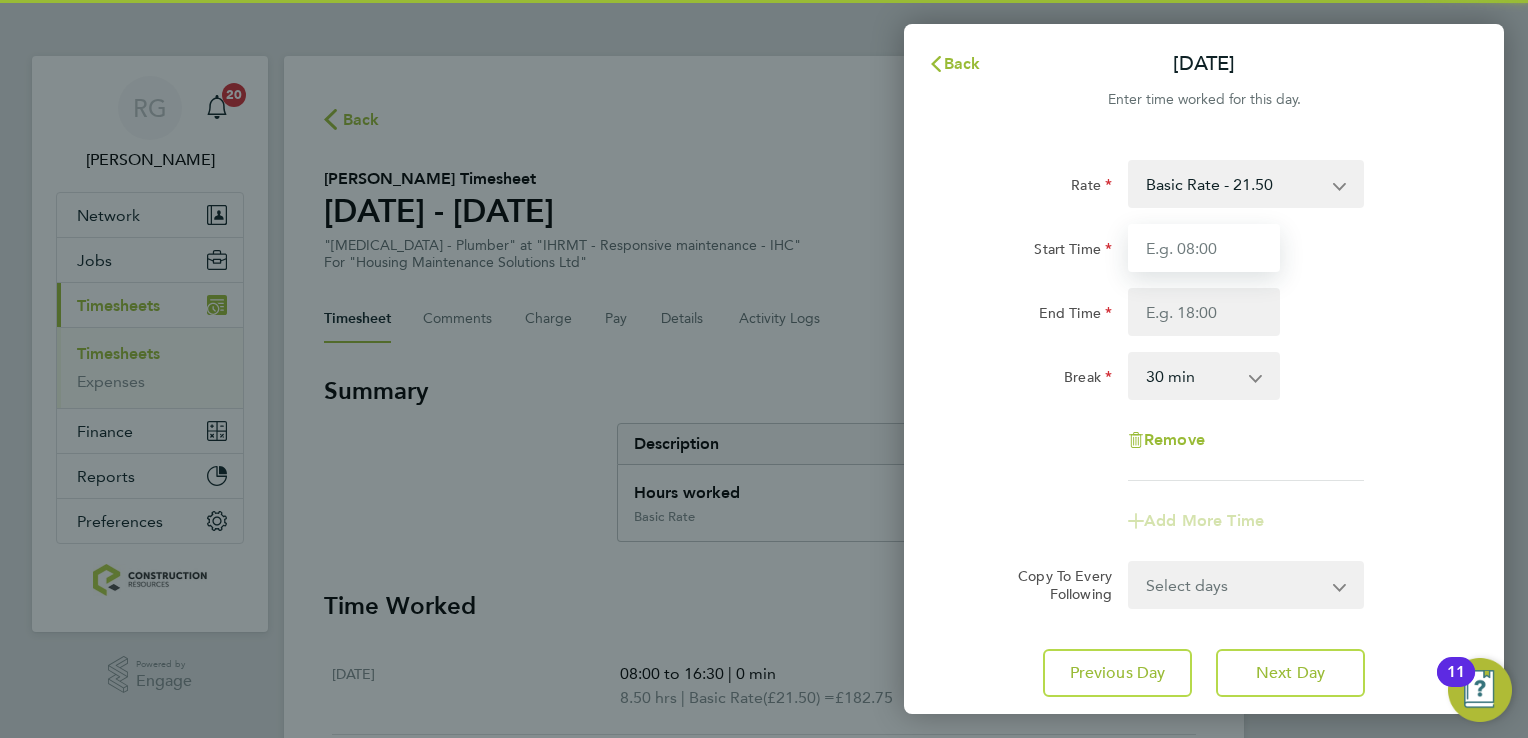 click on "Start Time" at bounding box center [1204, 248] 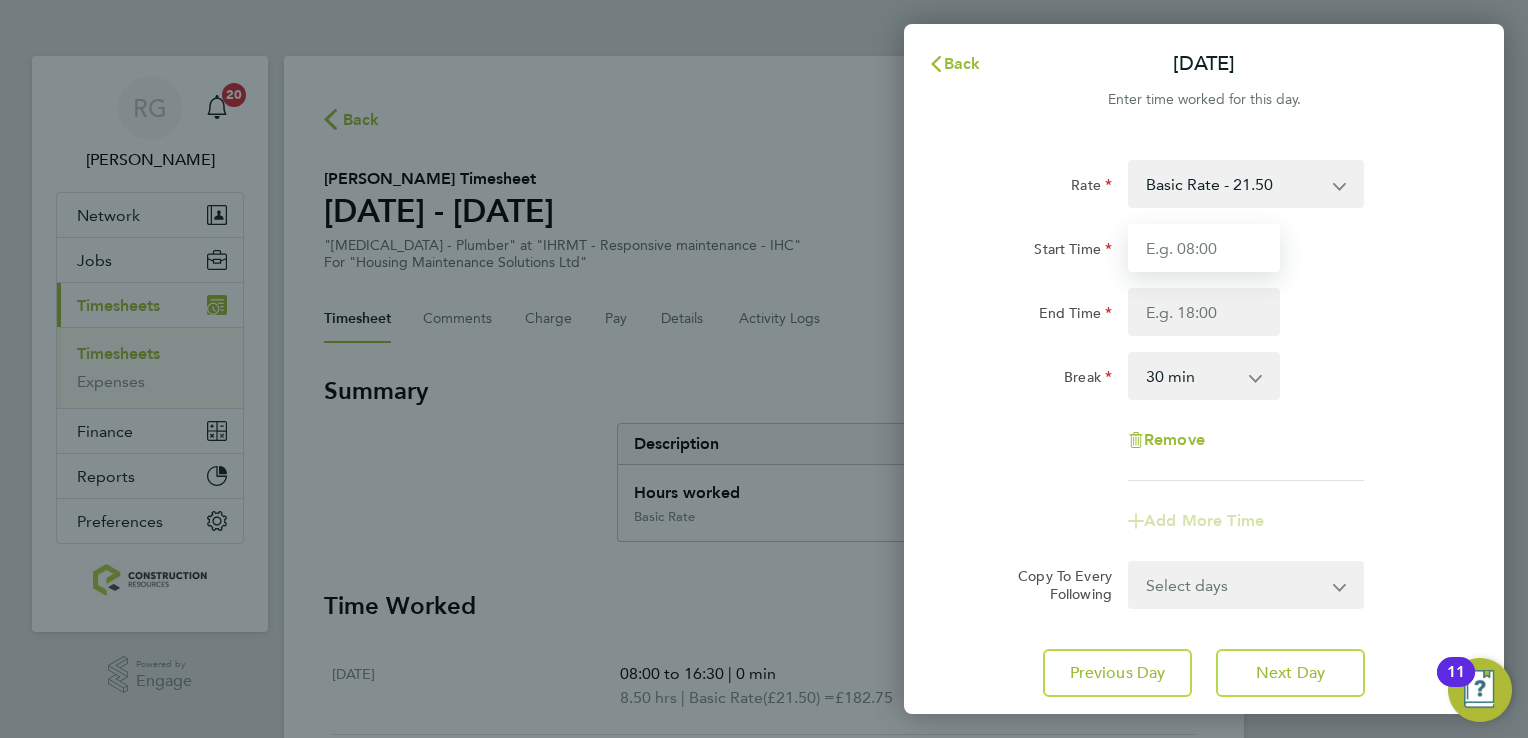 type on "08:00" 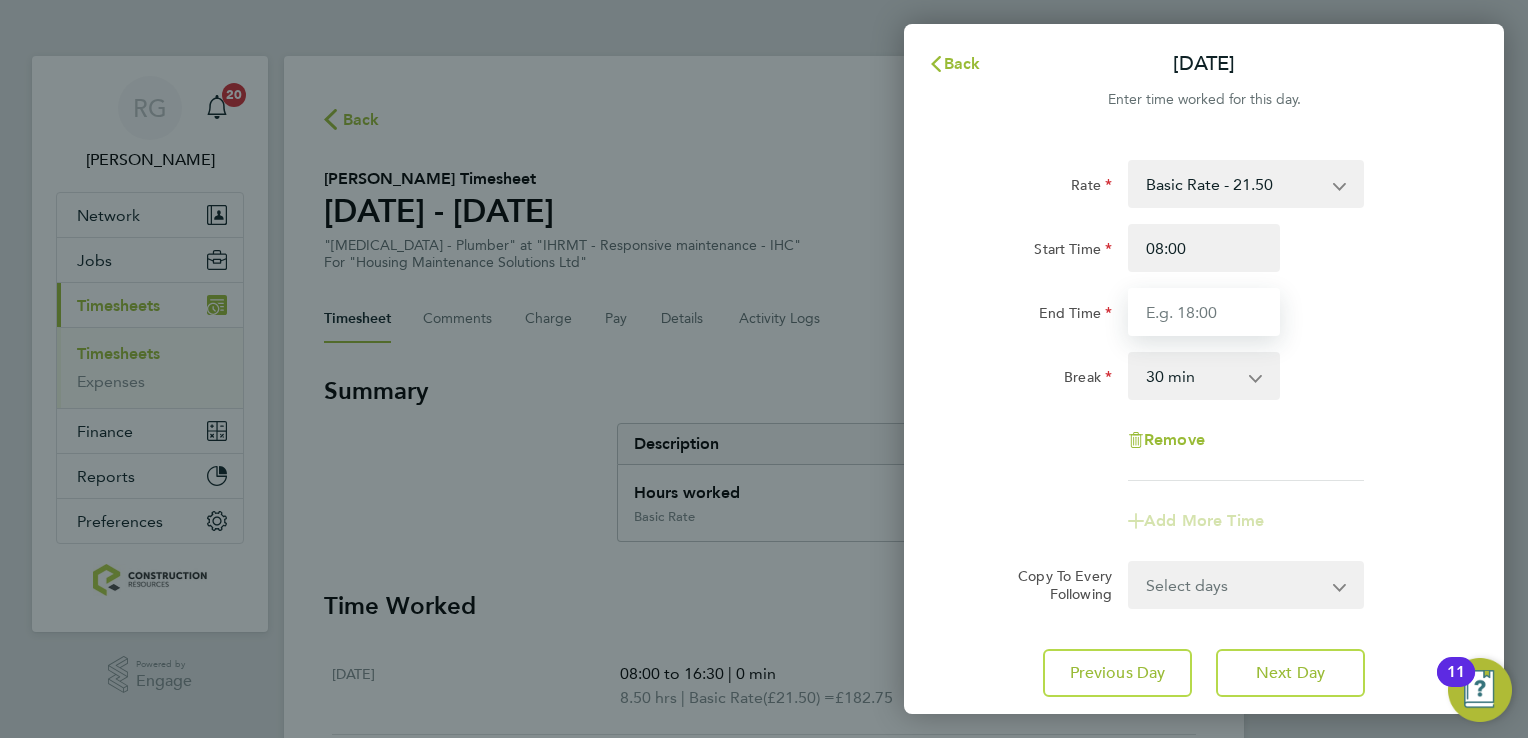 type on "16:30" 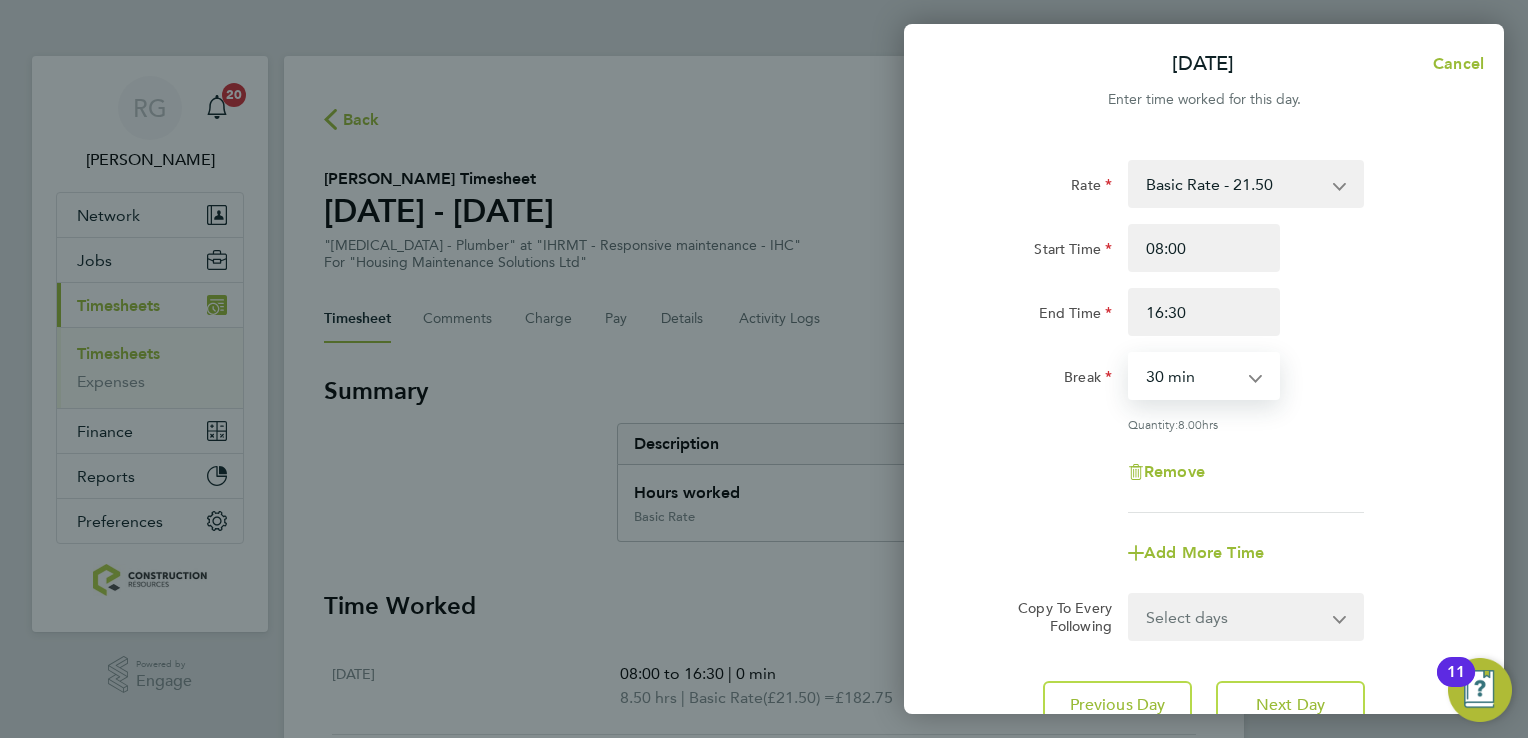 click on "0 min   15 min   30 min   45 min   60 min   75 min   90 min" at bounding box center (1192, 376) 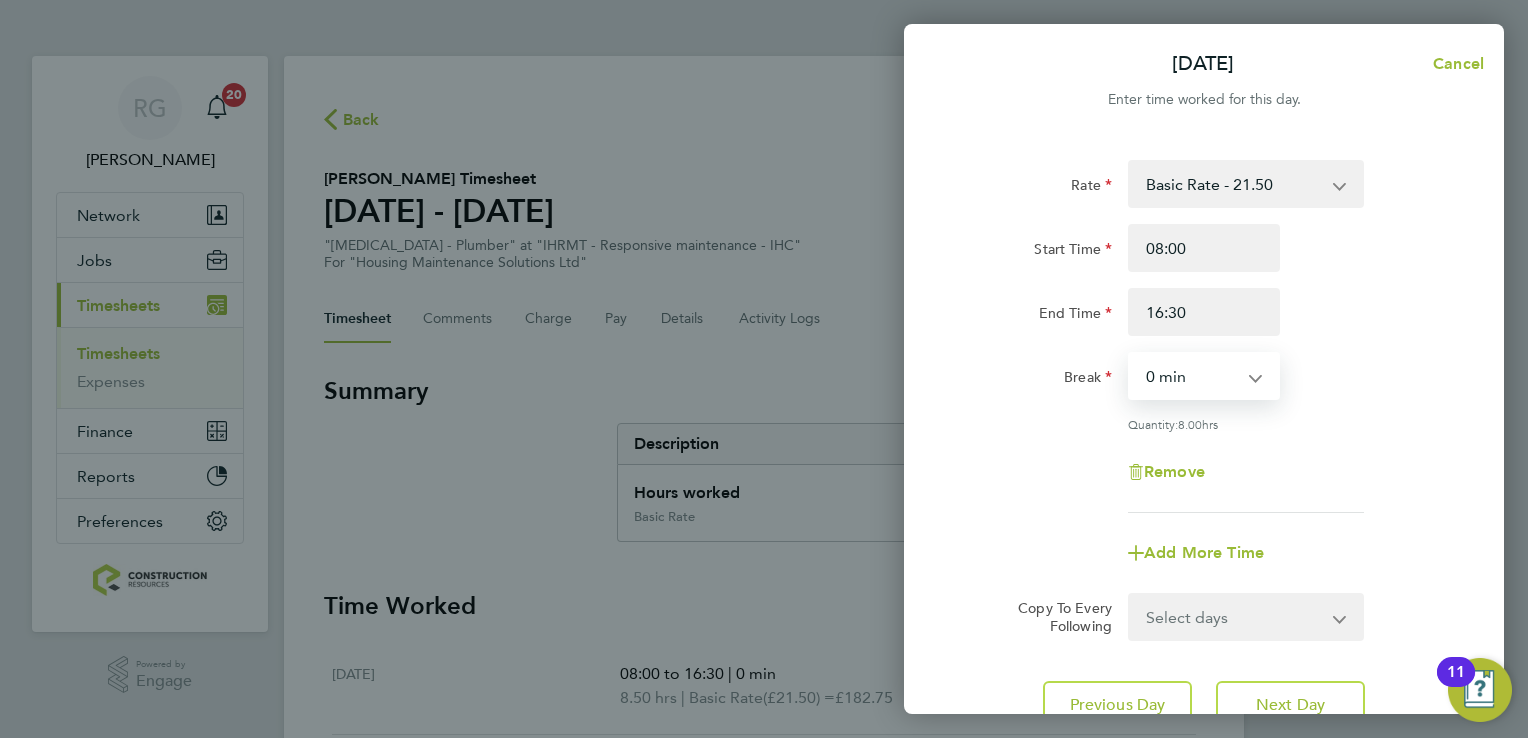 click on "0 min   15 min   30 min   45 min   60 min   75 min   90 min" at bounding box center (1192, 376) 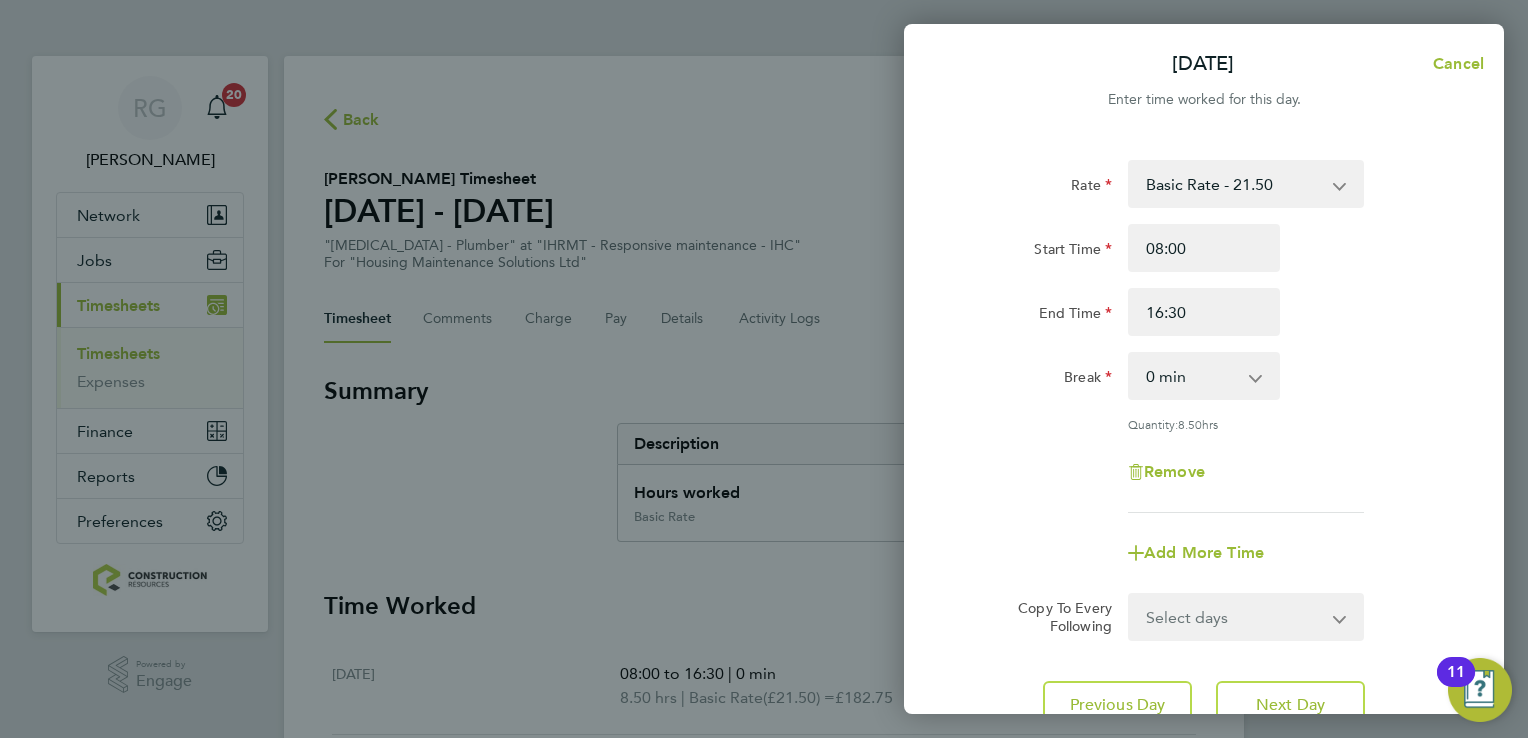 click on "Quantity:  8.50  hrs" 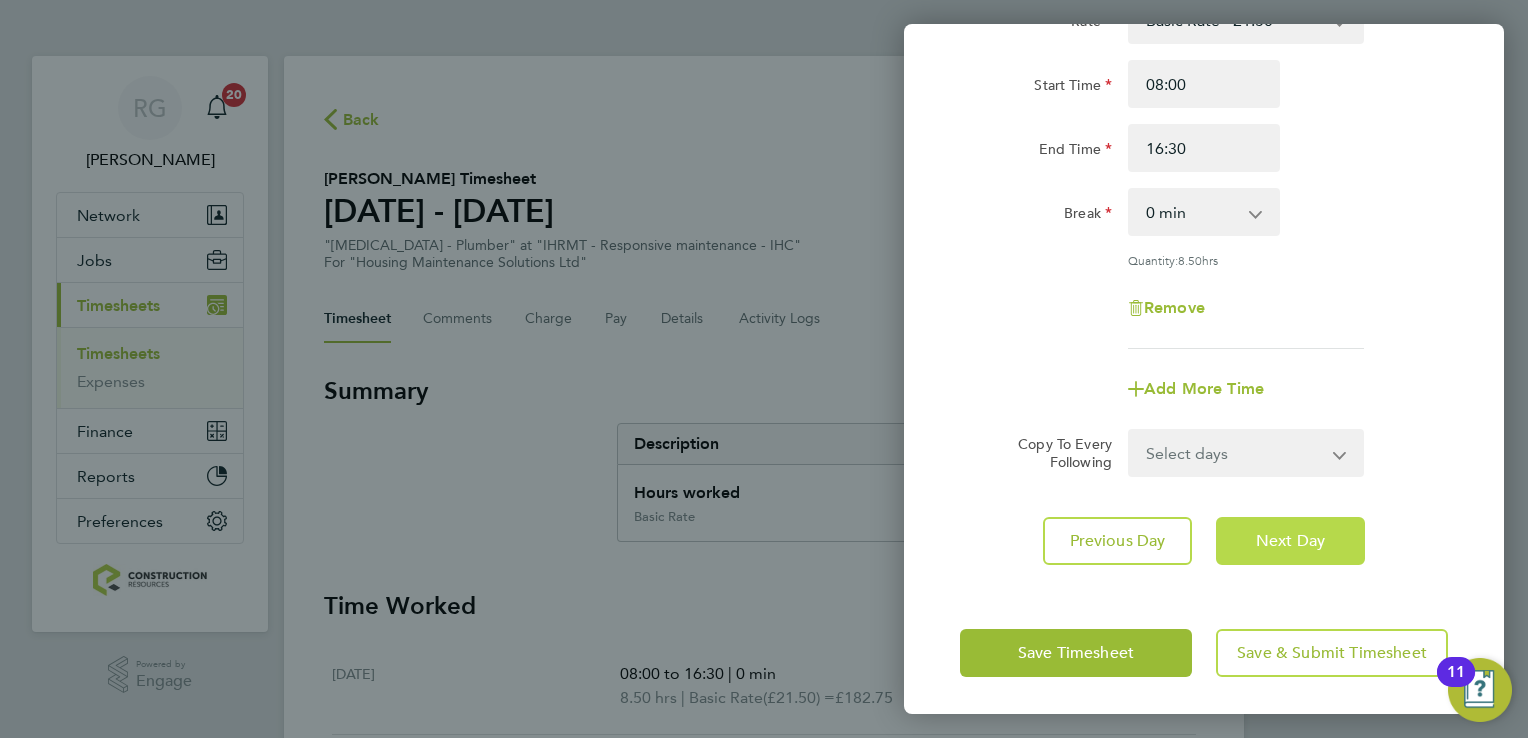 click on "Next Day" 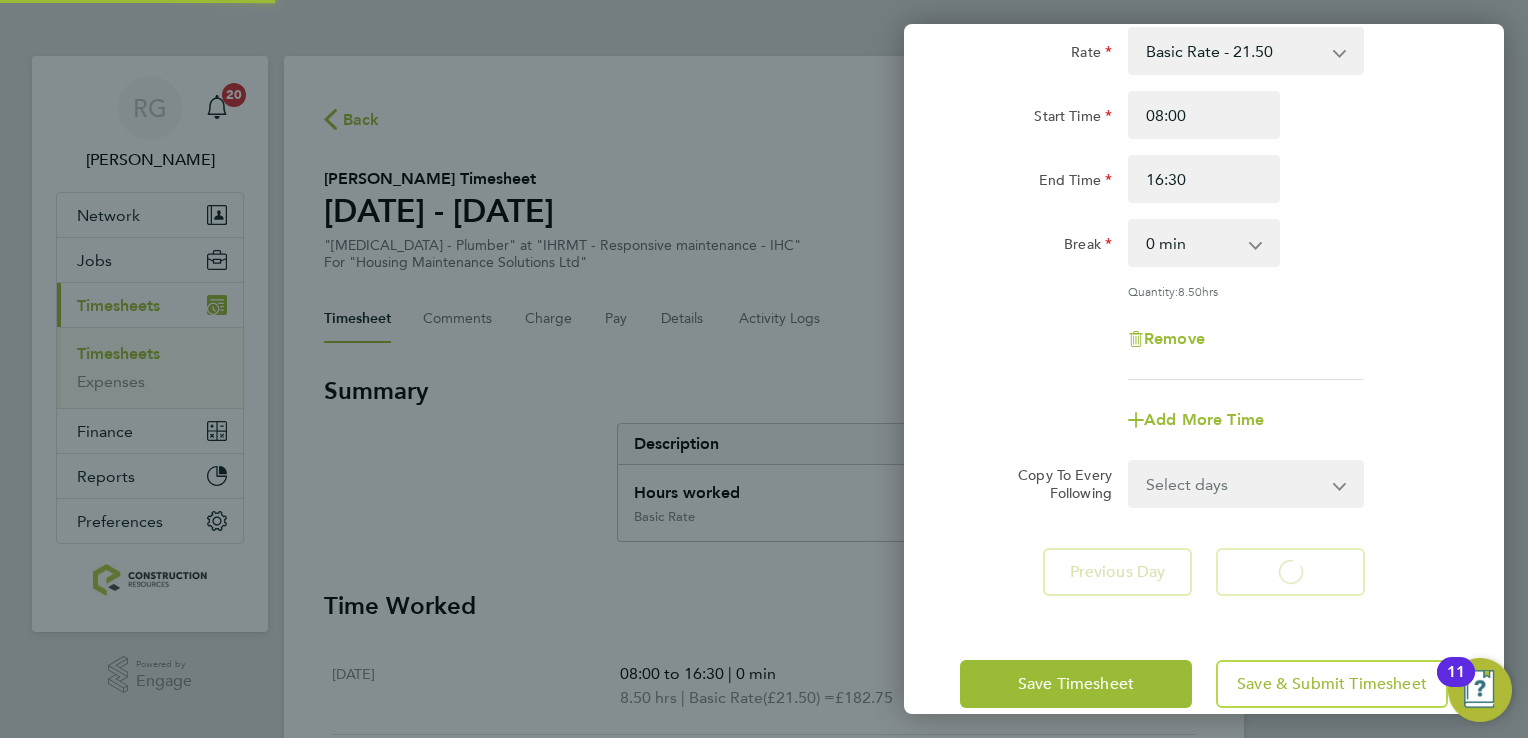select on "30" 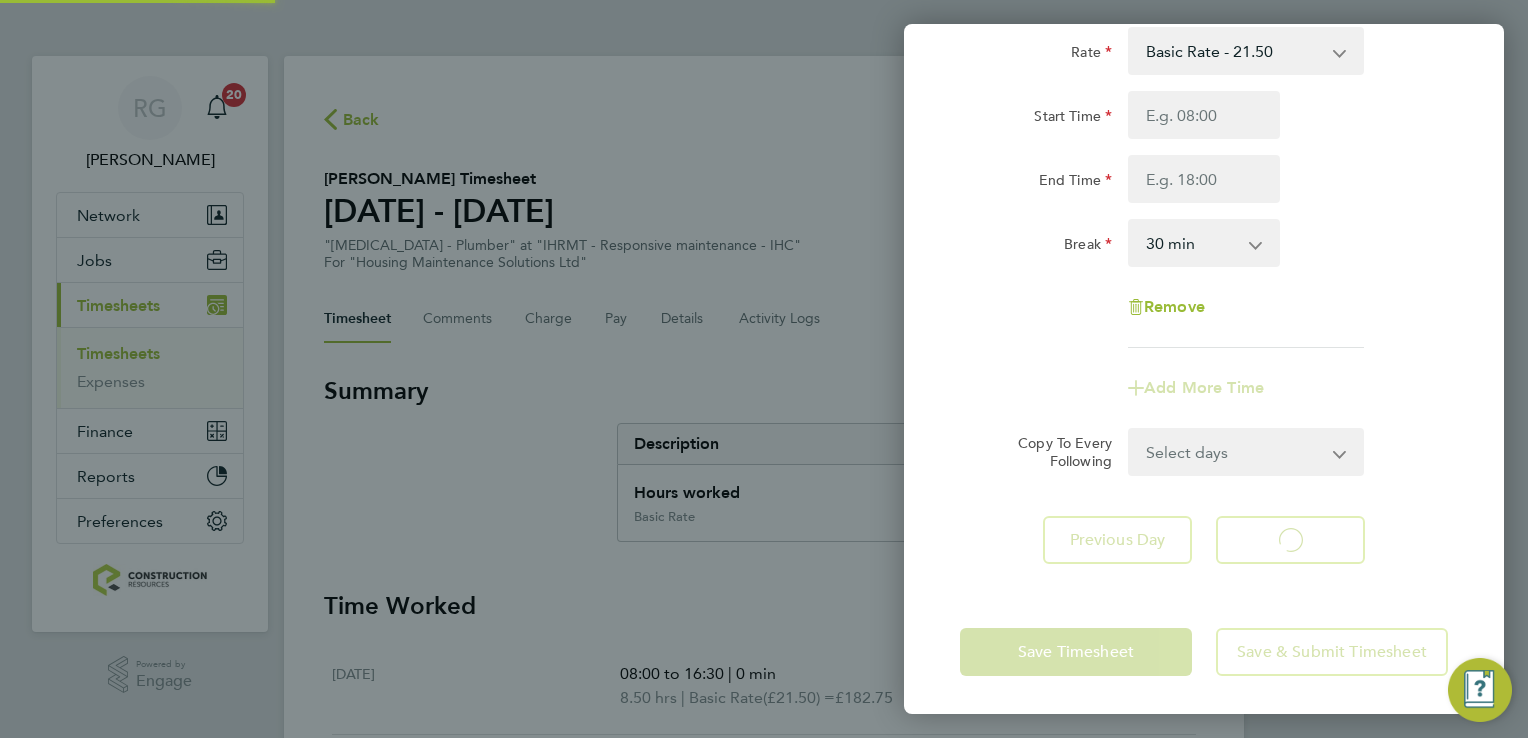select on "30" 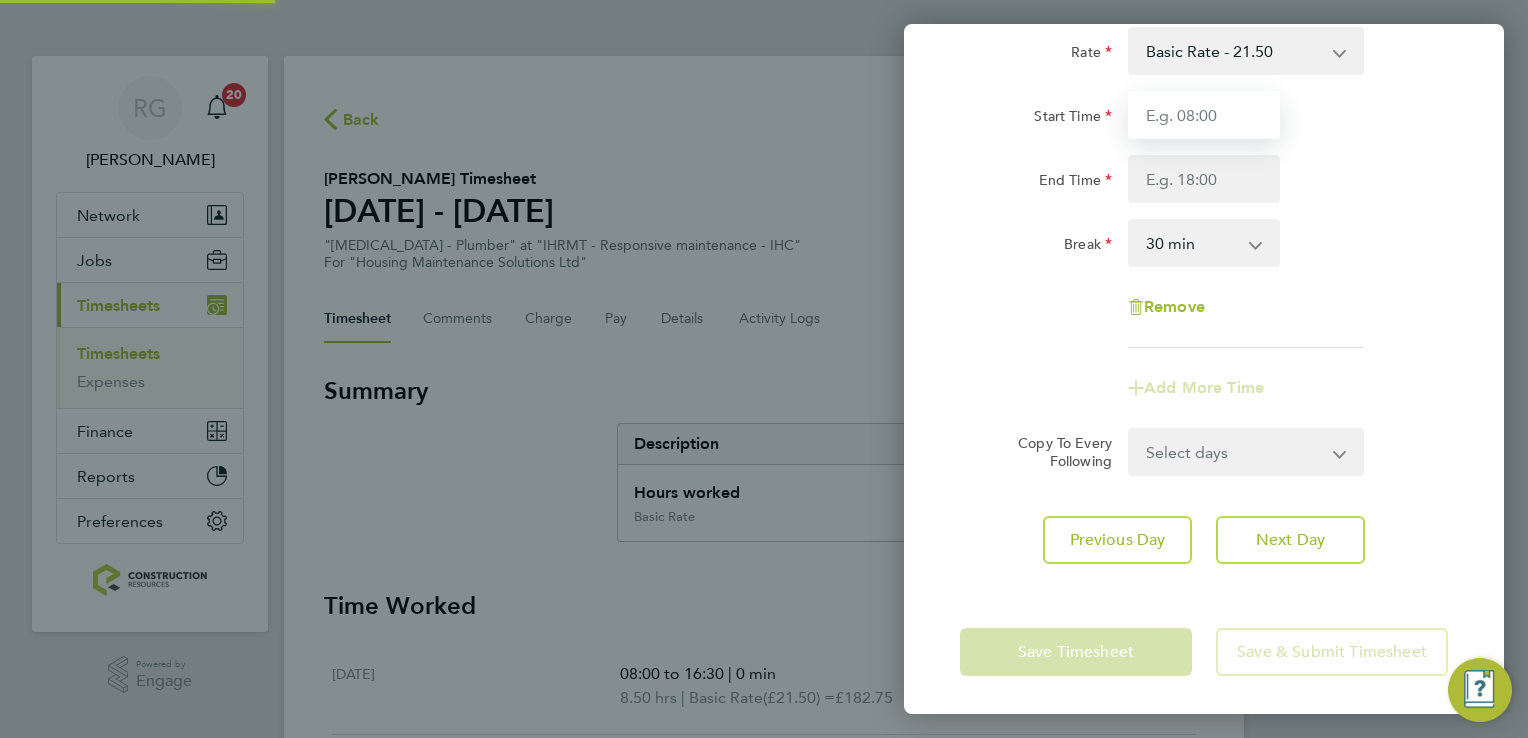 drag, startPoint x: 1252, startPoint y: 250, endPoint x: 1212, endPoint y: 112, distance: 143.6802 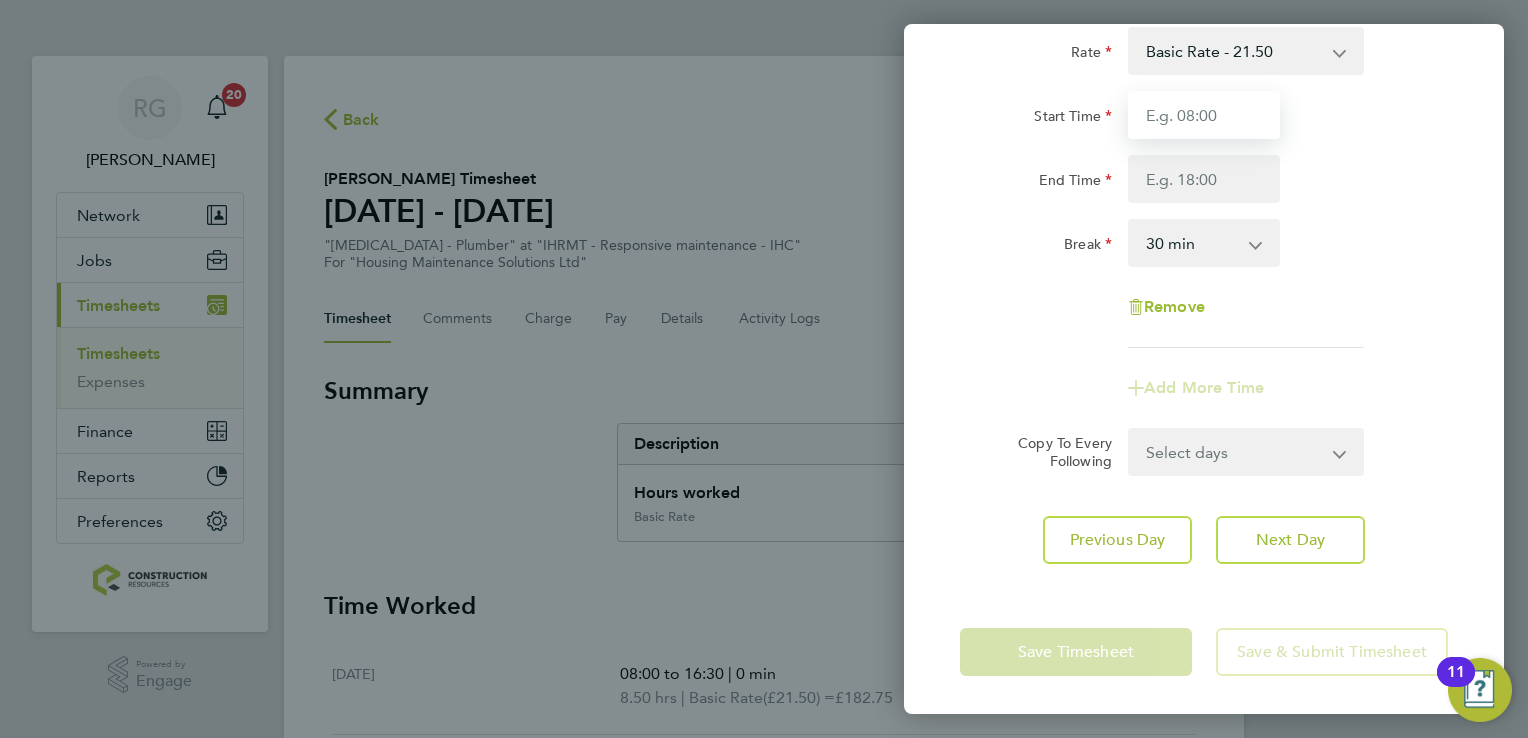 type on "08:00" 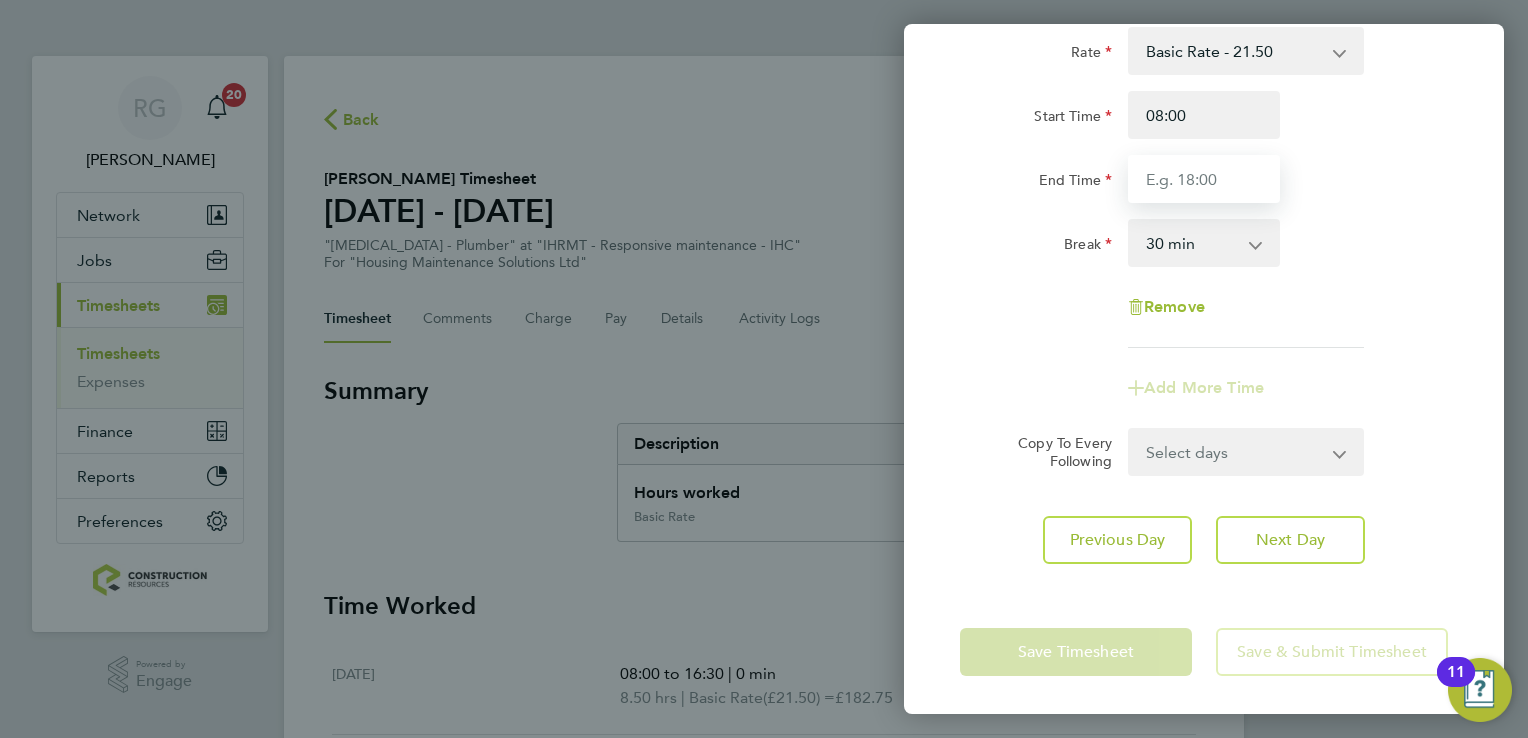 type on "16:30" 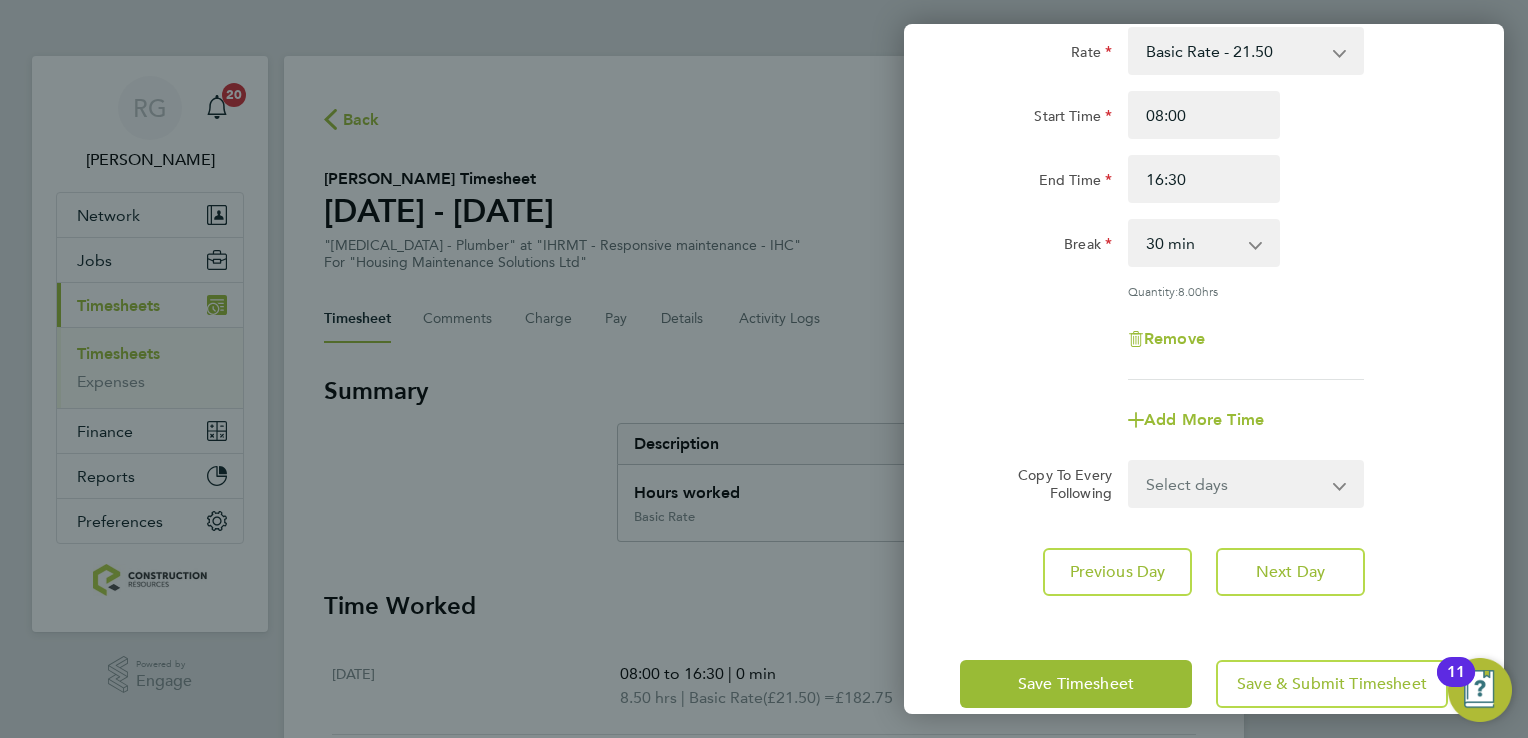 click on "Remove" 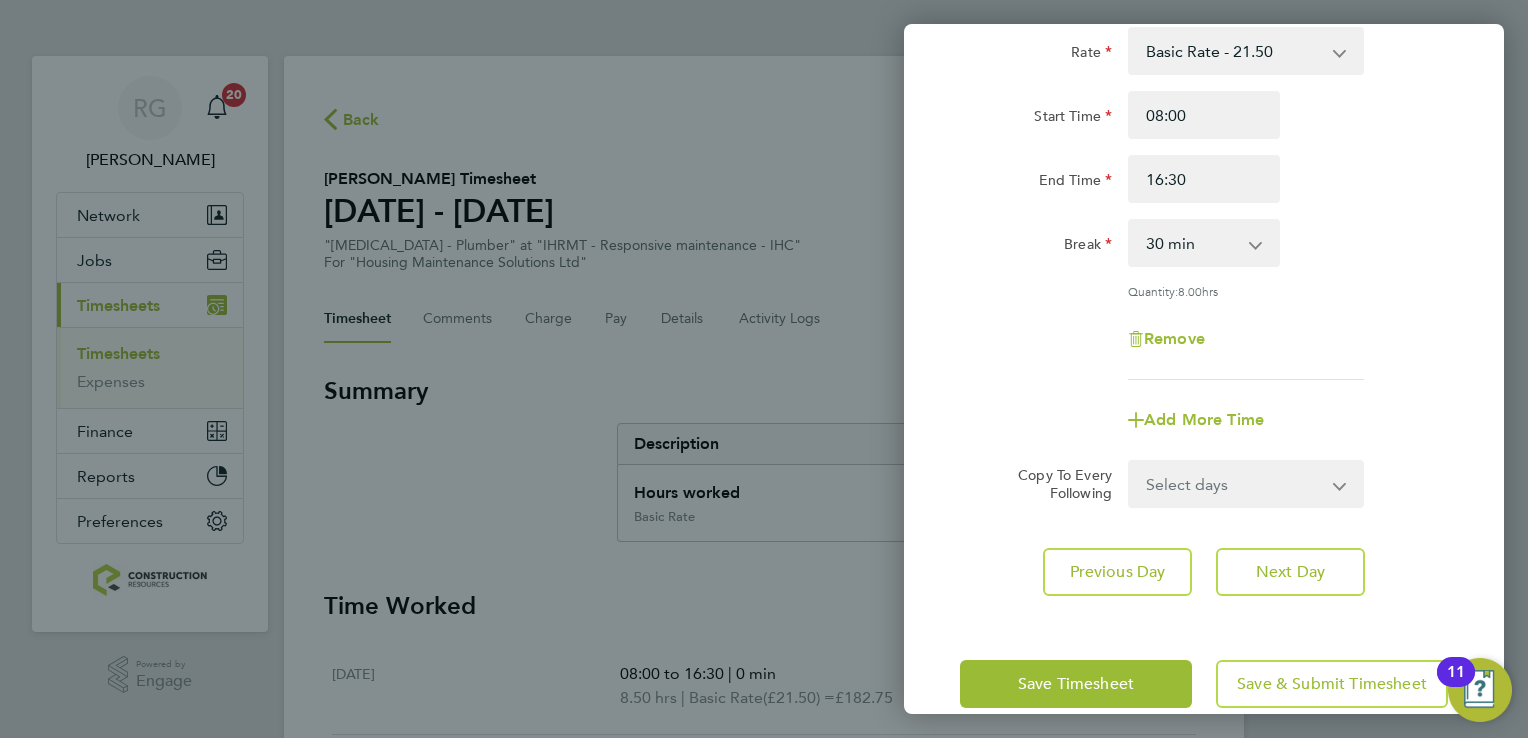click 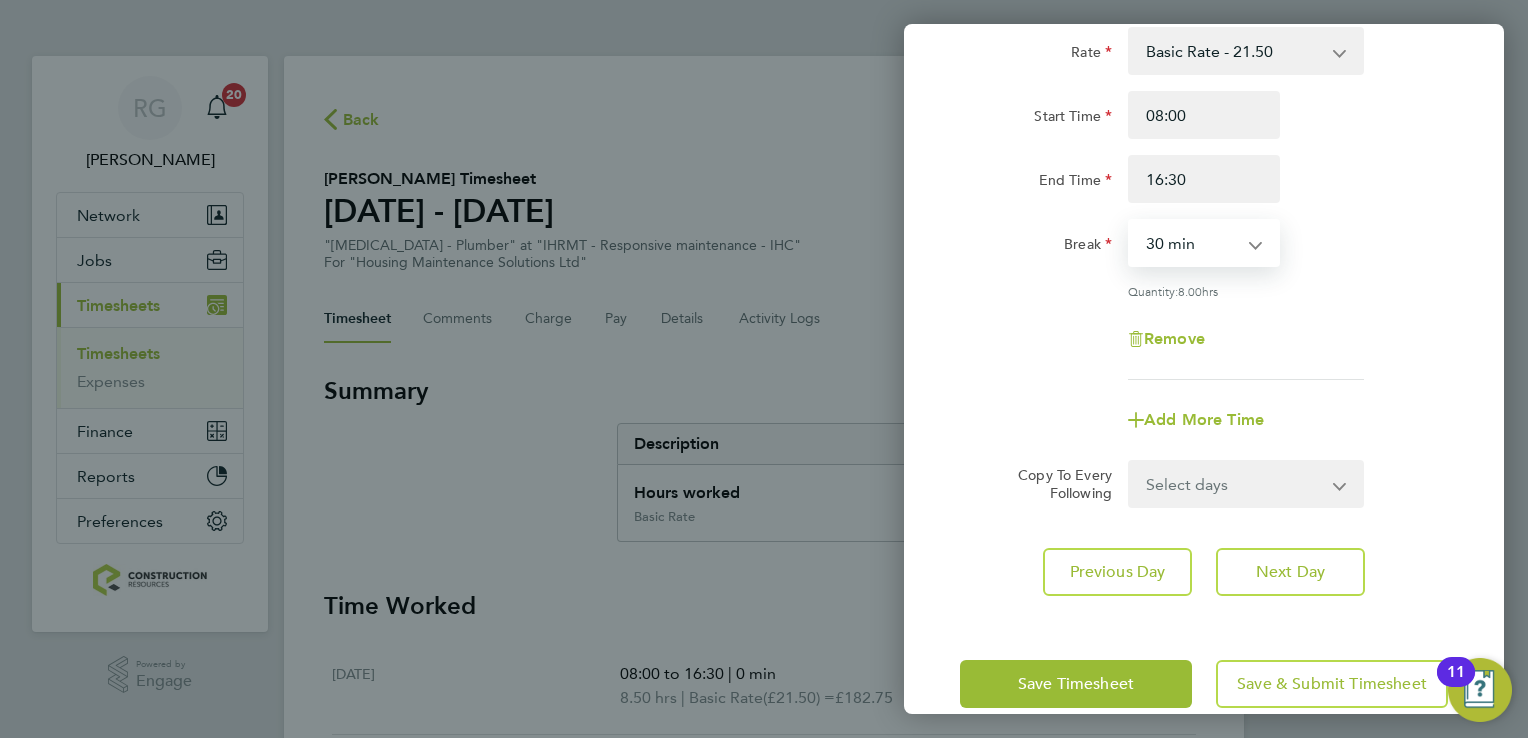 click on "0 min   15 min   30 min   45 min   60 min   75 min   90 min" at bounding box center (1192, 243) 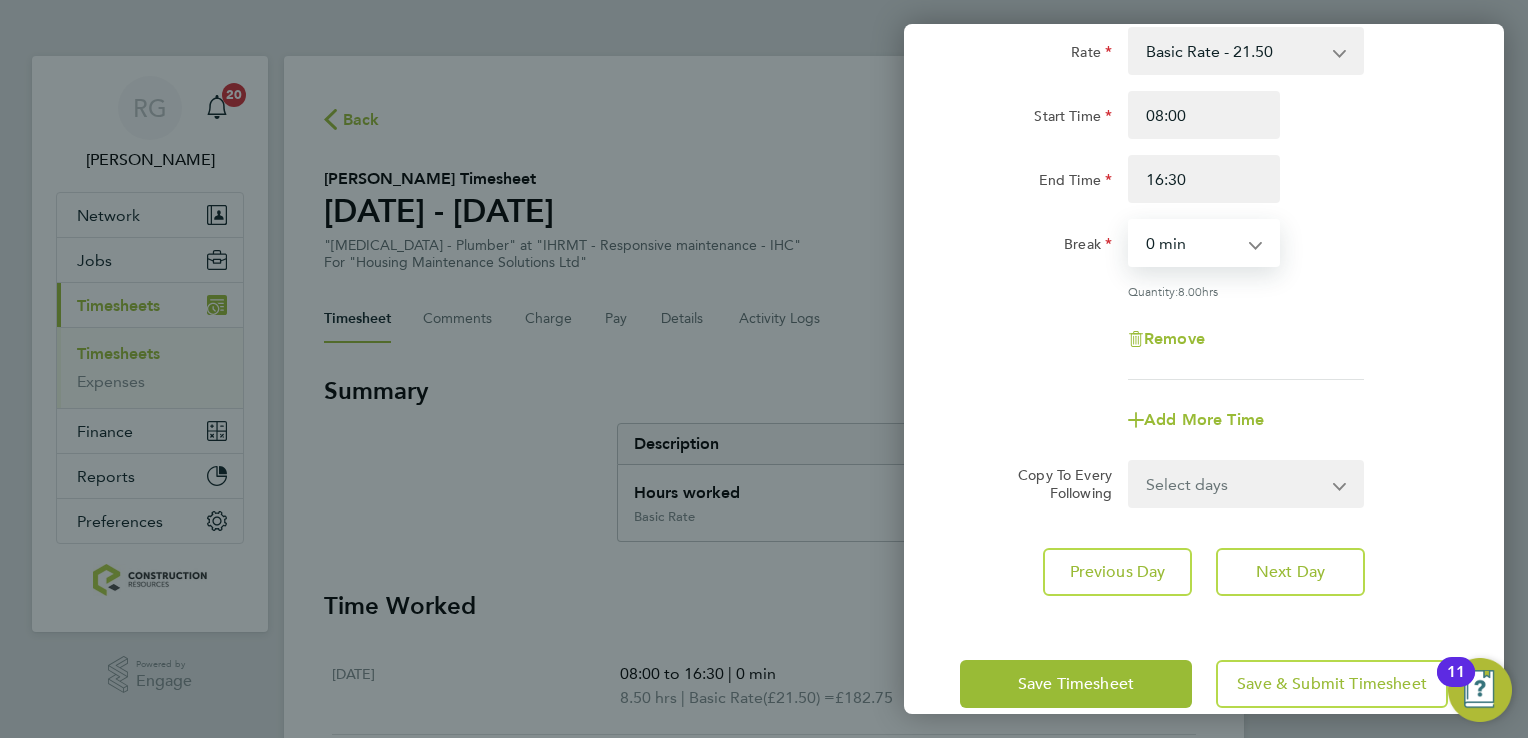 click on "0 min   15 min   30 min   45 min   60 min   75 min   90 min" at bounding box center (1192, 243) 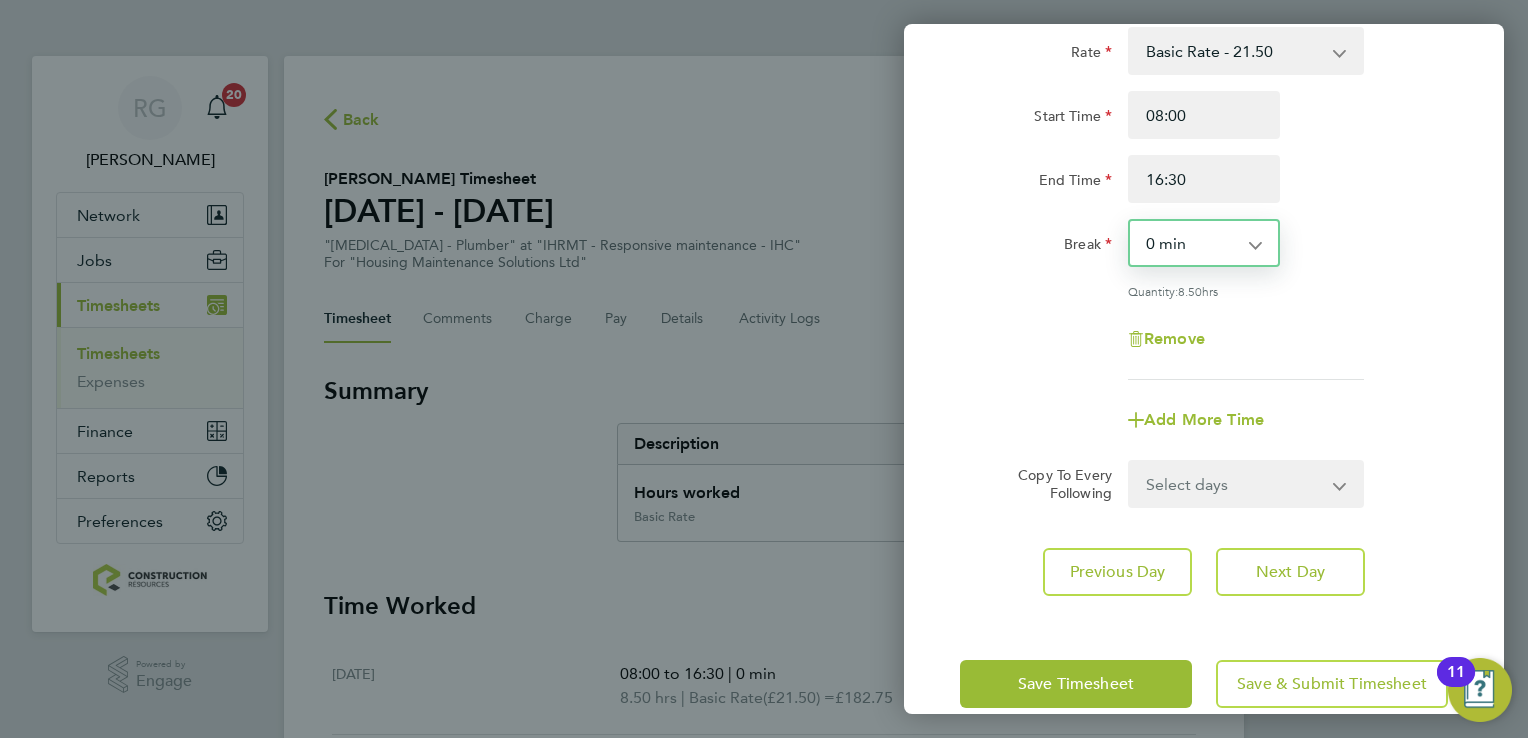 click on "Rate  Basic Rate - 21.50
Start Time 08:00 End Time 16:30 Break  0 min   15 min   30 min   45 min   60 min   75 min   90 min
Quantity:  8.50  hrs
Remove
Add More Time  Copy To Every Following  Select days   Day   Weekday (Mon-Fri)   Weekend (Sat-Sun)   Thursday   Friday   Saturday   Sunday
Previous Day   Next Day" 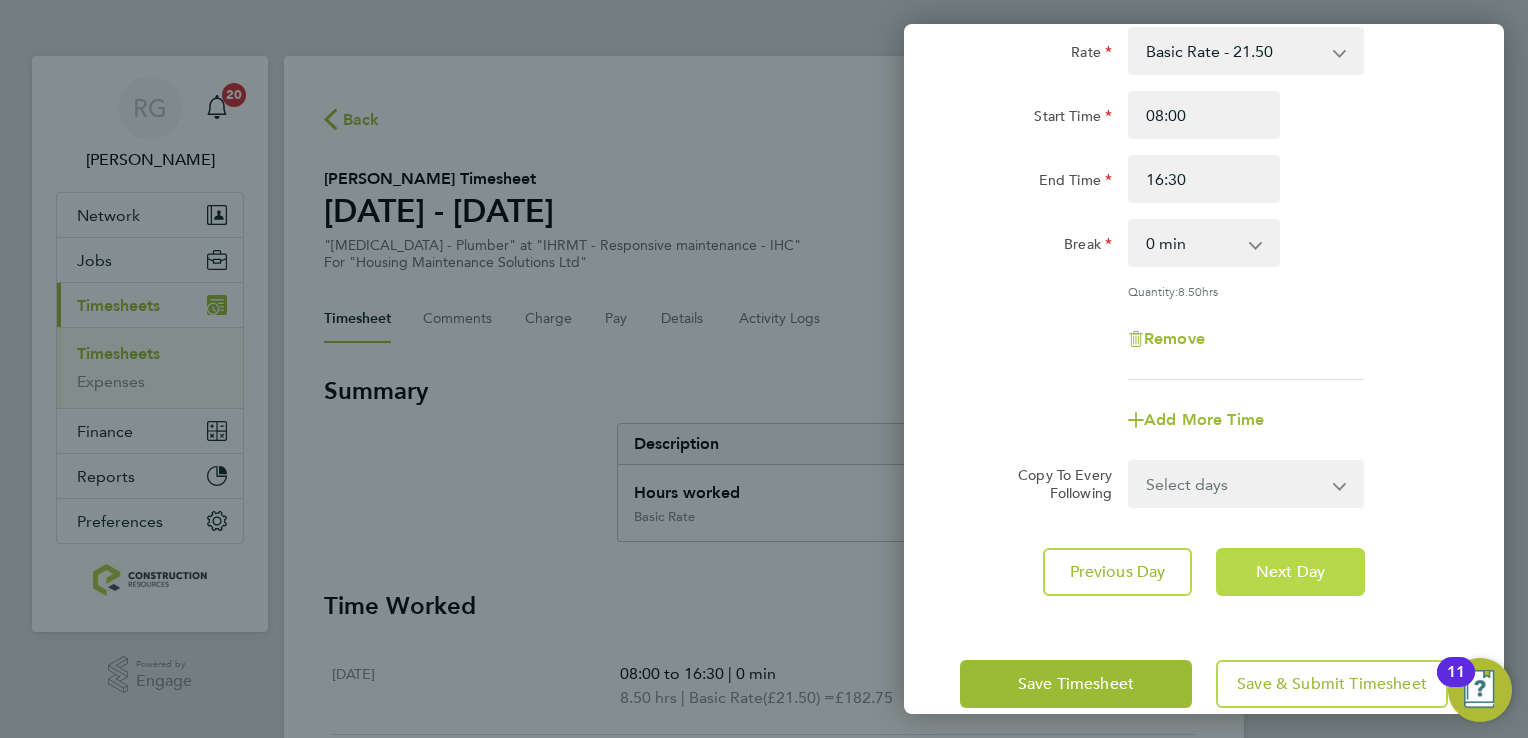 click on "Next Day" 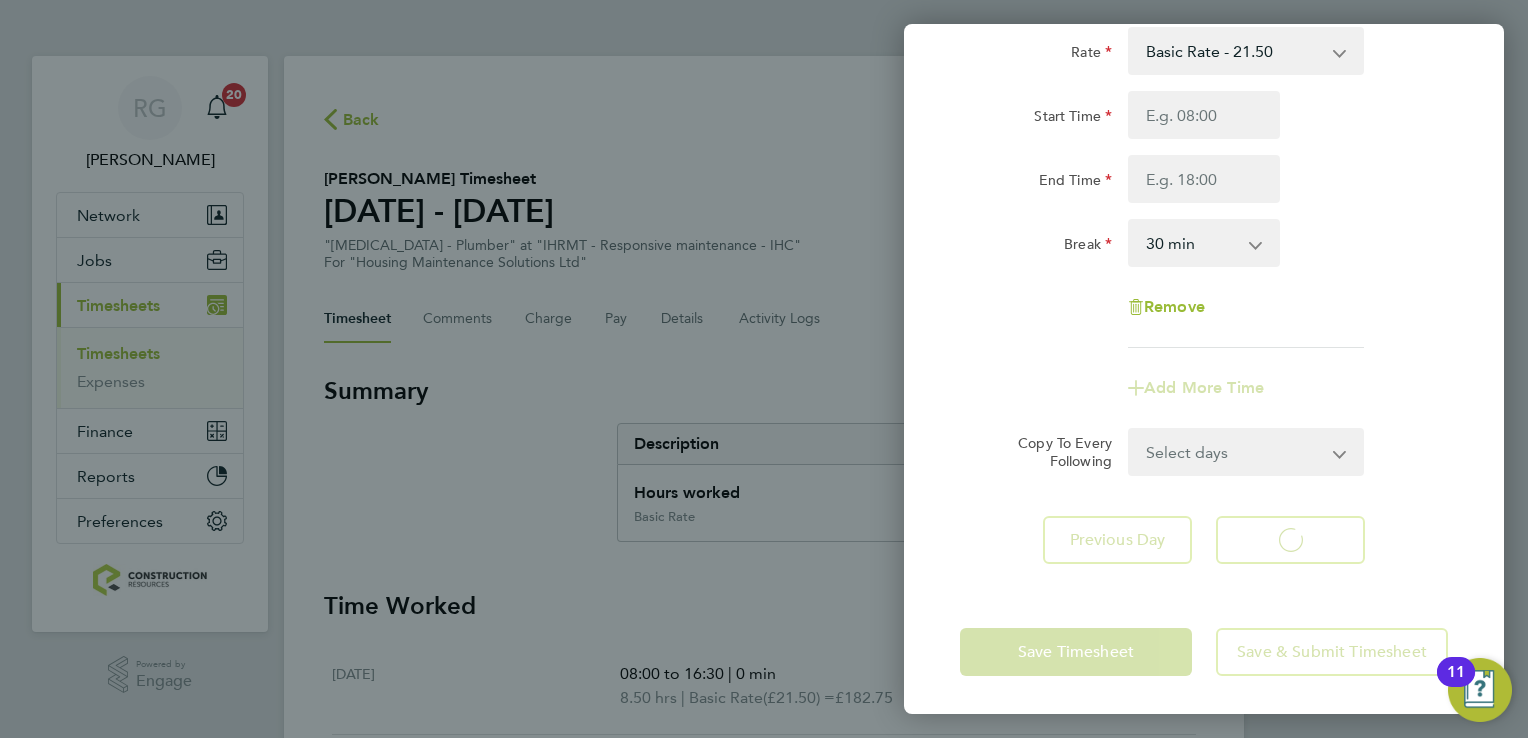 select on "30" 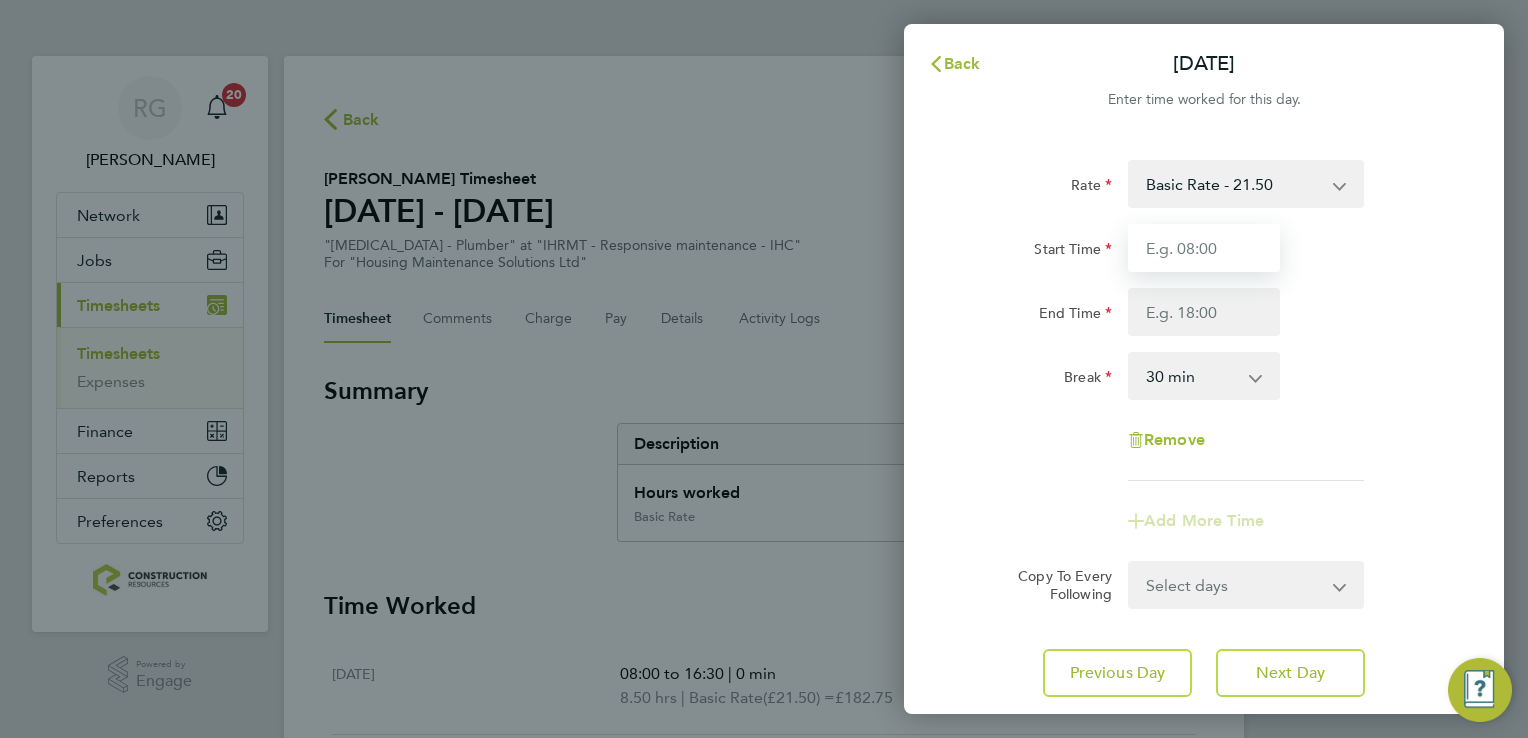 click on "Start Time" at bounding box center (1204, 248) 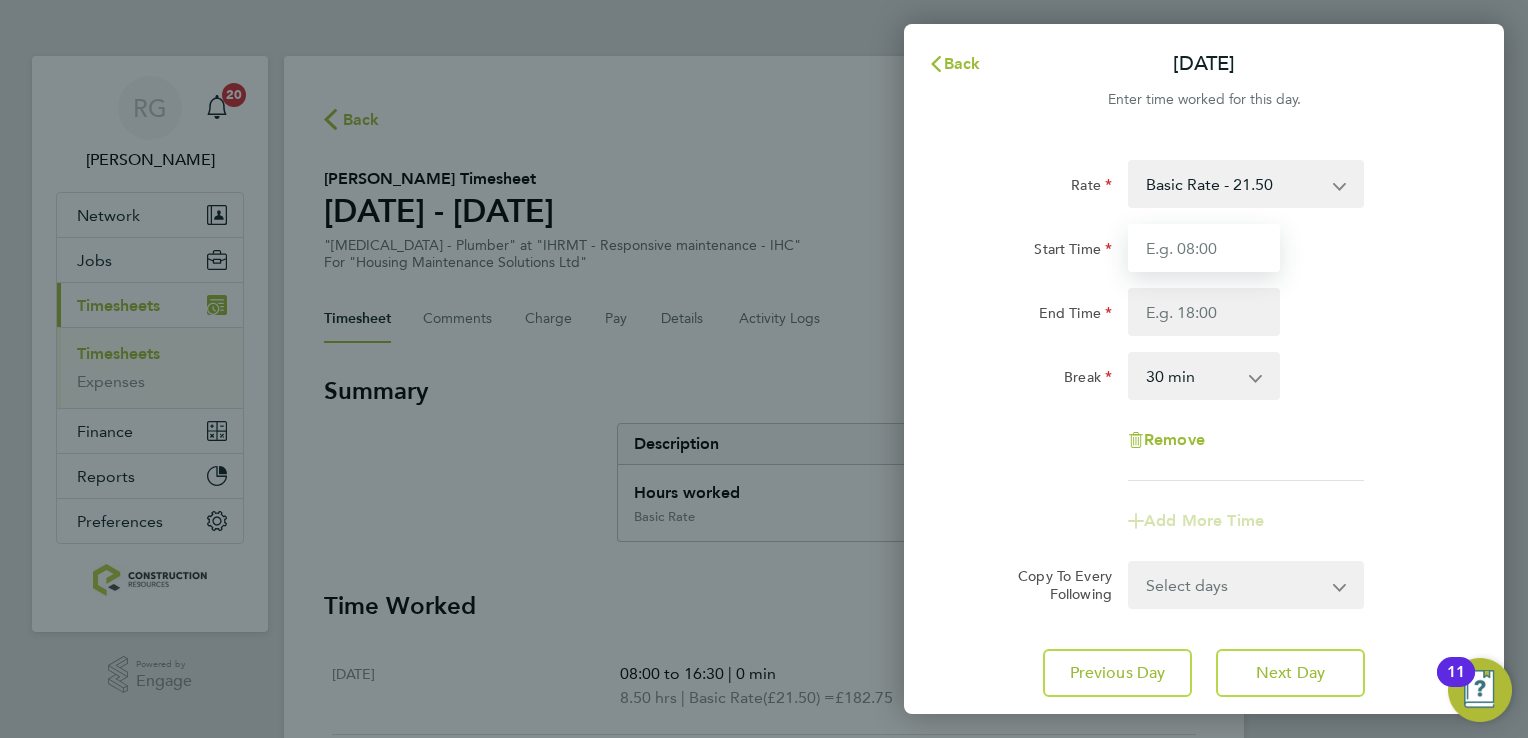 type on "08:00" 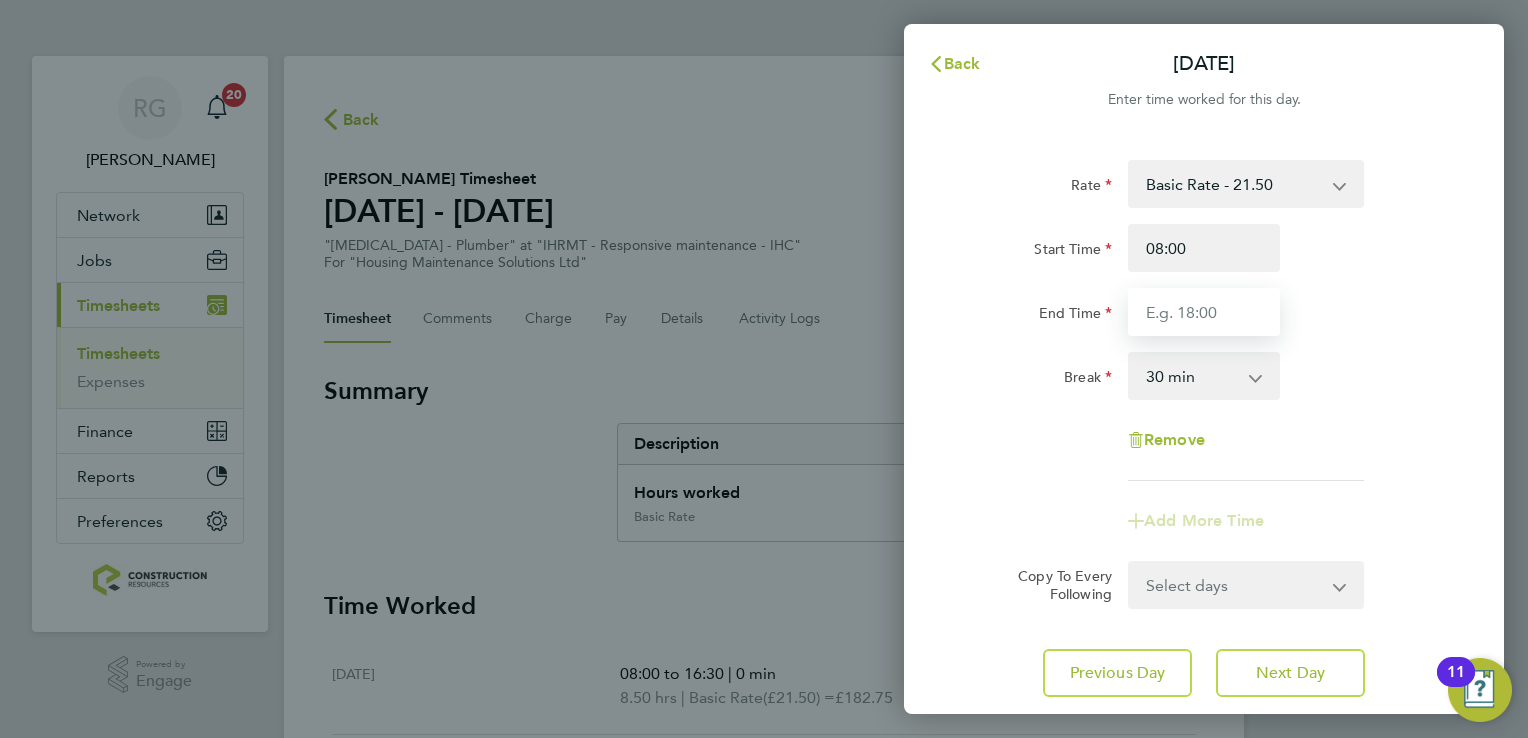 type on "16:30" 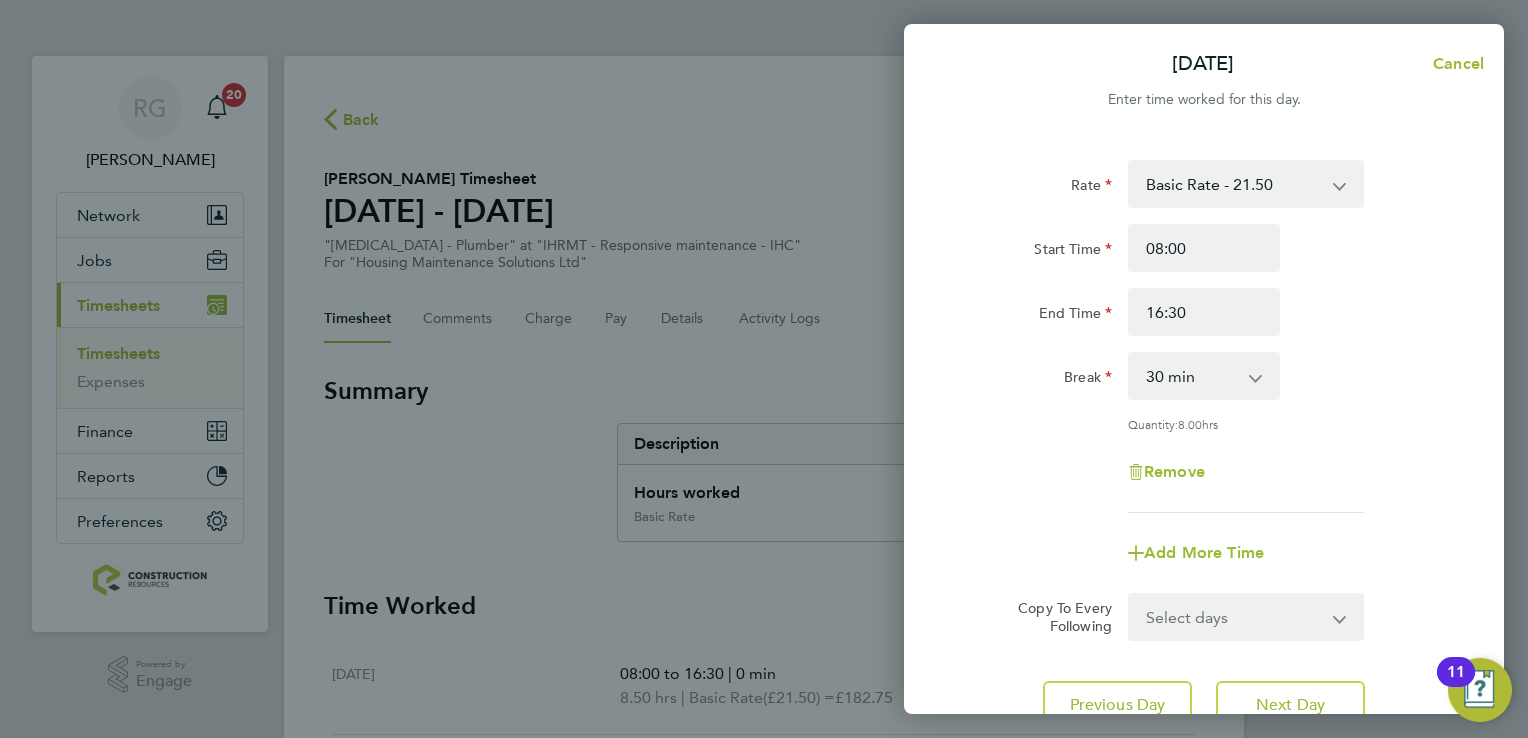 click on "End Time 16:30" 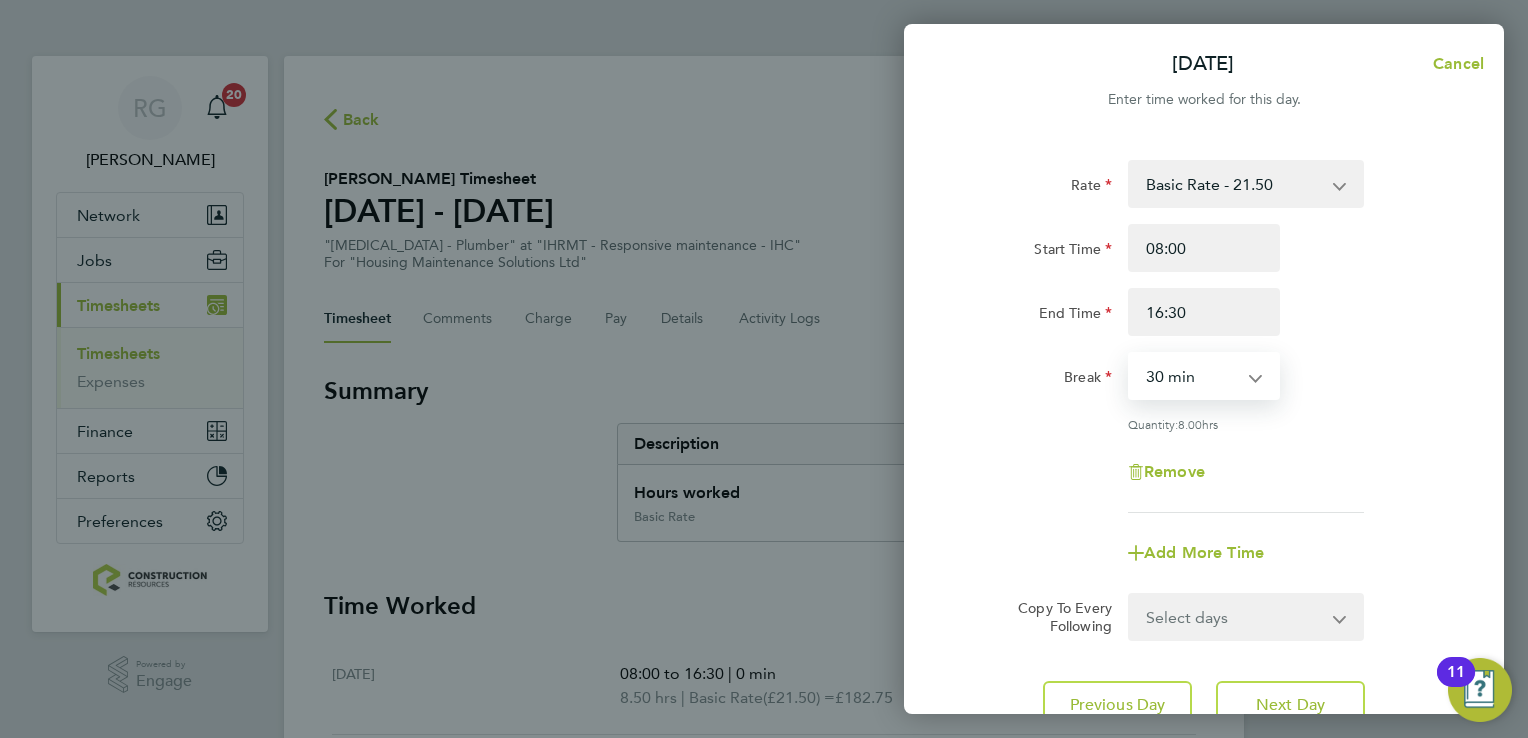 select on "0" 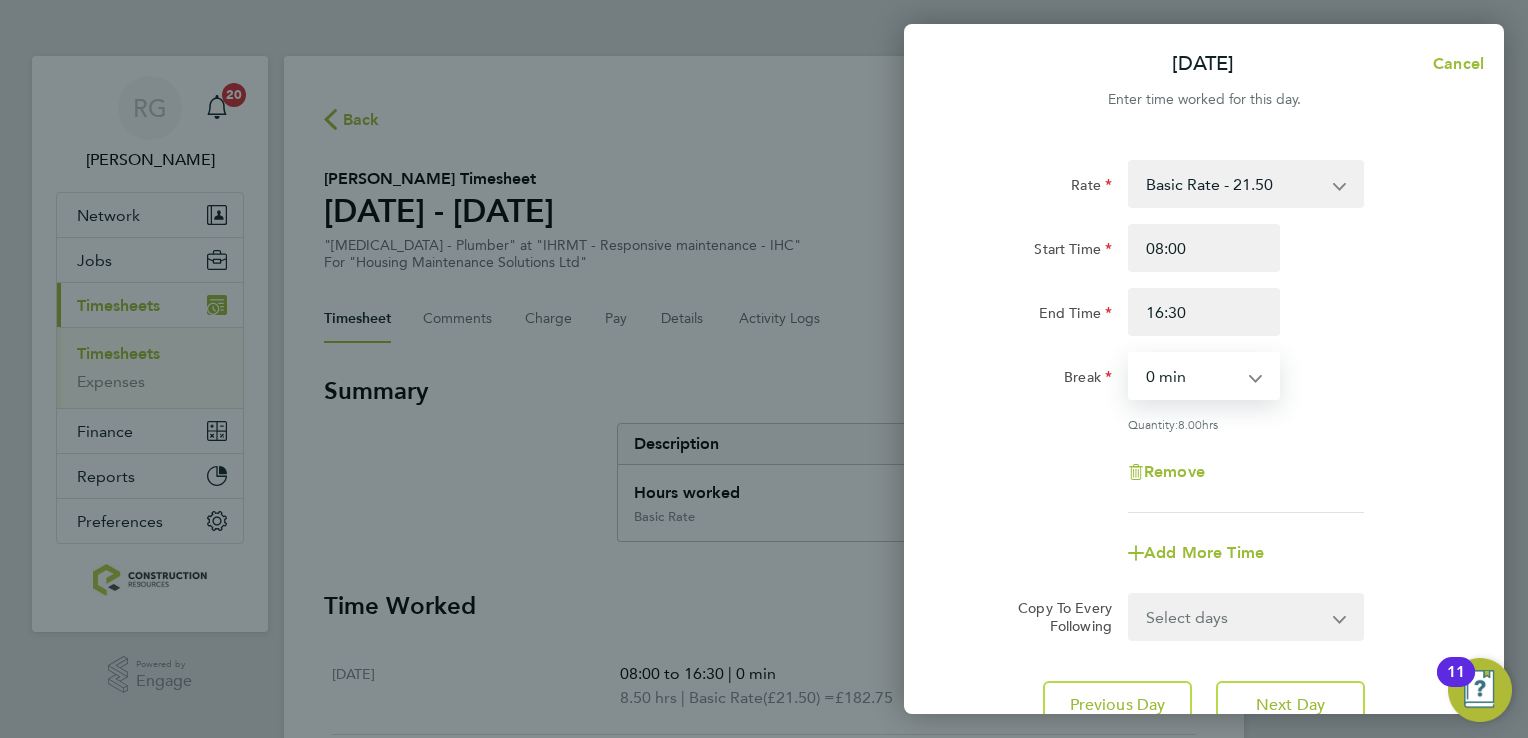 click on "0 min   15 min   30 min   45 min   60 min   75 min   90 min" at bounding box center (1192, 376) 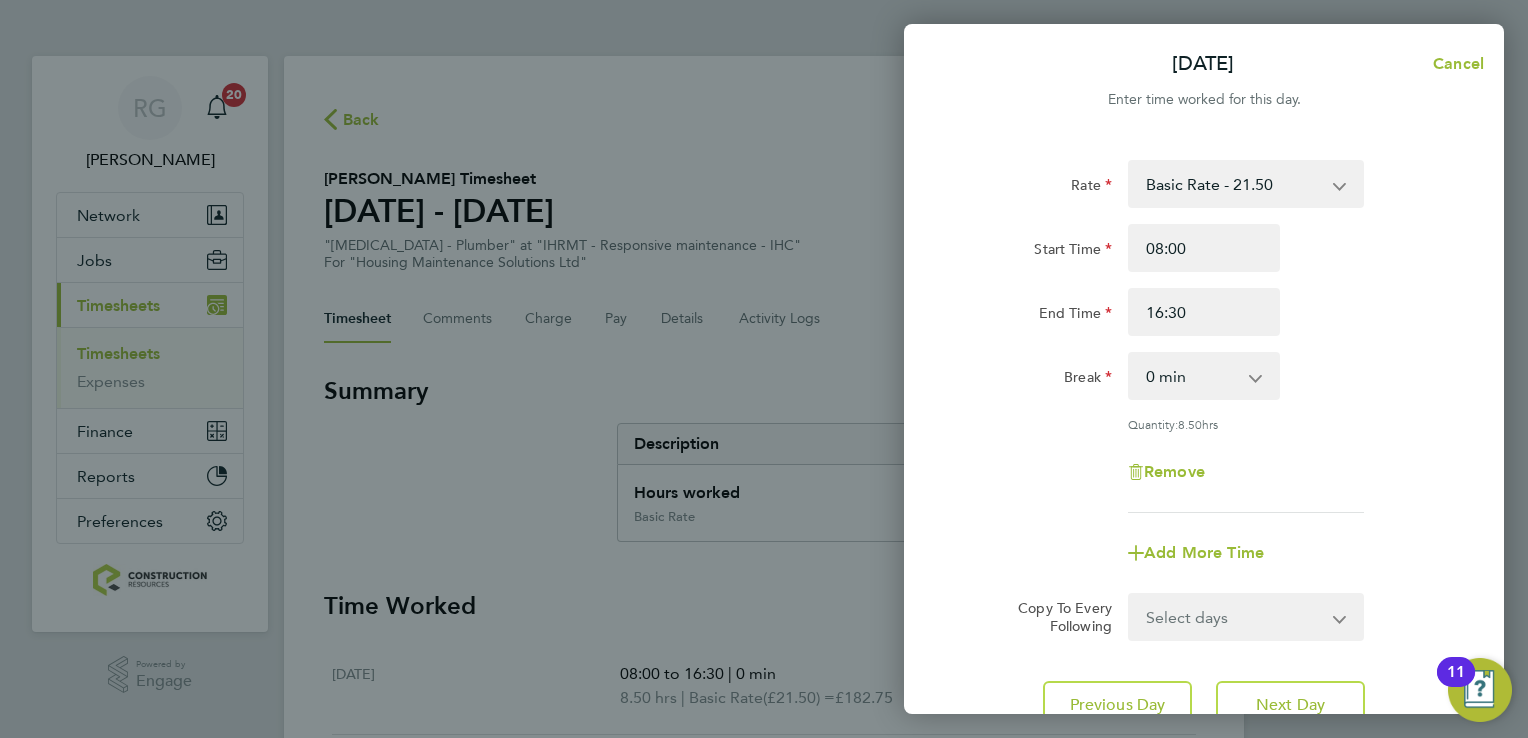click on "Rate  Basic Rate - 21.50
Start Time 08:00 End Time 16:30 Break  0 min   15 min   30 min   45 min   60 min   75 min   90 min
Quantity:  8.50  hrs
Remove" 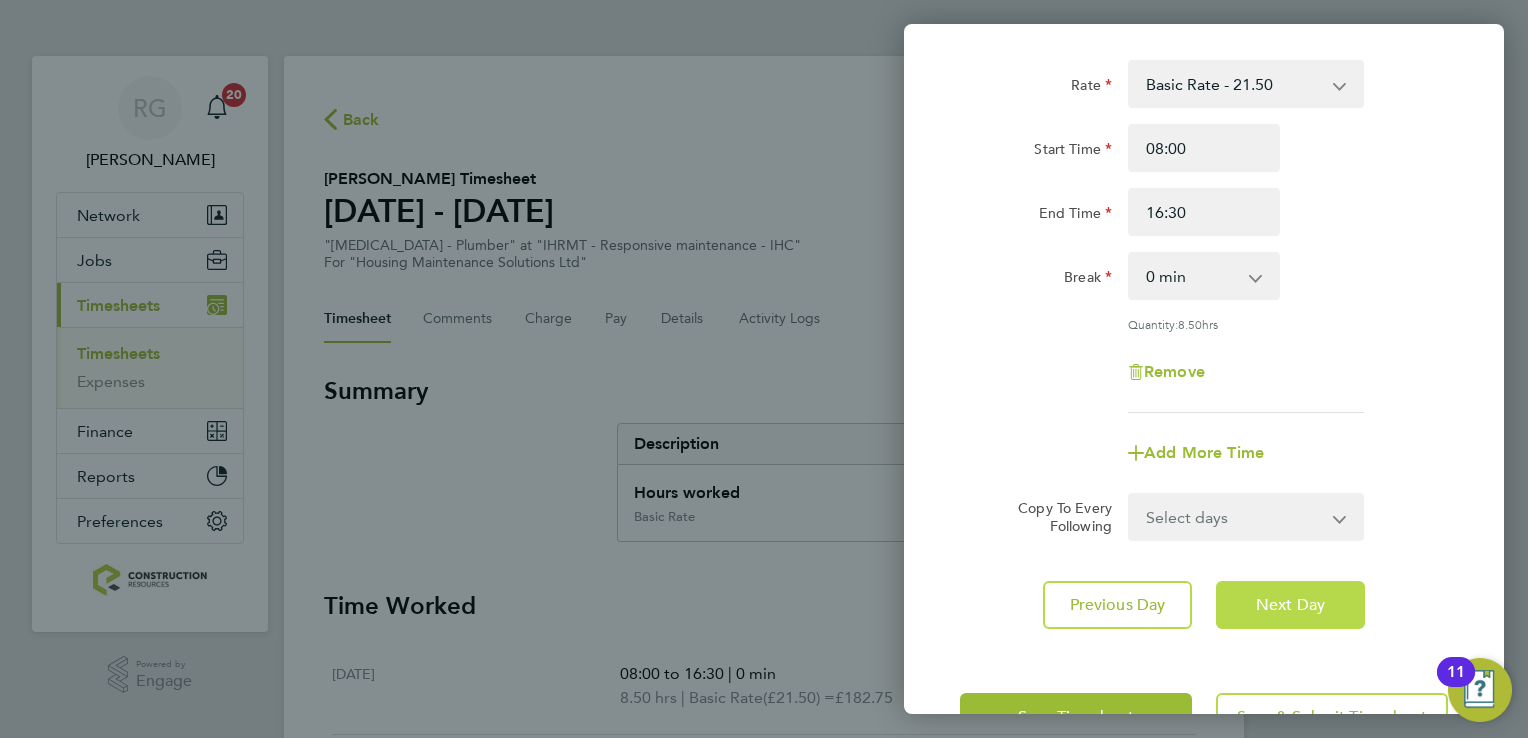 click on "Next Day" 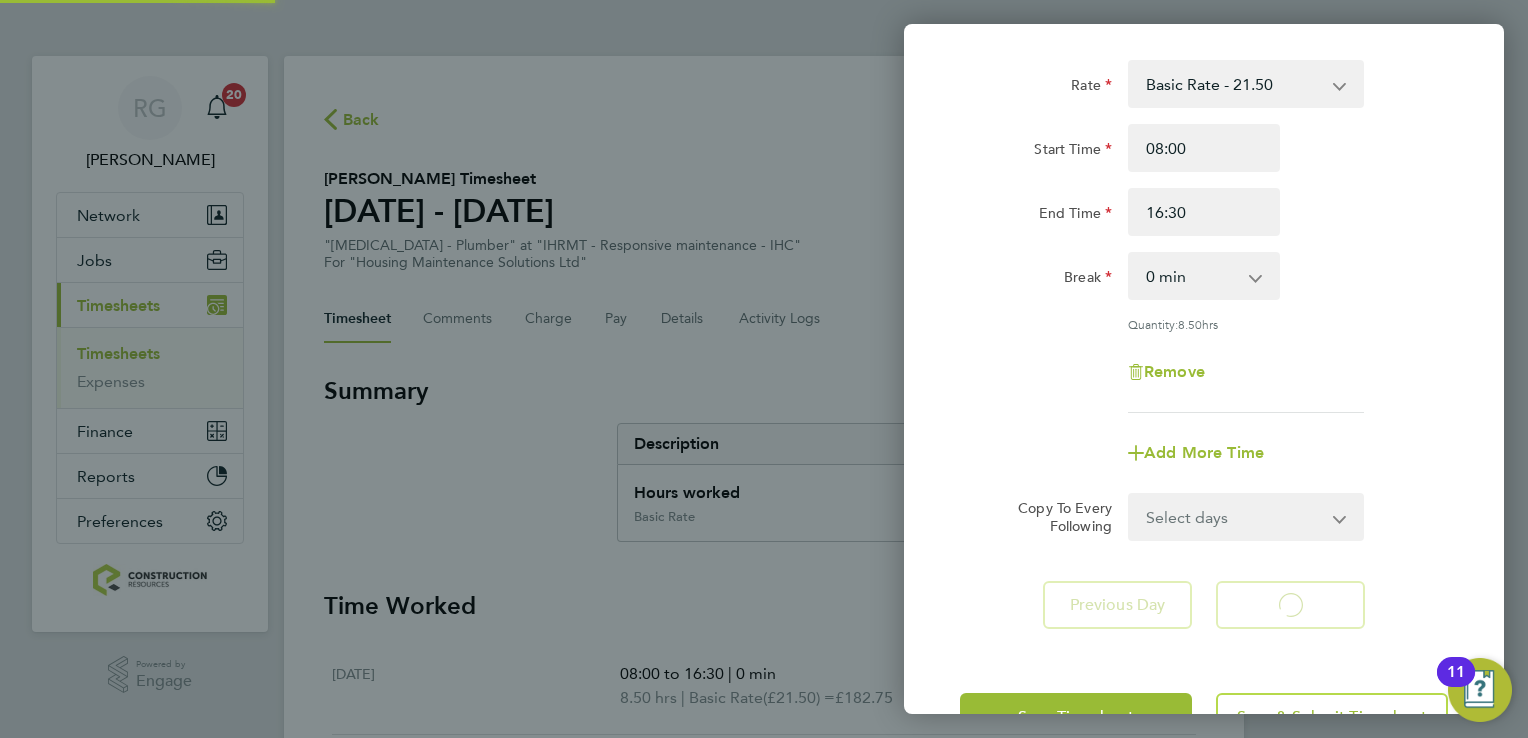 select on "30" 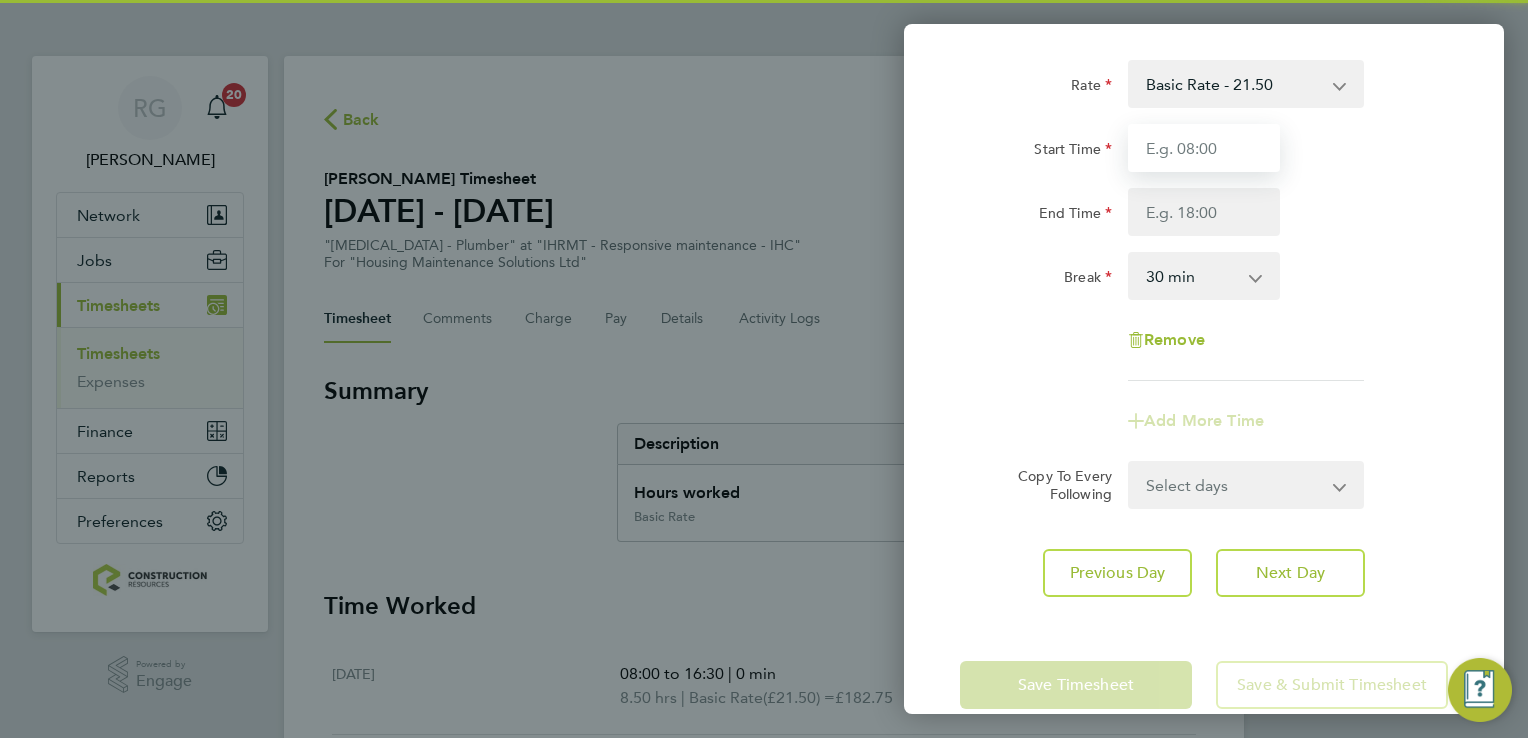 click on "Start Time" at bounding box center (1204, 148) 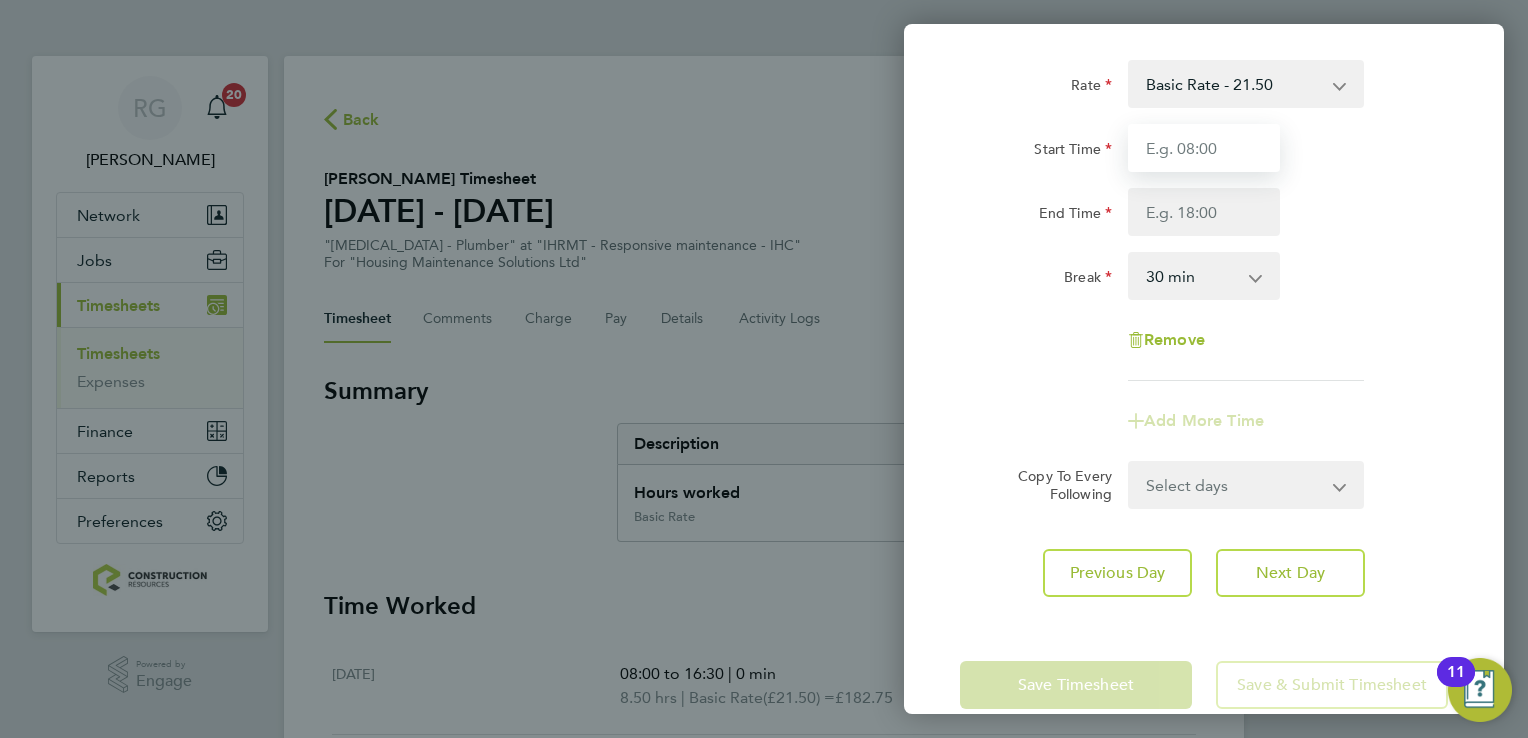 type on "08:00" 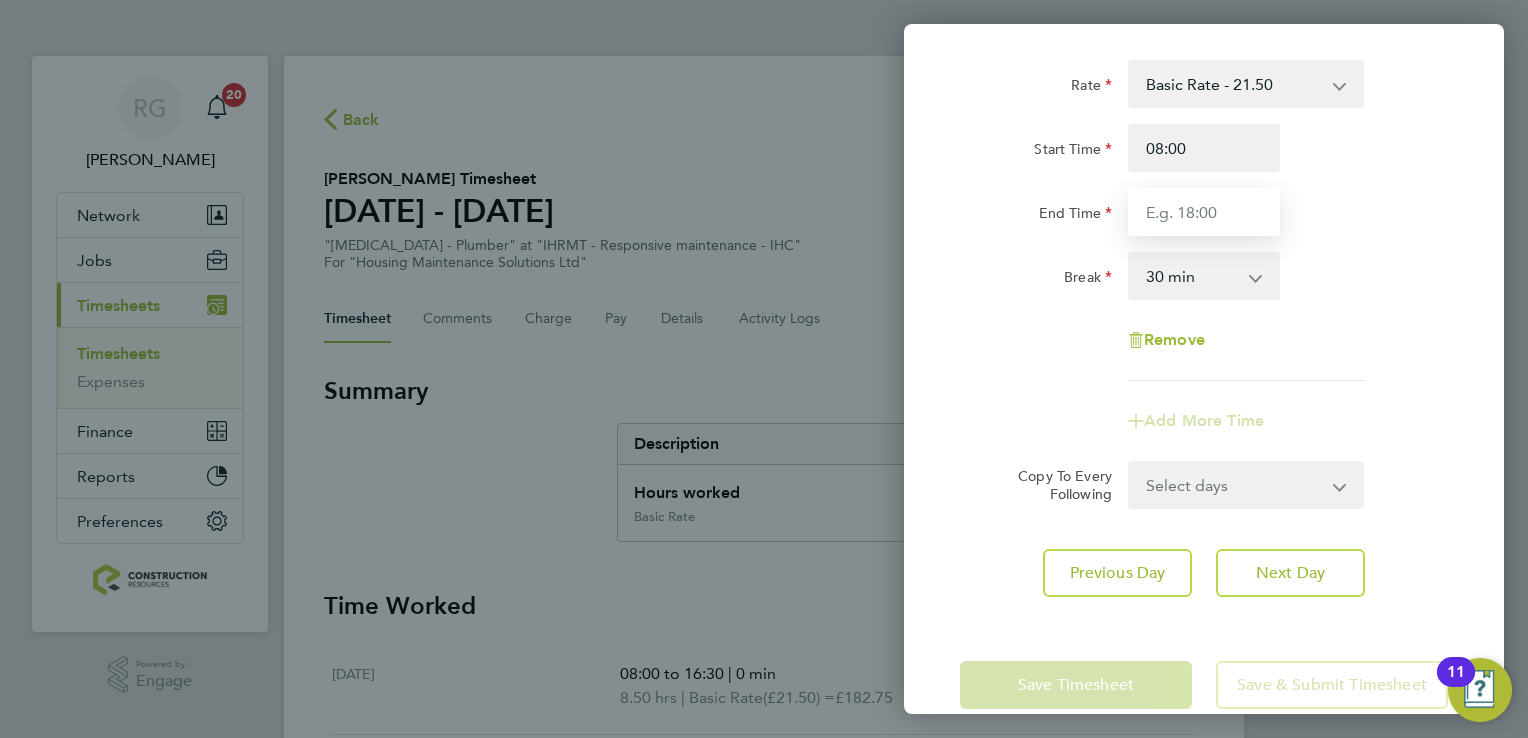 click on "End Time" at bounding box center [1204, 212] 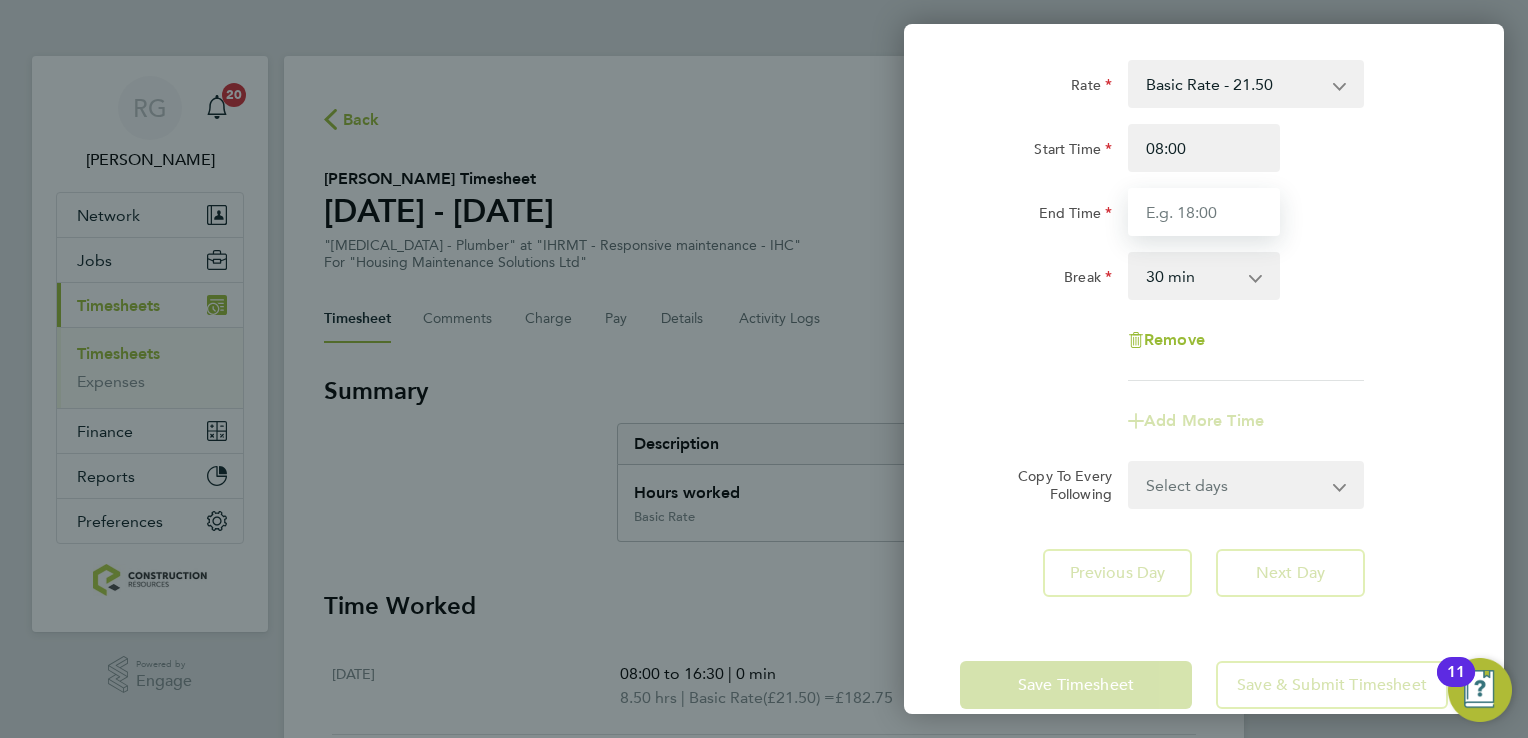 type on "15:30" 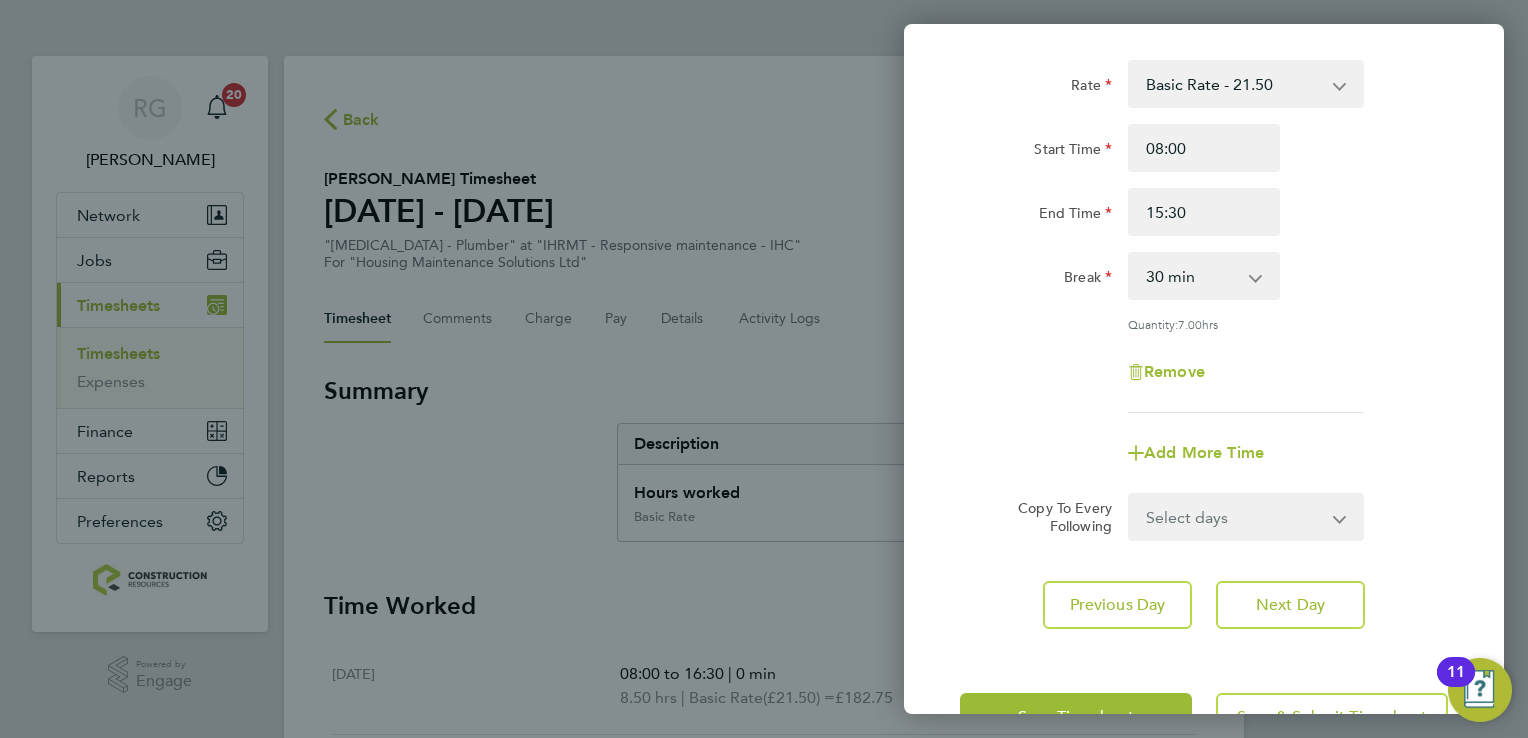click on "Rate  Basic Rate - 21.50
Start Time 08:00 End Time 15:30 Break  0 min   15 min   30 min   45 min   60 min   75 min   90 min
Quantity:  7.00  hrs
Remove" 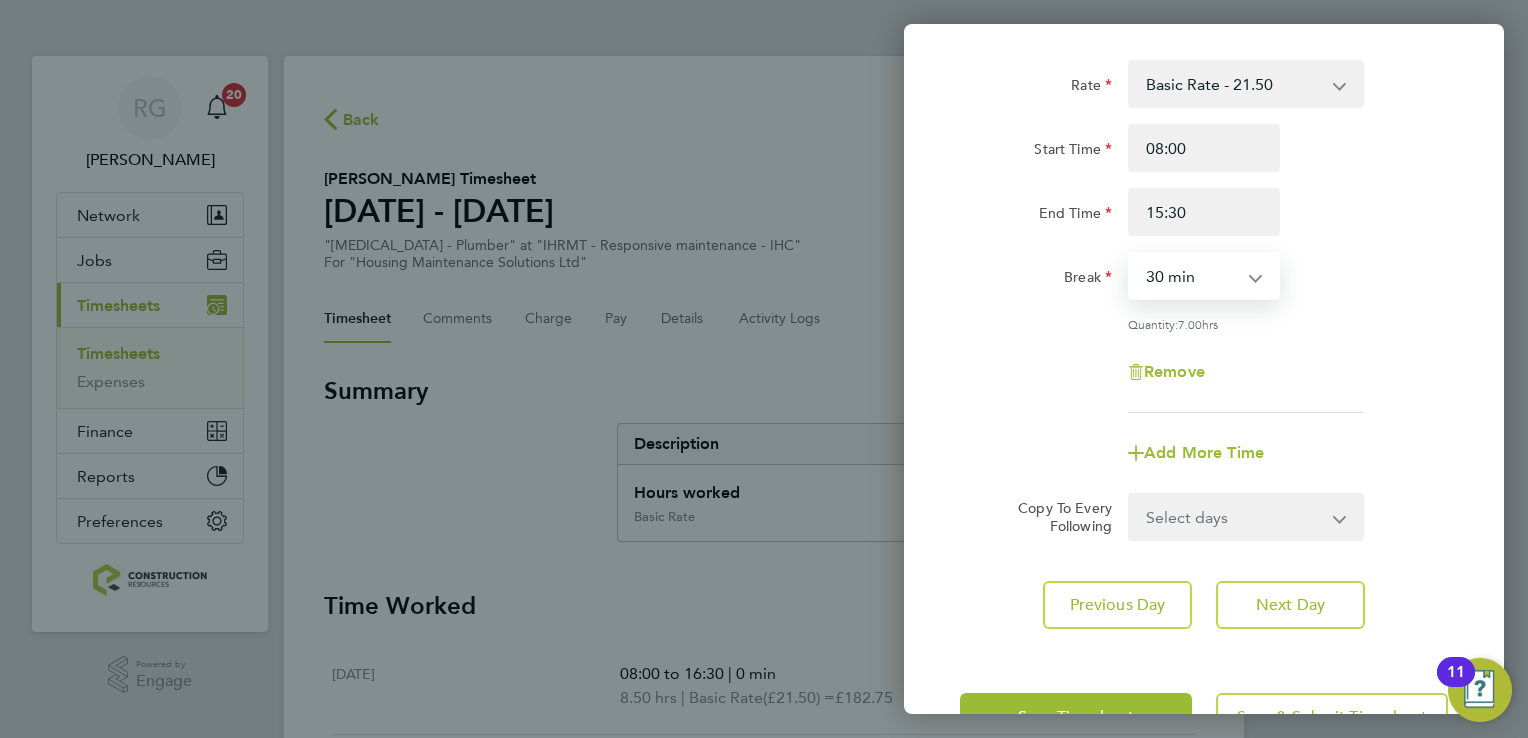 click on "0 min   15 min   30 min   45 min   60 min   75 min   90 min" at bounding box center (1192, 276) 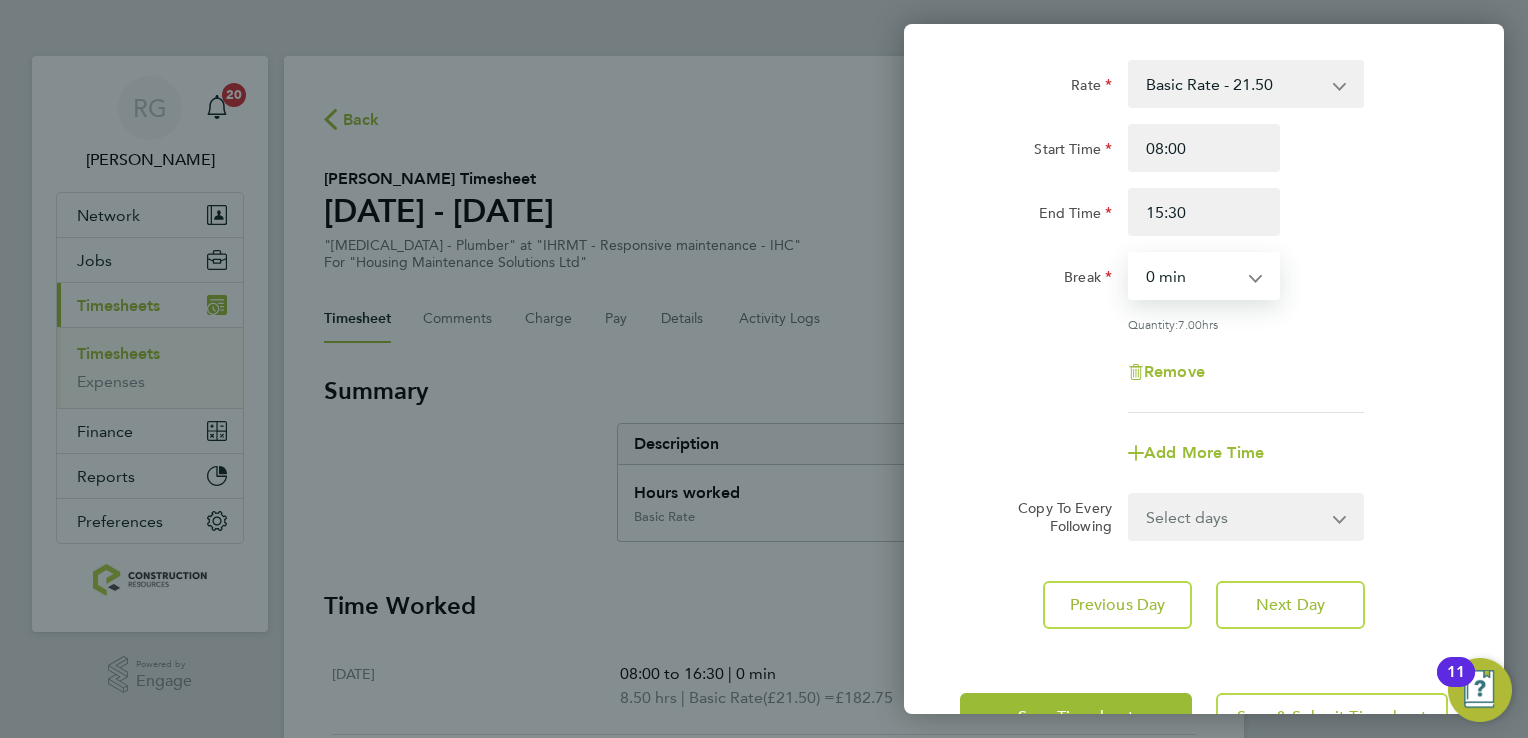 click on "0 min   15 min   30 min   45 min   60 min   75 min   90 min" at bounding box center [1192, 276] 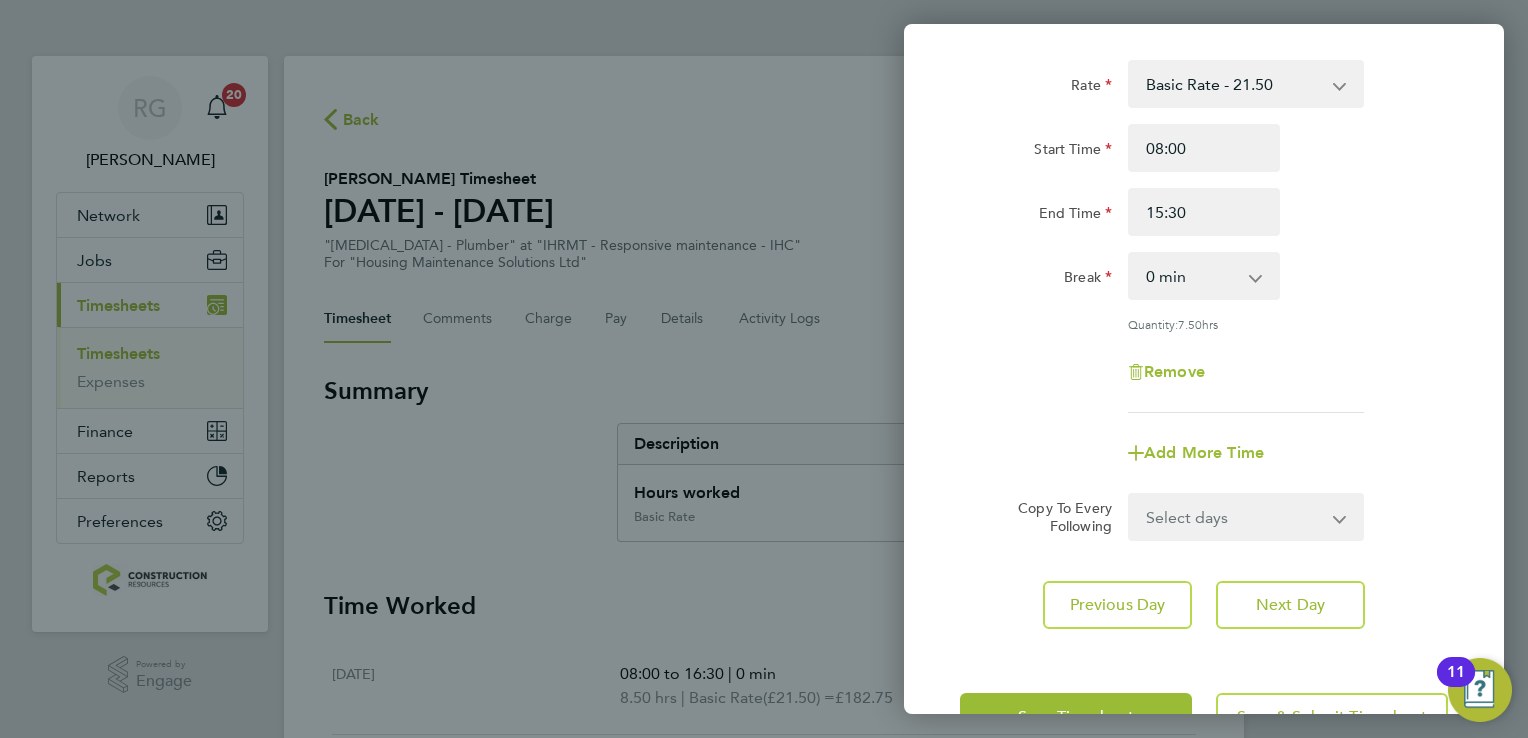 click on "Rate  Basic Rate - 21.50
Start Time 08:00 End Time 15:30 Break  0 min   15 min   30 min   45 min   60 min   75 min   90 min
Quantity:  7.50  hrs
Remove" 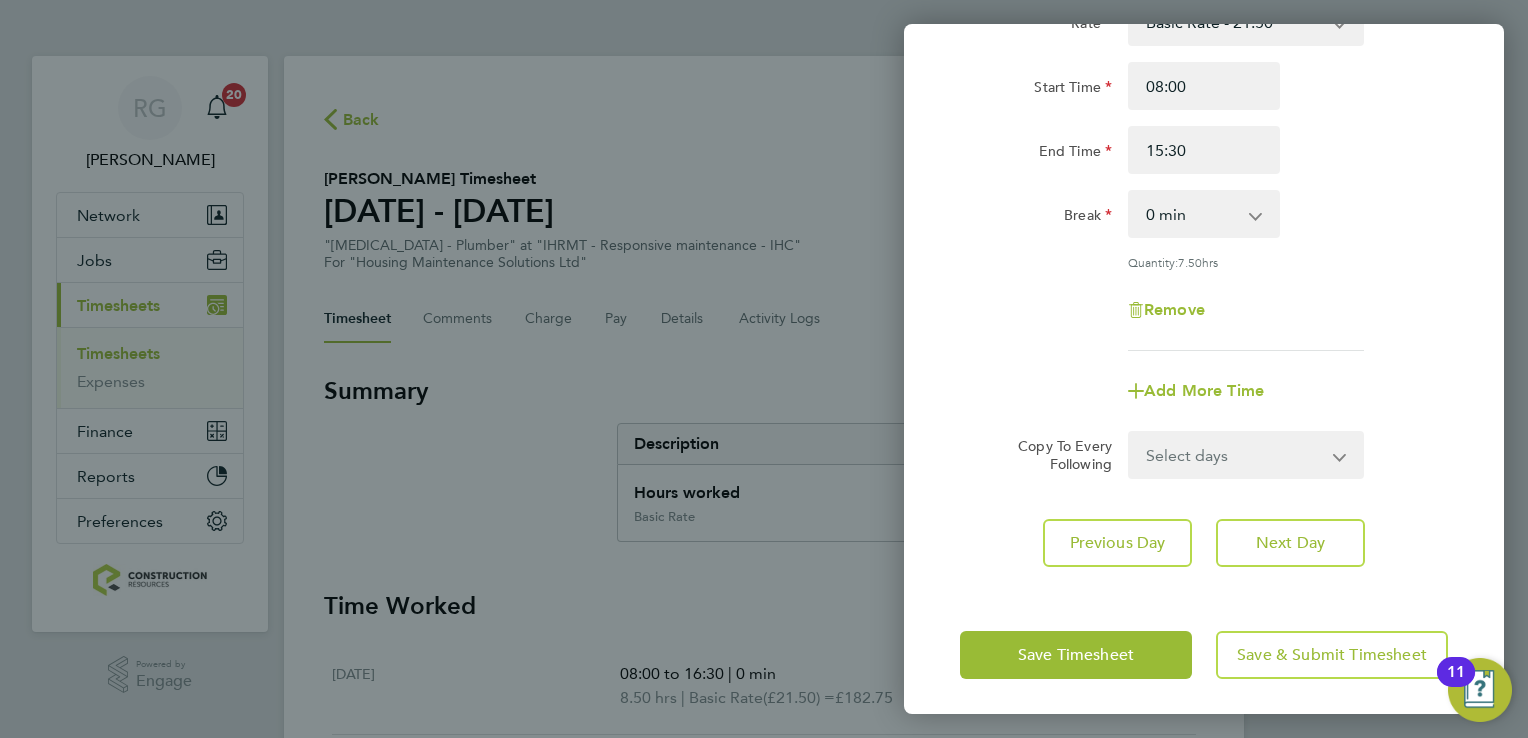 scroll, scrollTop: 164, scrollLeft: 0, axis: vertical 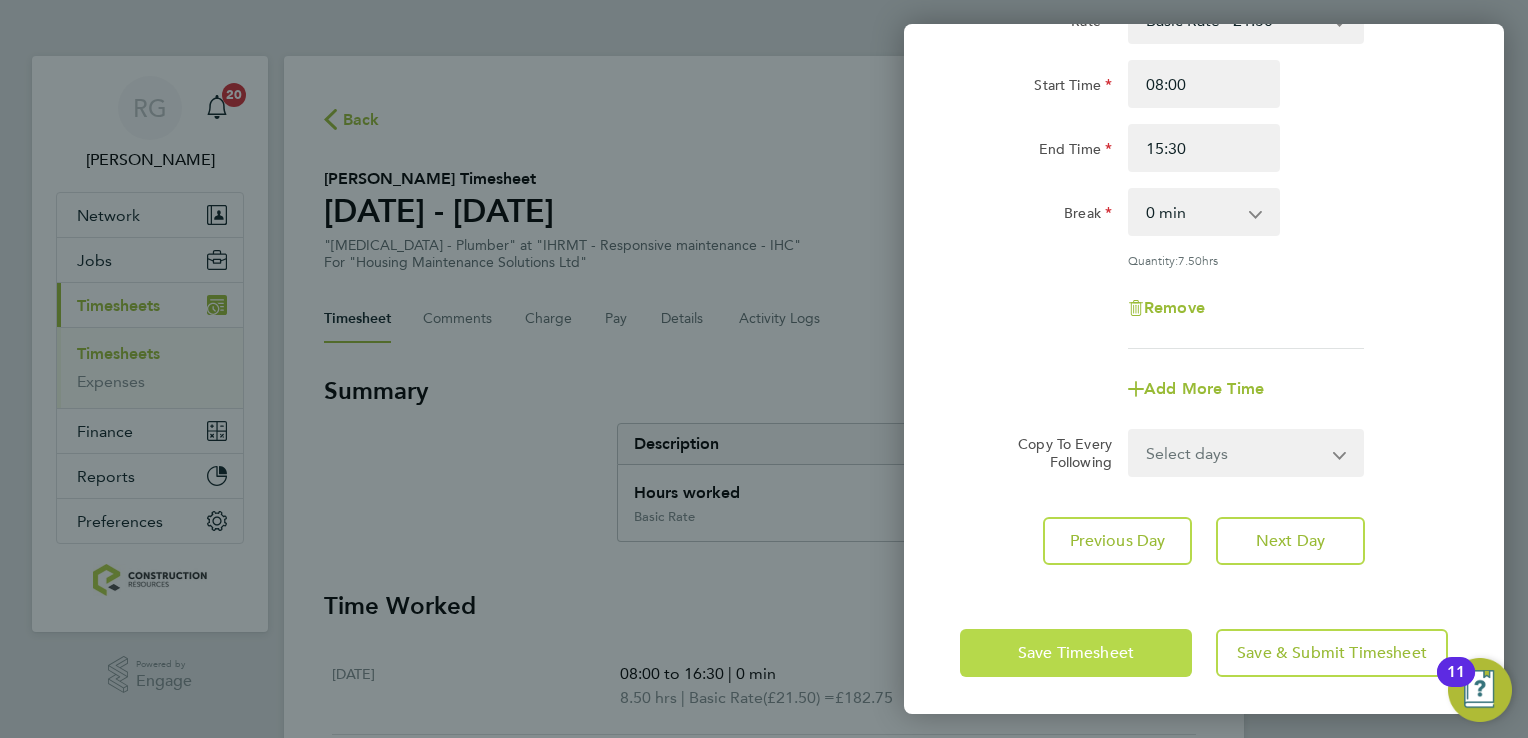 click on "Save Timesheet" 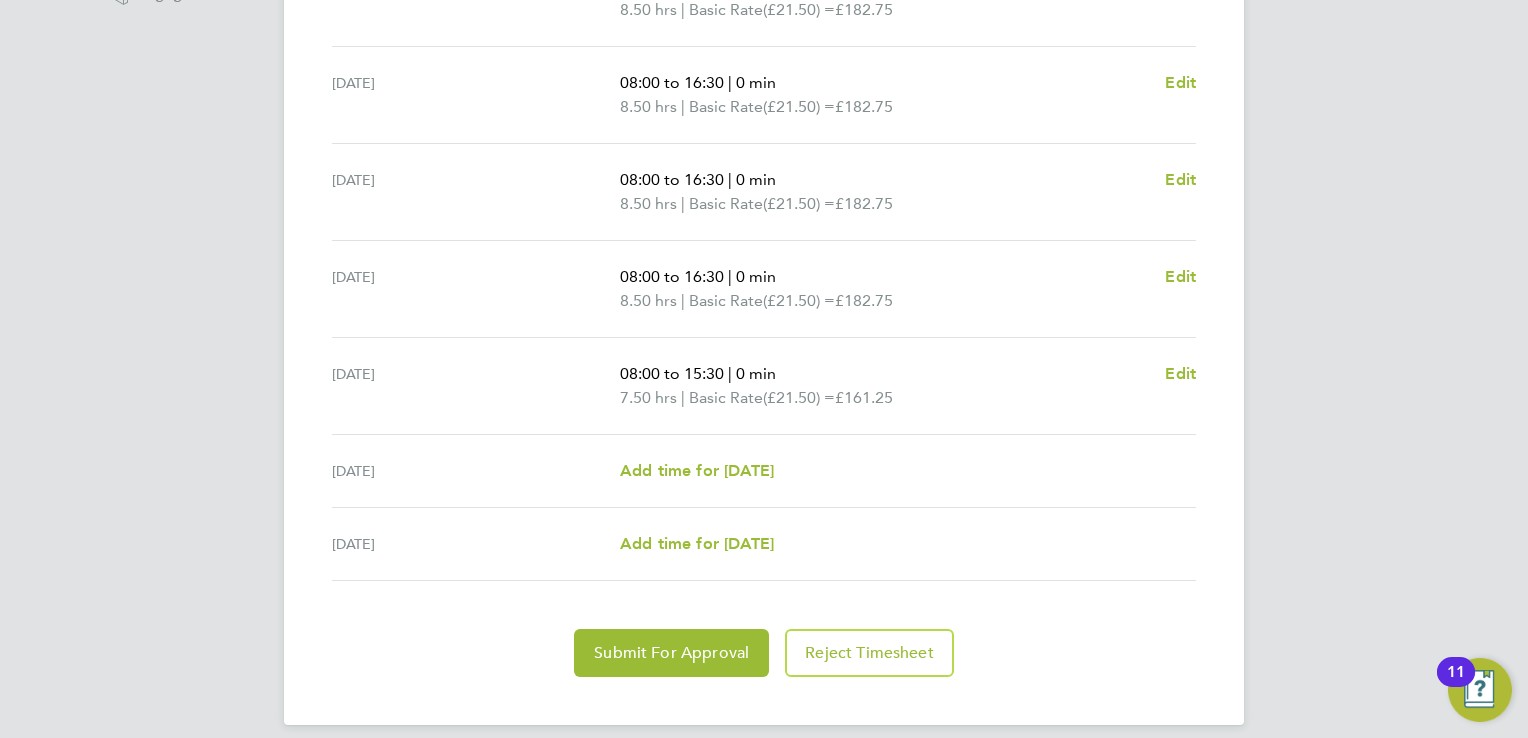 scroll, scrollTop: 704, scrollLeft: 0, axis: vertical 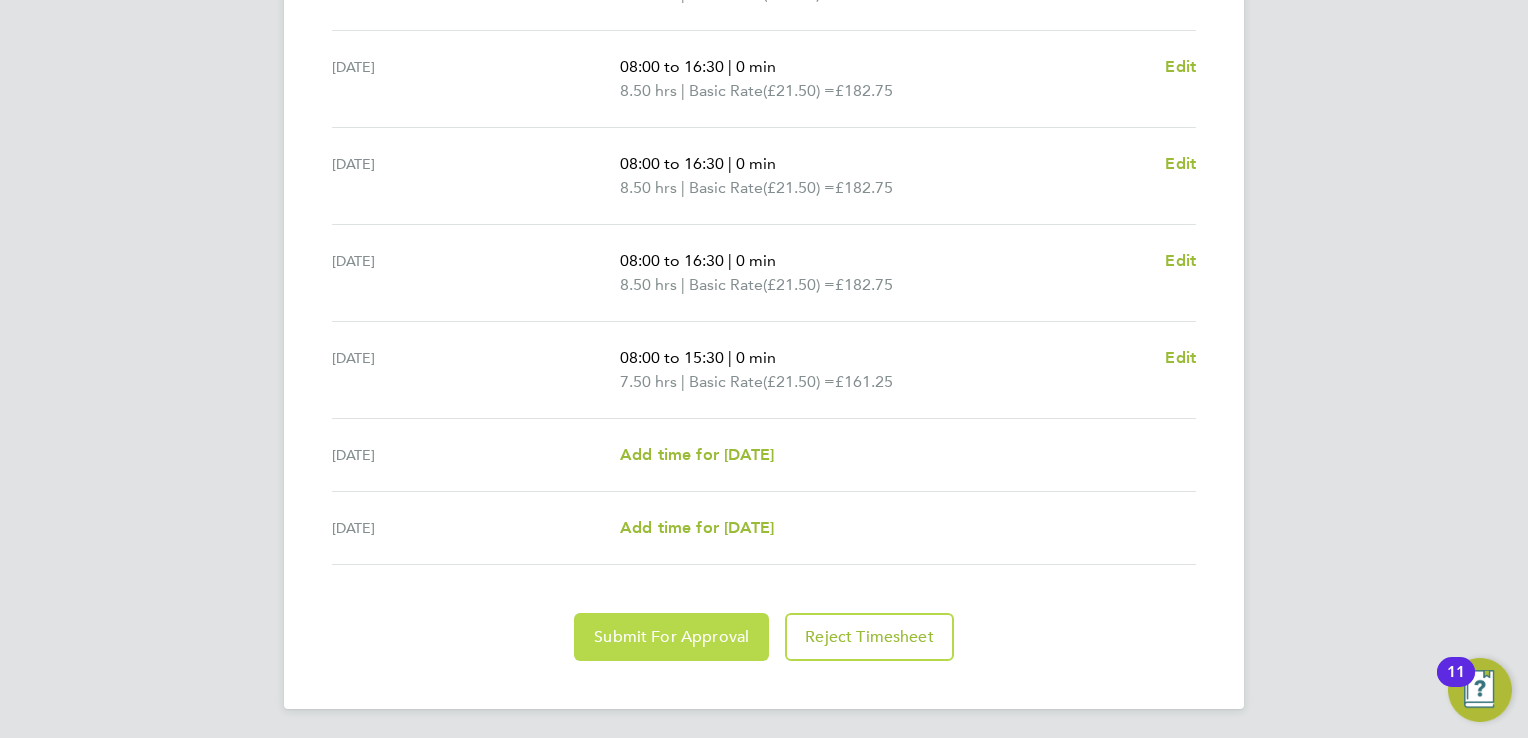 click on "Submit For Approval" 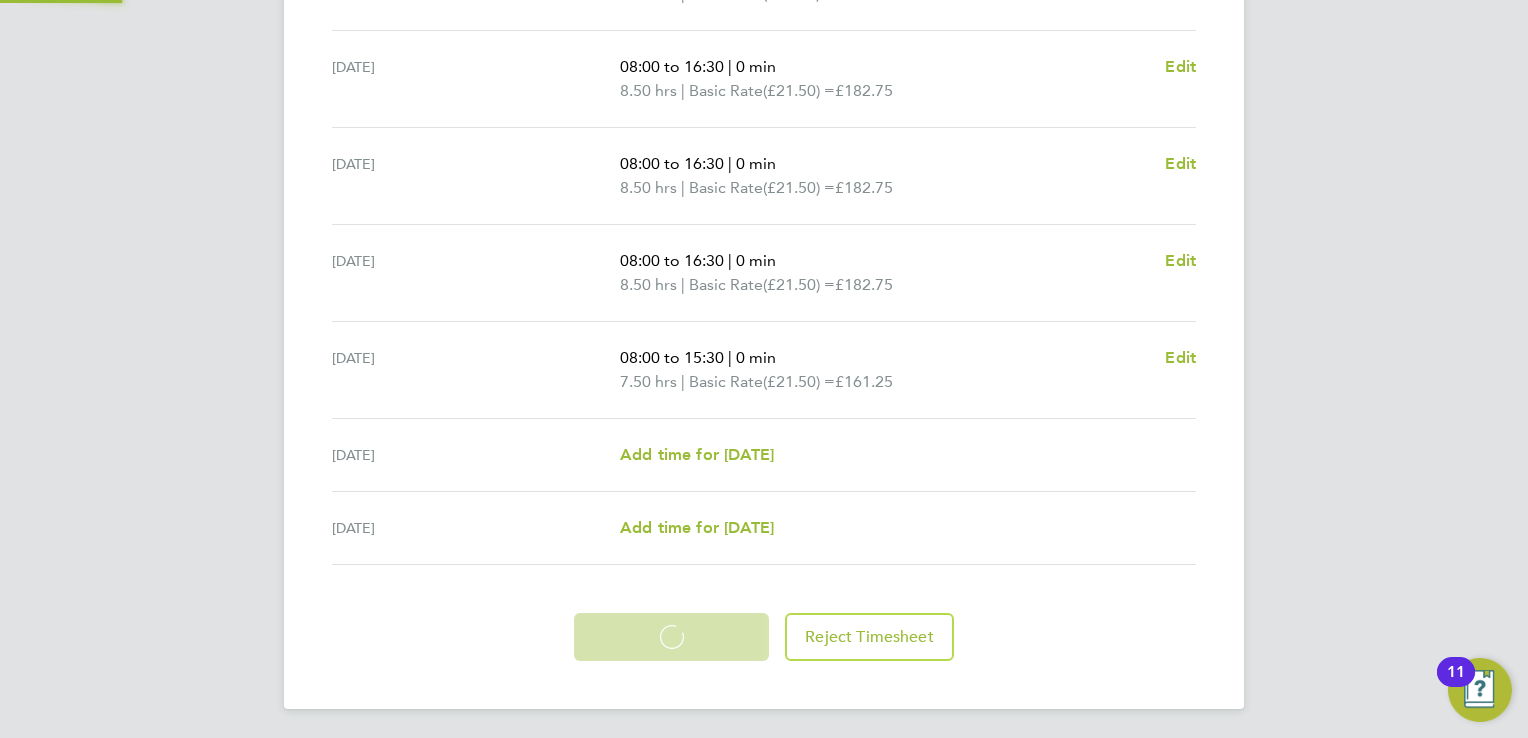 scroll, scrollTop: 703, scrollLeft: 0, axis: vertical 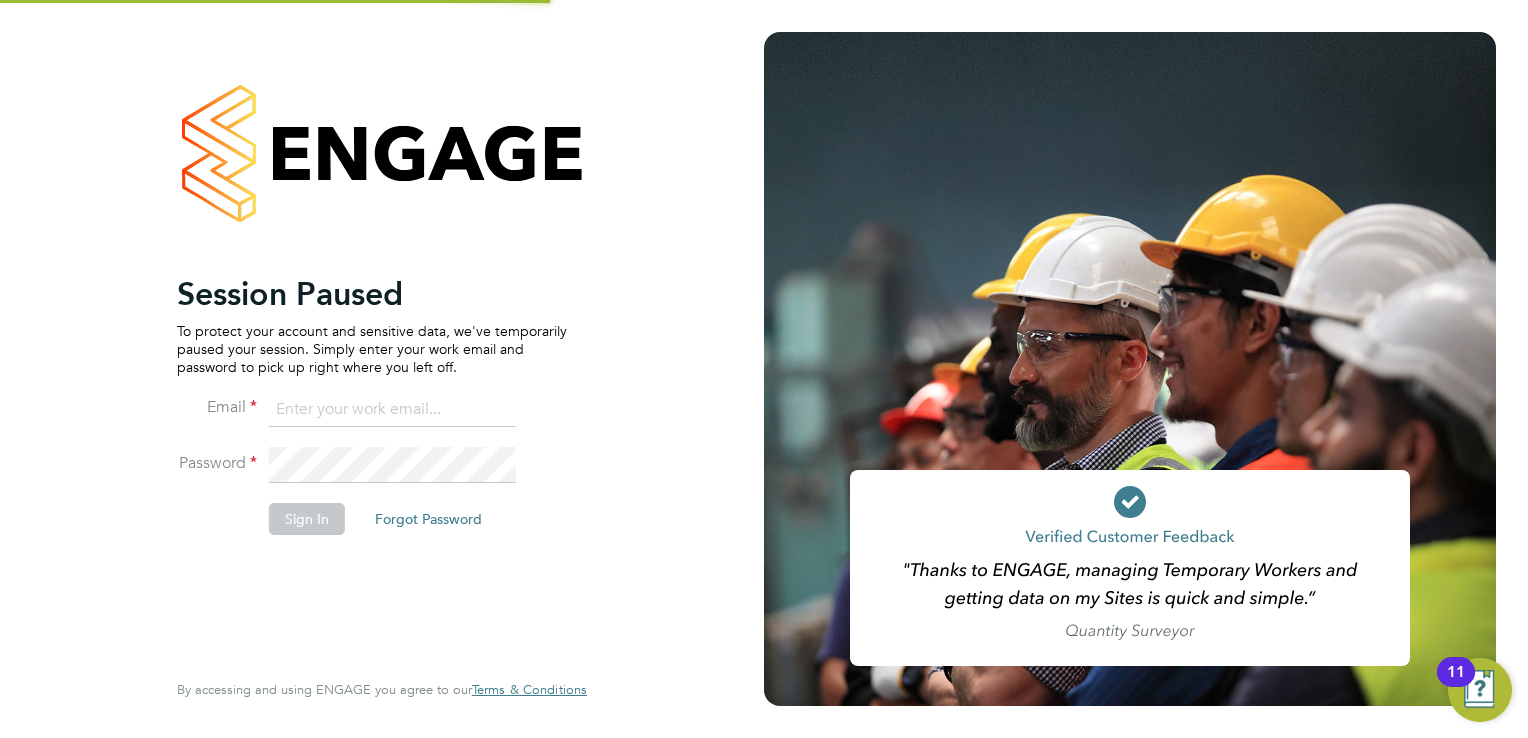 type on "trades@construction-resources.co.uk" 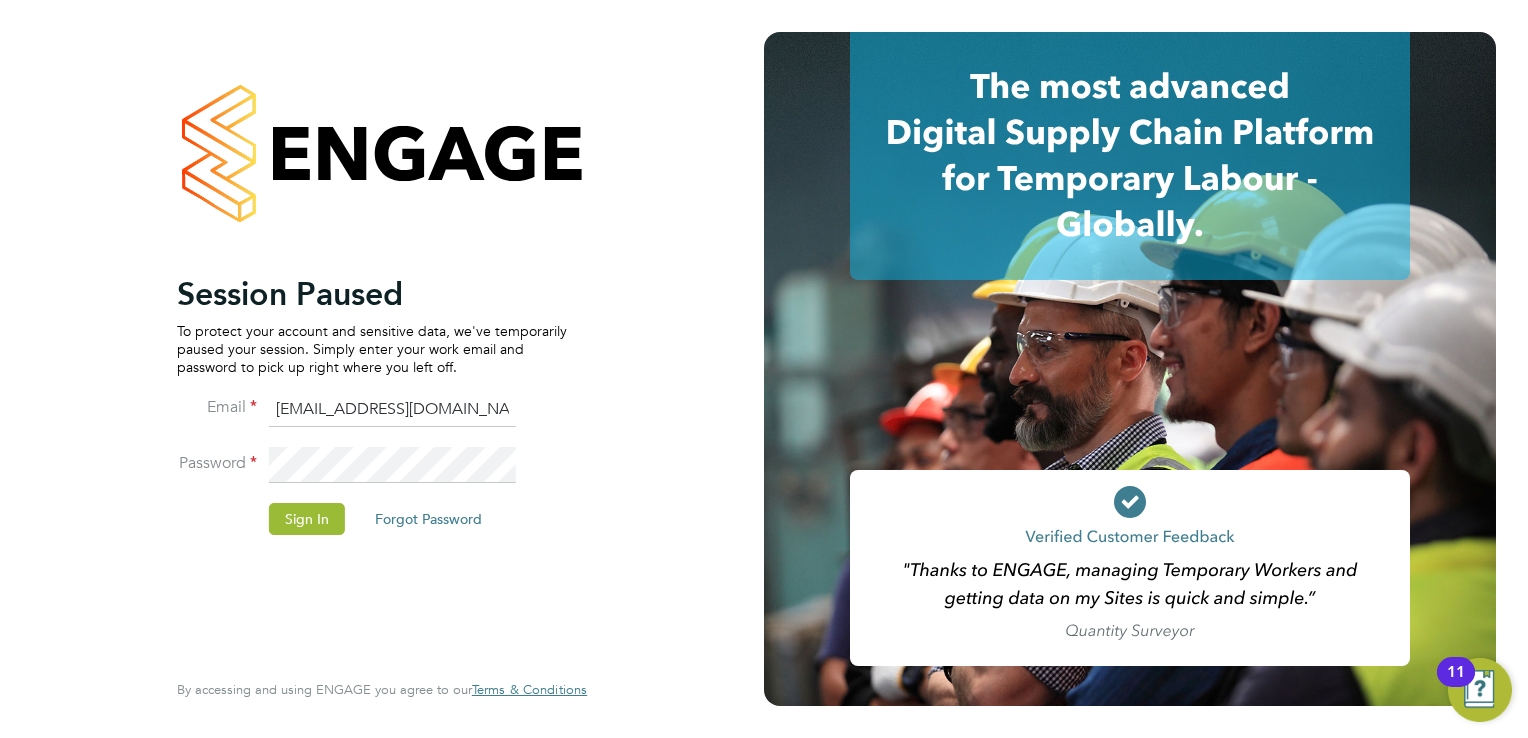 scroll, scrollTop: 0, scrollLeft: 0, axis: both 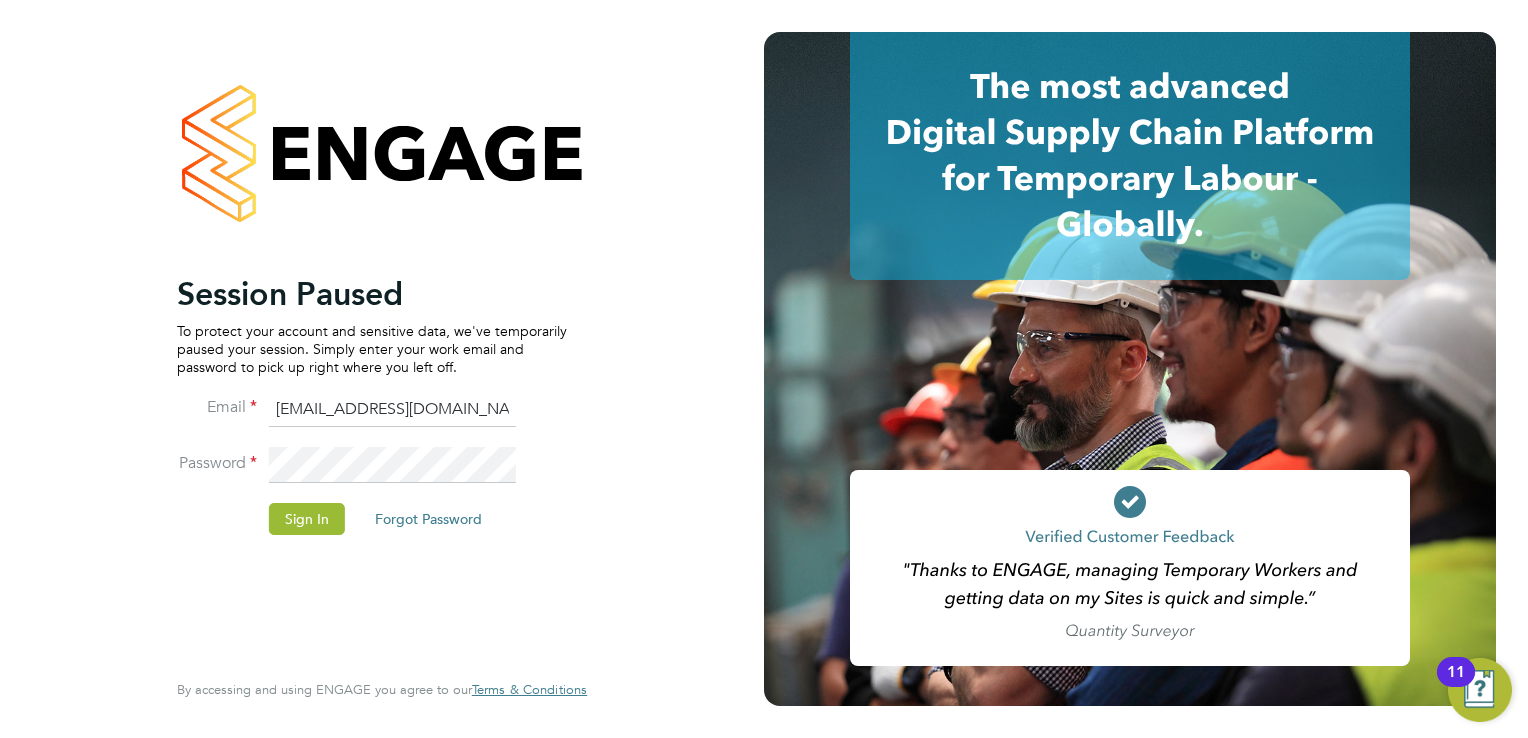 click on "Sign In   Forgot Password" 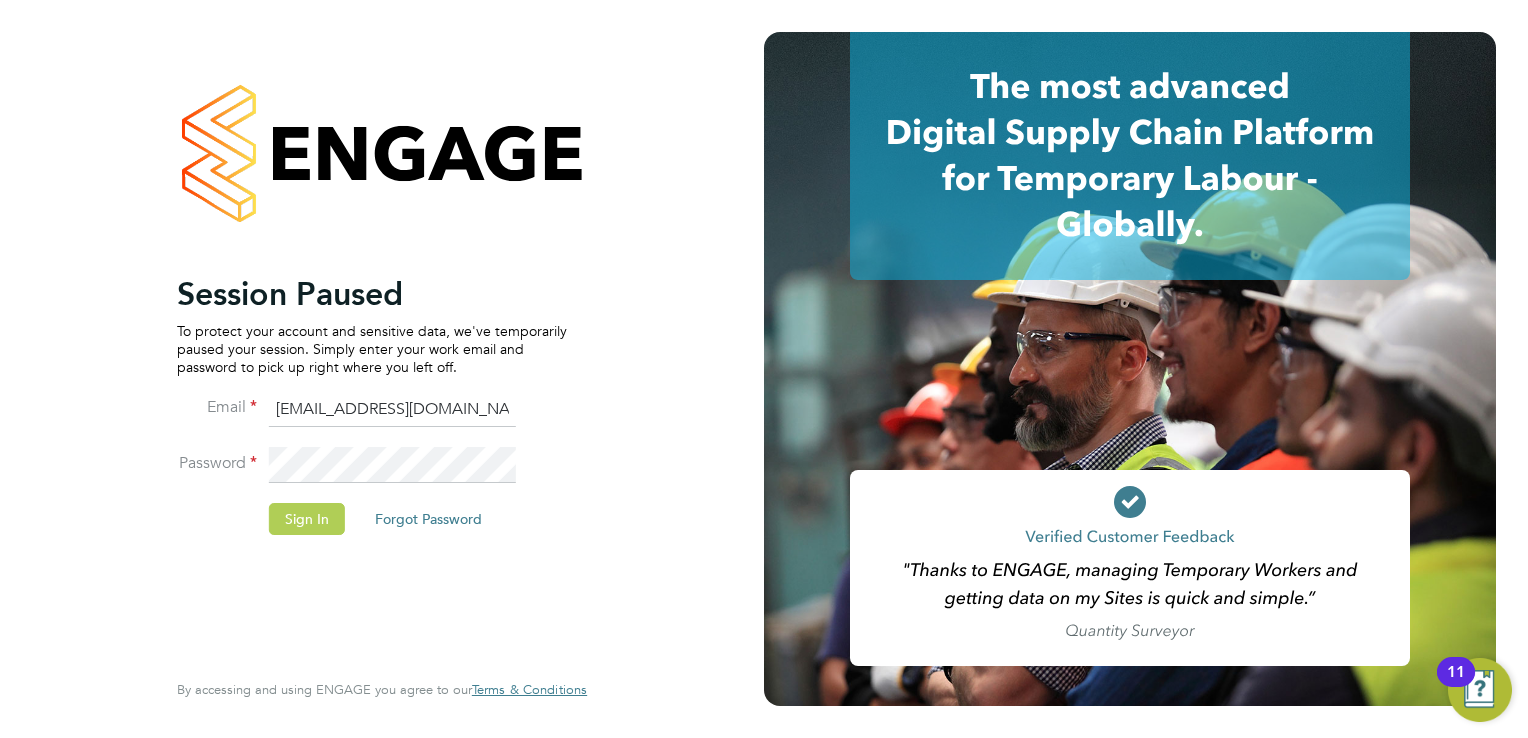 click on "Sign In" 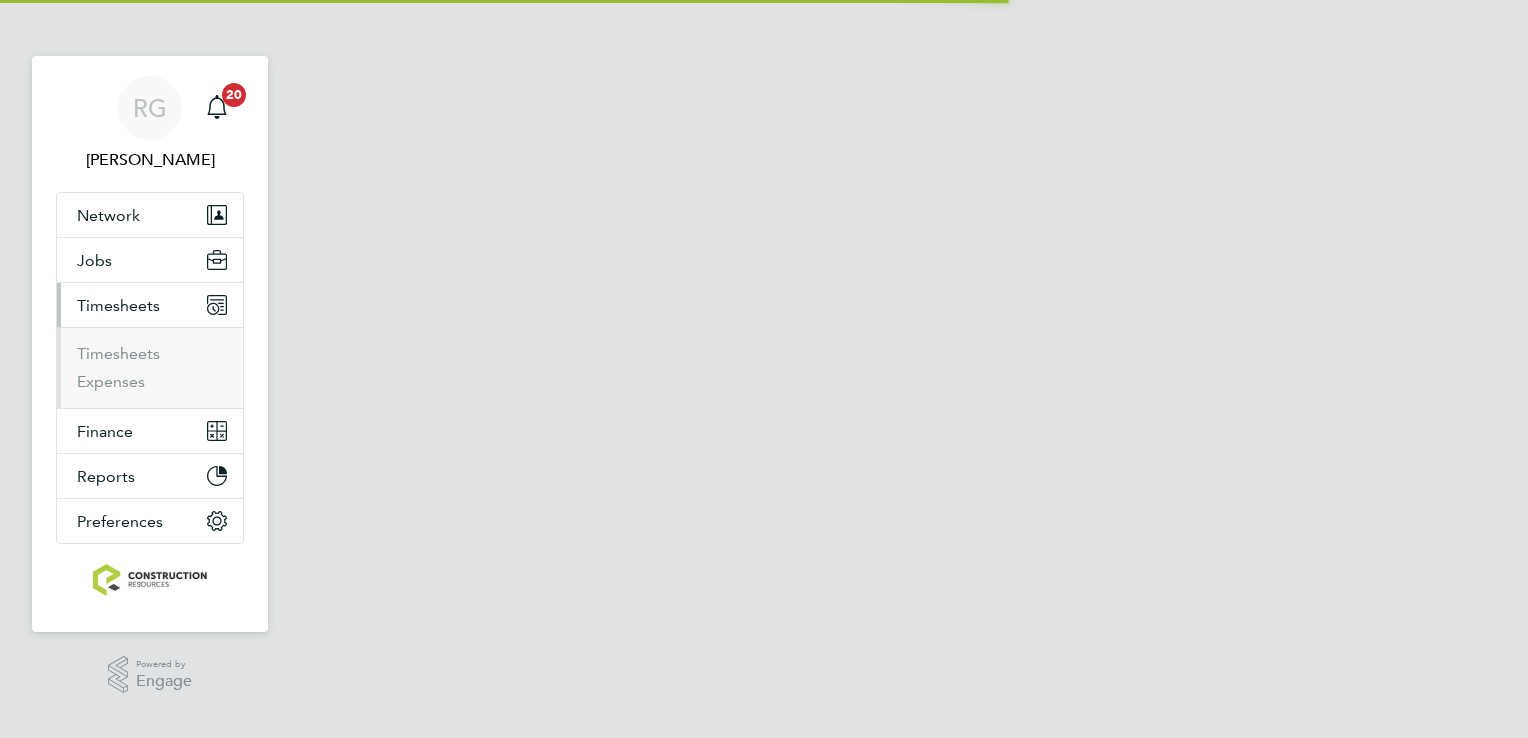 scroll, scrollTop: 0, scrollLeft: 0, axis: both 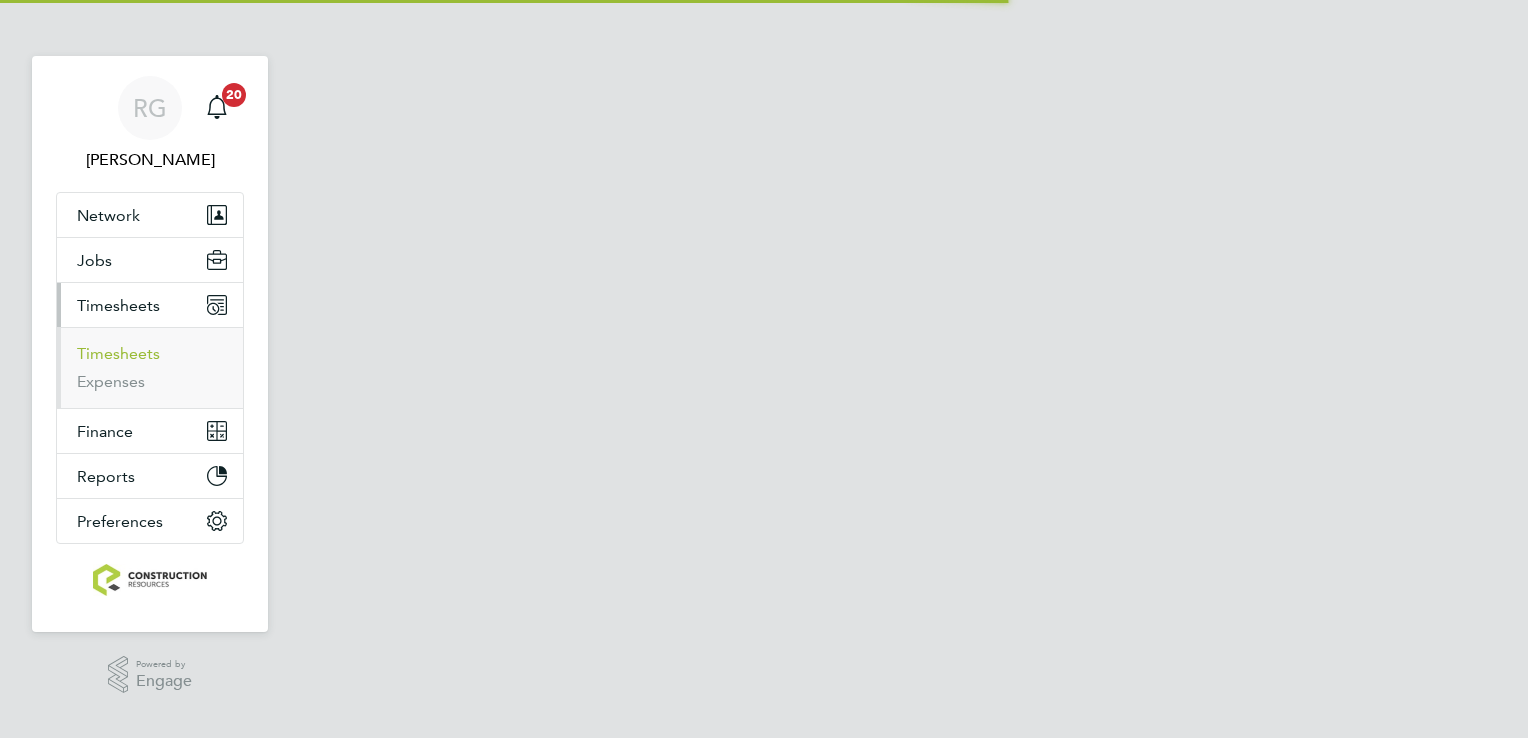 drag, startPoint x: 0, startPoint y: 0, endPoint x: 150, endPoint y: 346, distance: 377.11536 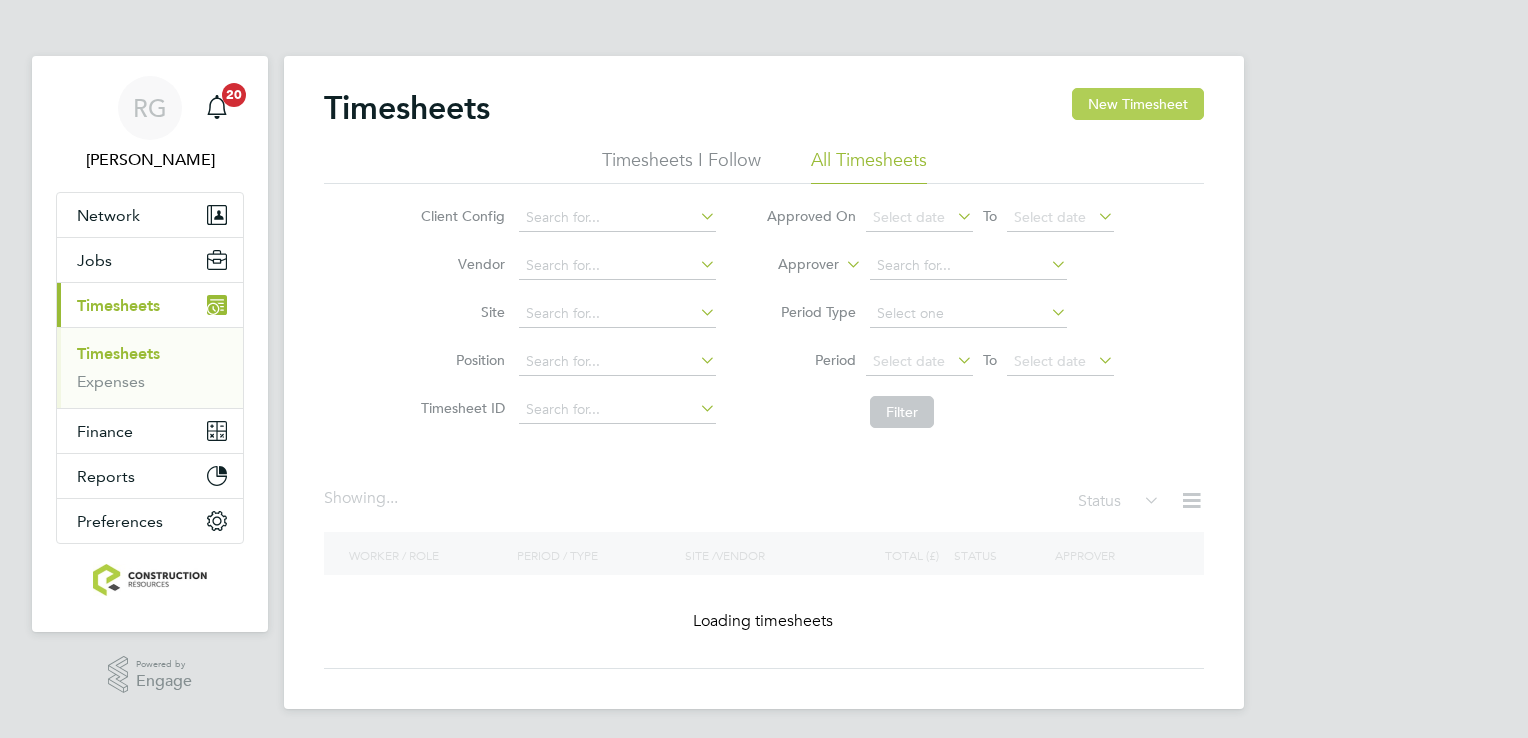 click on "New Timesheet" 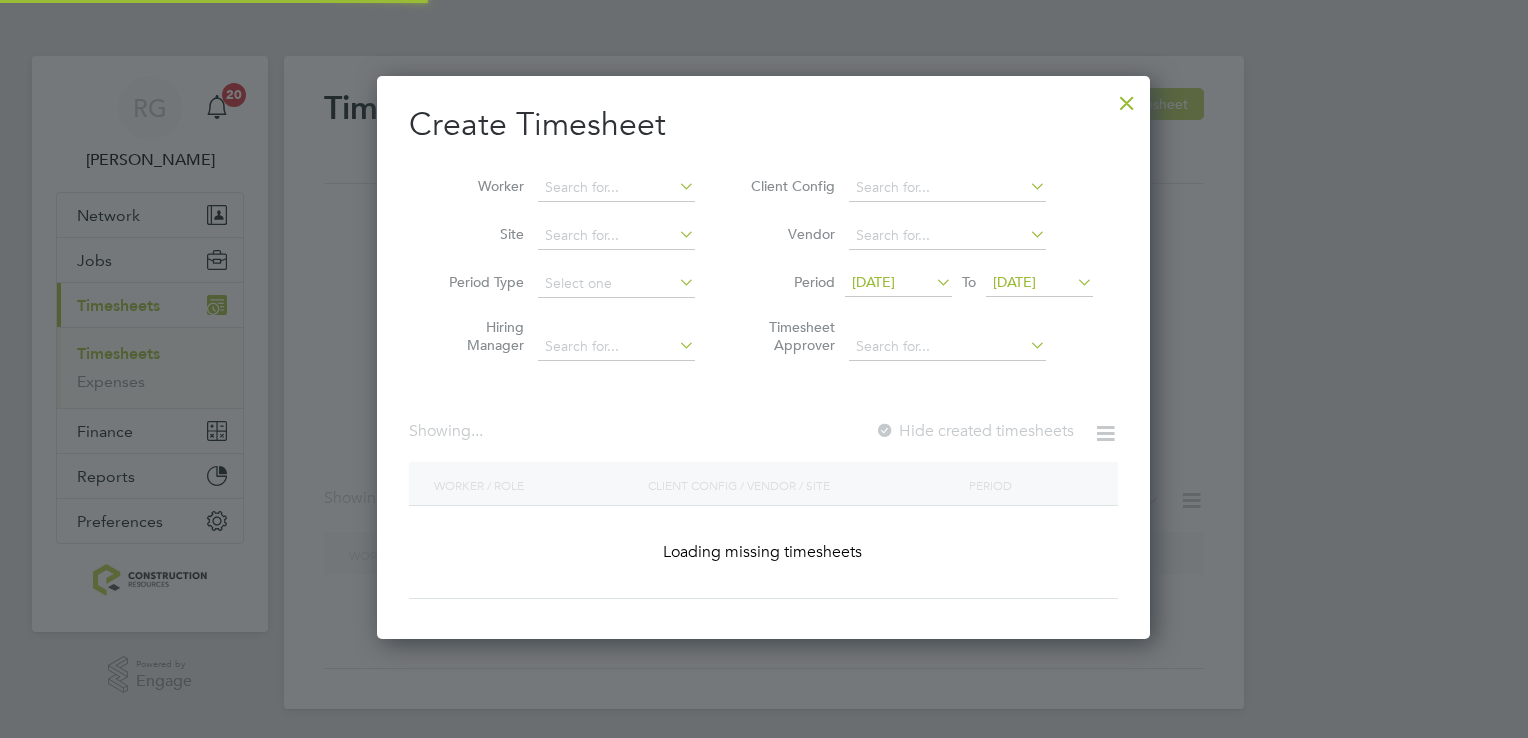 scroll, scrollTop: 9, scrollLeft: 10, axis: both 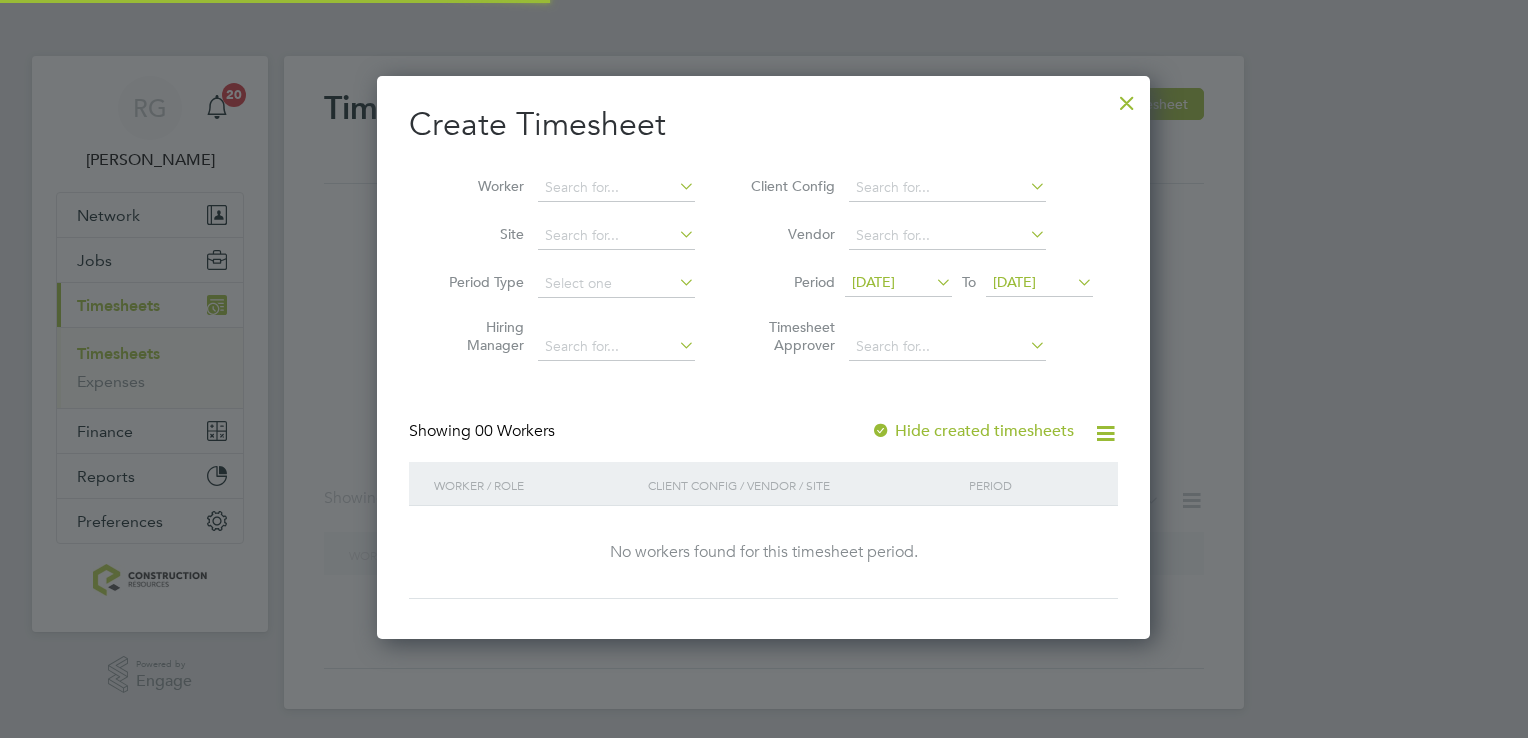 click at bounding box center [932, 282] 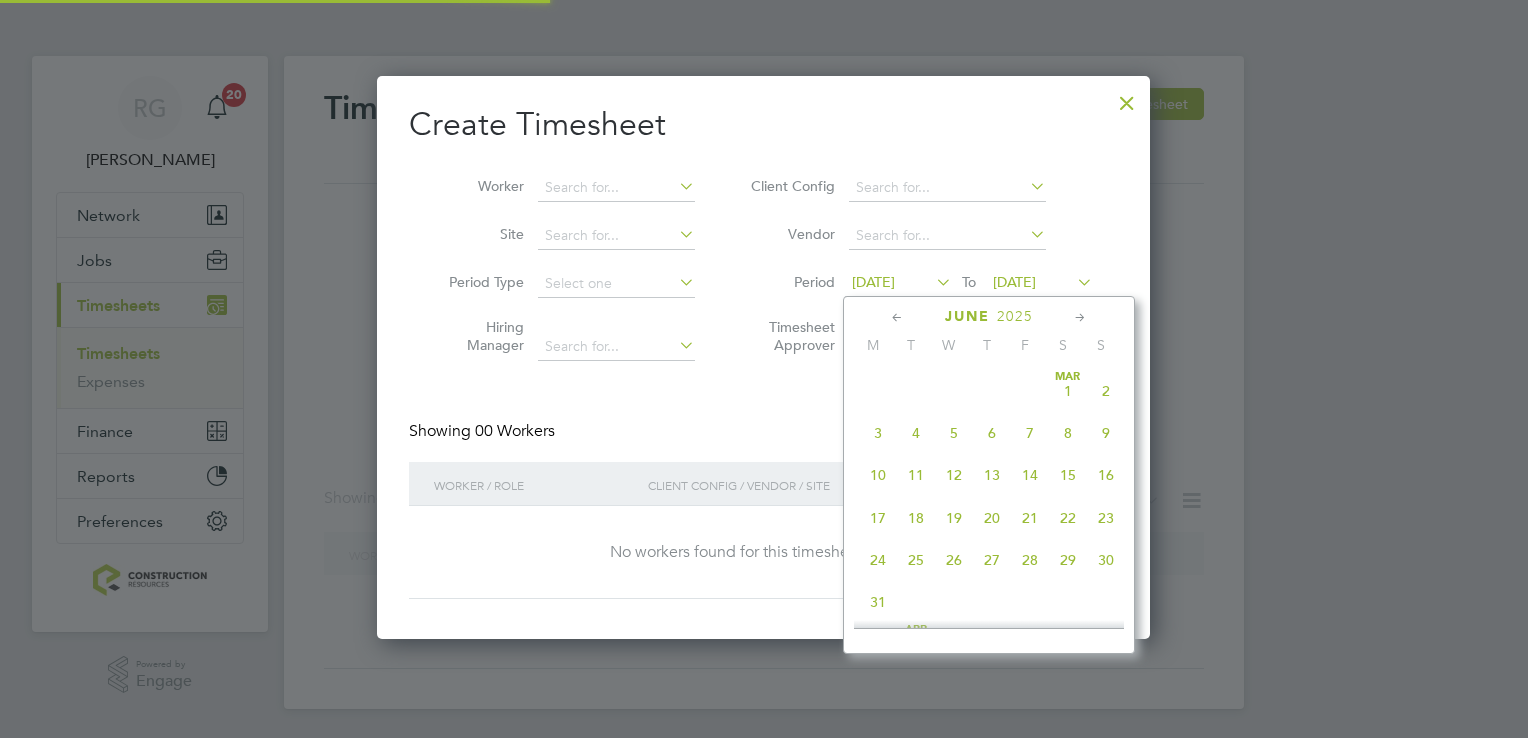 scroll, scrollTop: 783, scrollLeft: 0, axis: vertical 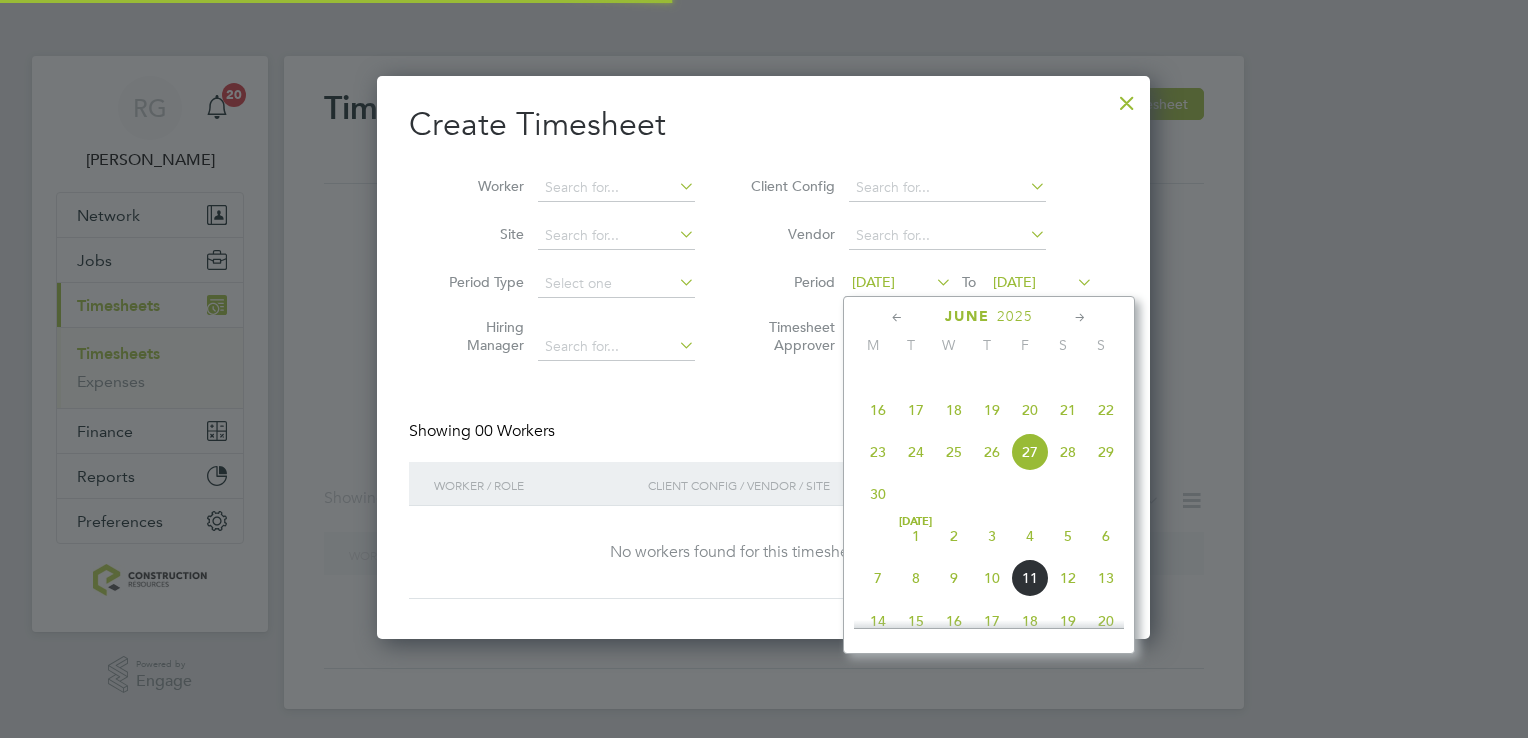 click on "7" 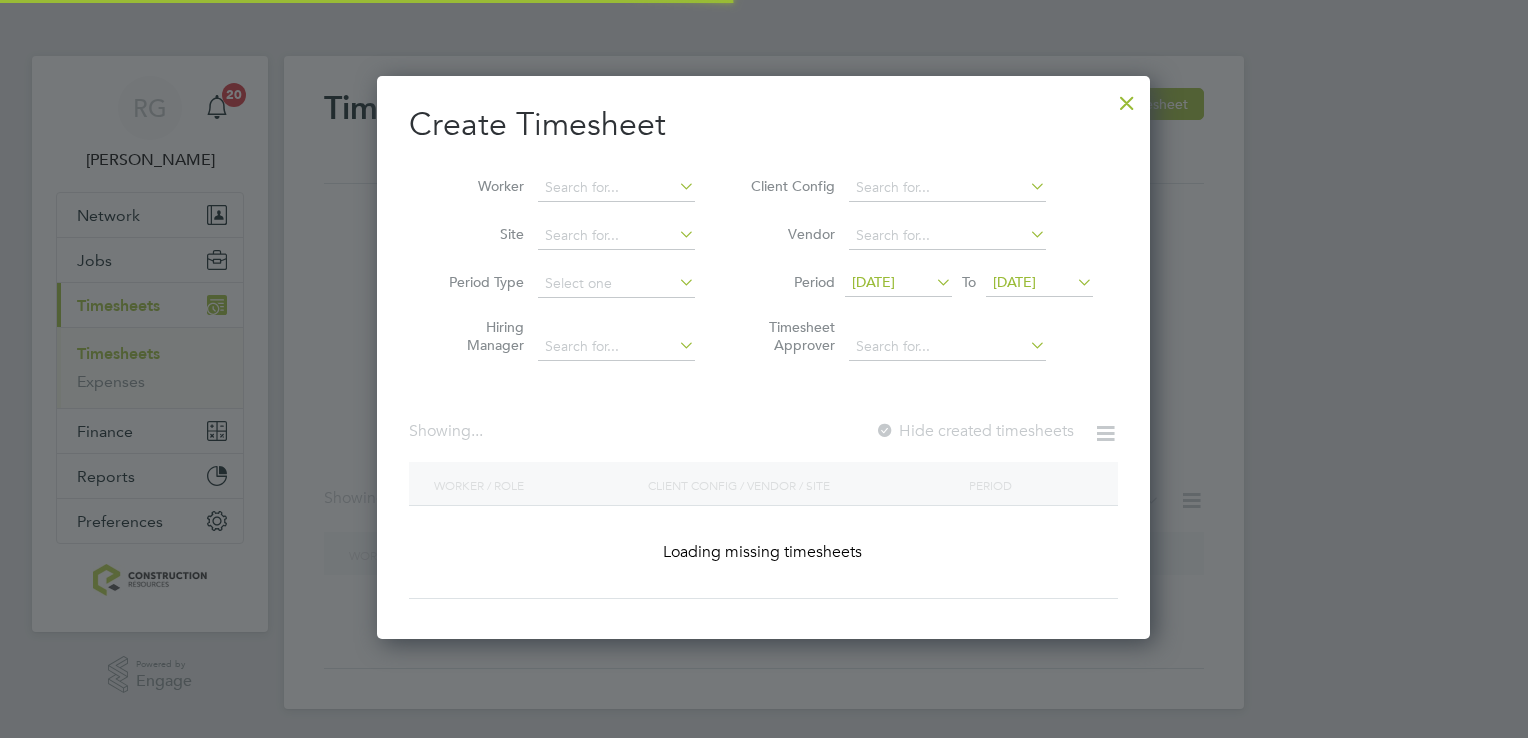 scroll, scrollTop: 10, scrollLeft: 10, axis: both 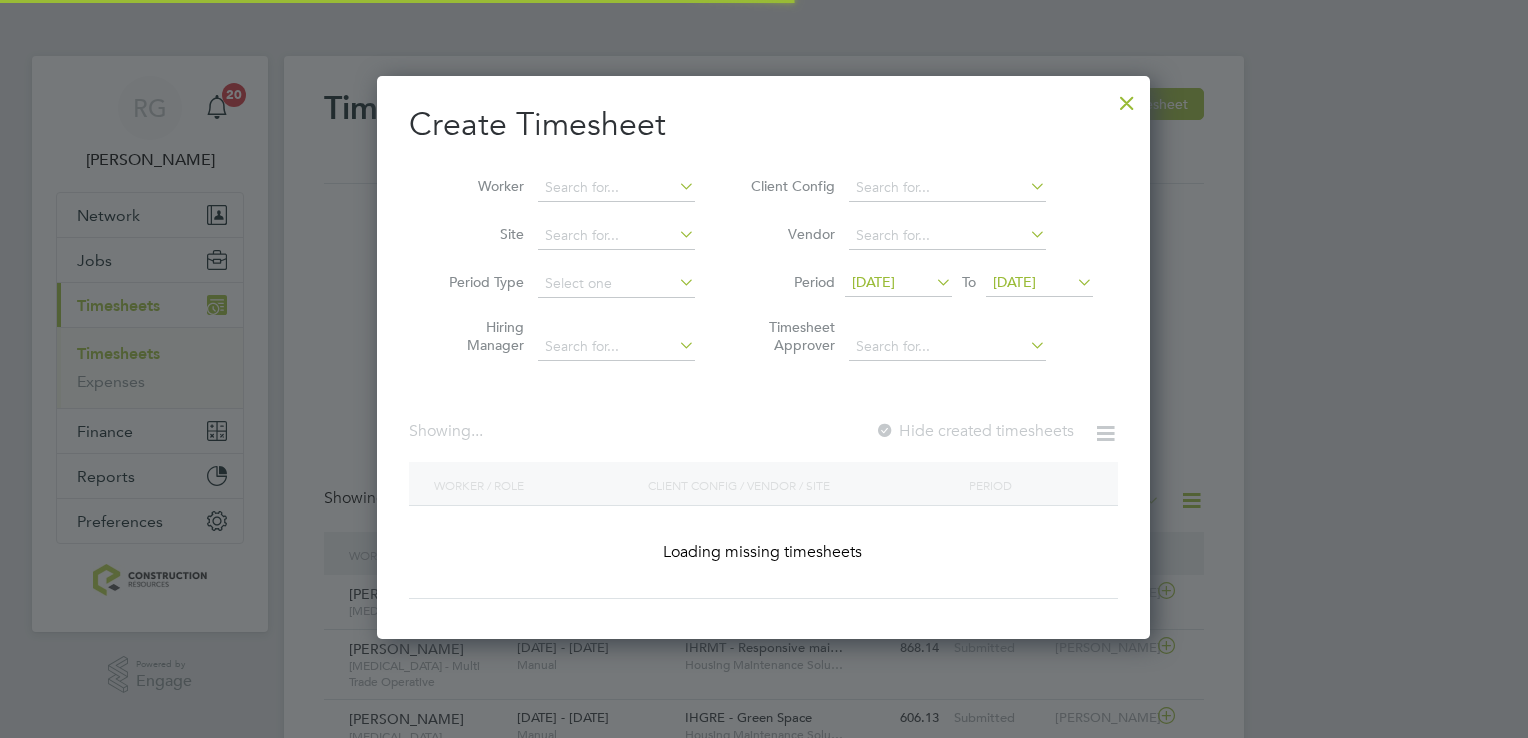 click at bounding box center (1073, 282) 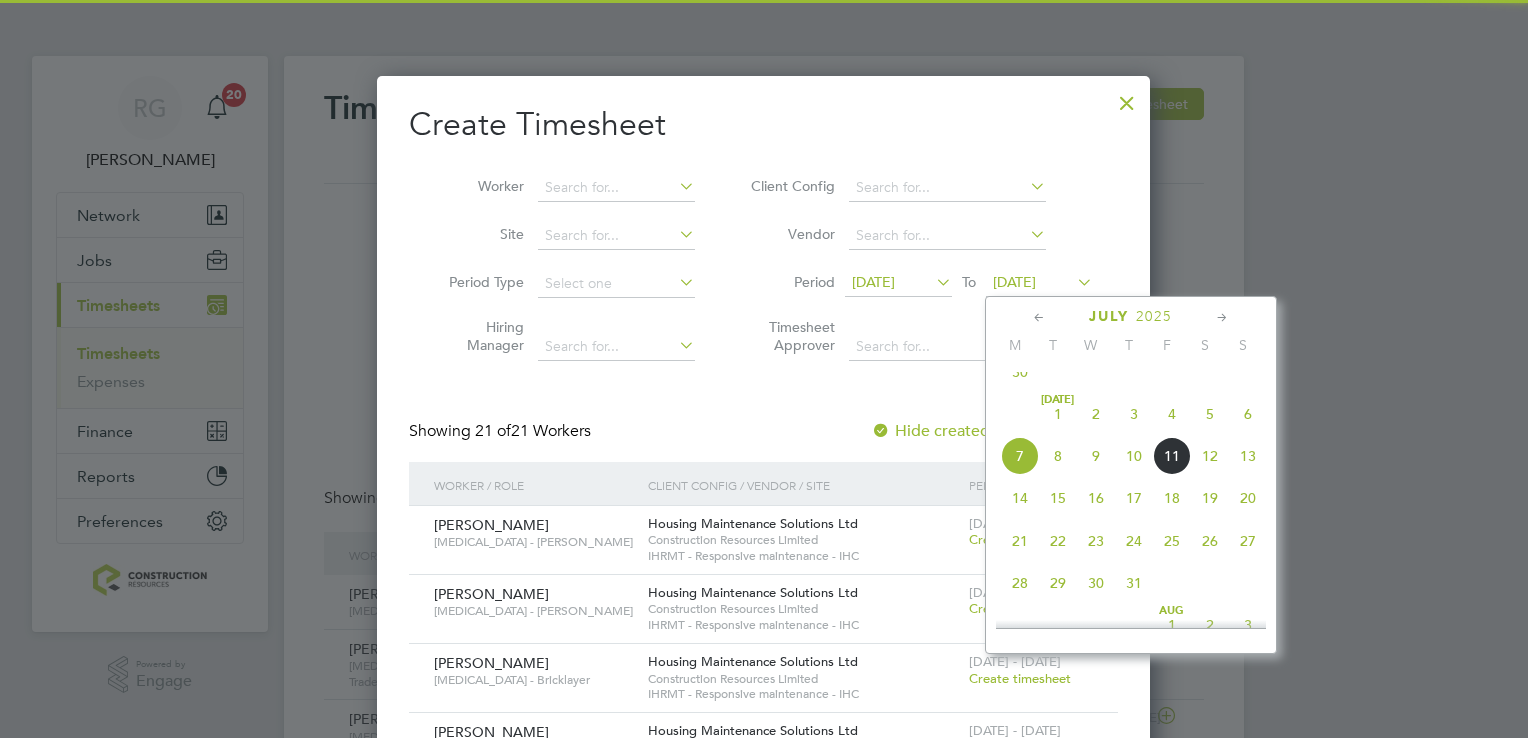 click on "13" 